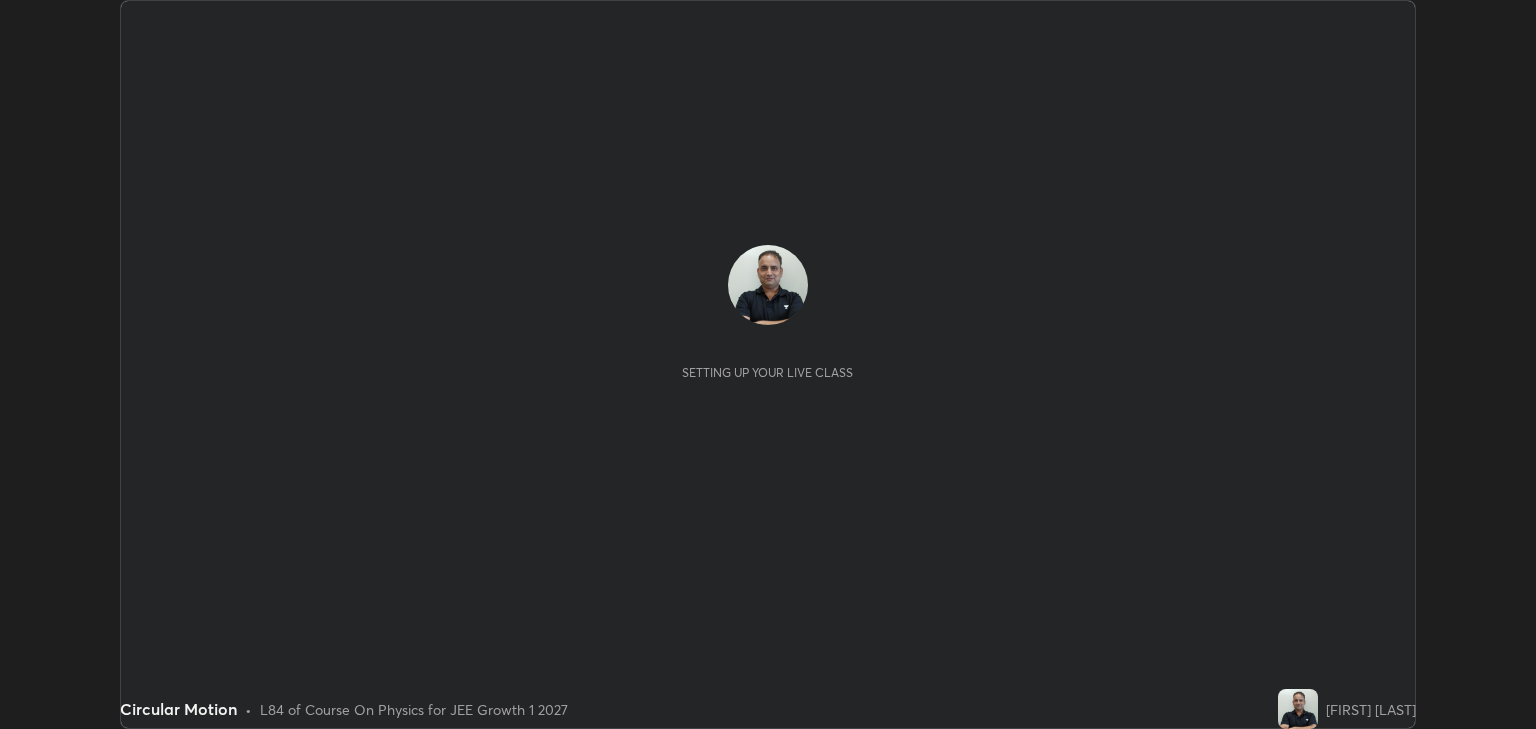 scroll, scrollTop: 0, scrollLeft: 0, axis: both 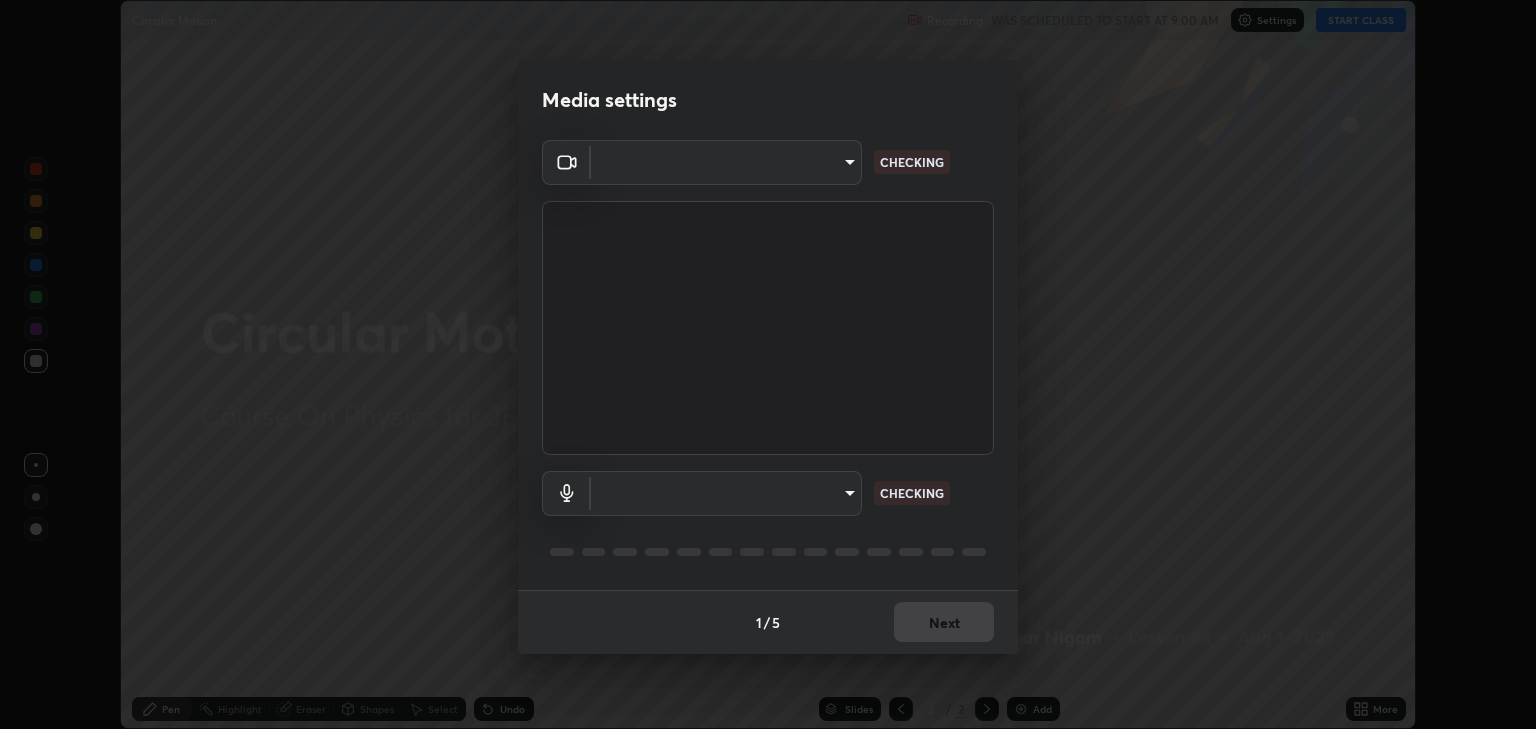 type on "a5fd4db2a2ff04be9e75800ceec395402009cfa99126b0c31c67d7c87717ec82" 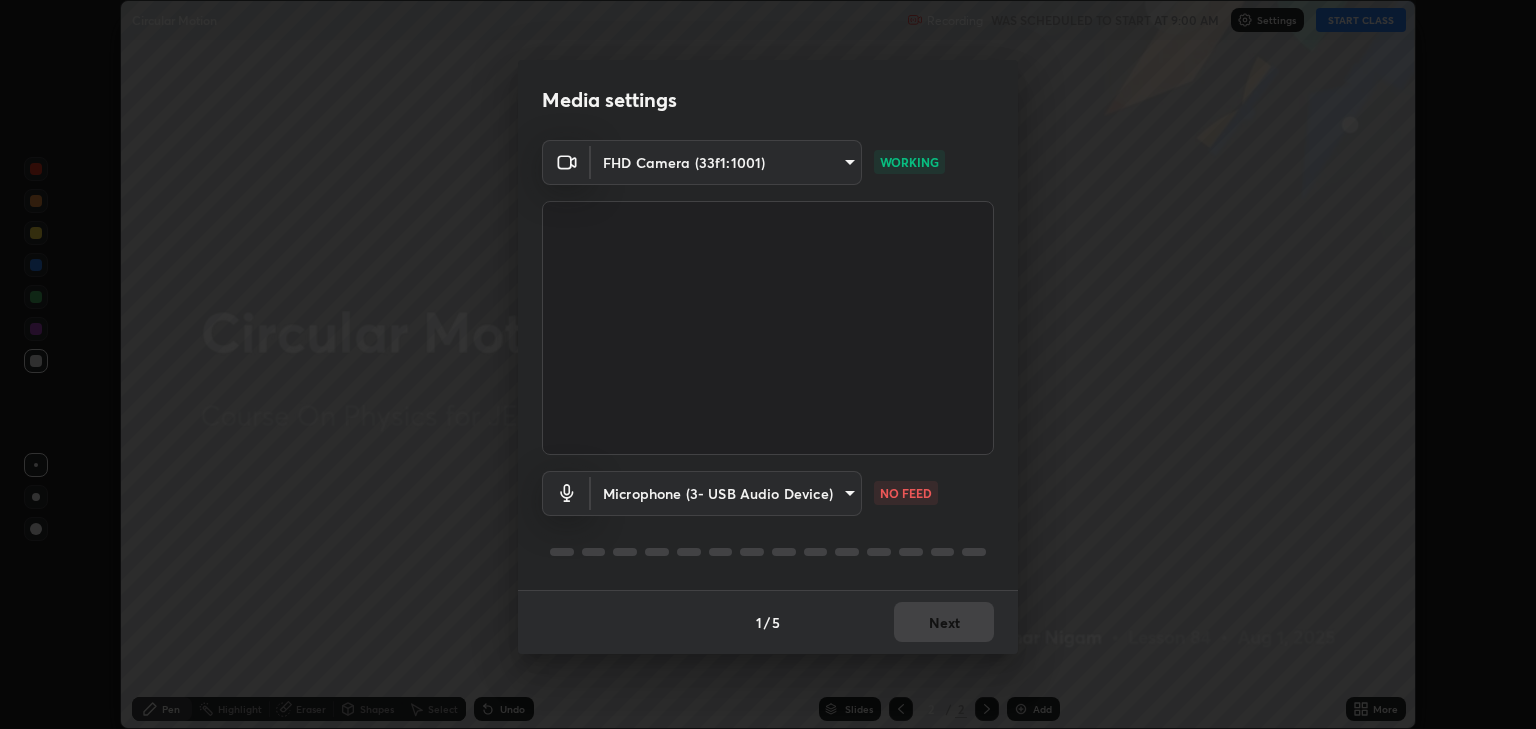 click on "Erase all Circular Motion Recording WAS SCHEDULED TO START AT  9:00 AM Settings START CLASS Setting up your live class Circular Motion • L84 of Course On Physics for JEE Growth 1 2027 [FIRST] [LAST] Pen Highlight Eraser Shapes Select Undo Slides 2 / 2 Add More No doubts shared Encourage your learners to ask a doubt for better clarity Report an issue Reason for reporting Buffering Chat not working Audio - Video sync issue Educator video quality low ​ Attach an image Report Media settings FHD Camera ([DEVICE_ID]) [DEVICE_ID] WORKING Microphone (3- USB Audio Device) [DEVICE_ID] NO FEED 1 / 5 Next" at bounding box center [768, 364] 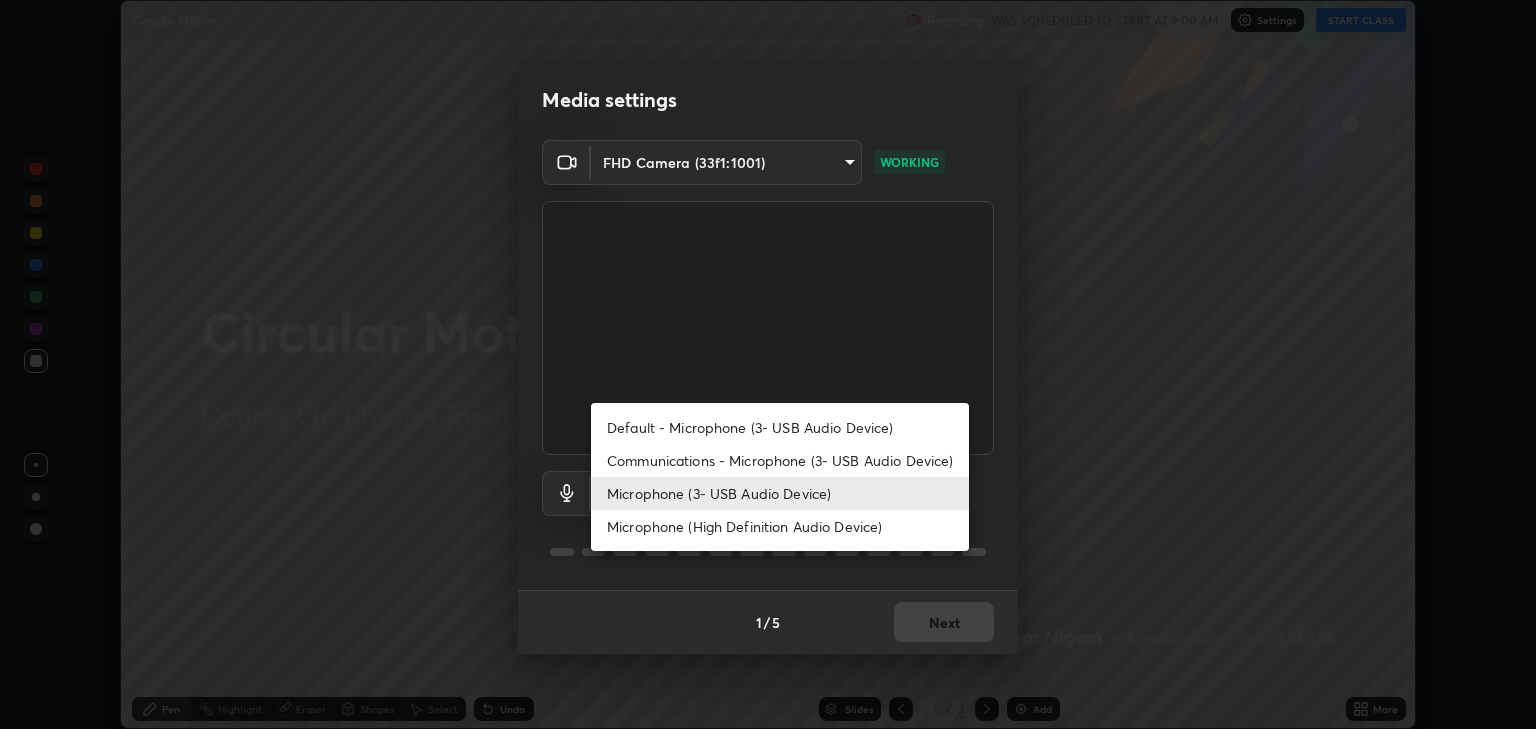 click on "Communications - Microphone (3- USB Audio Device)" at bounding box center [780, 460] 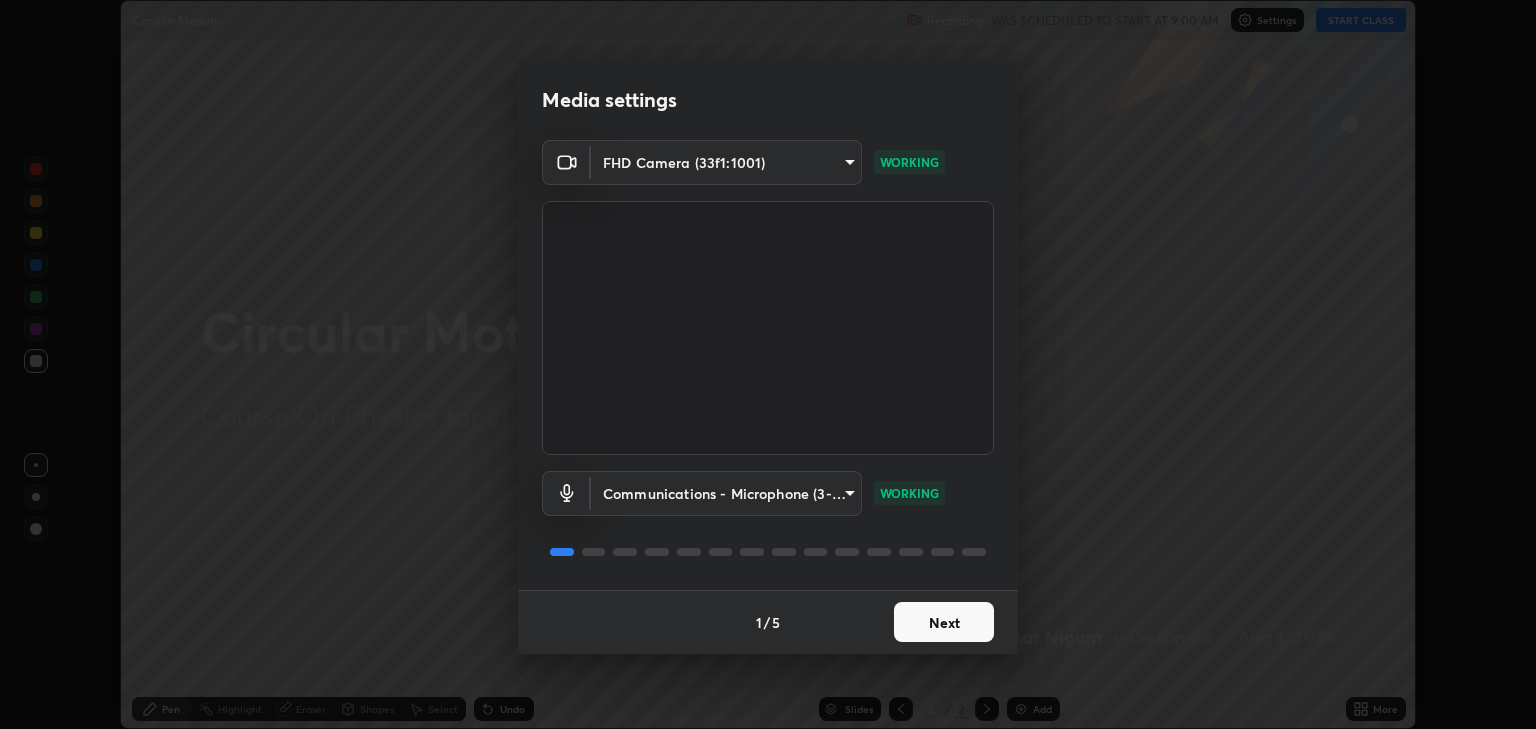 click on "Next" at bounding box center (944, 622) 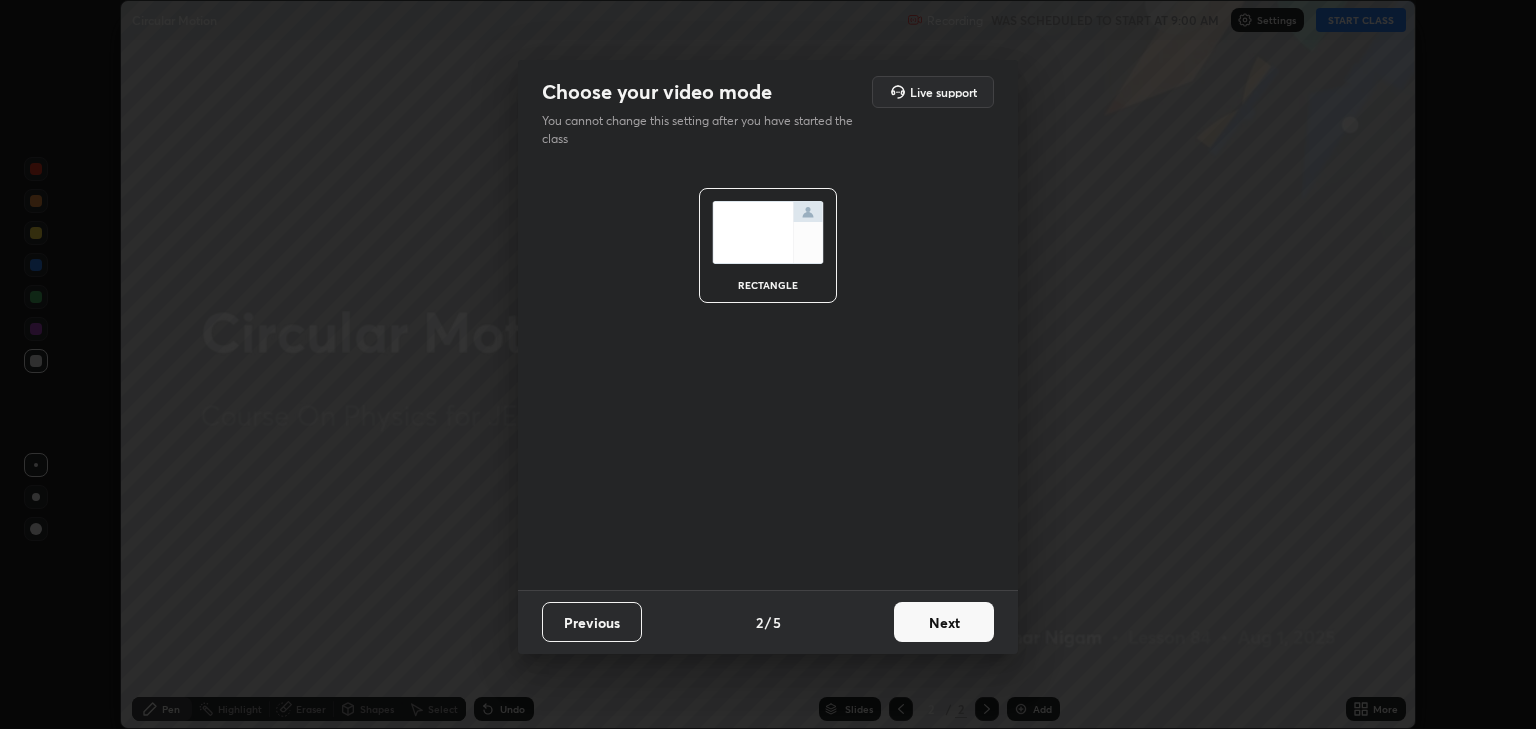 click on "Next" at bounding box center [944, 622] 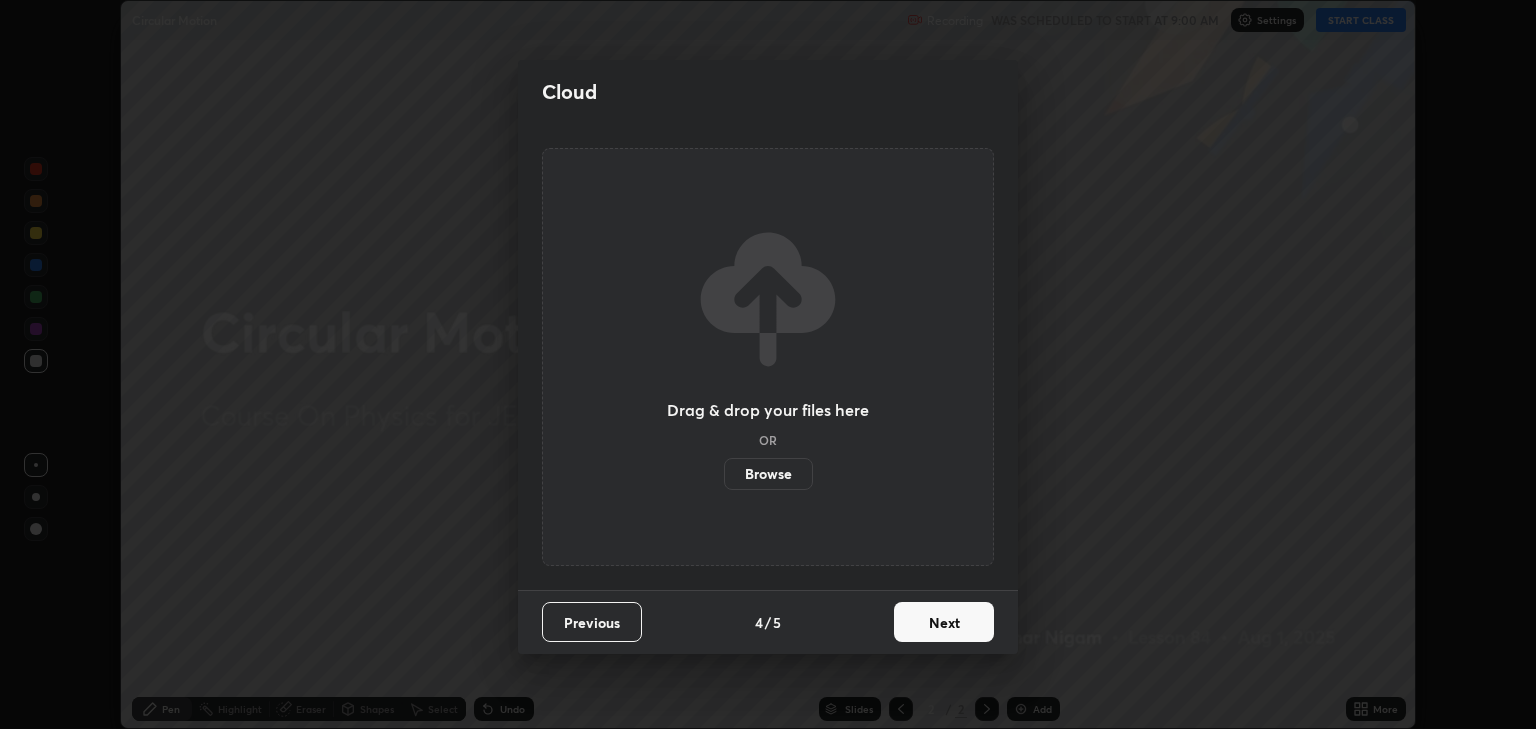 click on "Next" at bounding box center (944, 622) 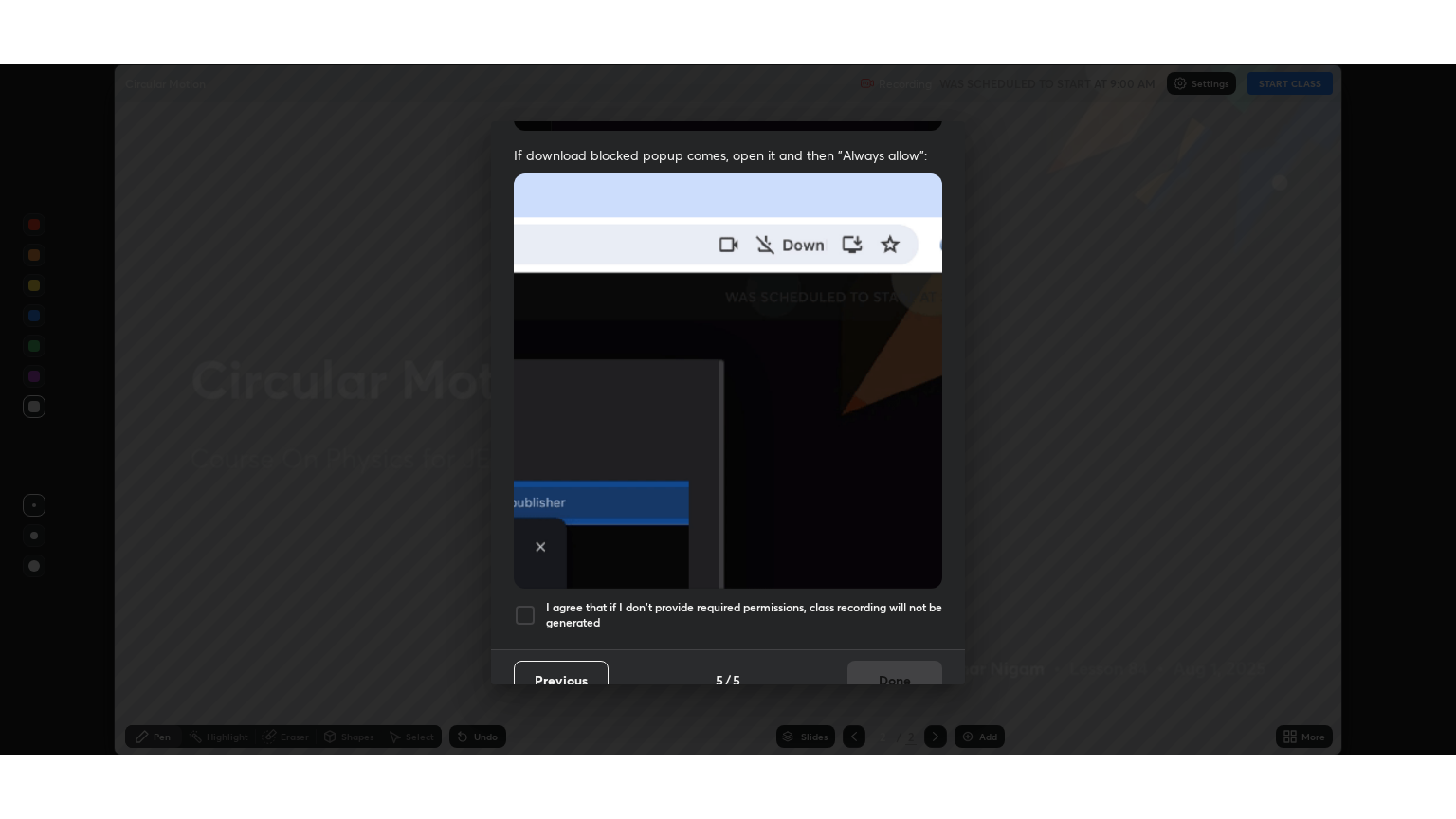 scroll, scrollTop: 384, scrollLeft: 0, axis: vertical 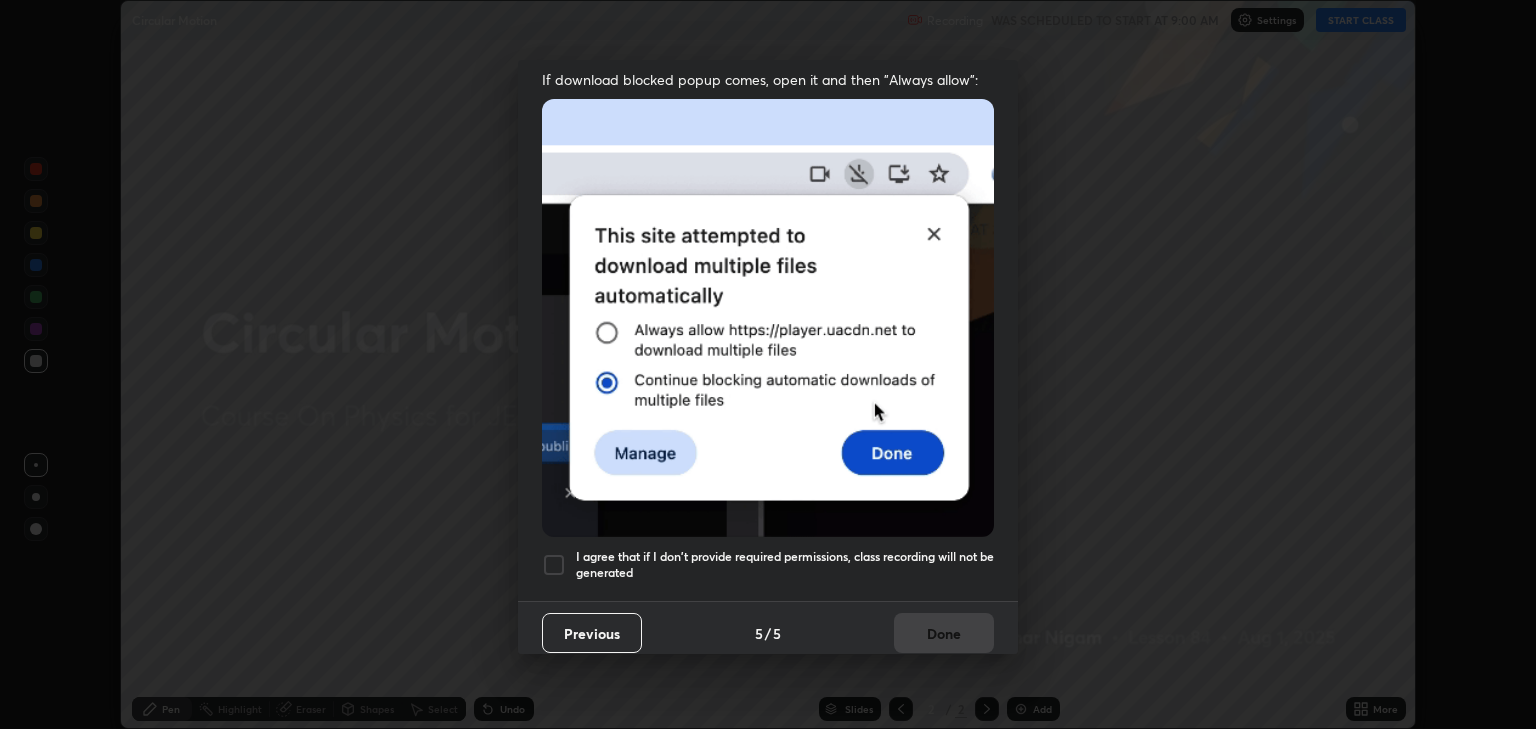 click at bounding box center (554, 565) 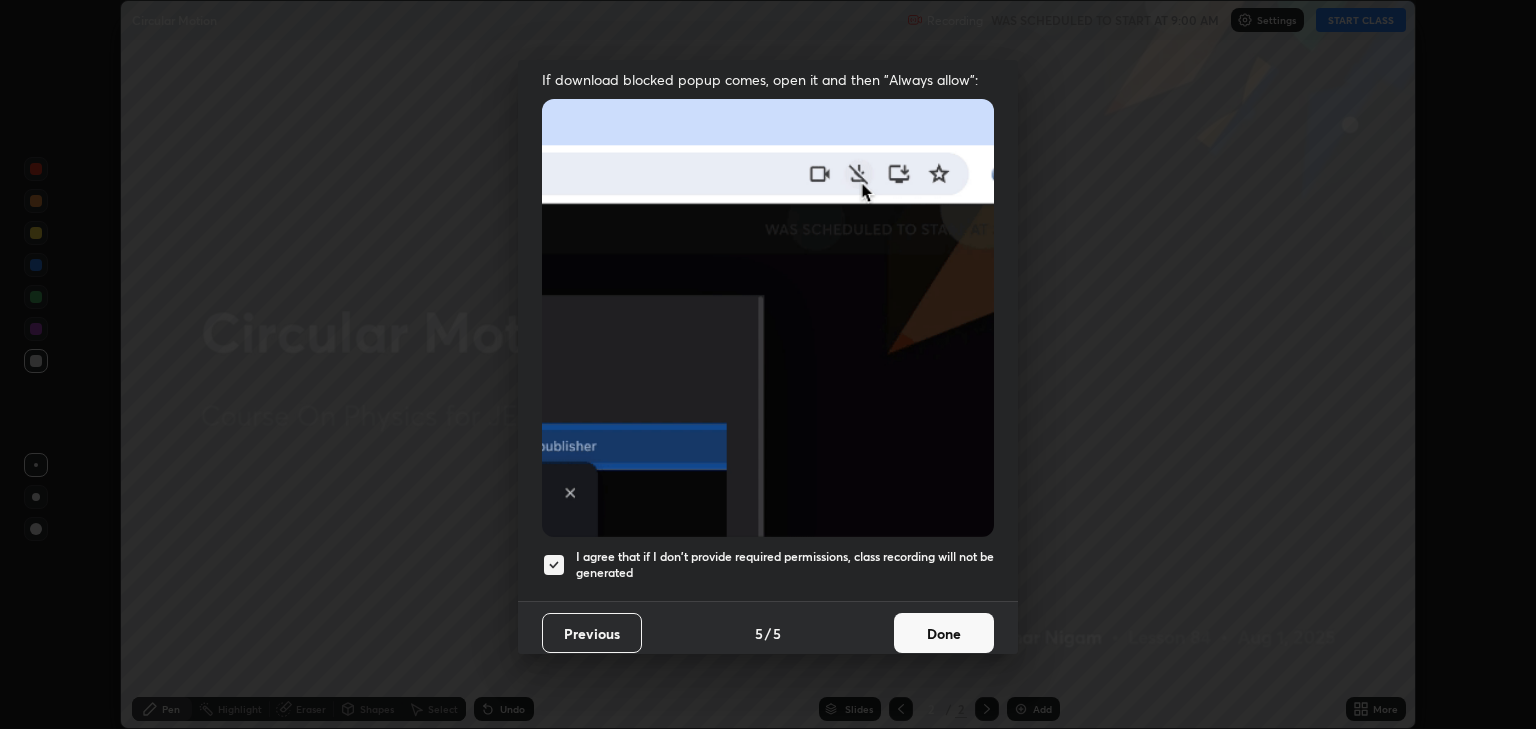 click on "Done" at bounding box center [944, 633] 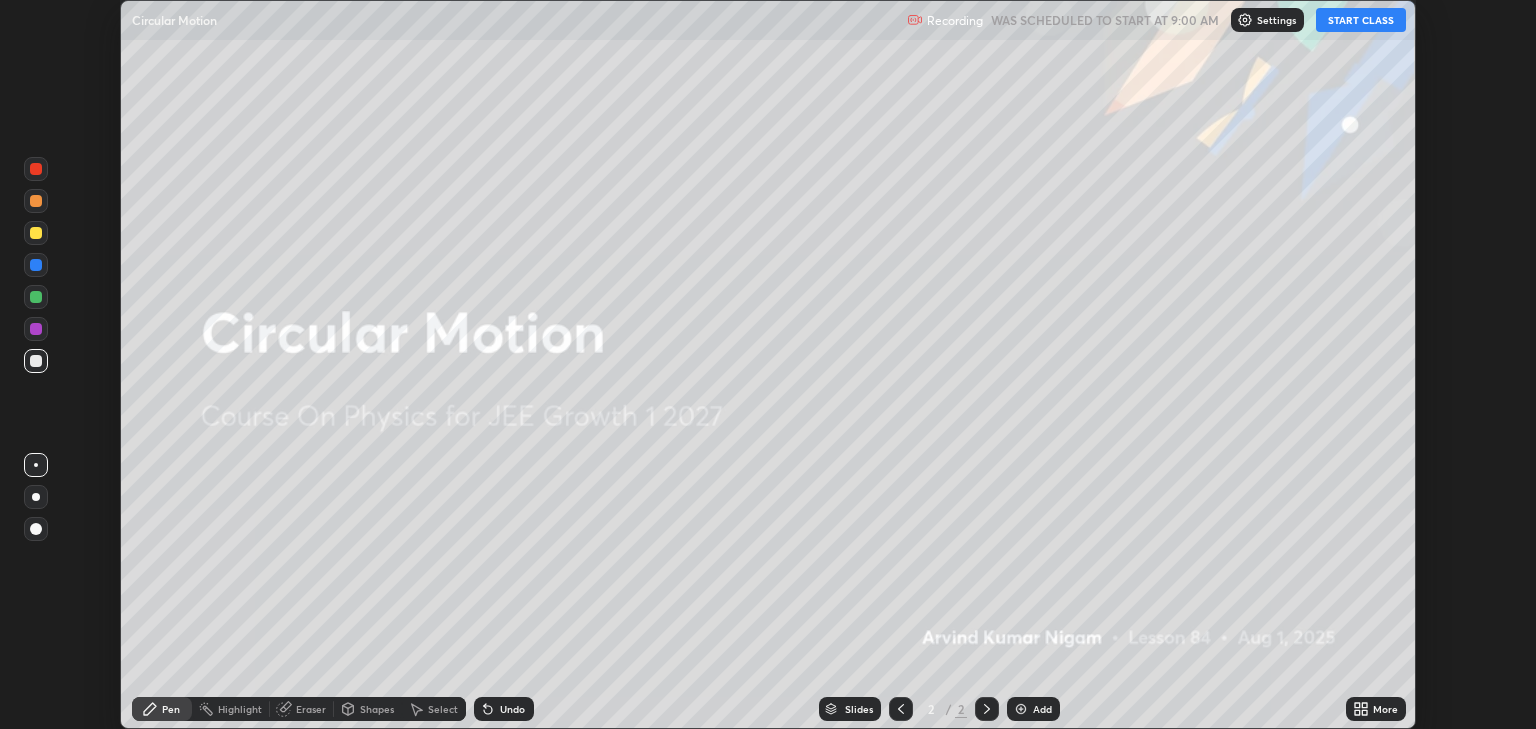 click on "START CLASS" at bounding box center [1361, 20] 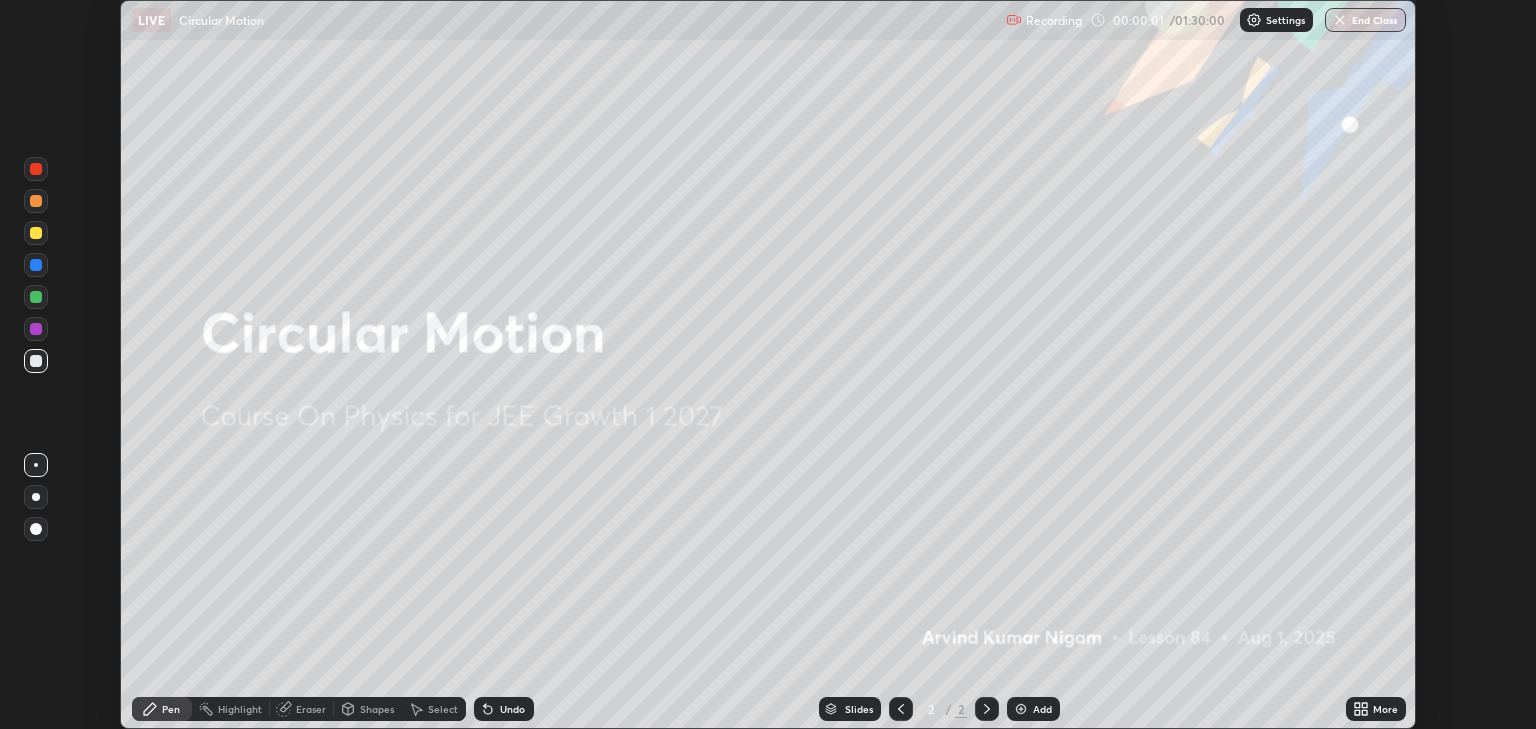 click on "More" at bounding box center [1385, 709] 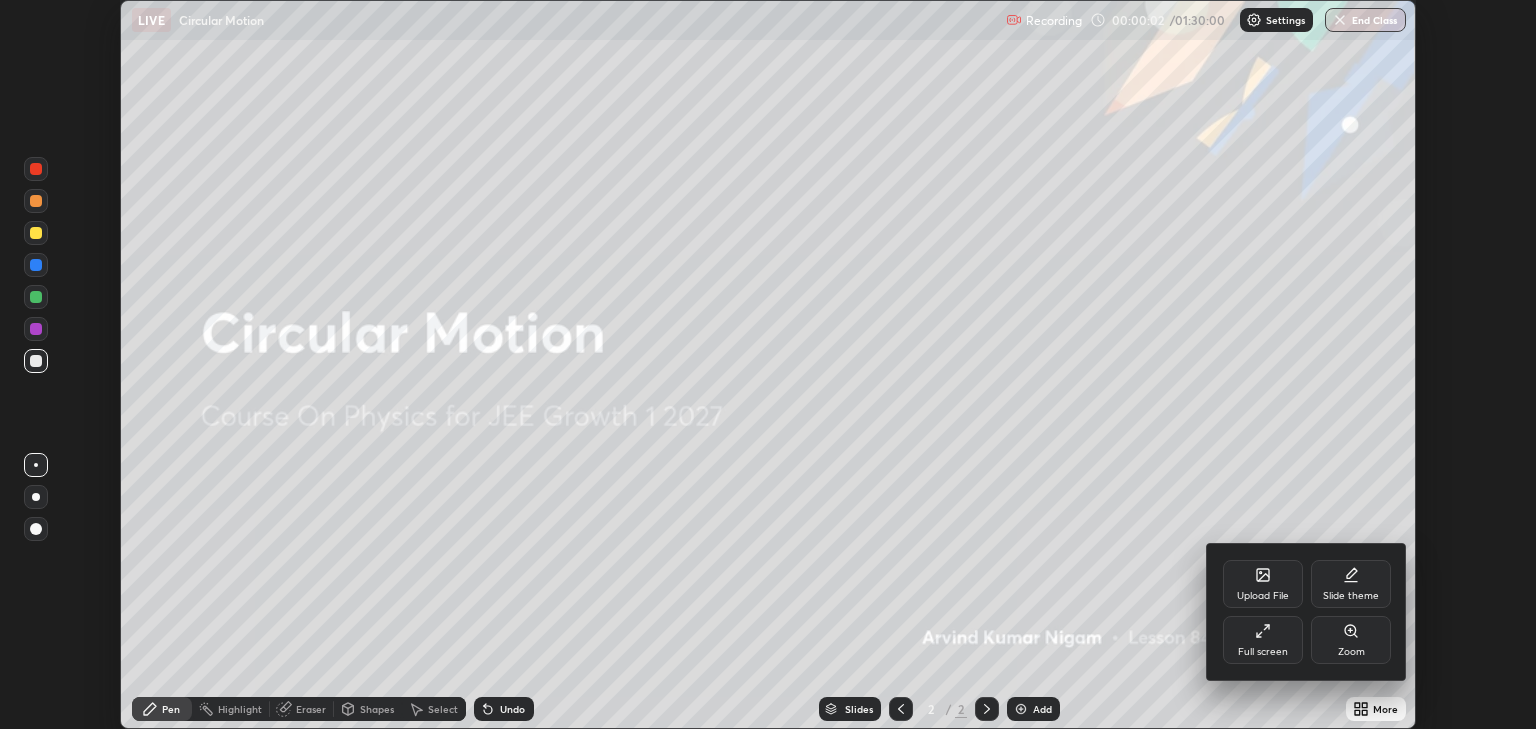 click on "Full screen" at bounding box center (1263, 640) 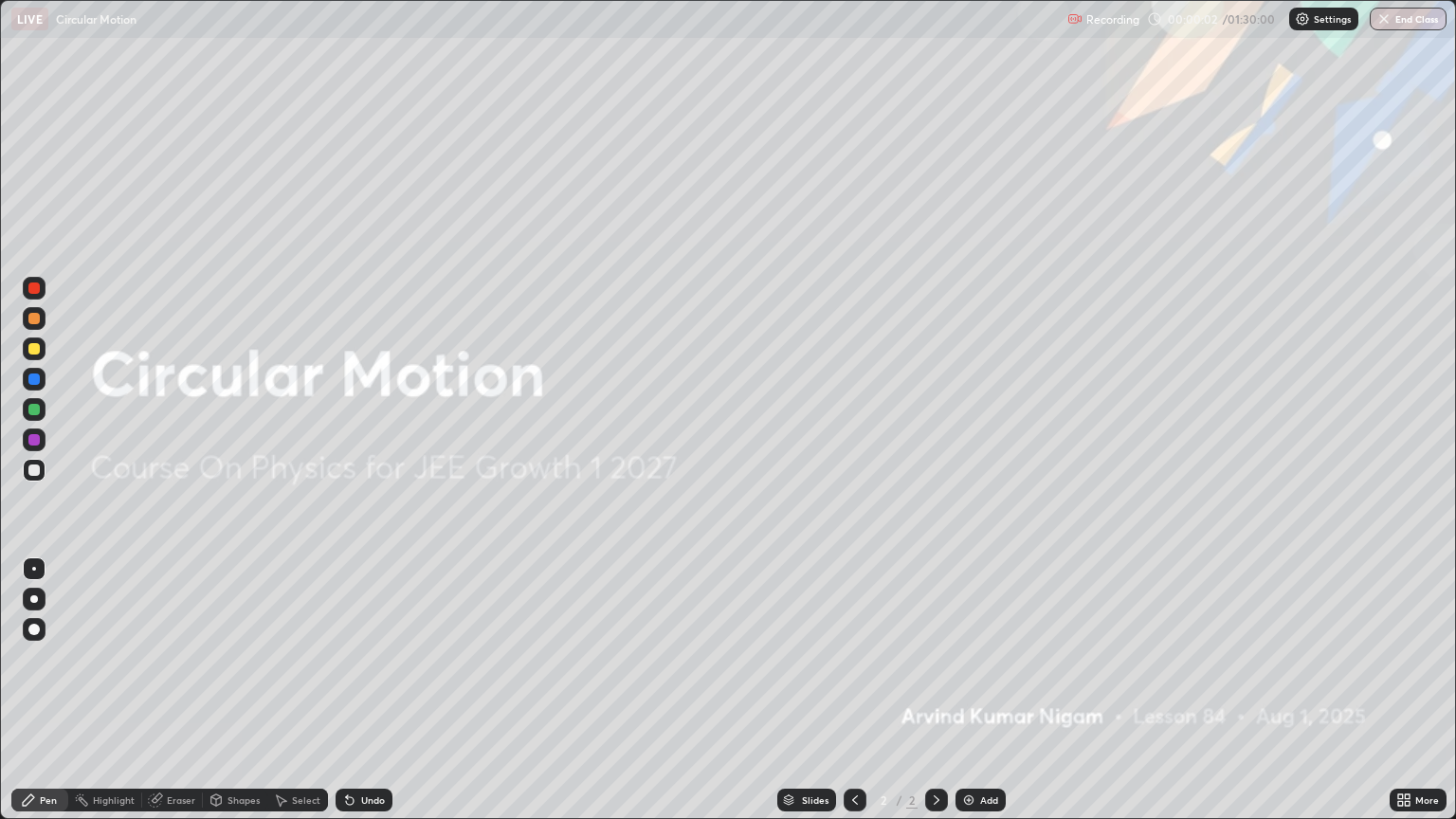 scroll, scrollTop: 93973, scrollLeft: 93336, axis: both 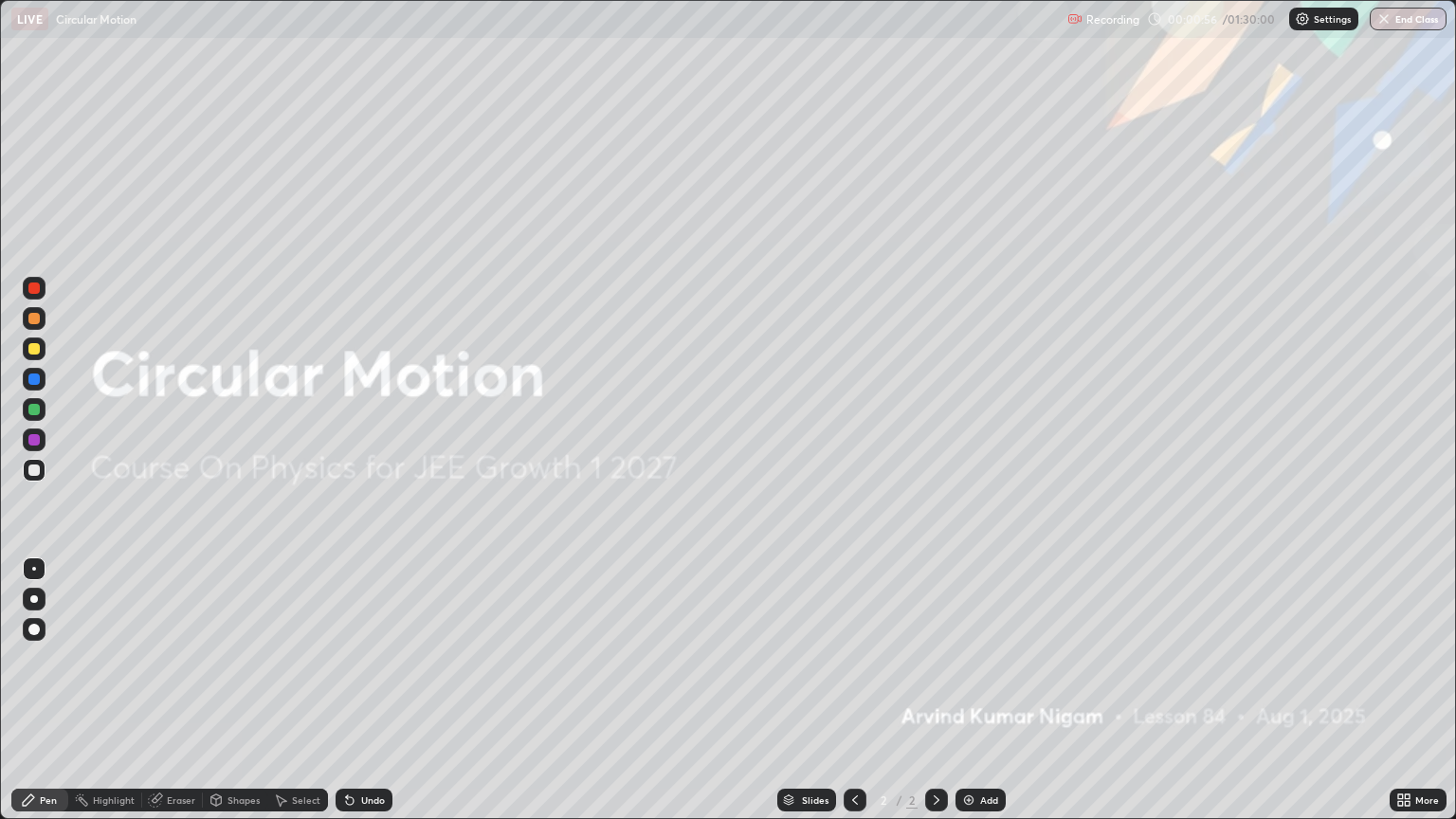 click on "Add" at bounding box center (989, 800) 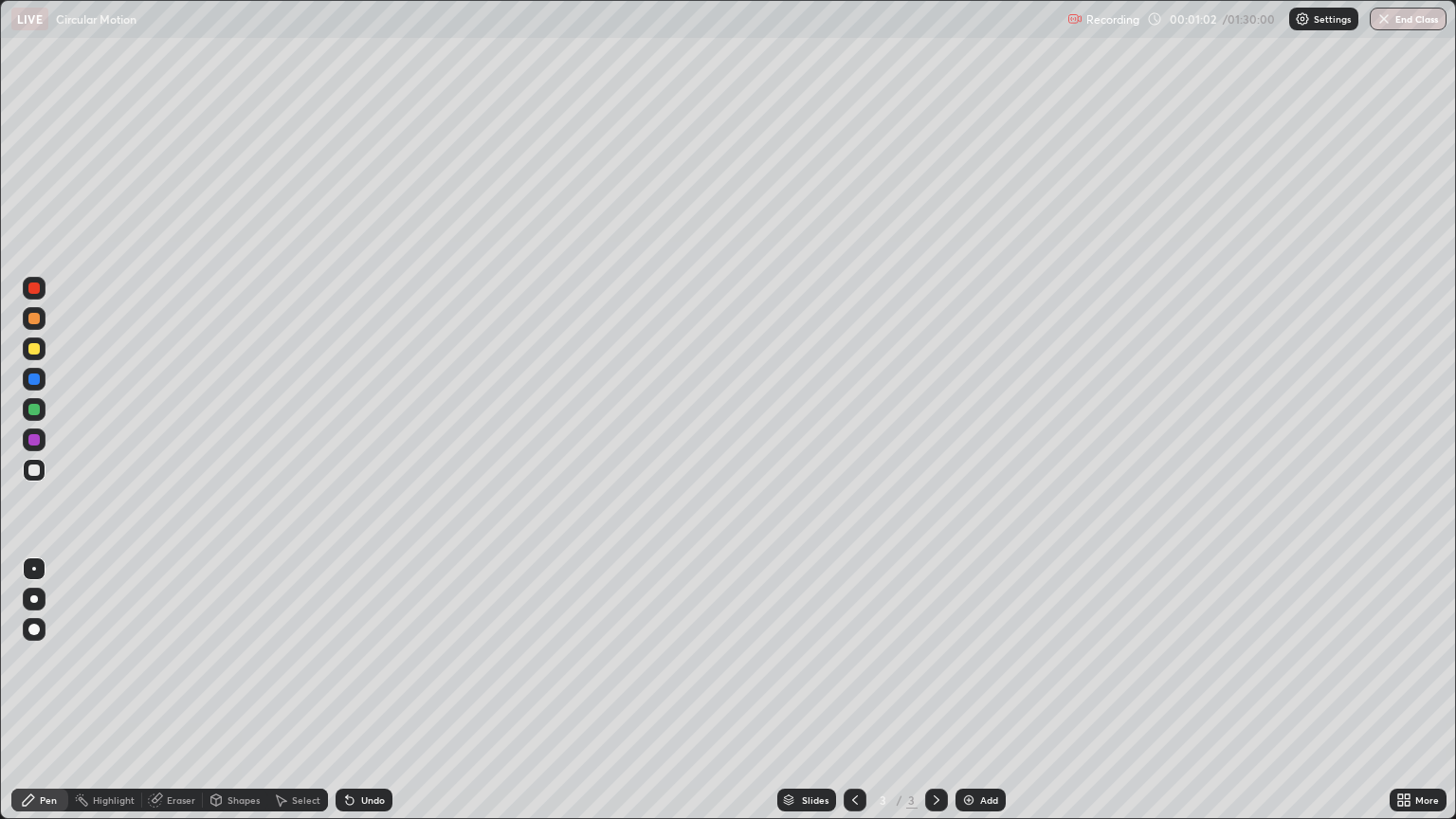 click on "Shapes" at bounding box center [244, 800] 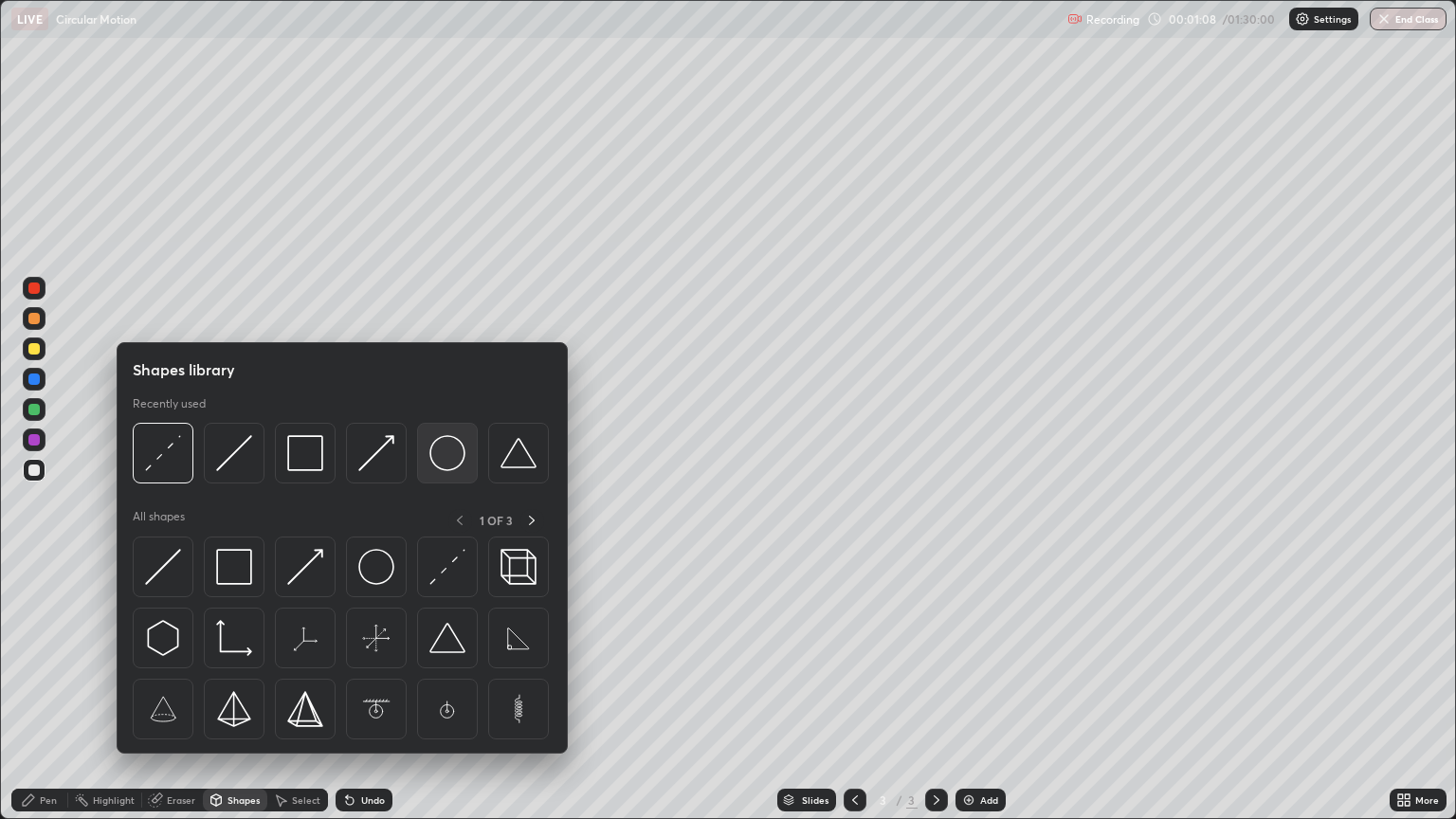 click at bounding box center [447, 453] 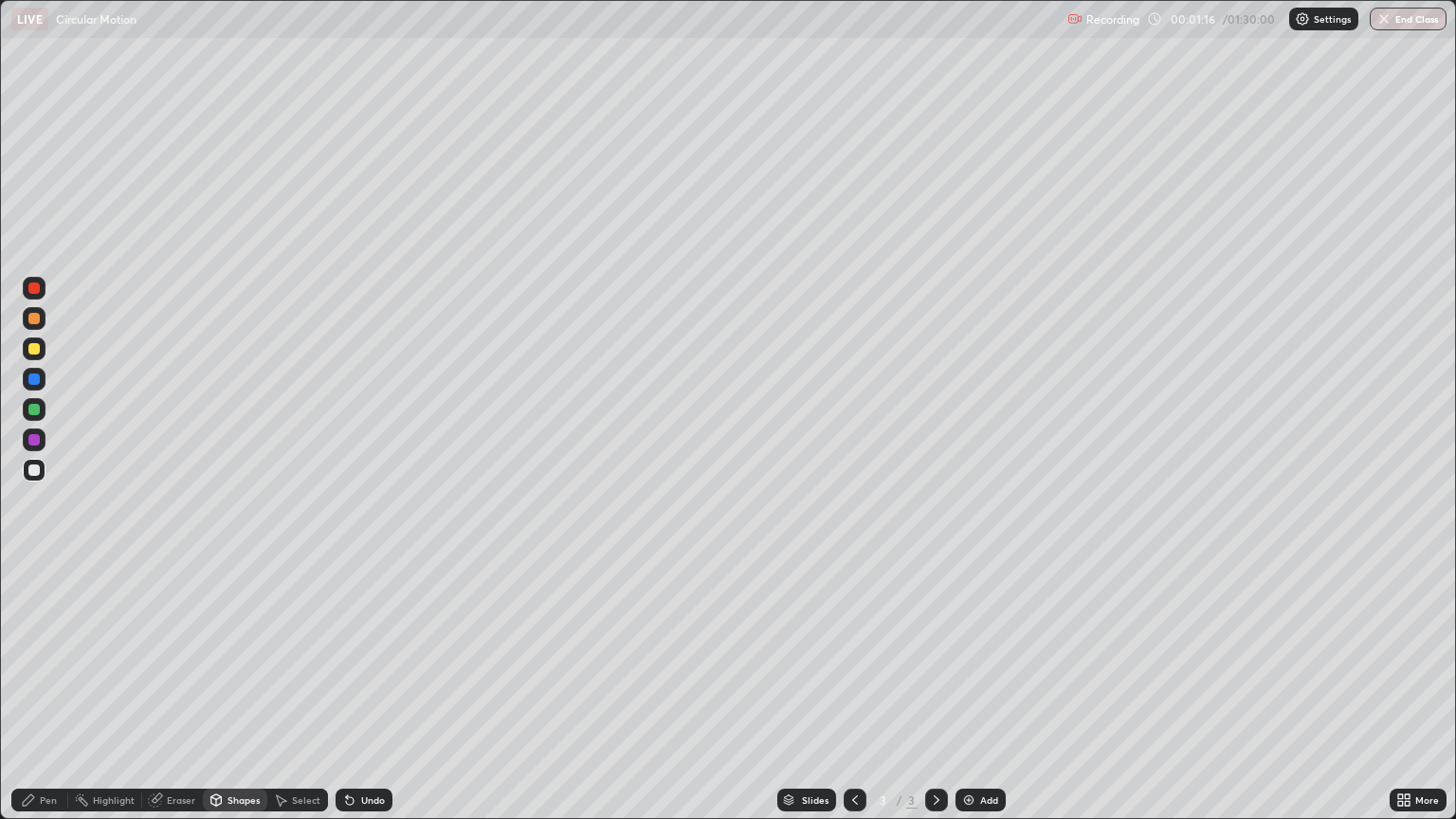 click on "Shapes" at bounding box center [244, 800] 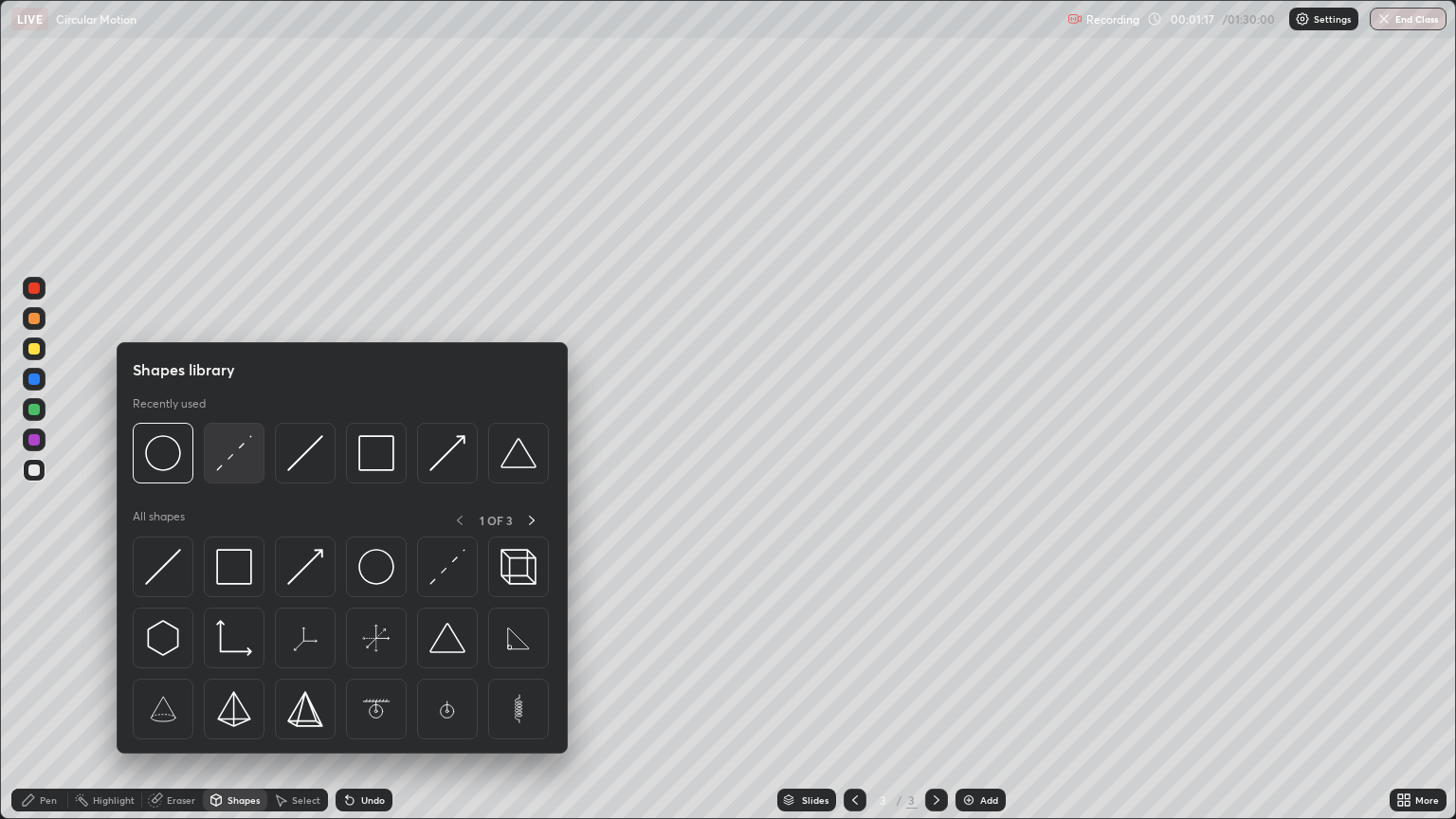 click at bounding box center [234, 453] 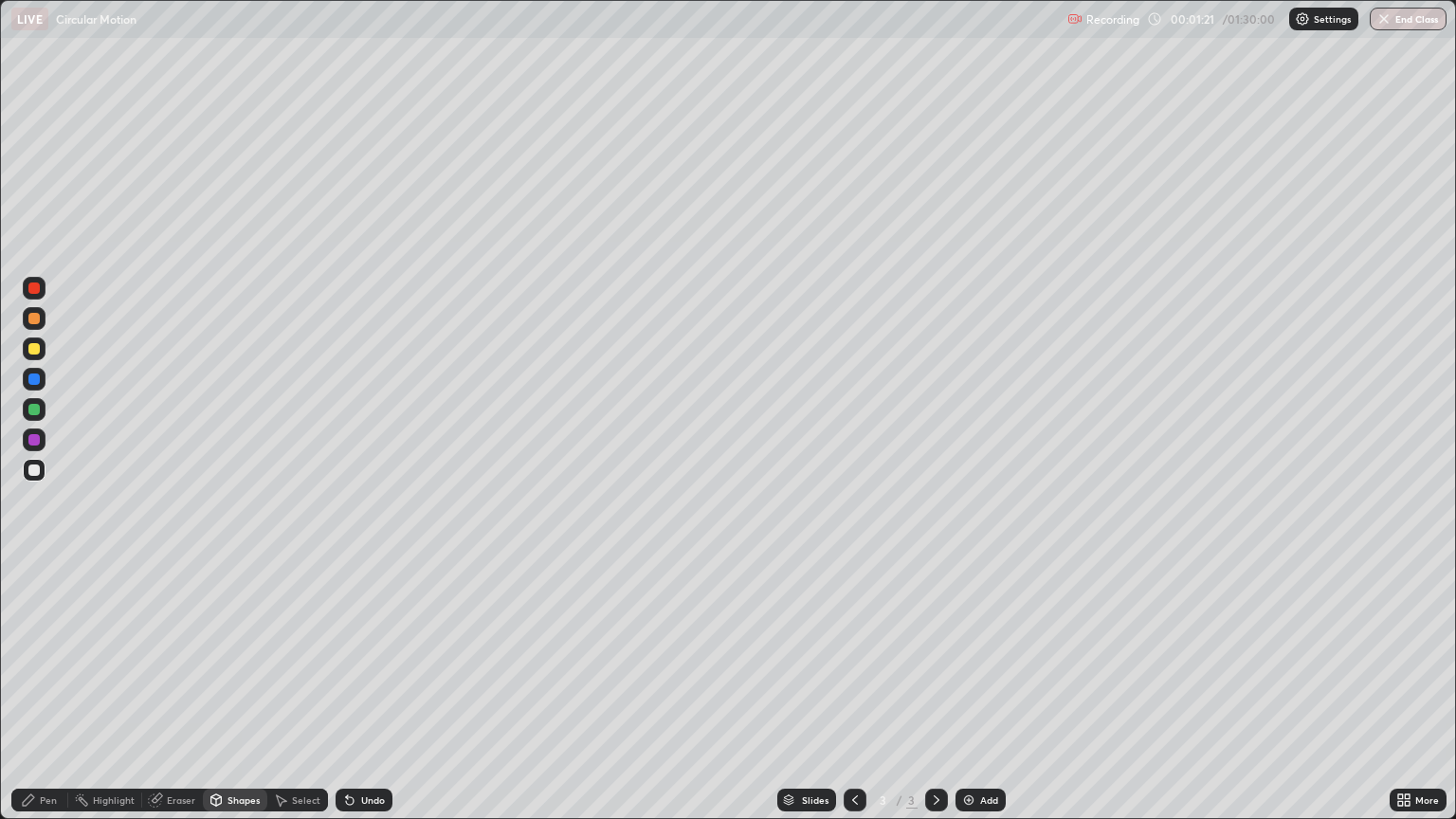 click on "Pen" at bounding box center (40, 800) 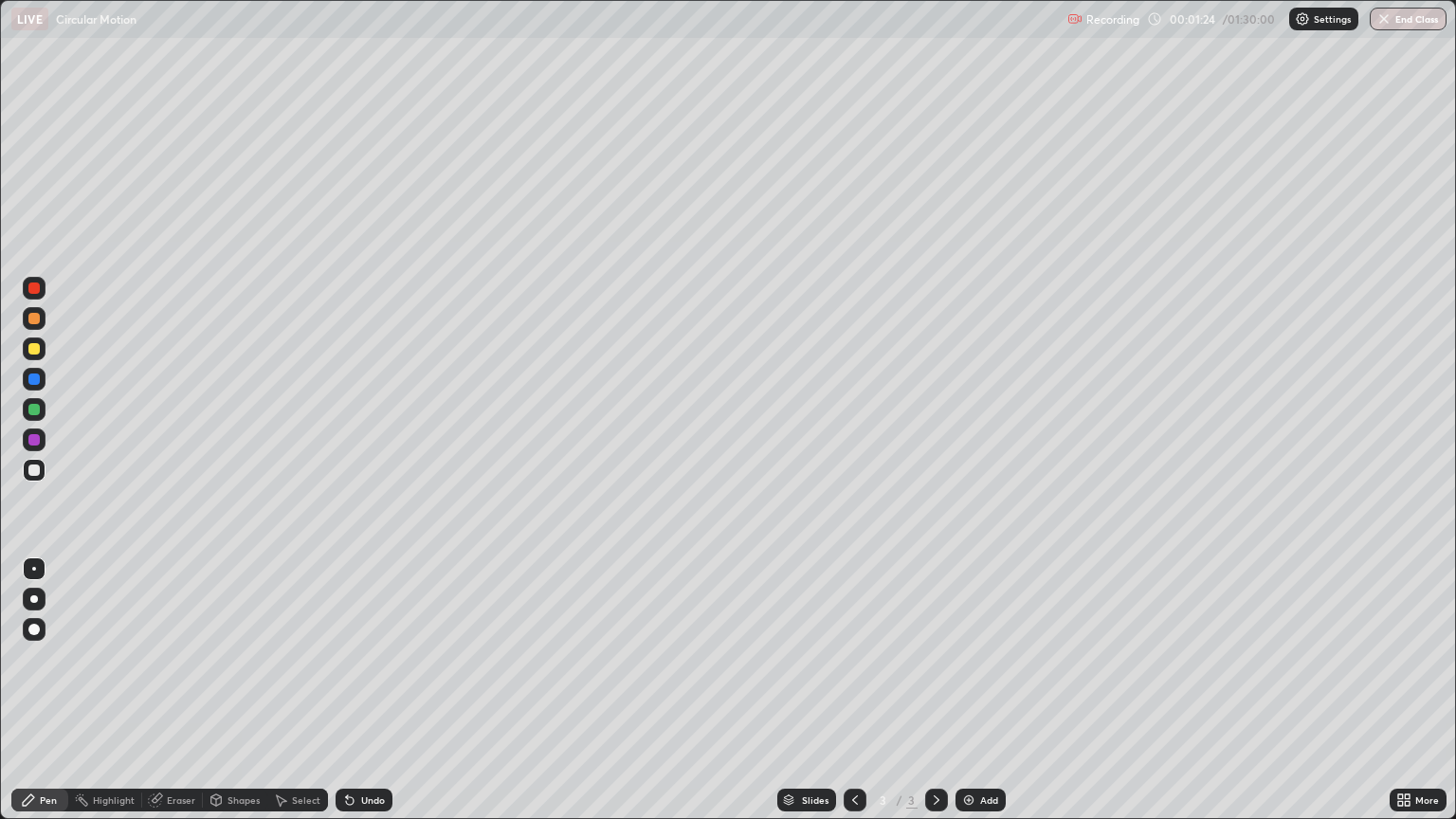 click at bounding box center (34, 349) 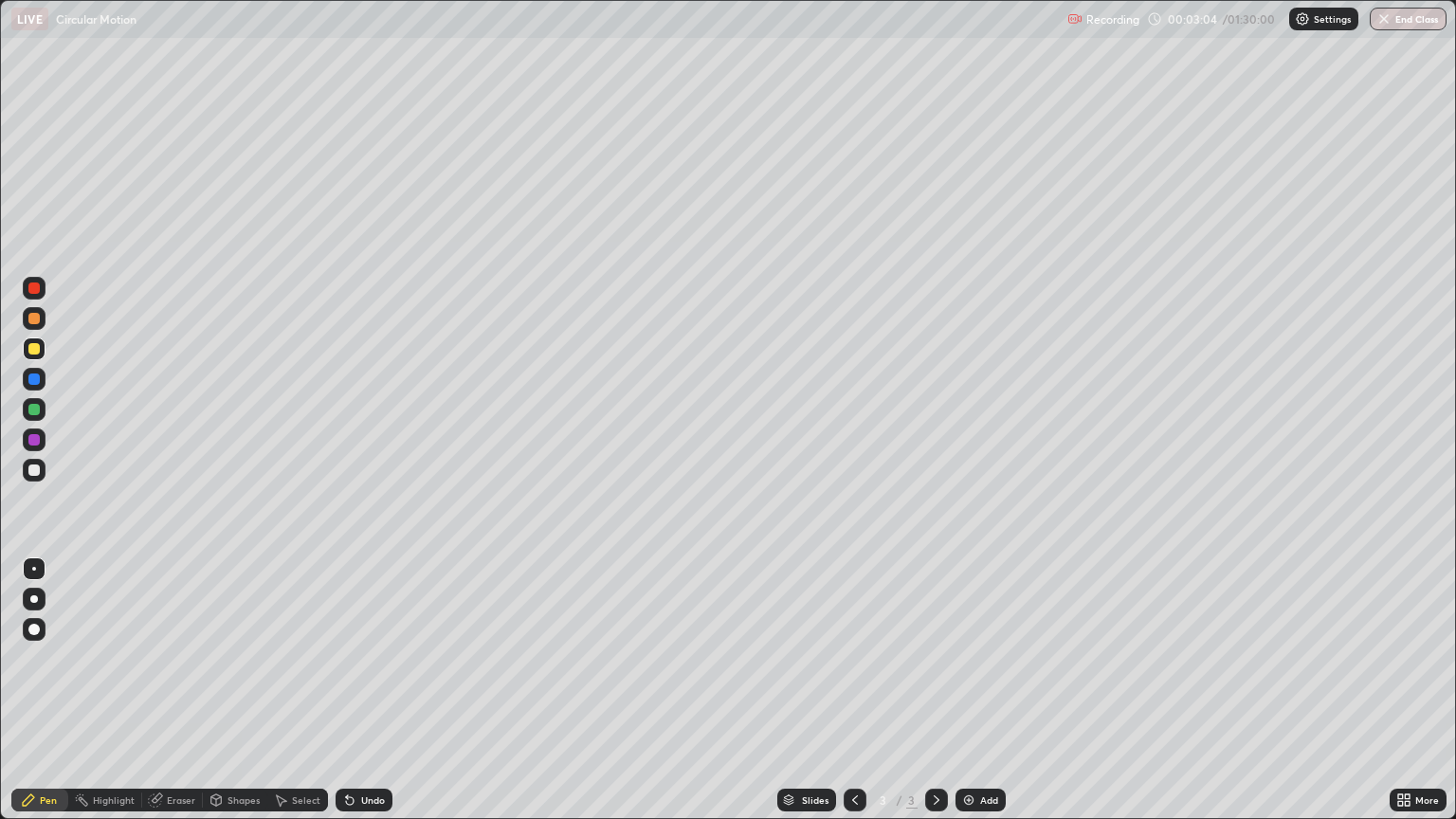 click on "Undo" at bounding box center (373, 800) 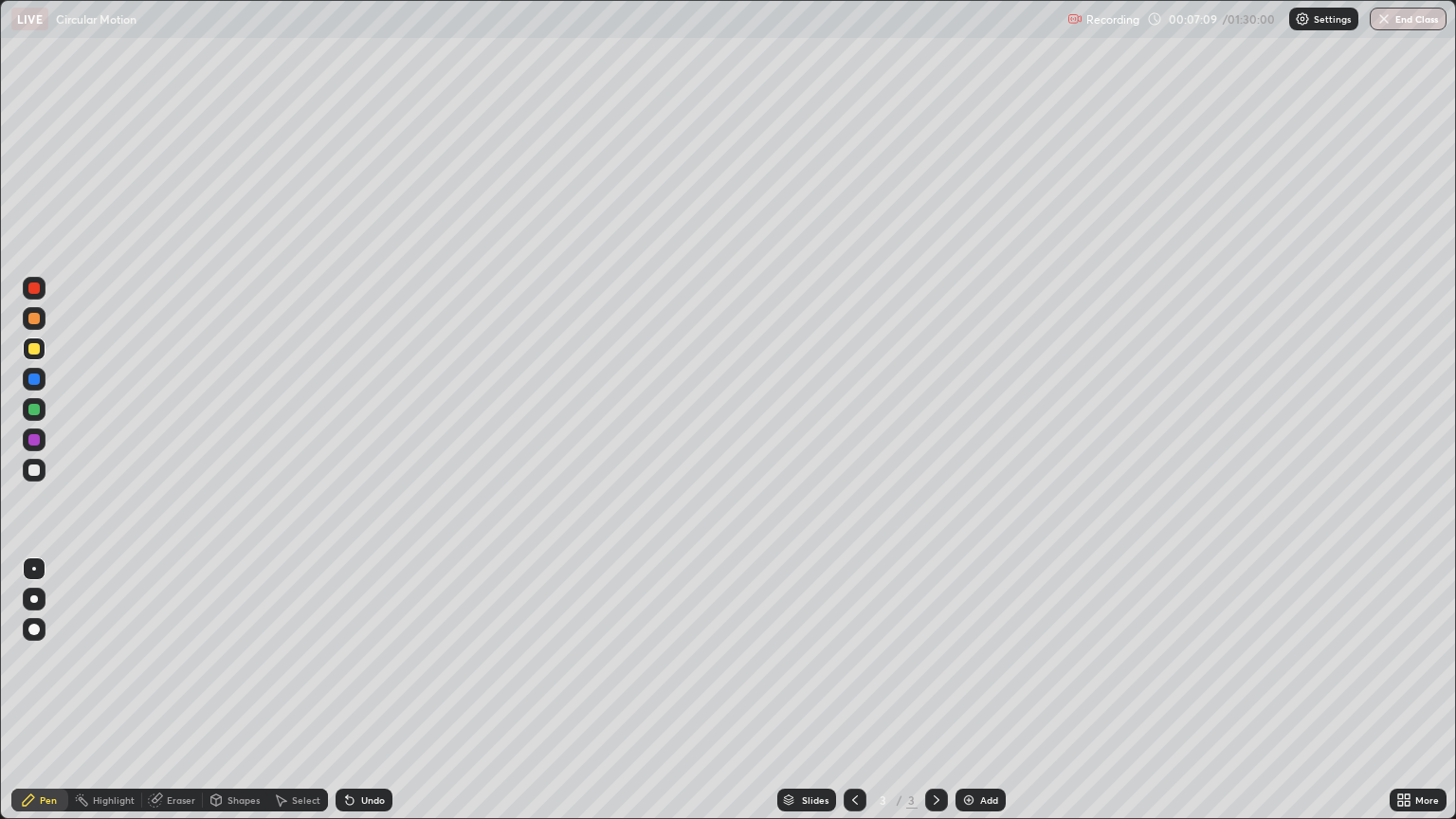 click on "Select" at bounding box center [306, 800] 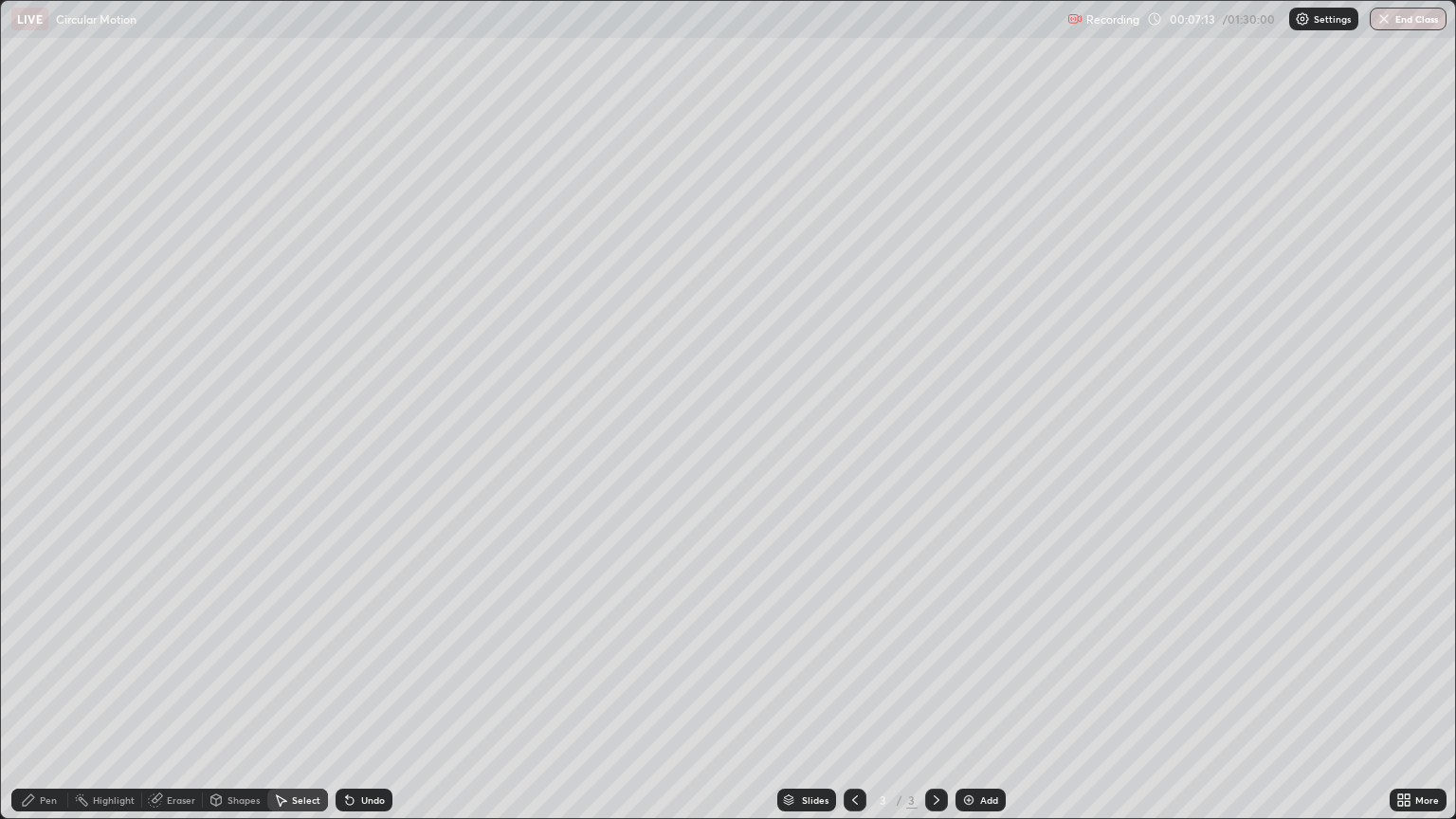 click on "Add" at bounding box center (980, 800) 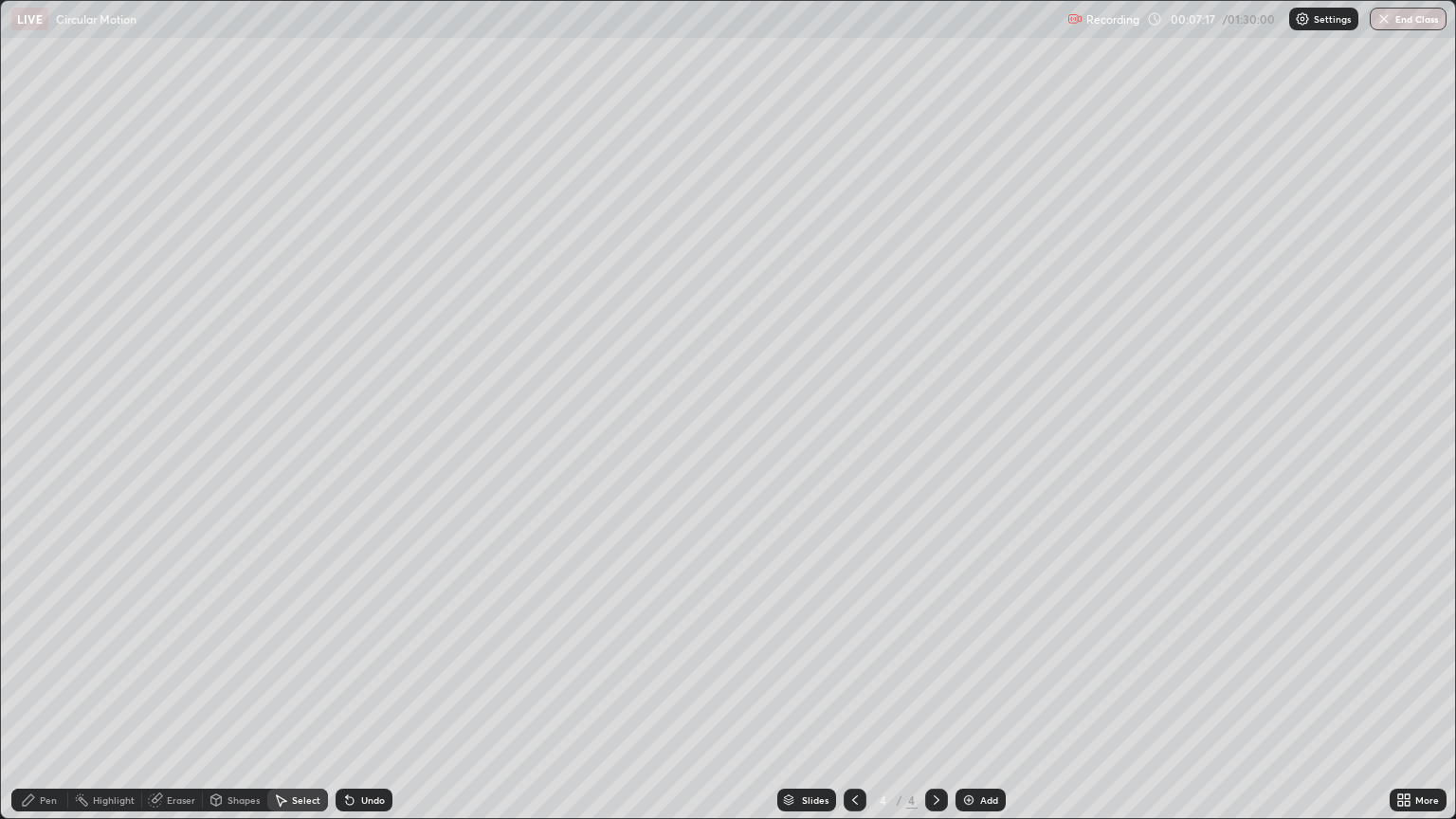 click on "Shapes" at bounding box center [235, 800] 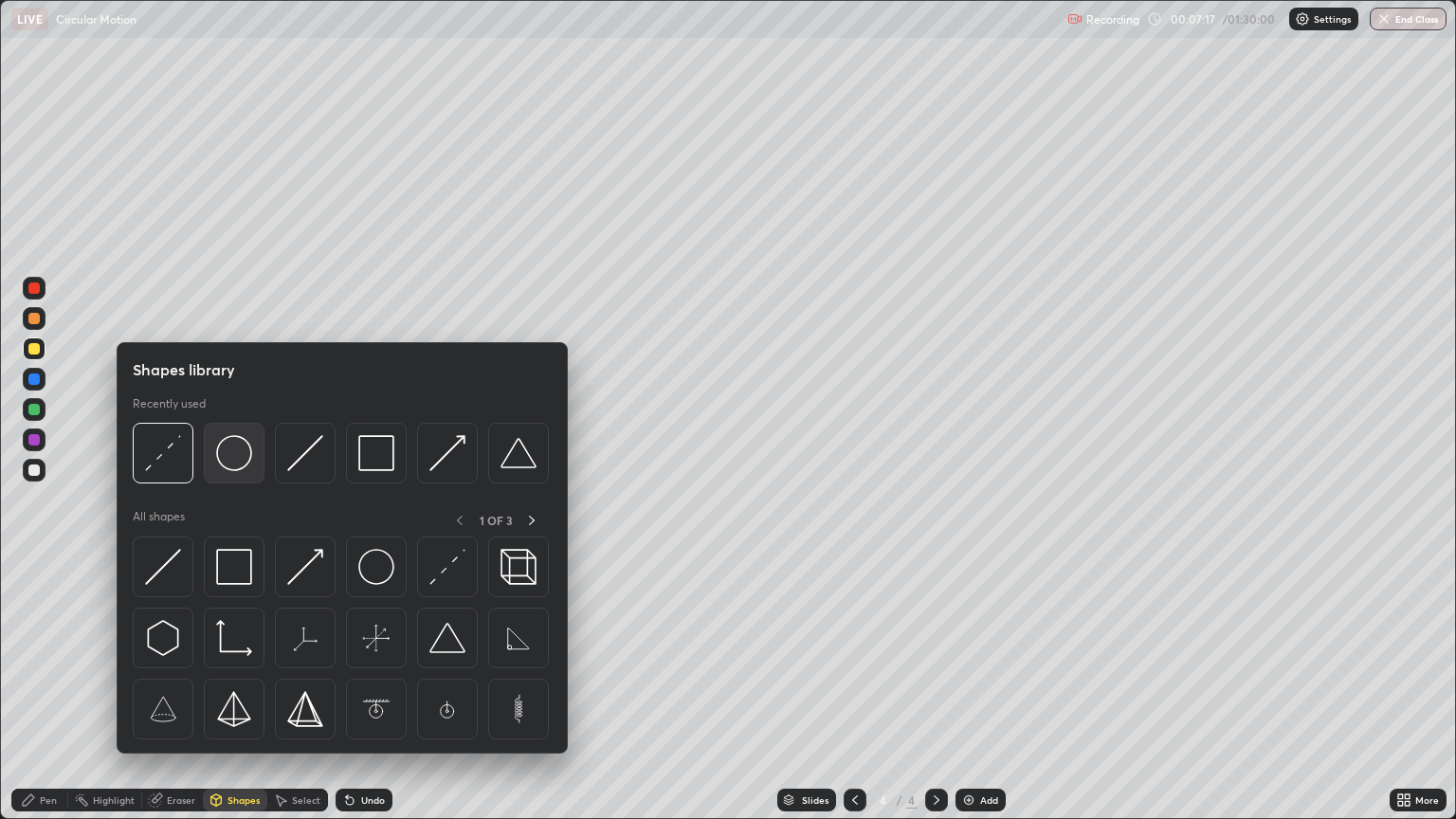 click at bounding box center (234, 453) 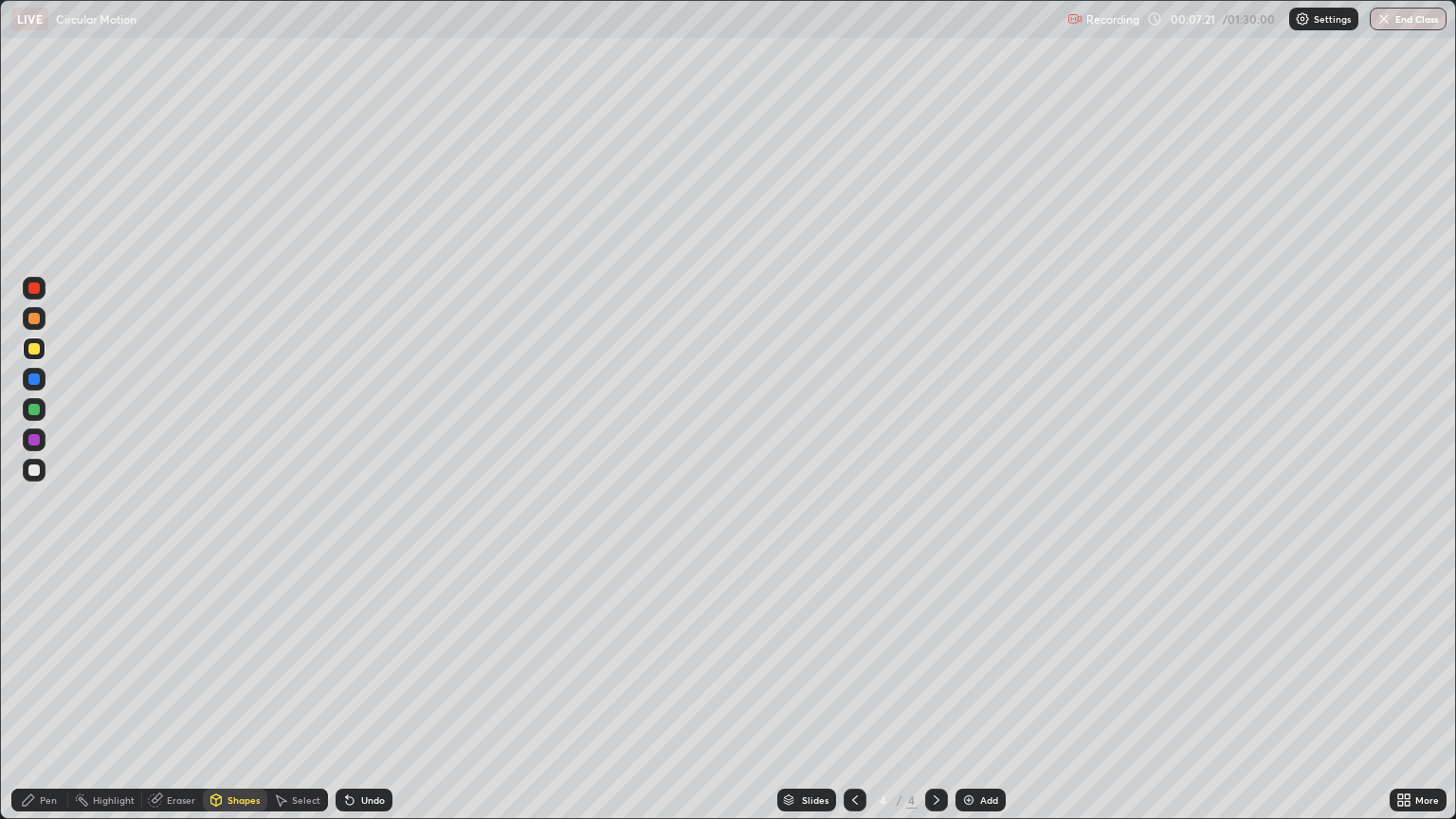 click on "Shapes" at bounding box center [244, 800] 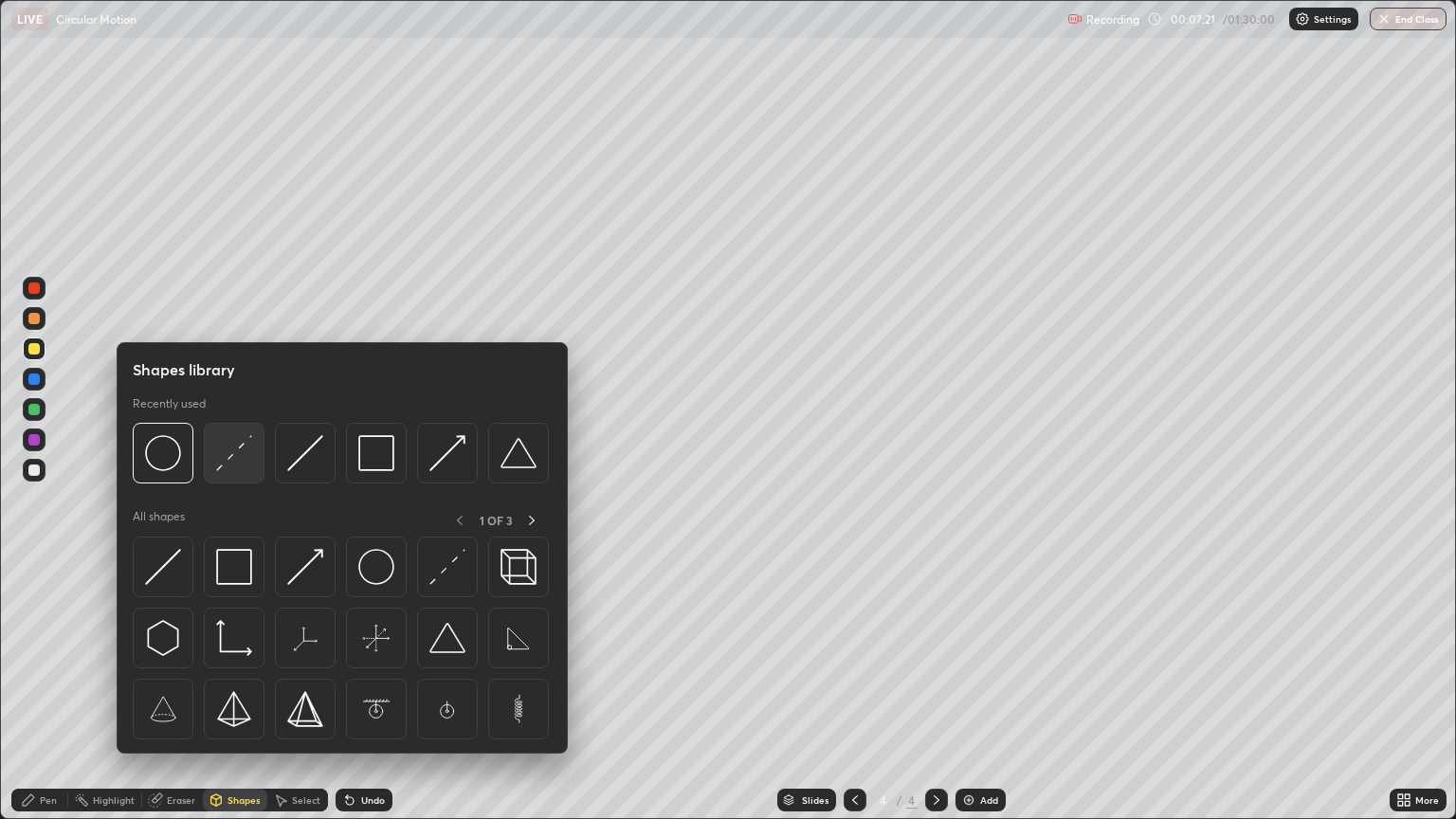 click at bounding box center (234, 453) 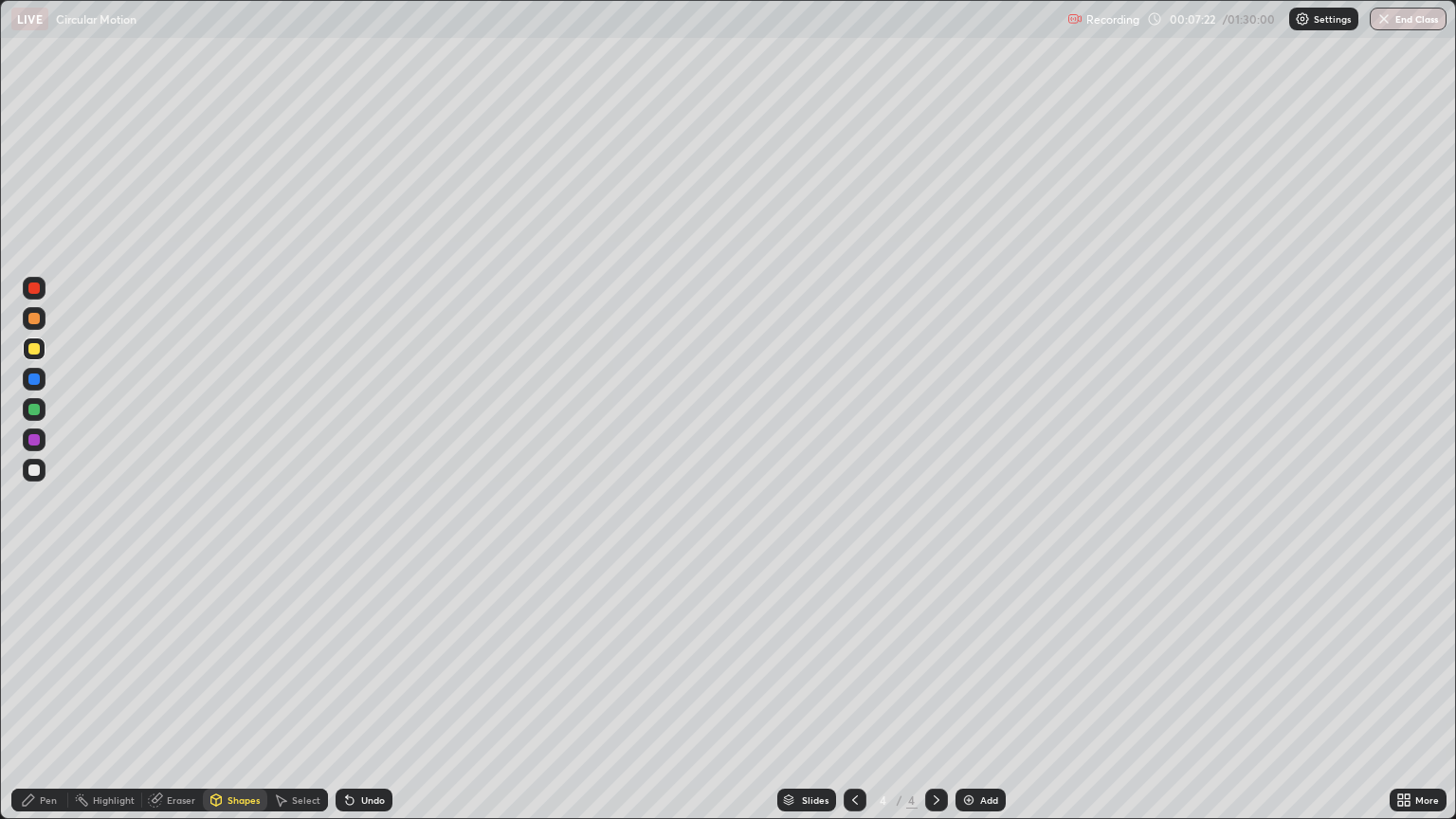 click at bounding box center [34, 470] 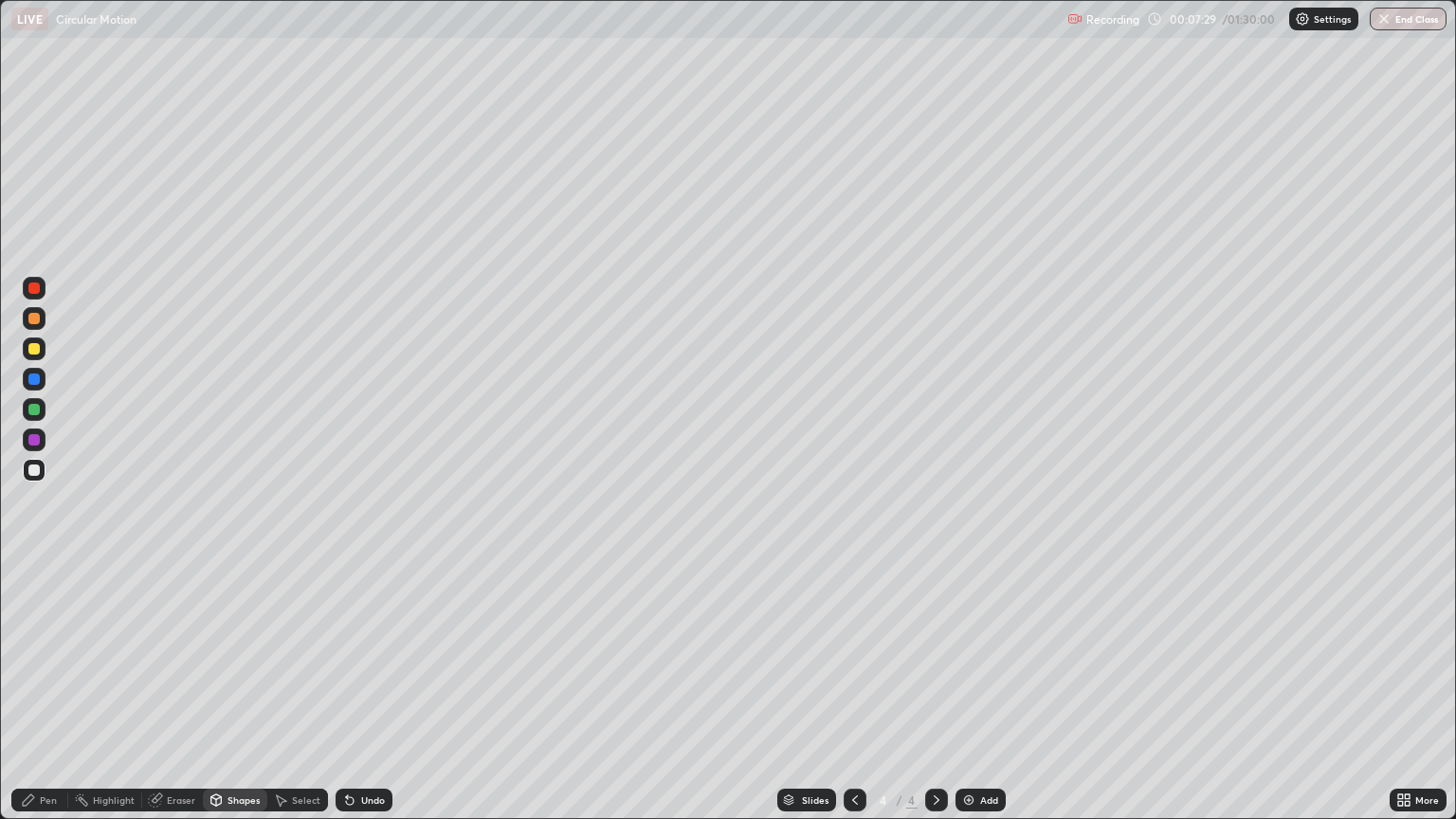 click 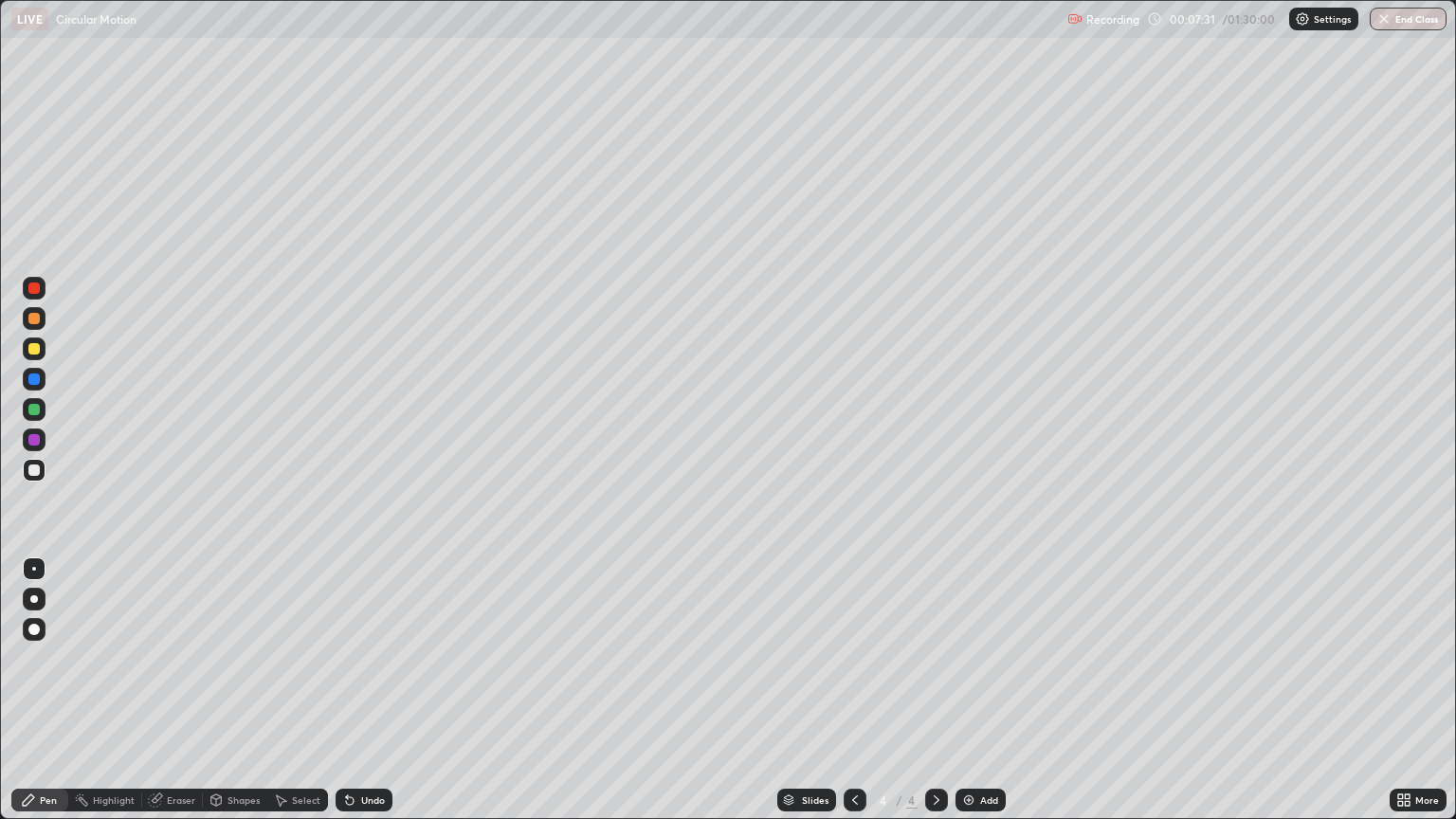 click at bounding box center [34, 349] 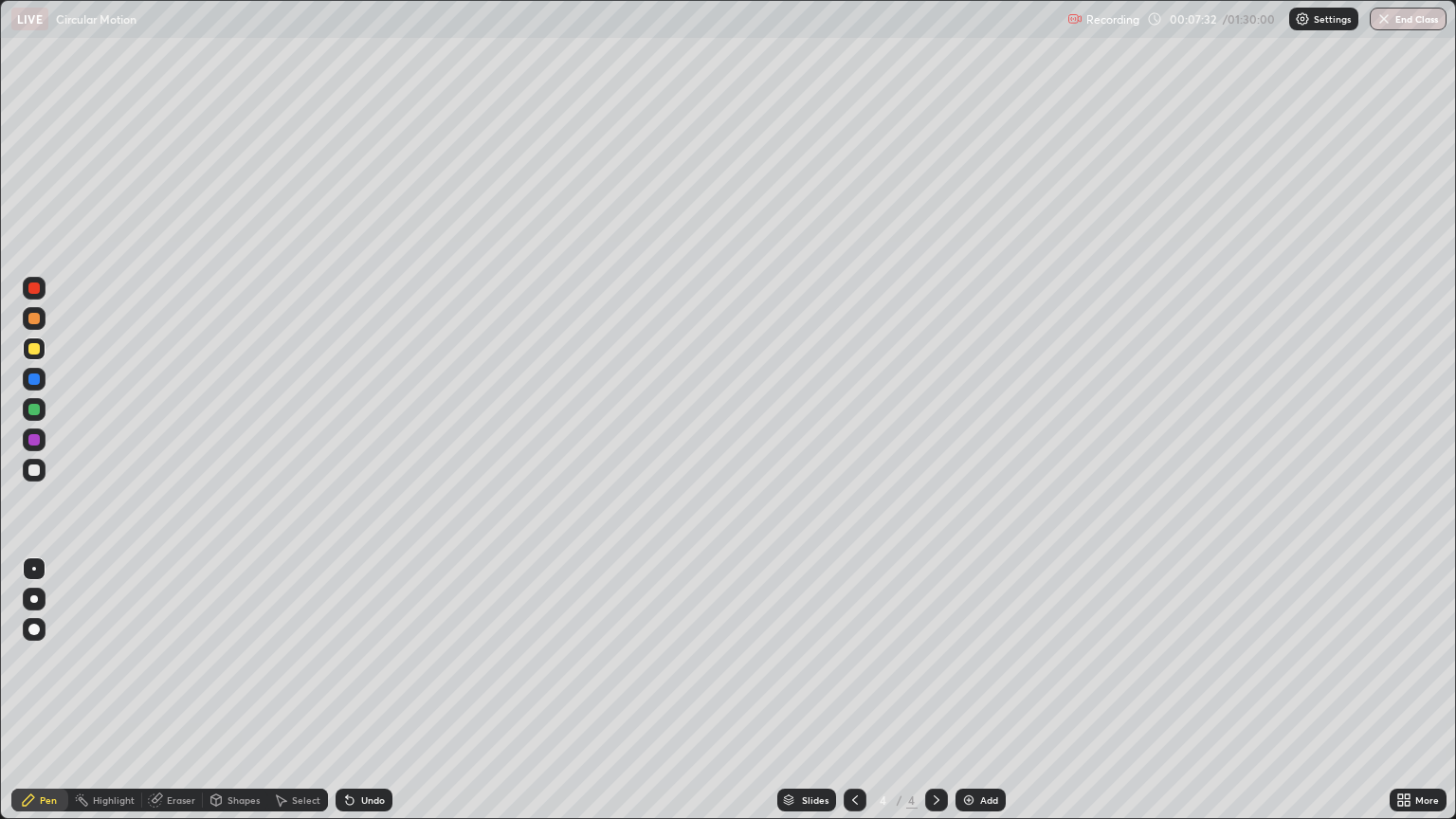 click at bounding box center (34, 379) 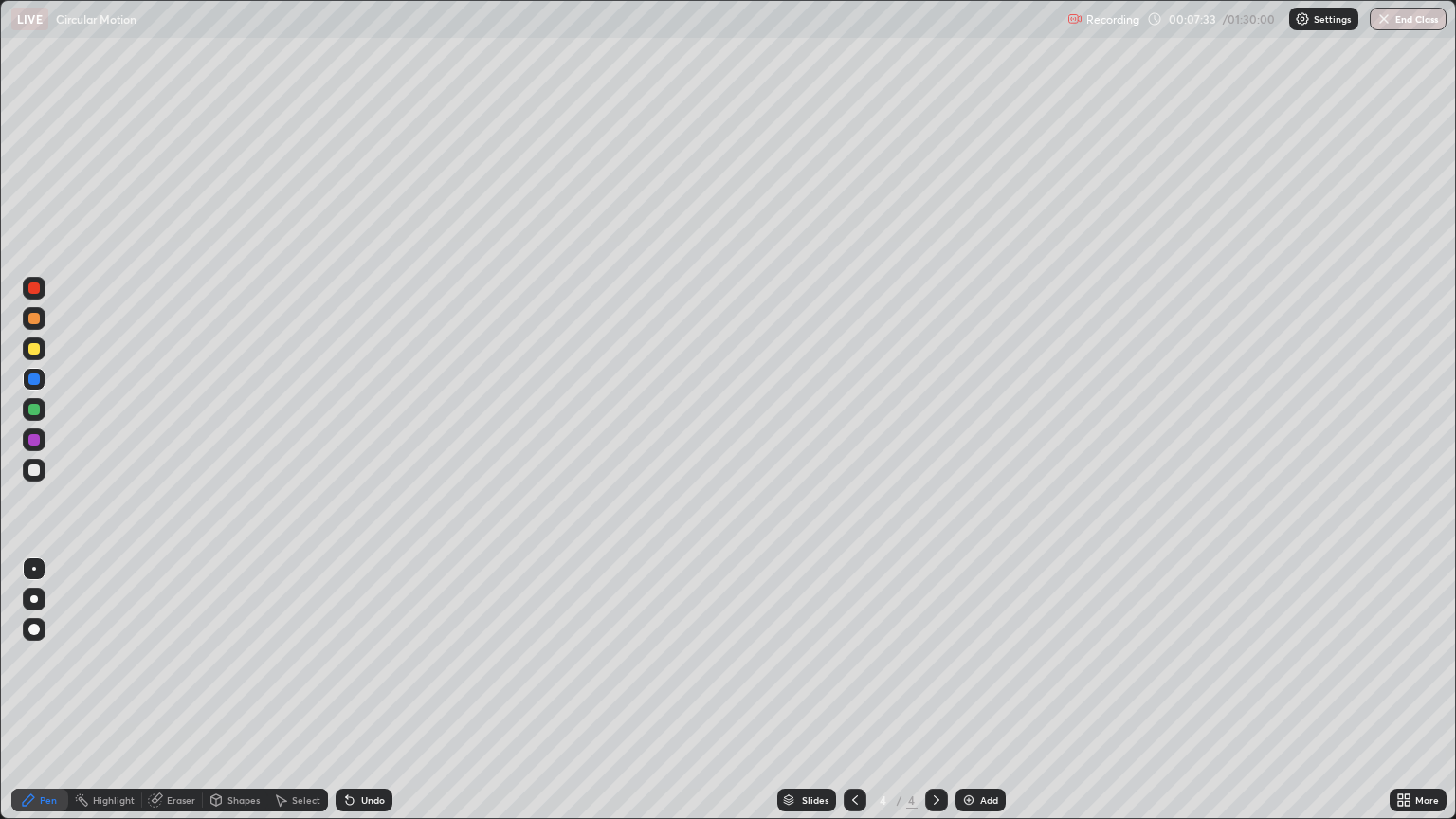click at bounding box center [34, 599] 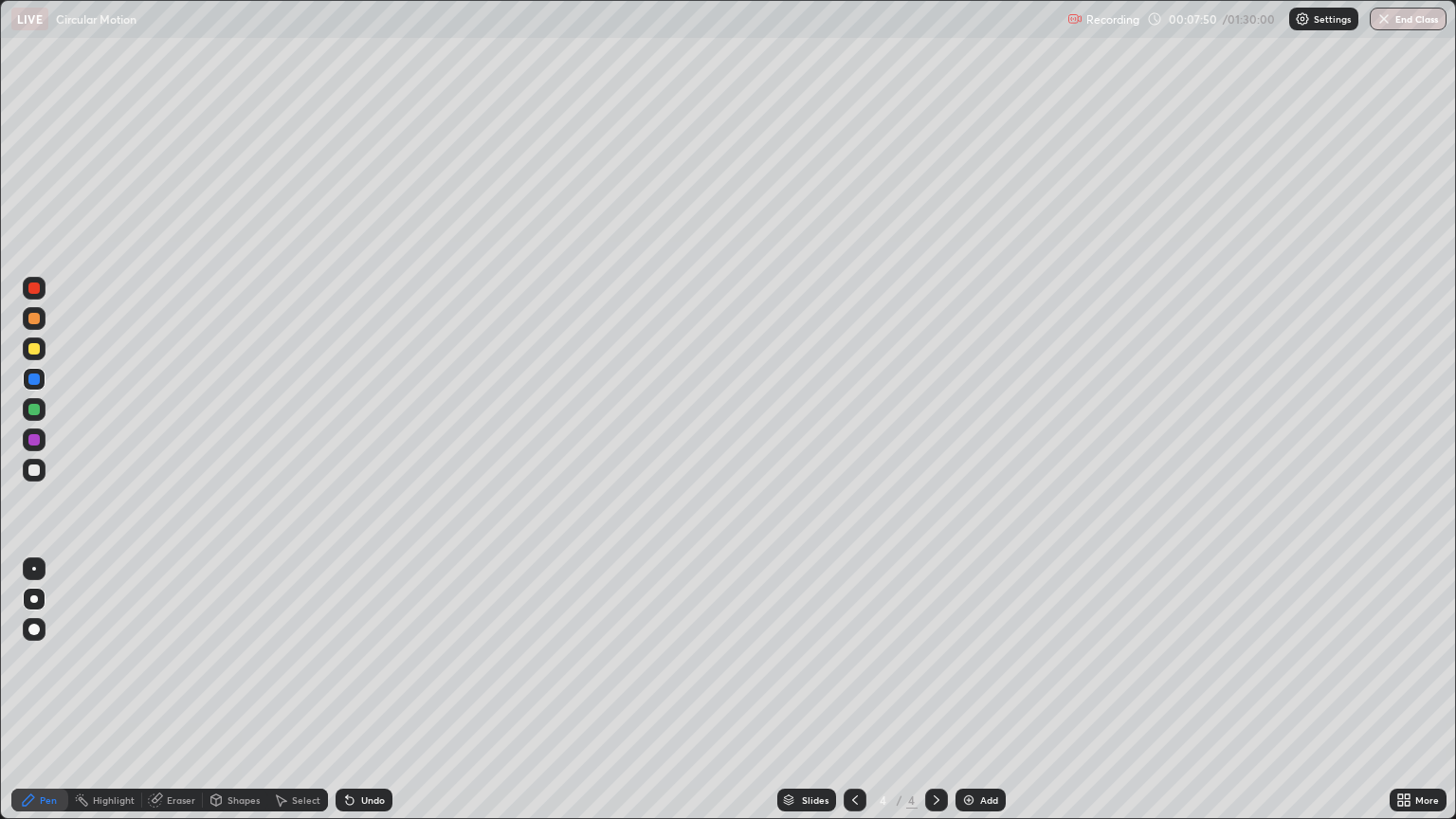 click at bounding box center [34, 569] 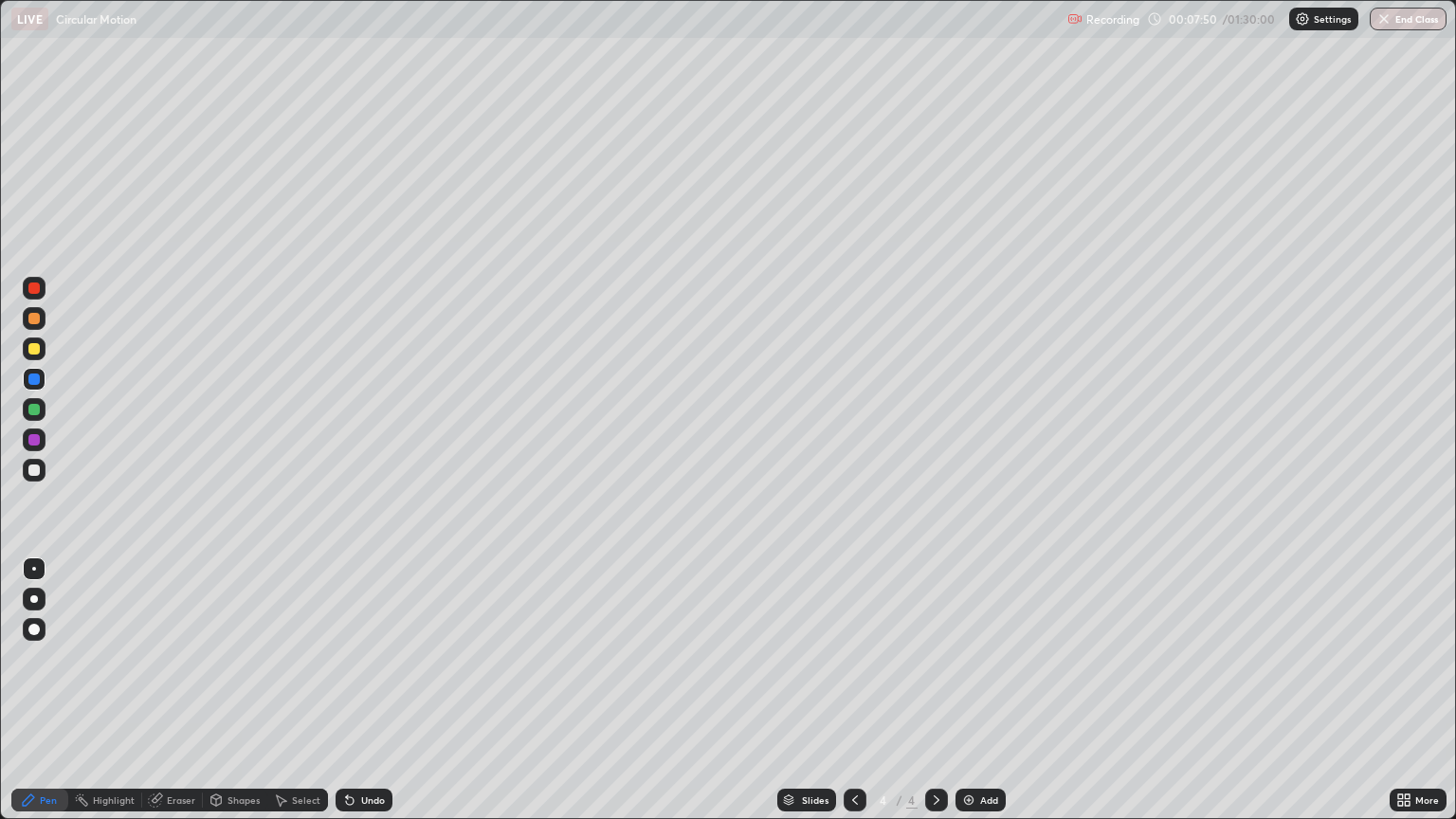 click at bounding box center (34, 470) 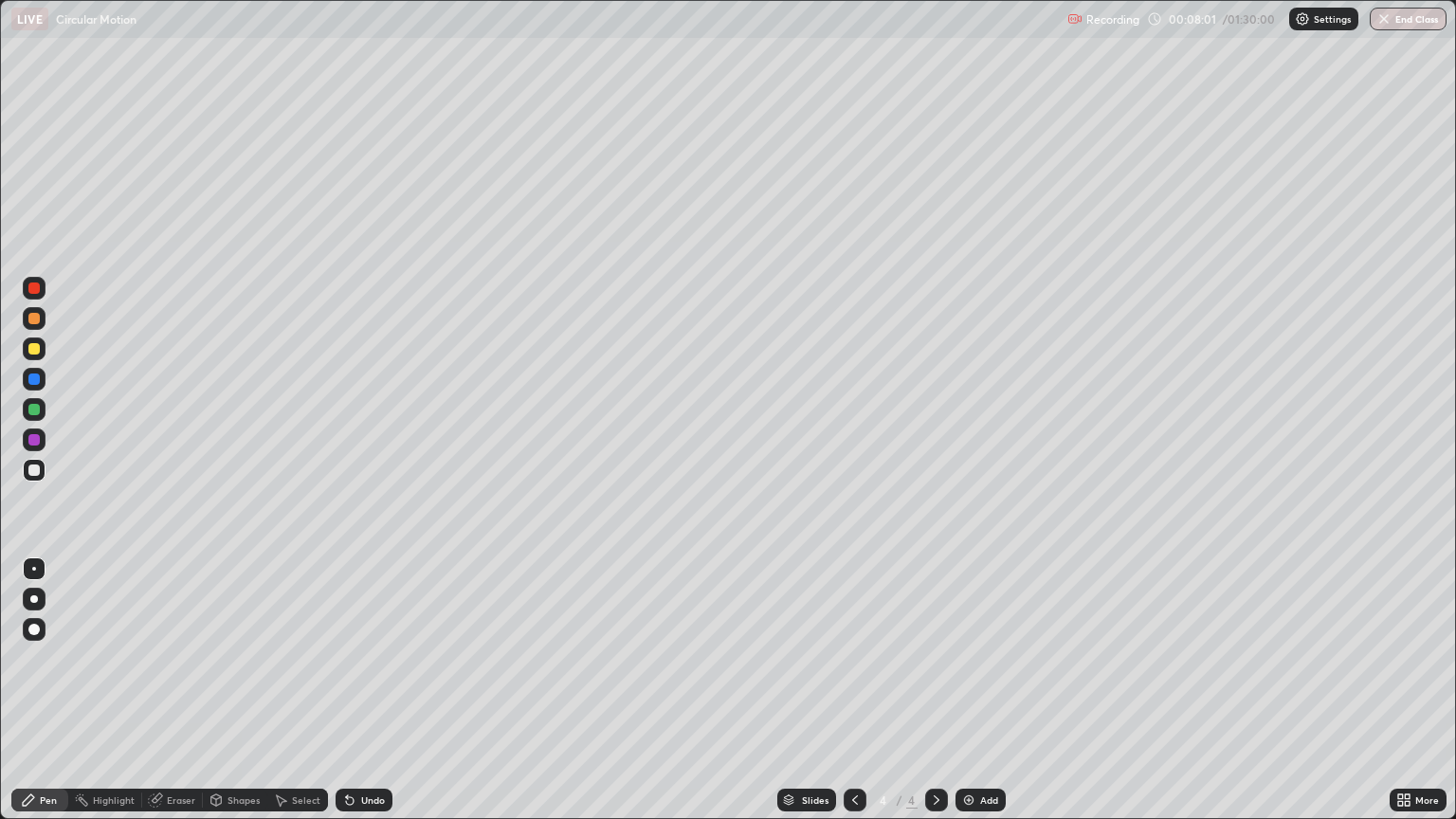 click at bounding box center [34, 629] 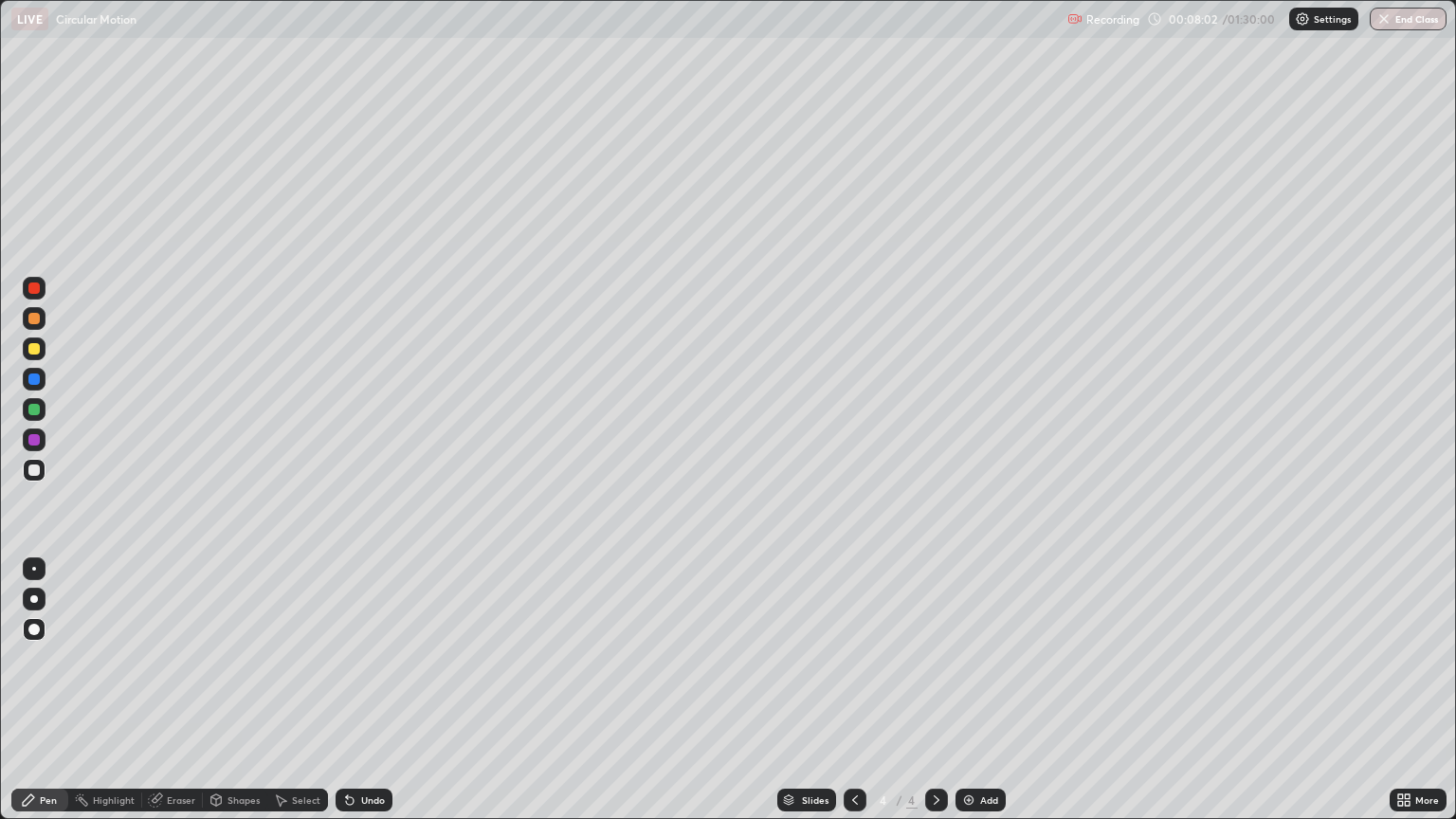 click at bounding box center [34, 349] 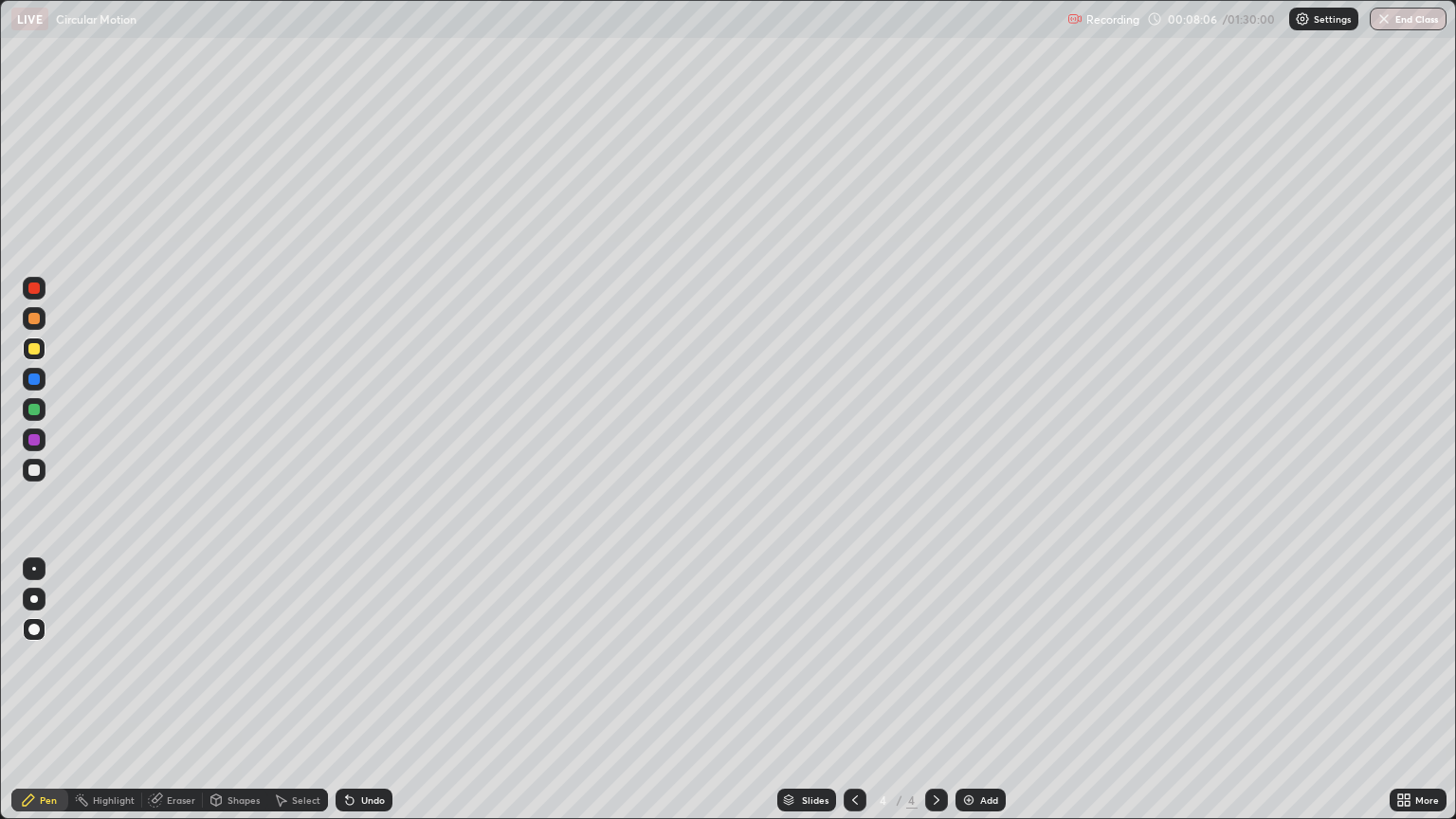 click at bounding box center (34, 569) 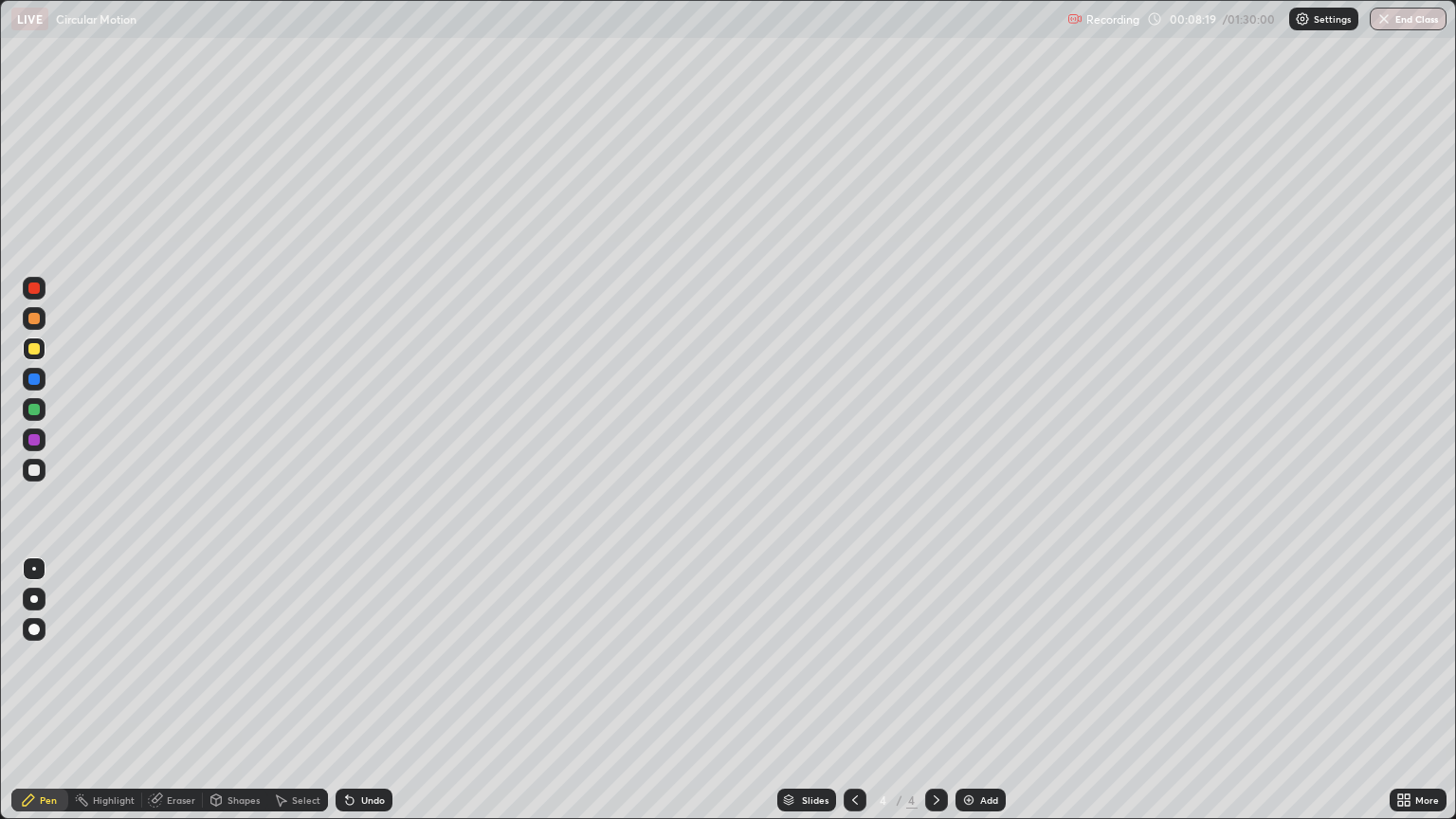 click at bounding box center [34, 379] 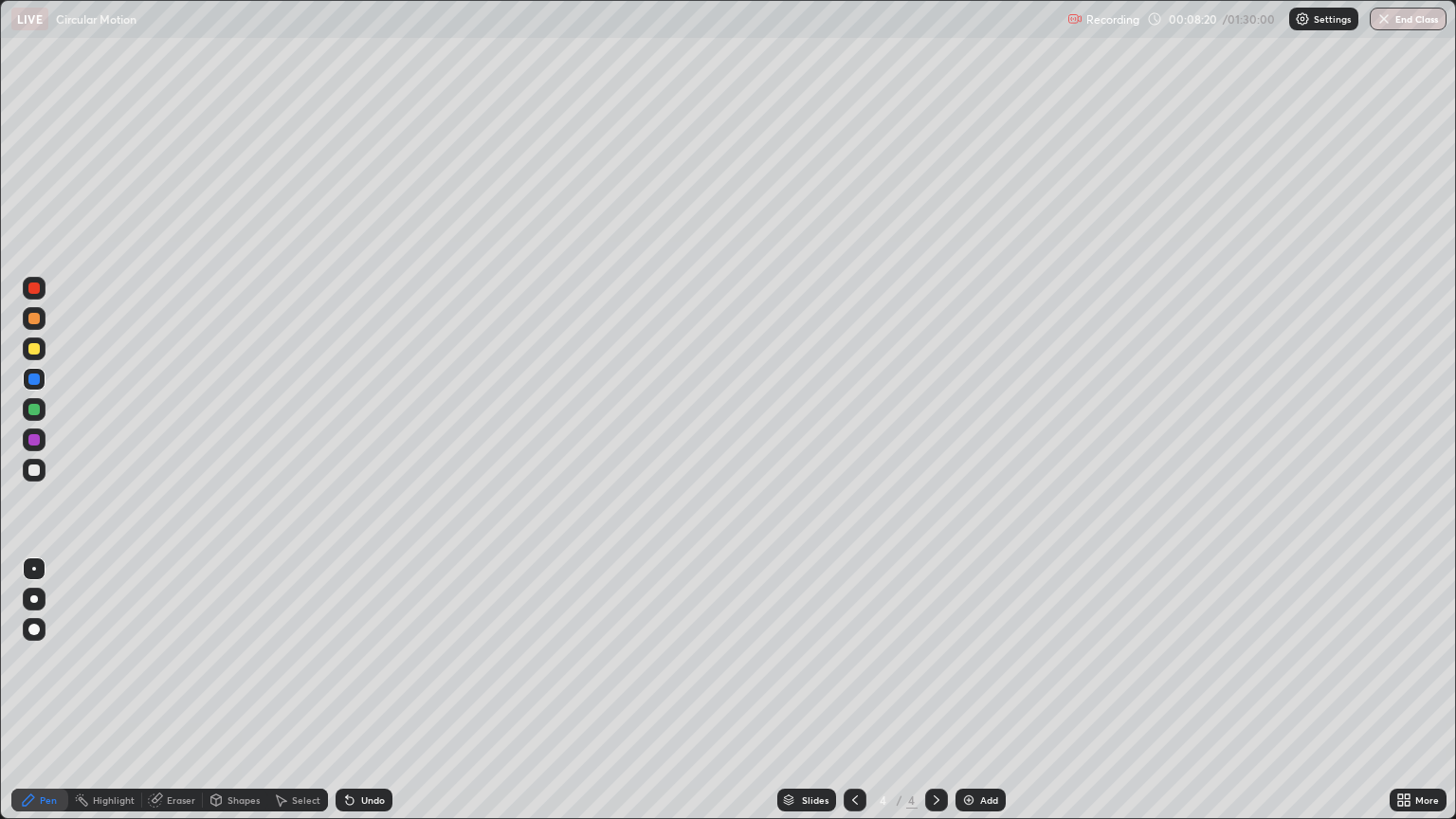 click 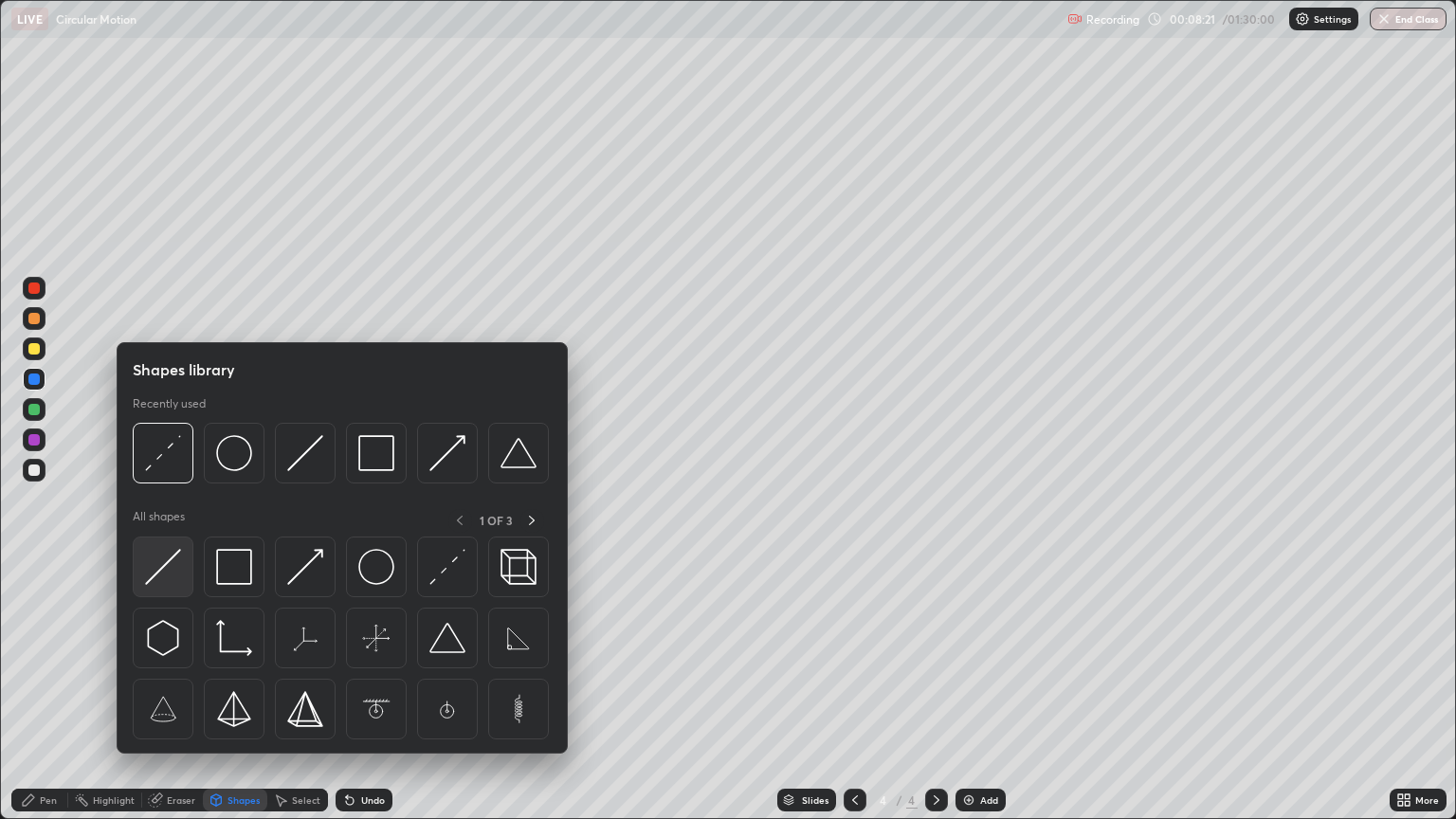 click at bounding box center [163, 567] 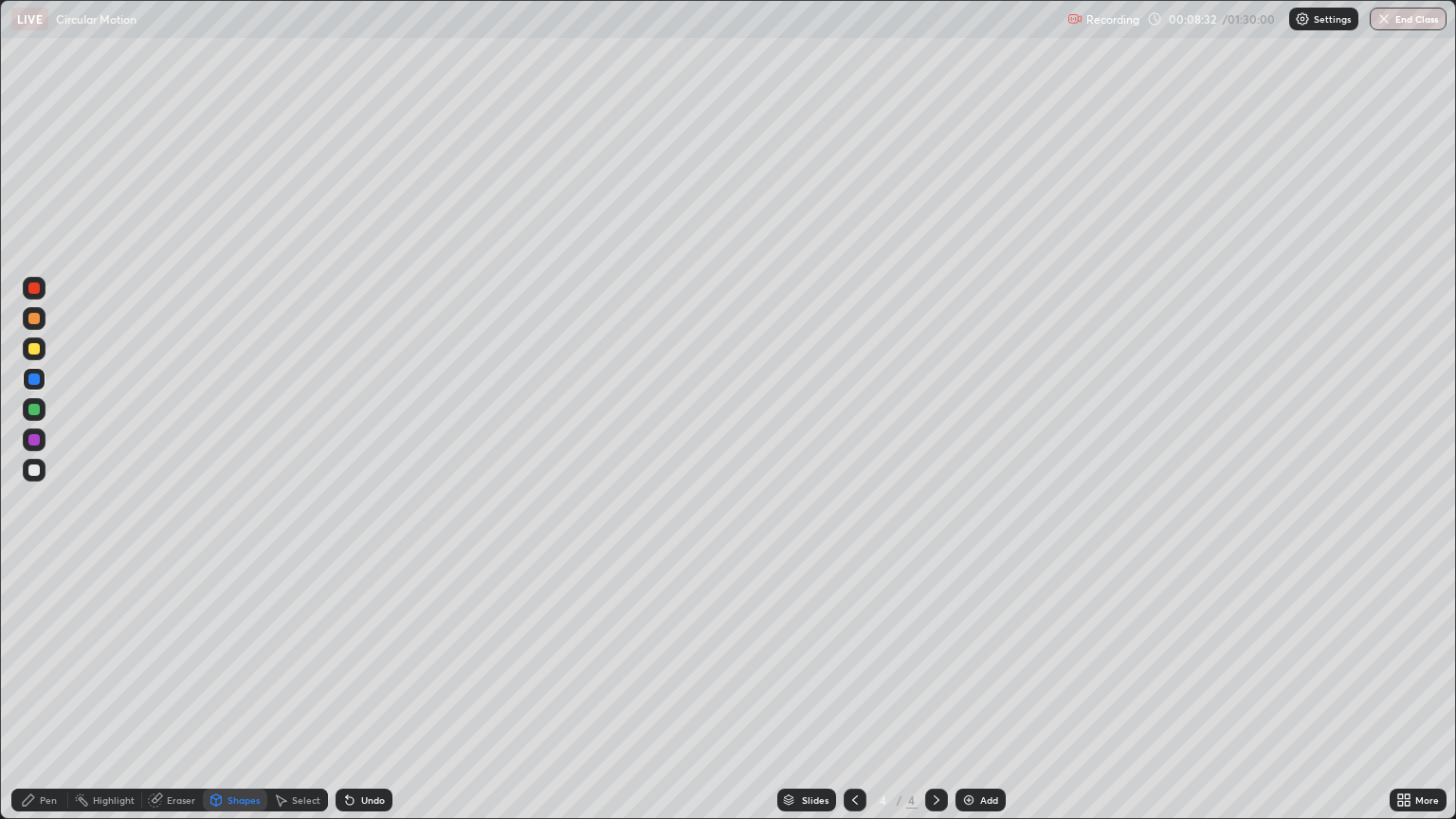click on "Pen" at bounding box center [48, 800] 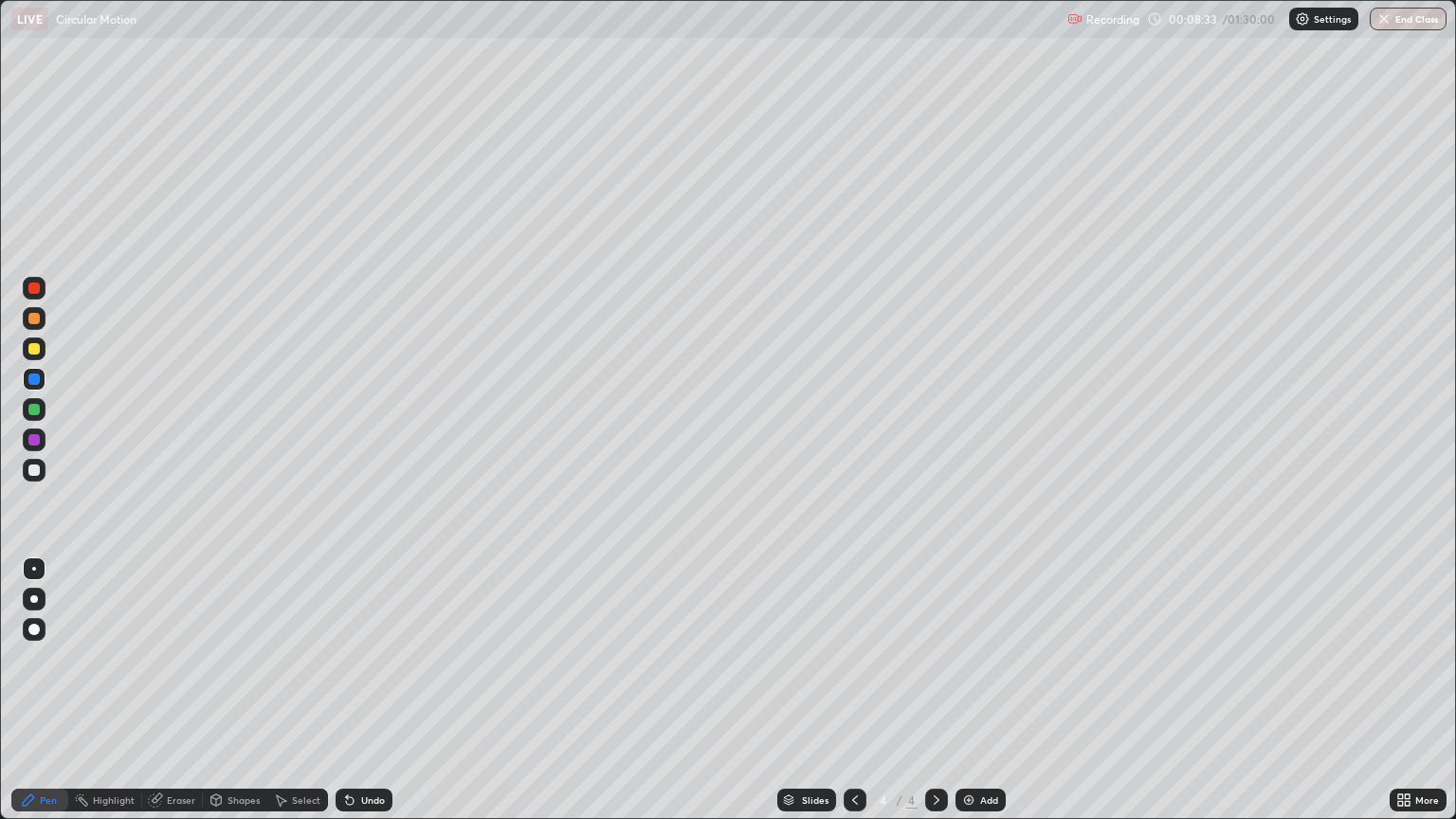 click at bounding box center [34, 470] 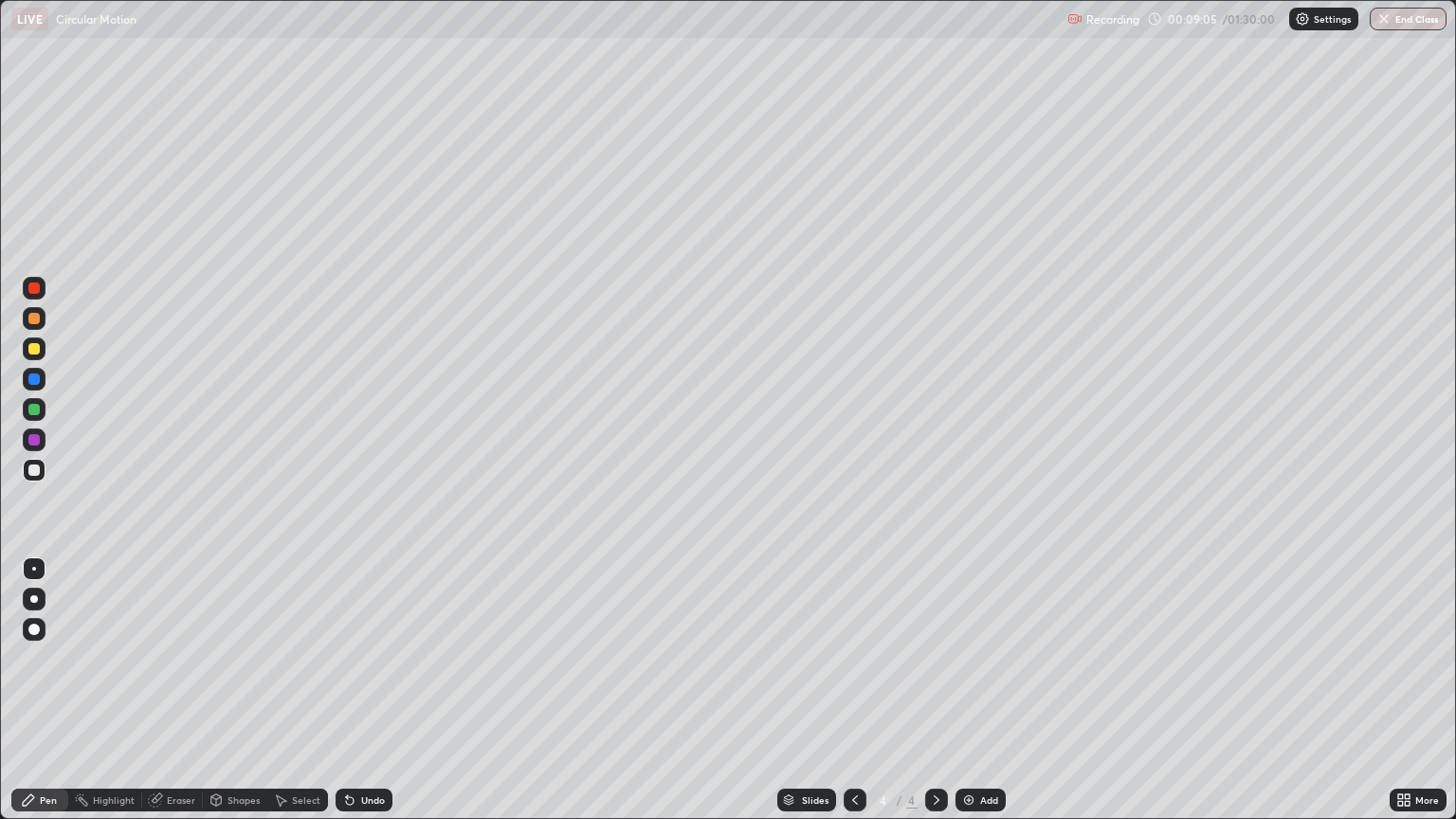 click on "Undo" at bounding box center (364, 800) 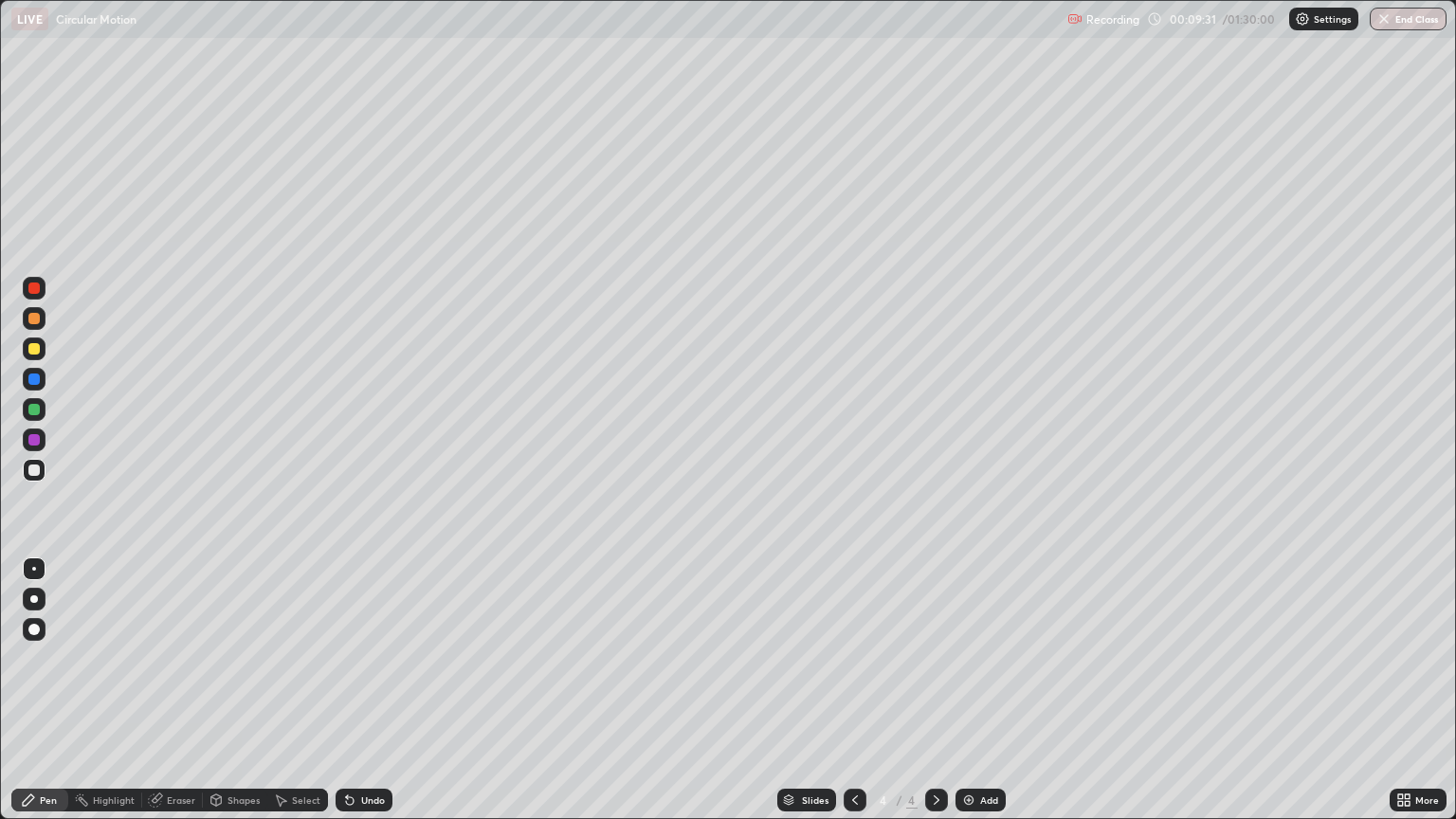 click at bounding box center (34, 410) 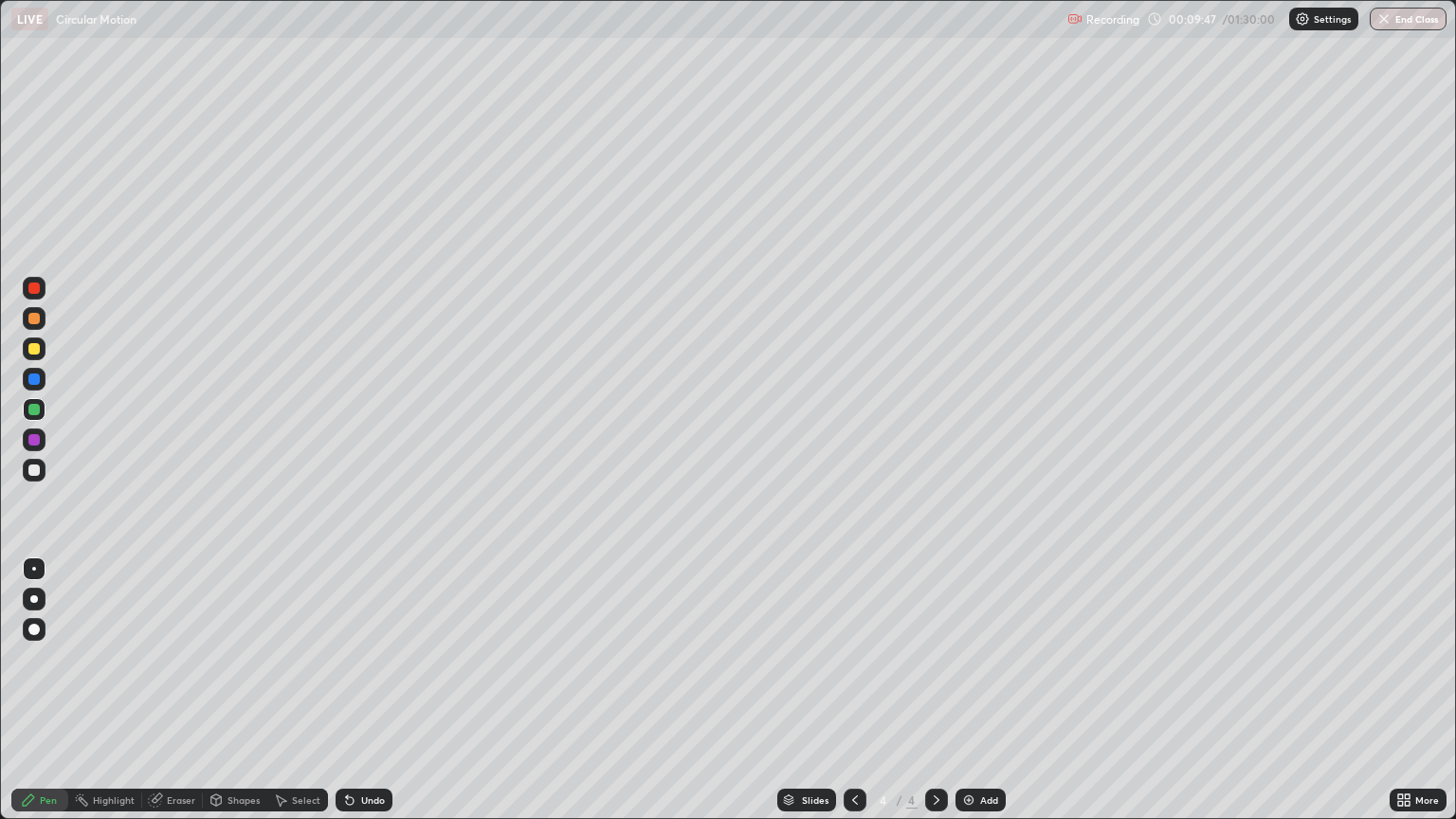 click at bounding box center [34, 349] 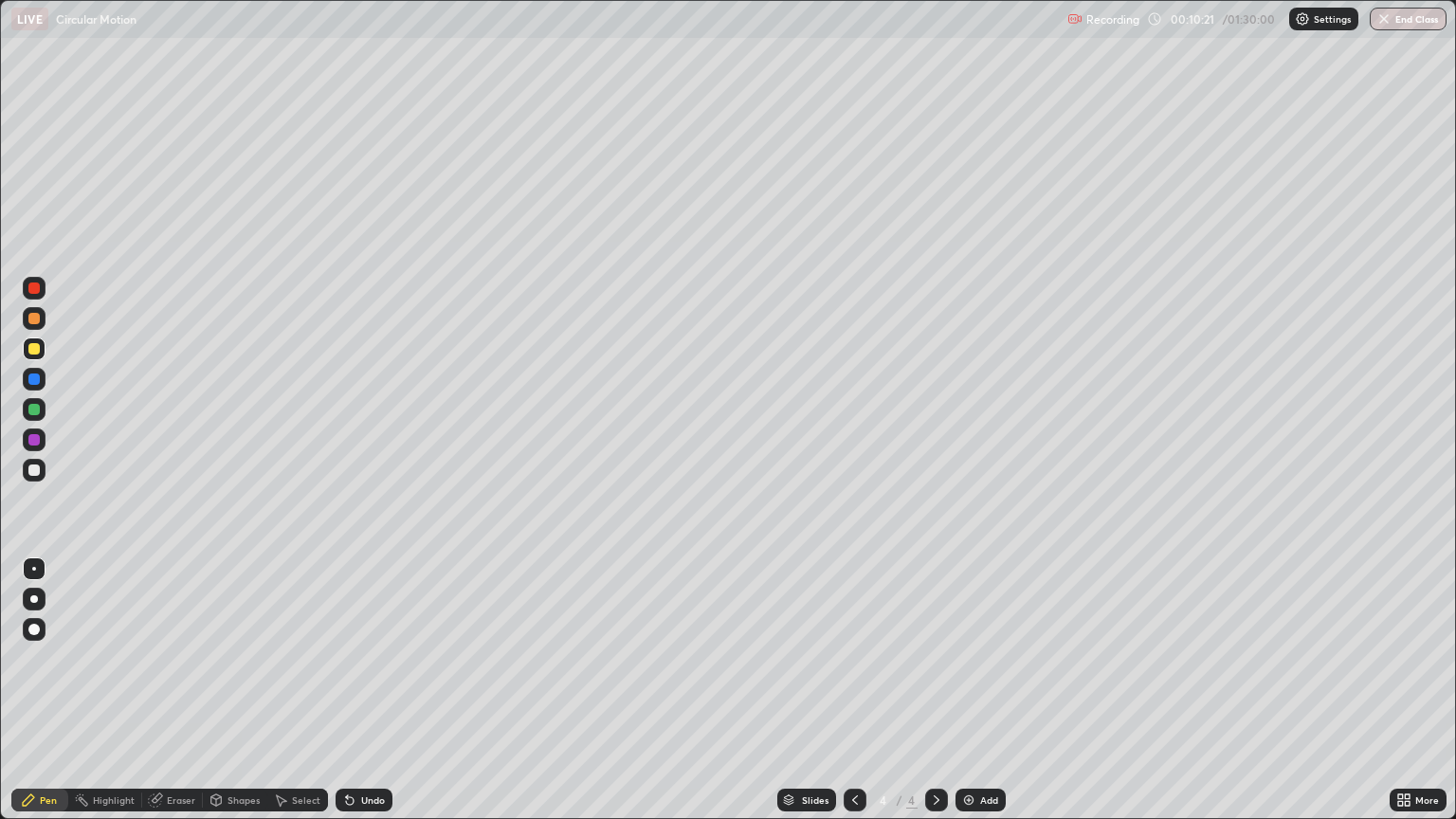 click on "Eraser" at bounding box center [181, 800] 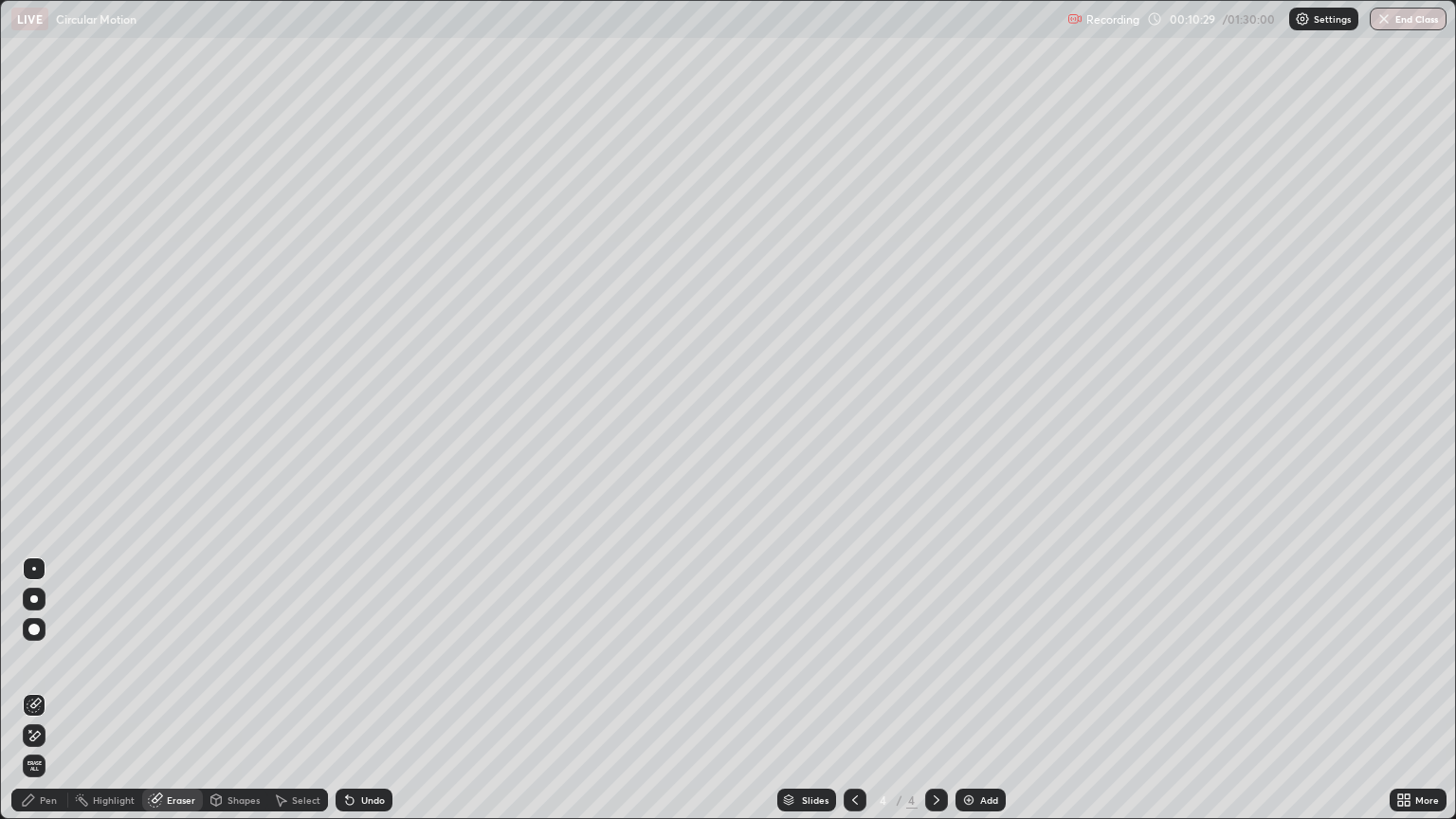 click on "Pen" at bounding box center [40, 800] 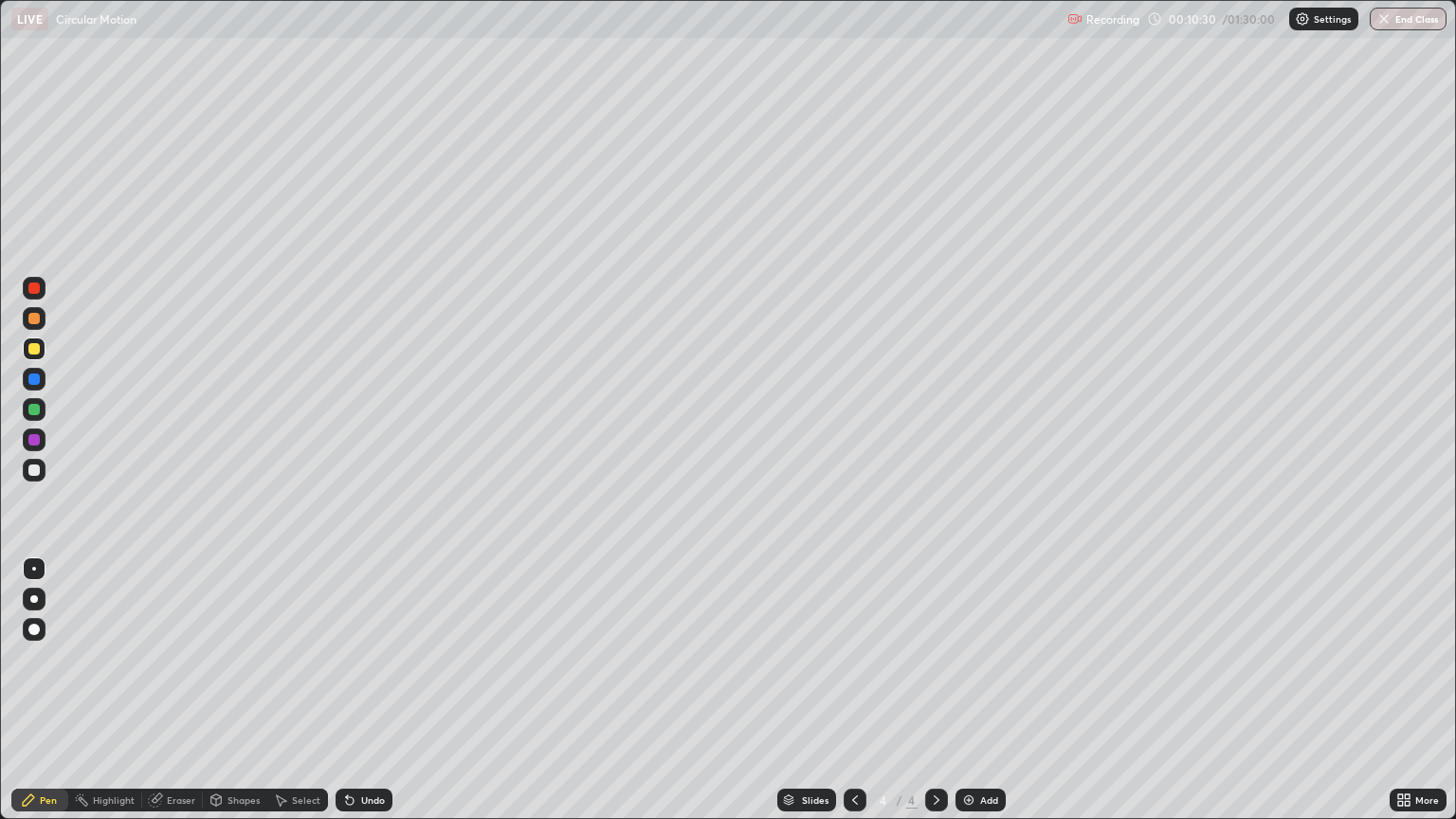 click at bounding box center [34, 470] 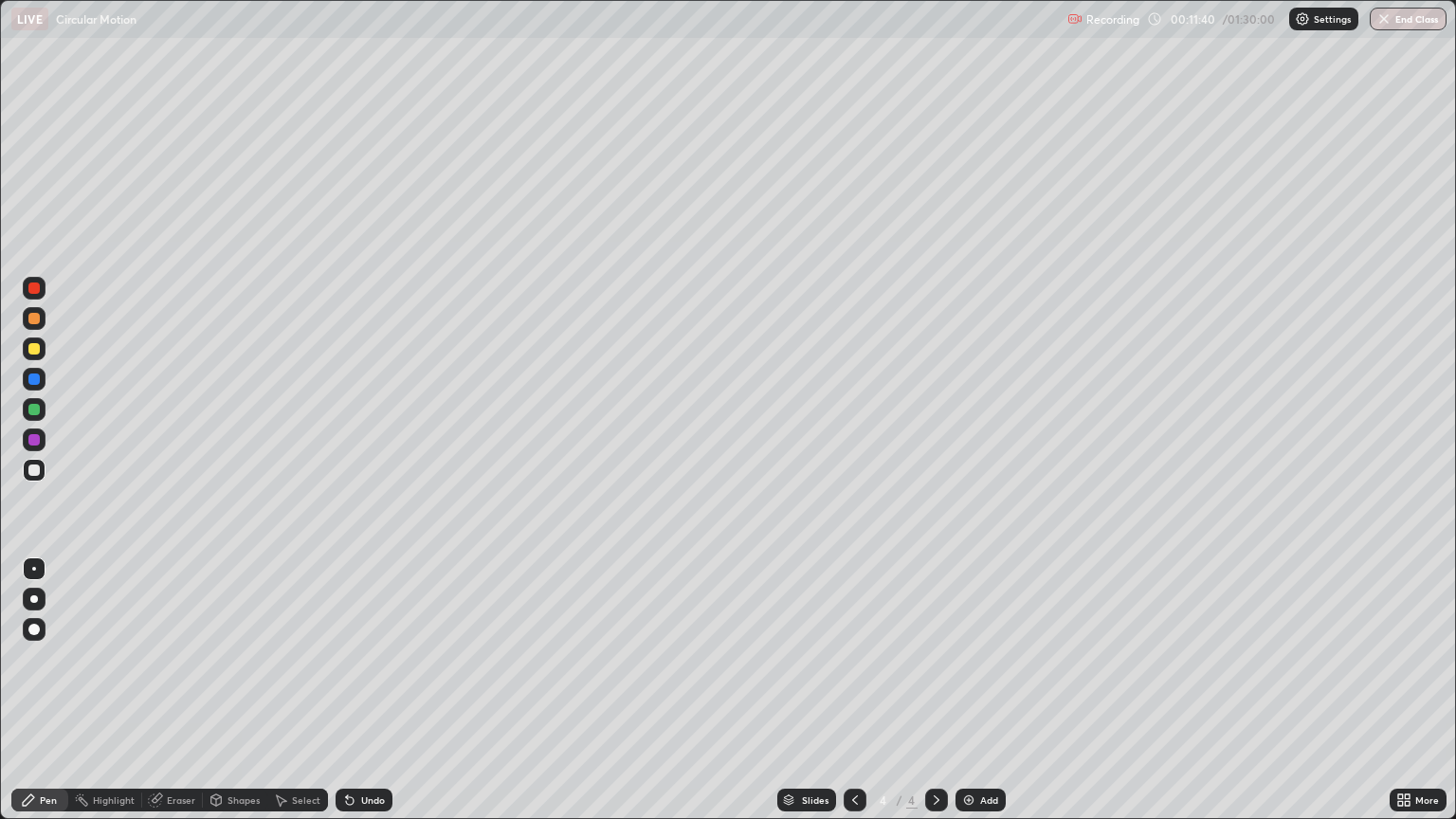 click on "Eraser" at bounding box center [181, 800] 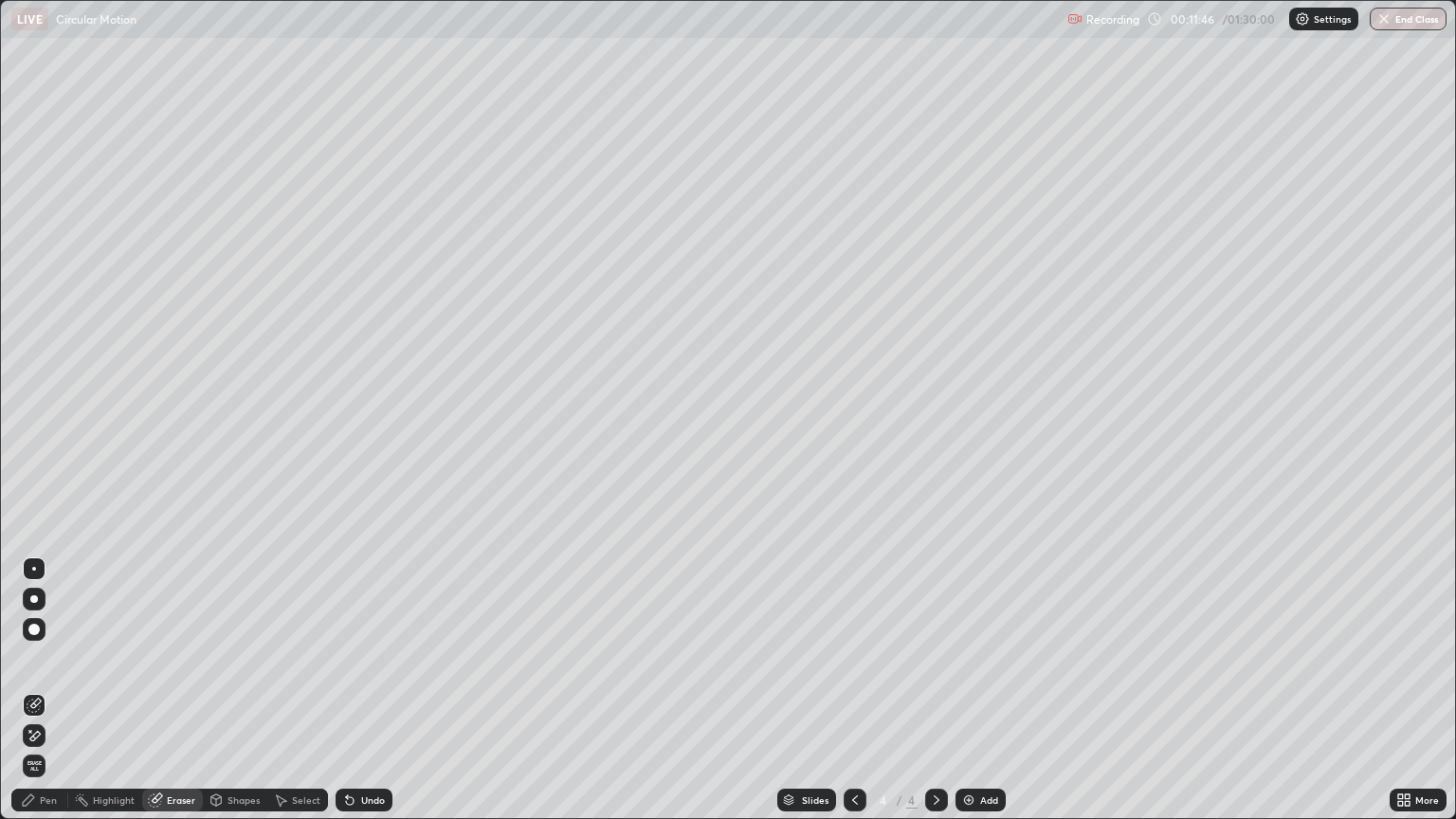 click 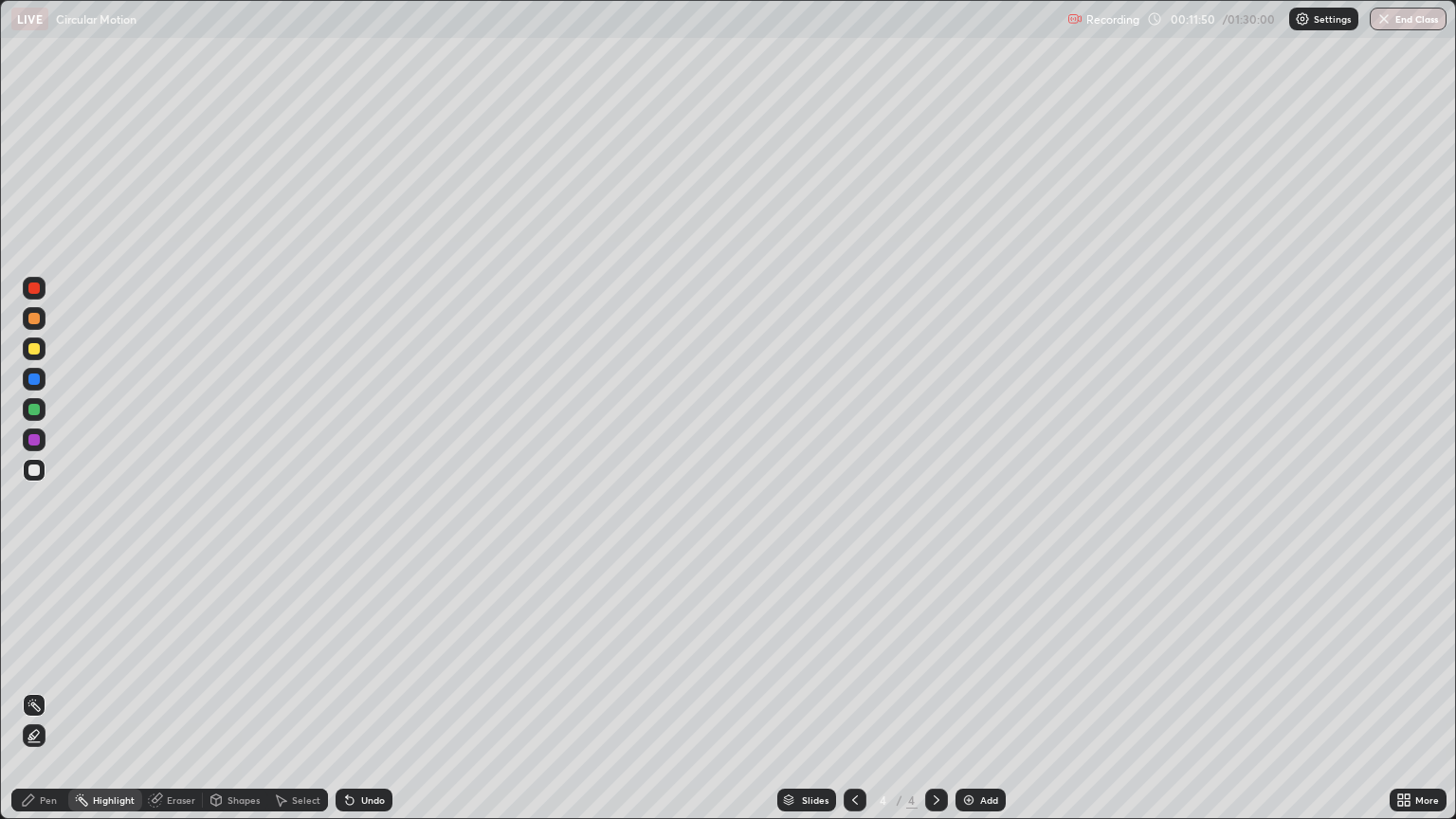 click on "Pen" at bounding box center (48, 800) 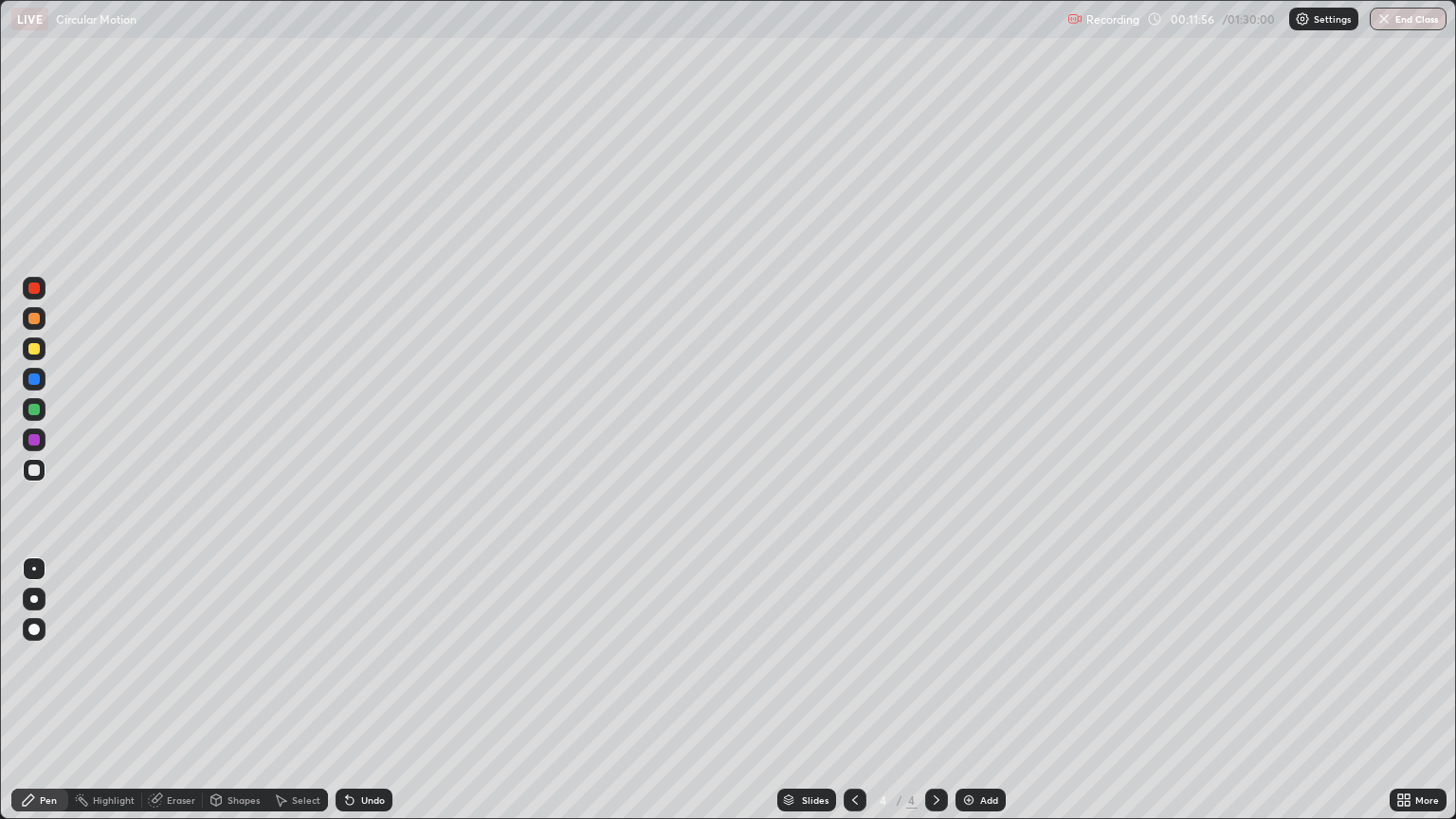 click on "Select" at bounding box center (306, 800) 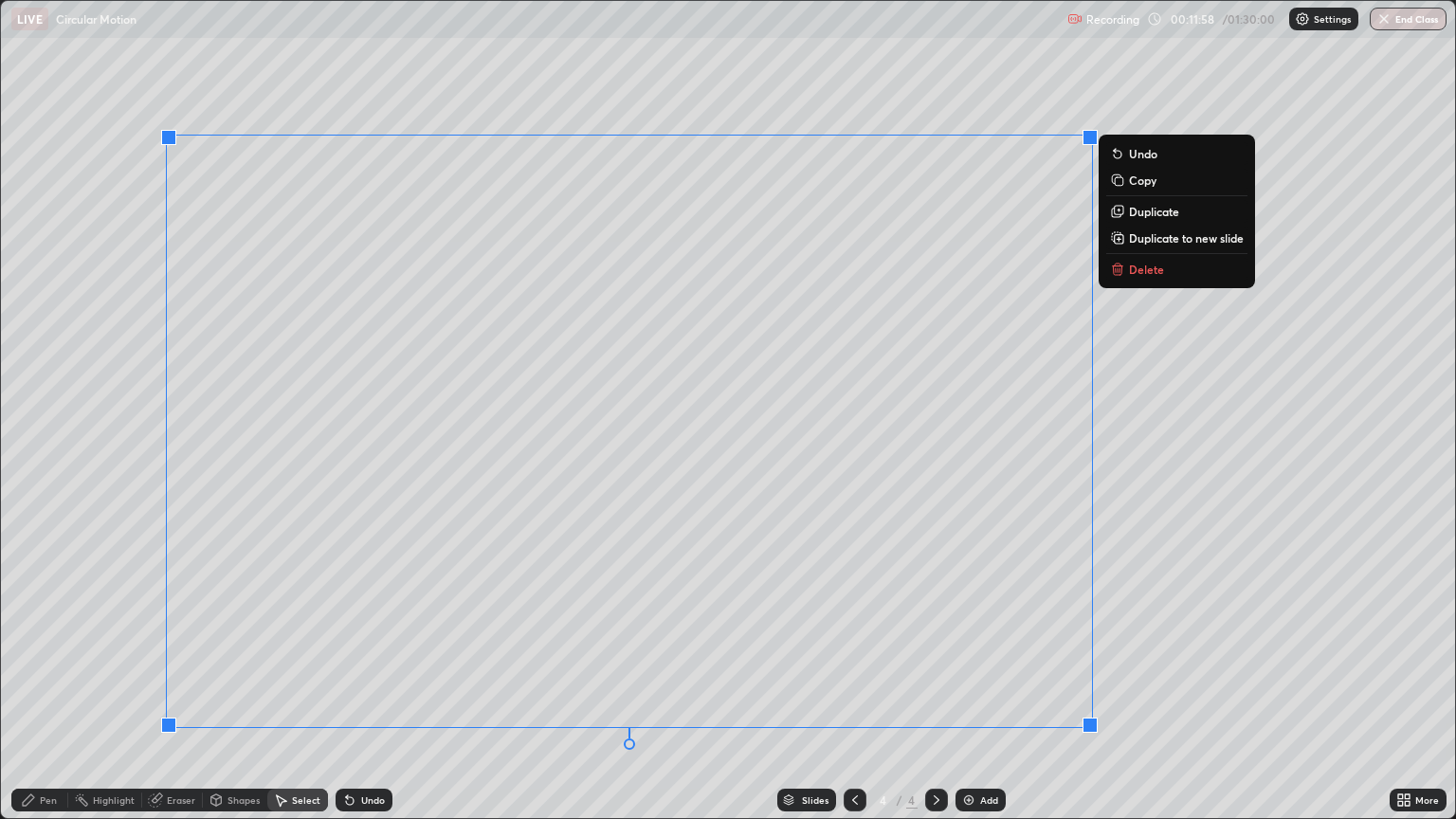click on "0 ° Undo Copy Duplicate Duplicate to new slide Delete" at bounding box center [728, 410] 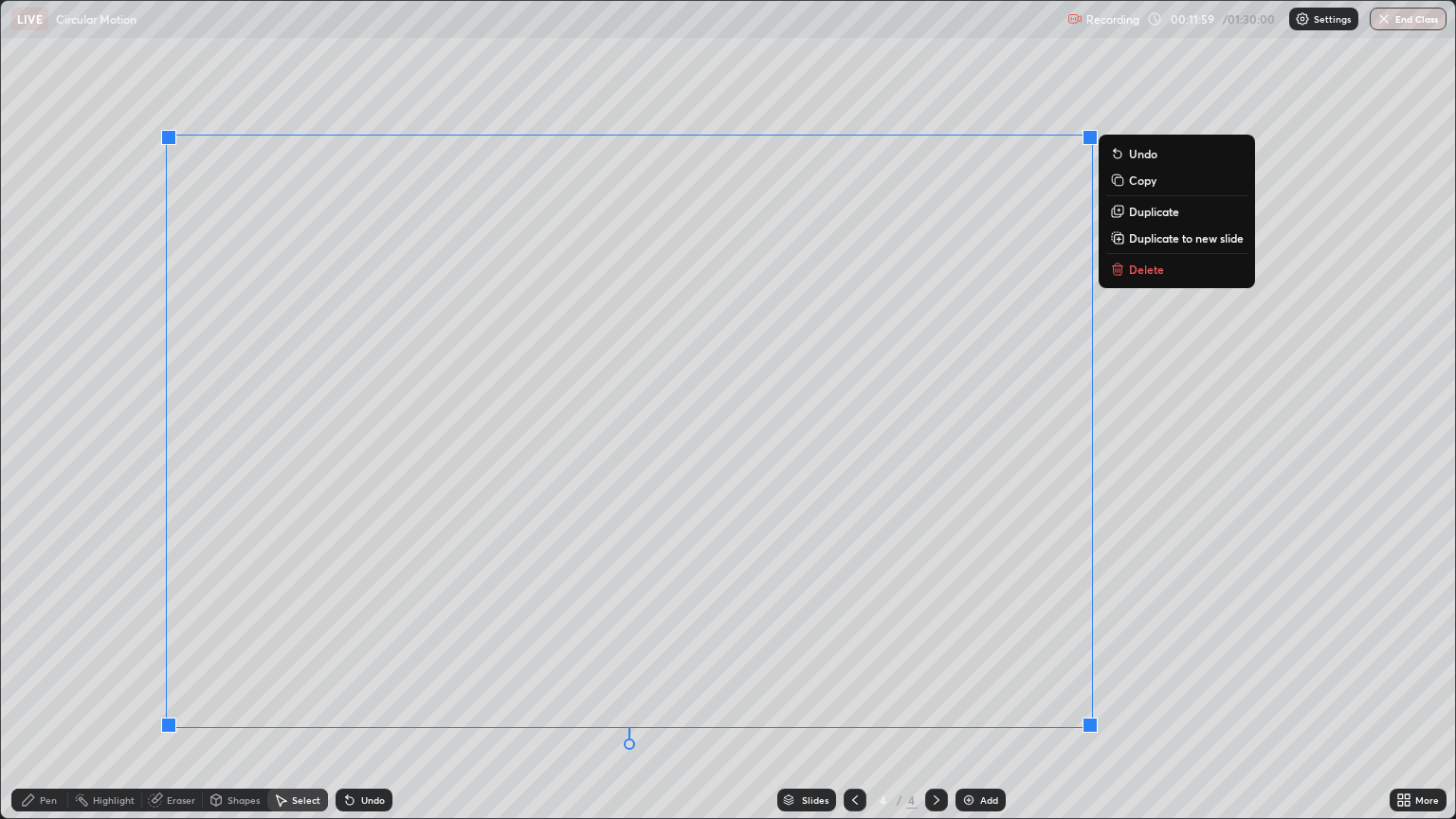 click on "0 ° Undo Copy Duplicate Duplicate to new slide Delete" at bounding box center (728, 410) 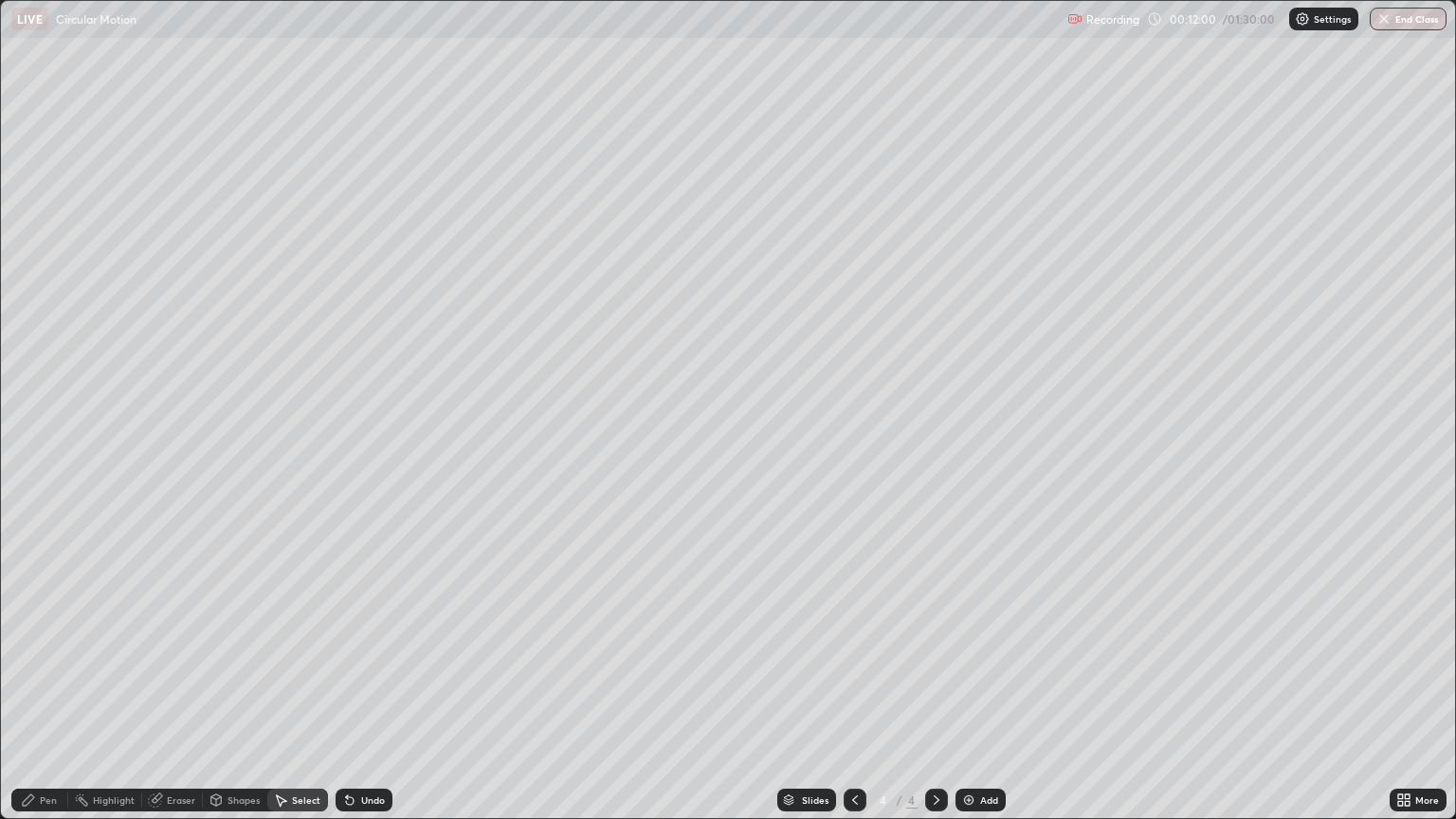 click on "Eraser" at bounding box center [173, 800] 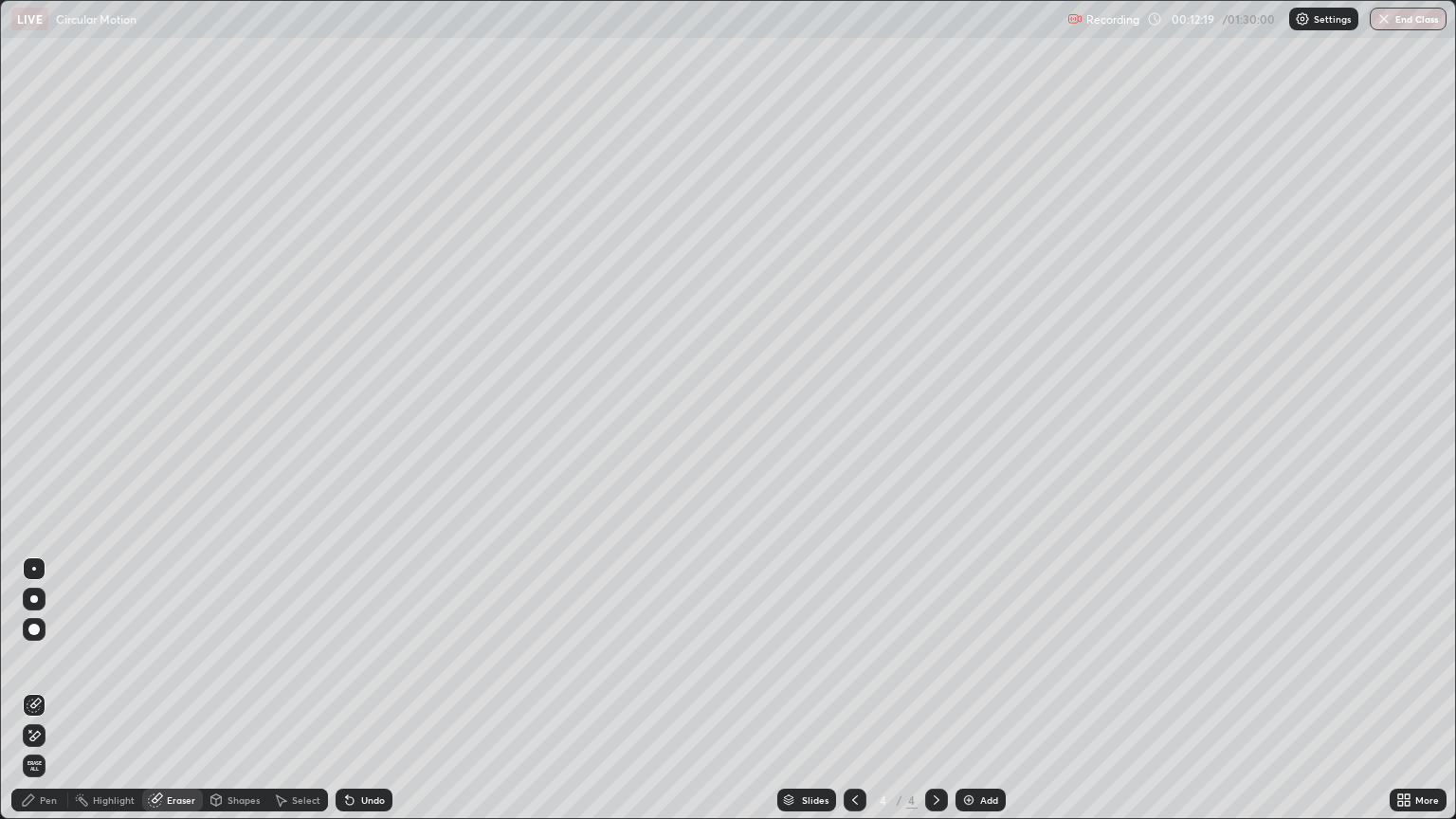 click on "Pen" at bounding box center (48, 800) 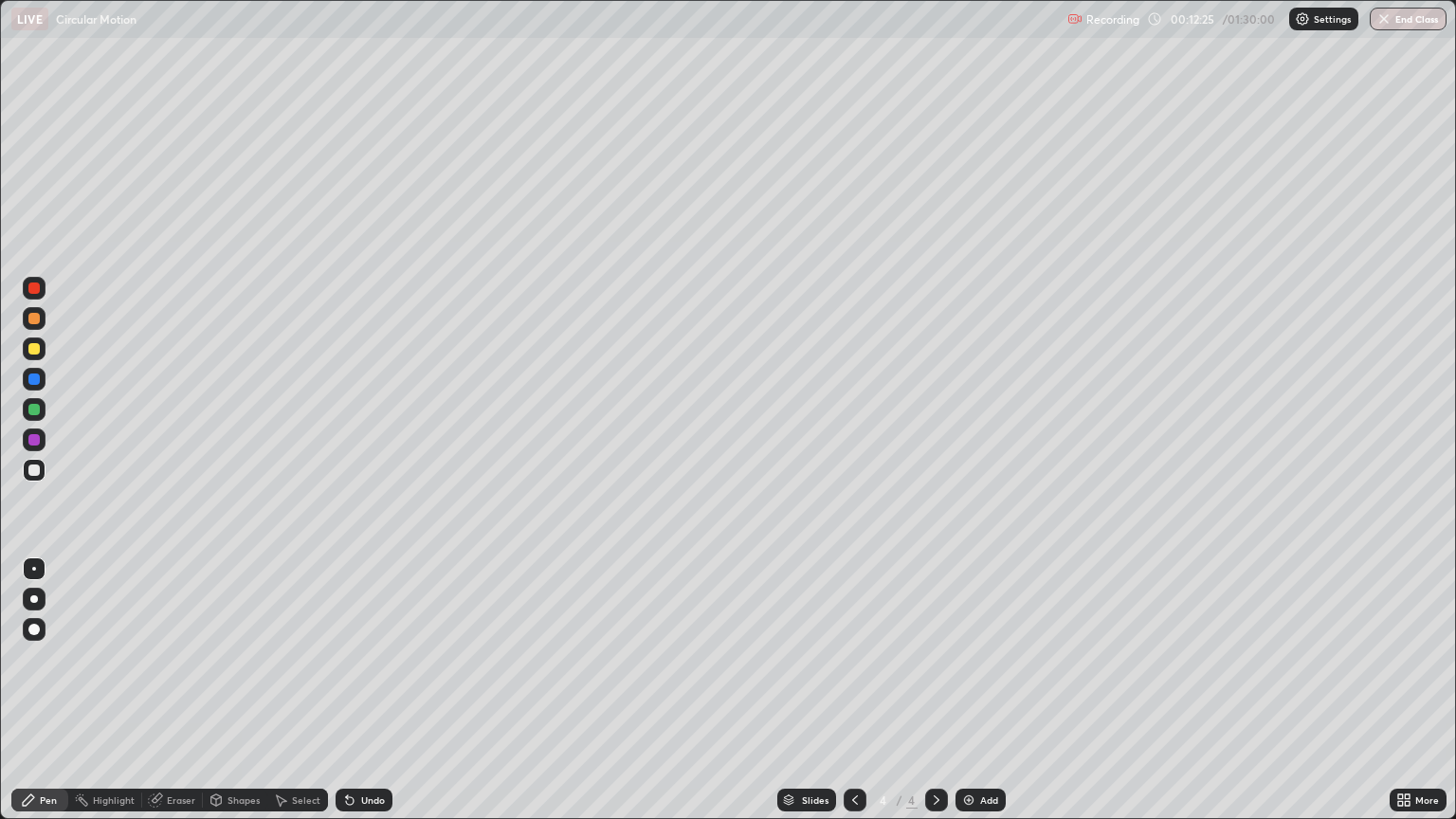 click on "Undo" at bounding box center [373, 800] 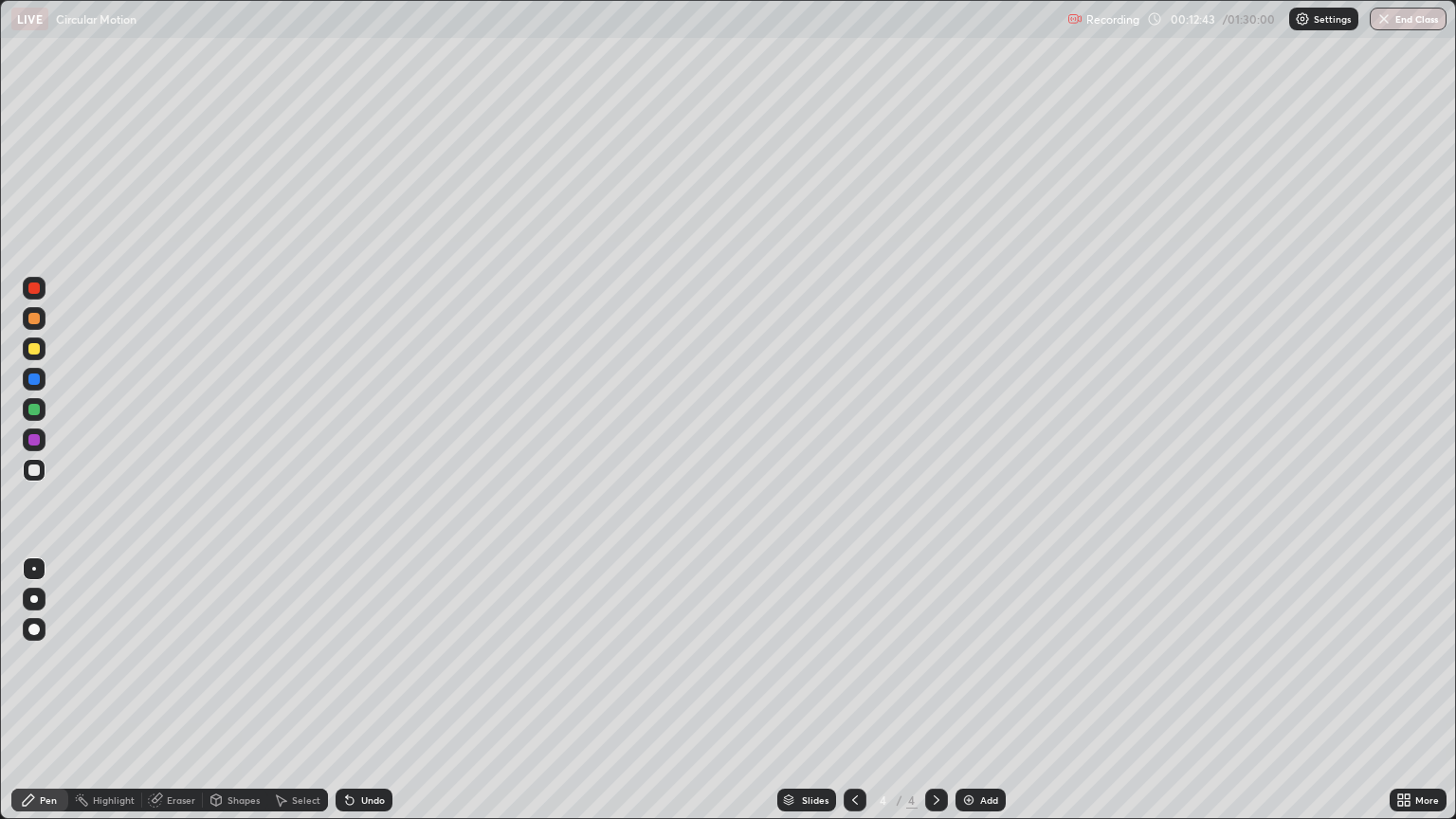 click on "Eraser" at bounding box center [181, 800] 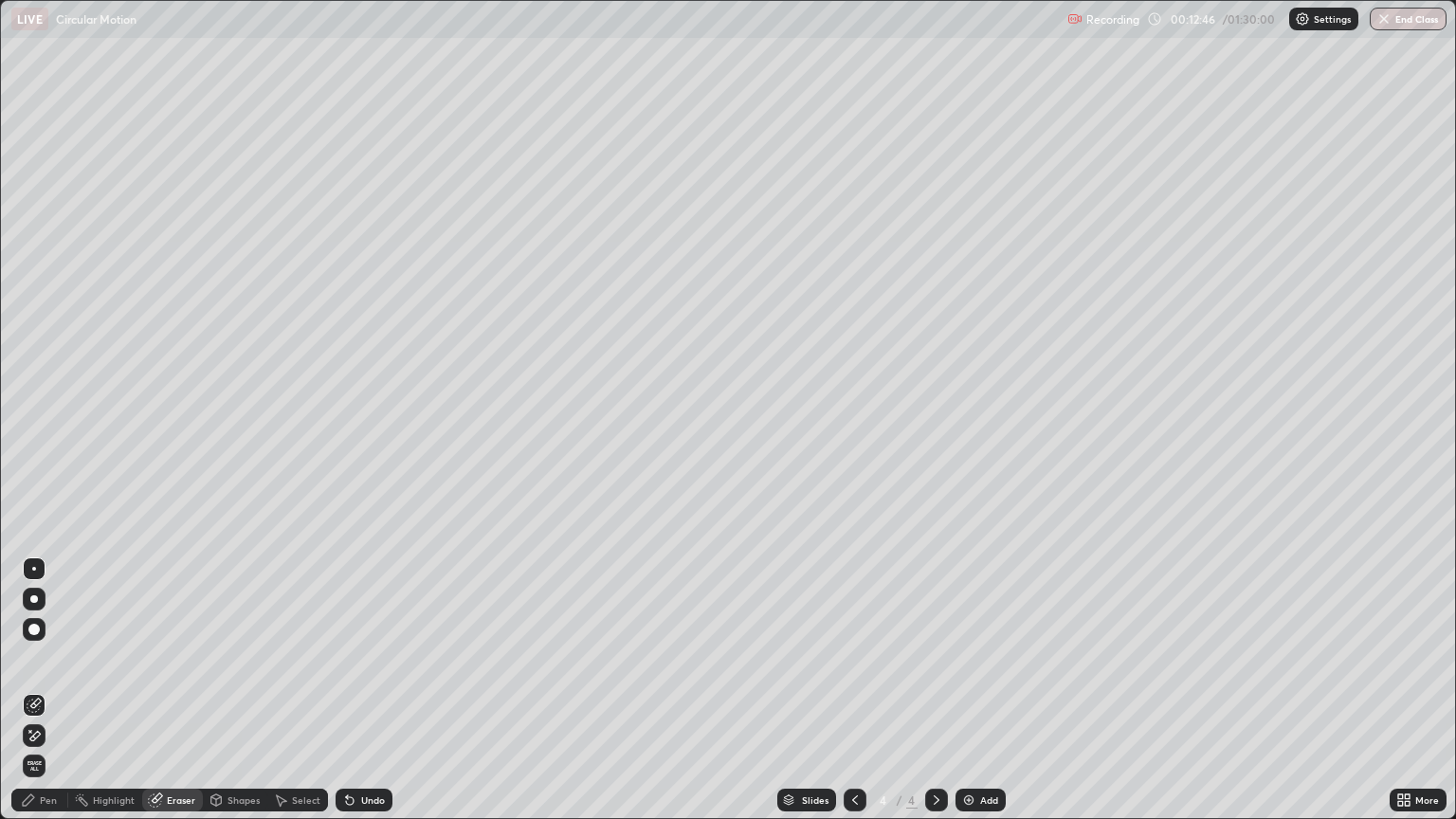 click on "Pen" at bounding box center [40, 800] 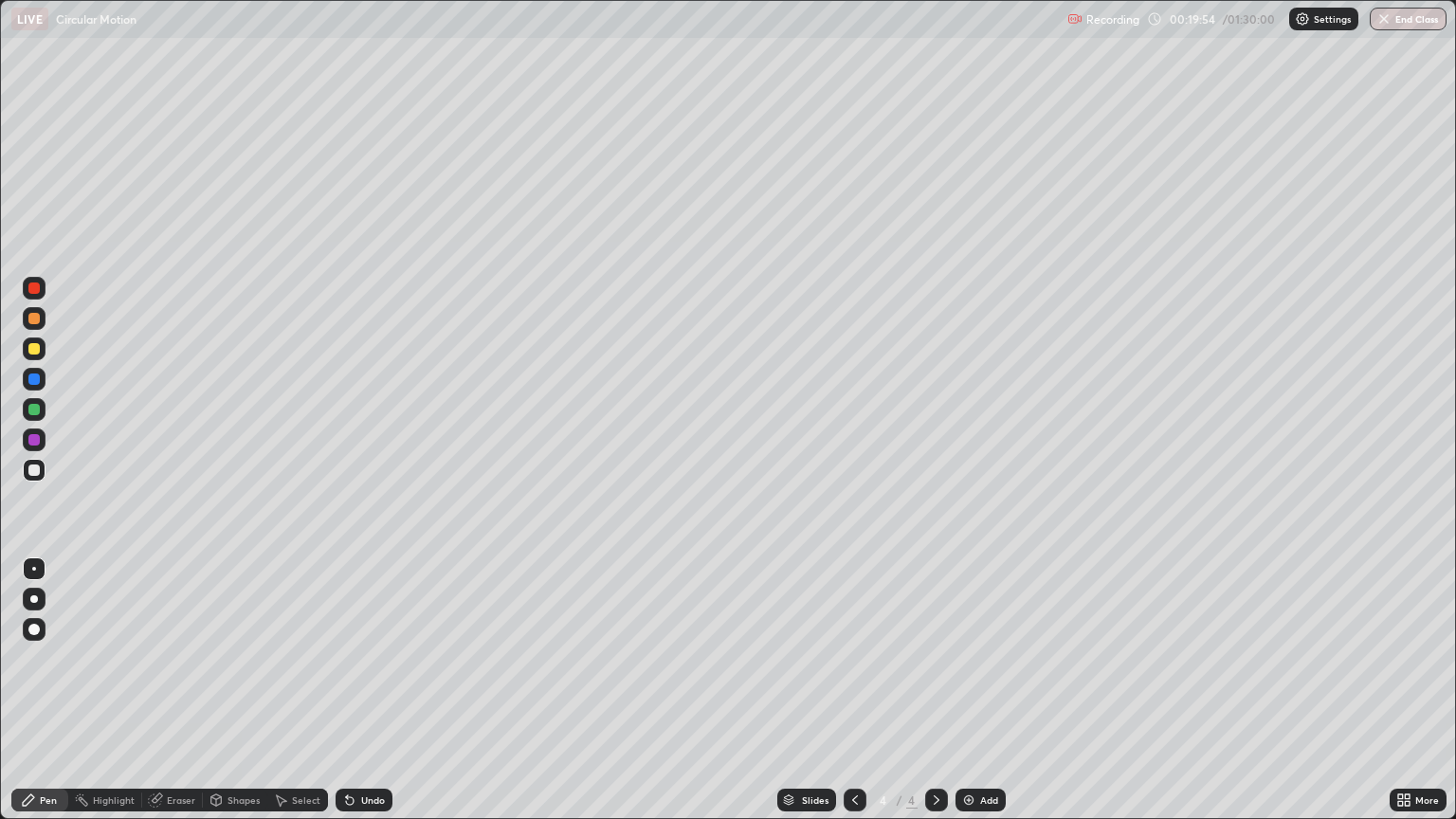 click on "Add" at bounding box center [989, 800] 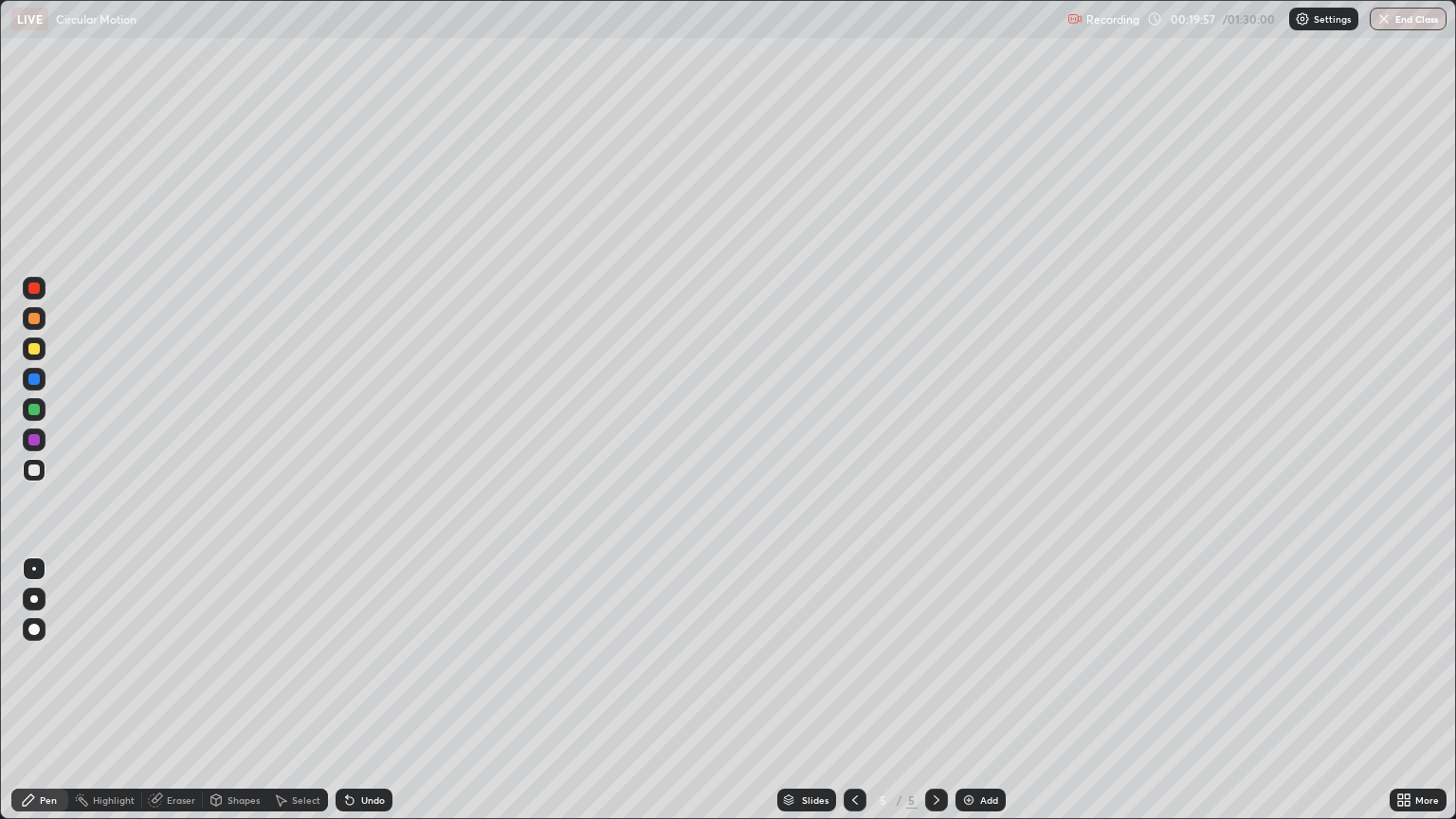 click at bounding box center (34, 349) 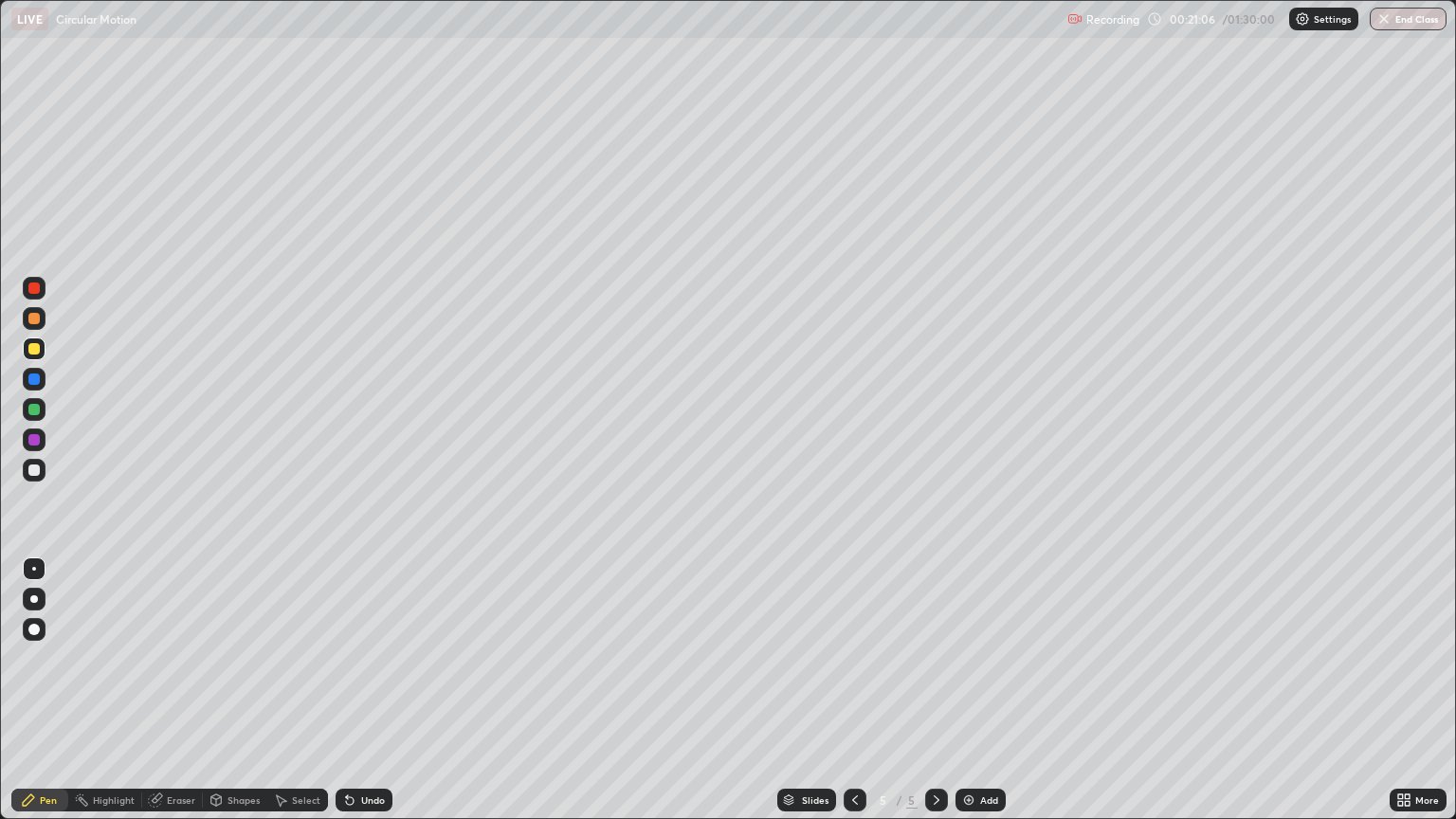 click on "Undo" at bounding box center (373, 800) 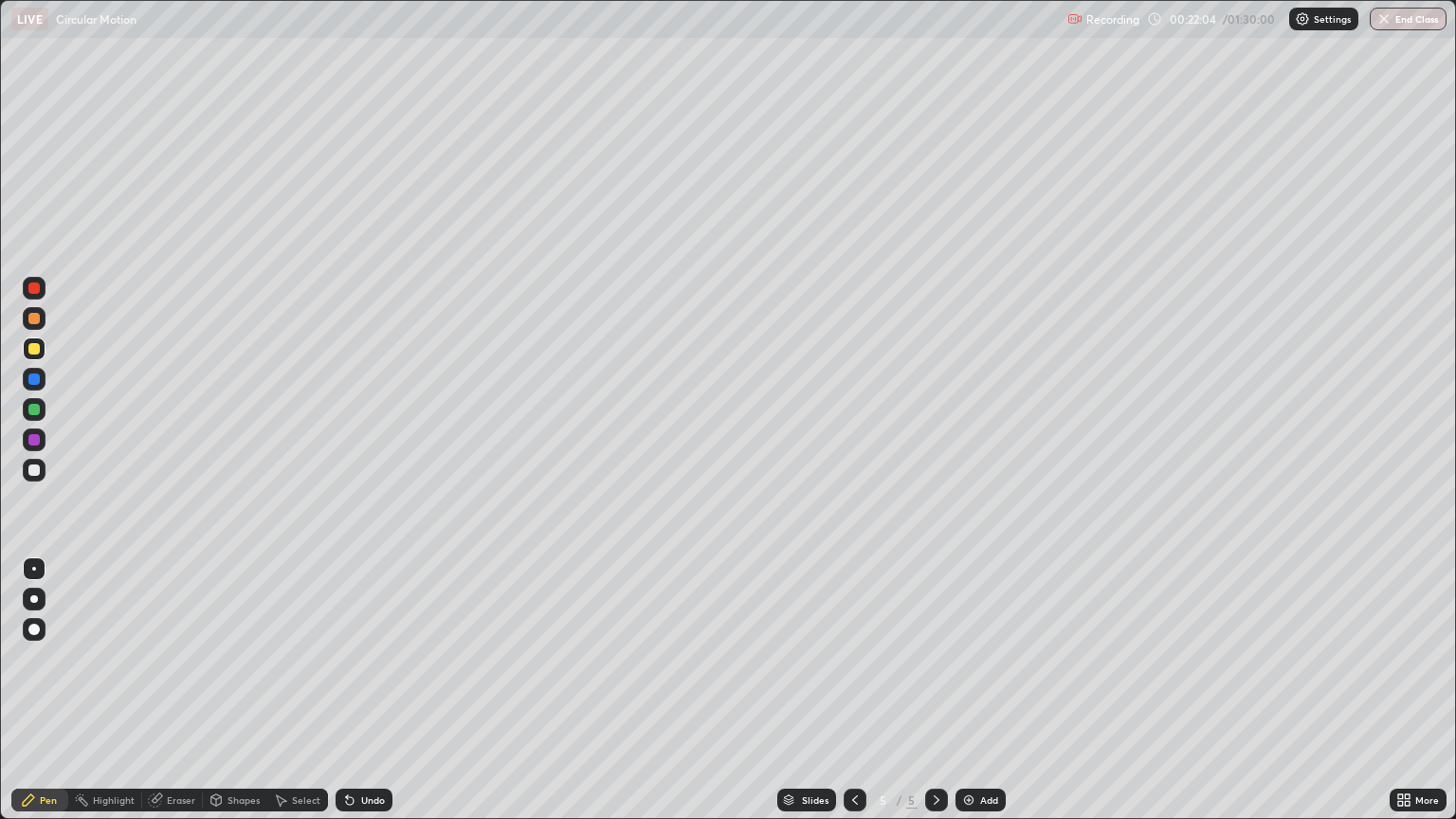 click on "Undo" at bounding box center [373, 800] 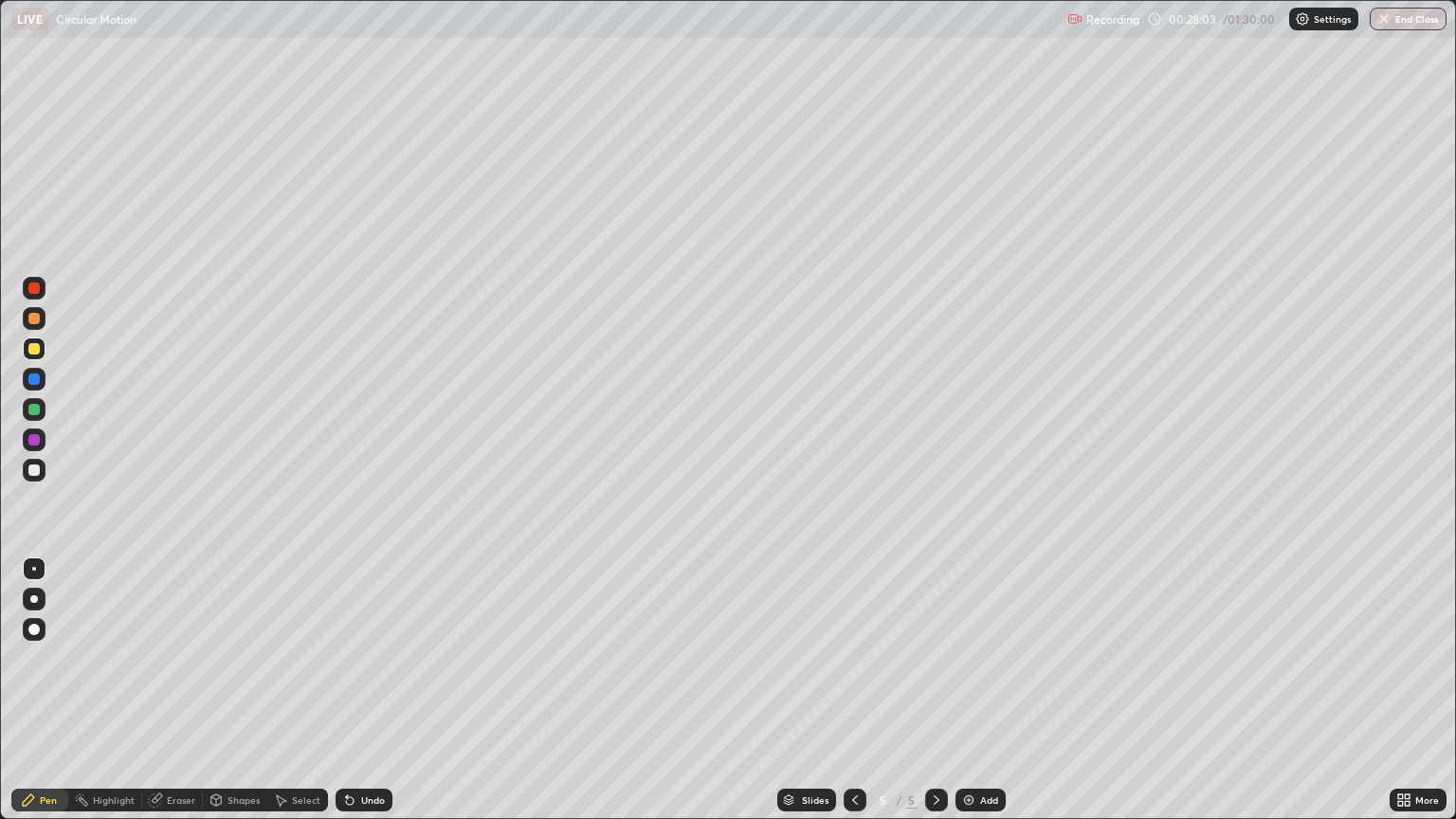 click at bounding box center (969, 800) 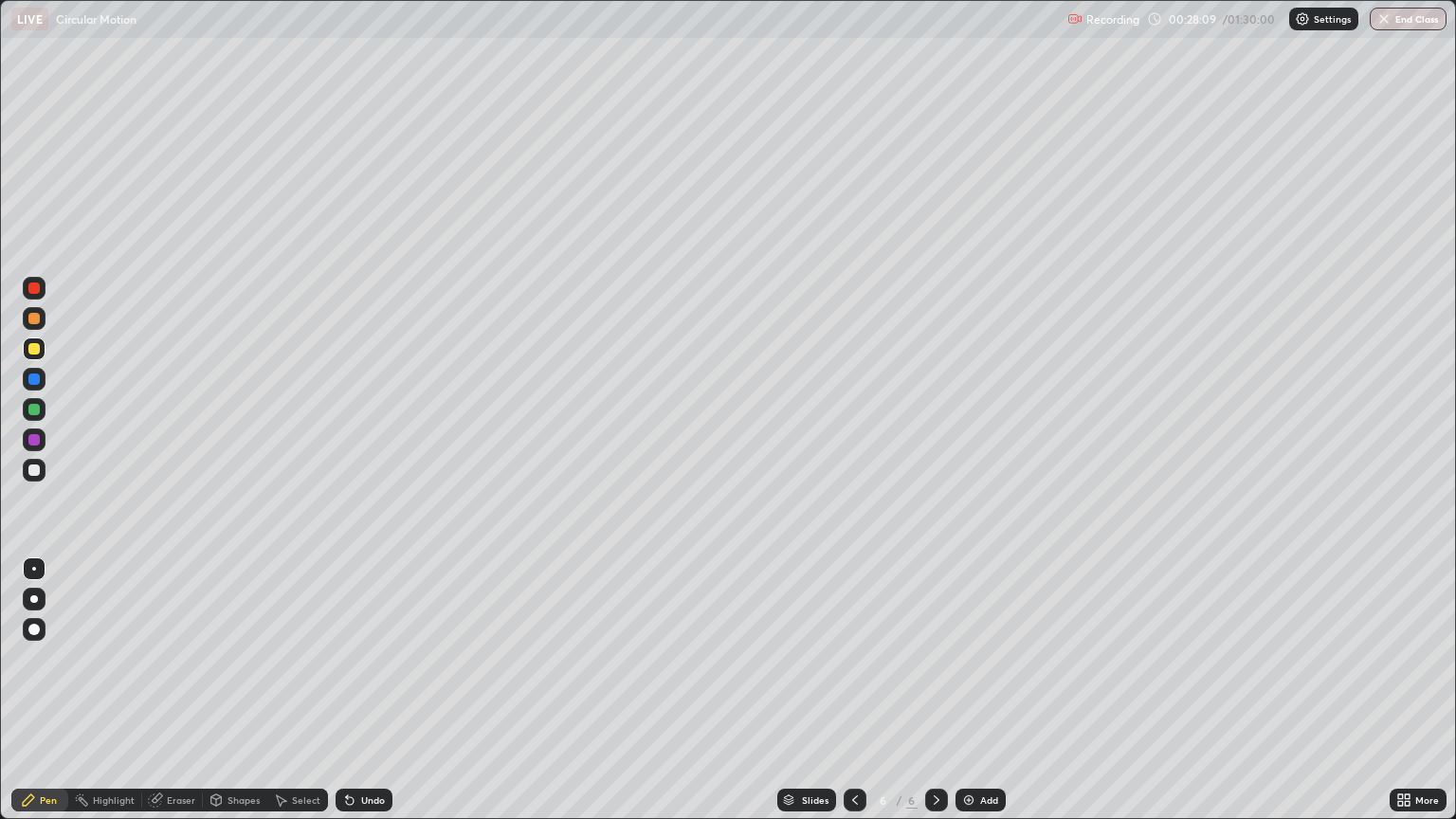 click on "Shapes" at bounding box center (244, 800) 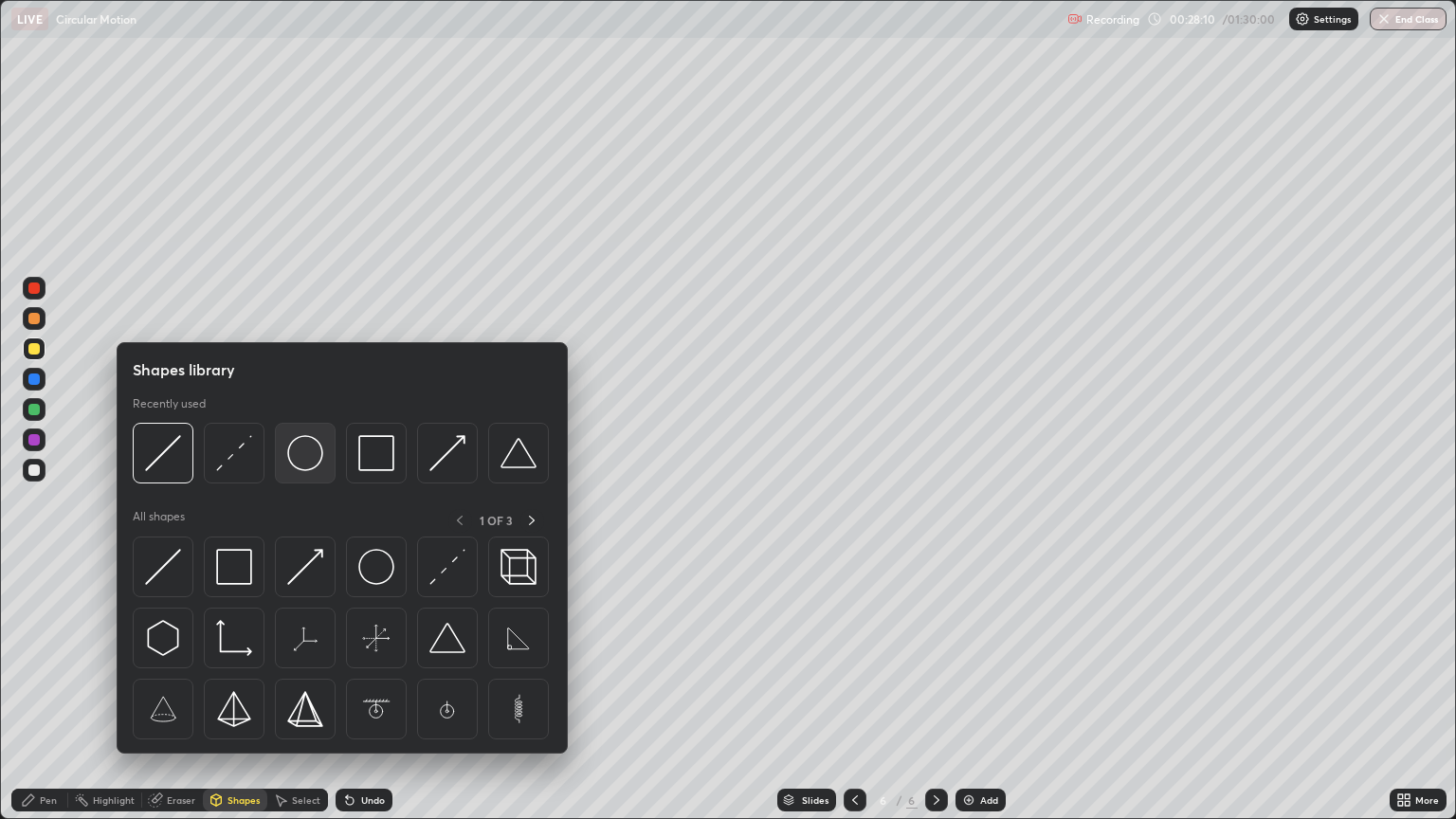 click at bounding box center (305, 453) 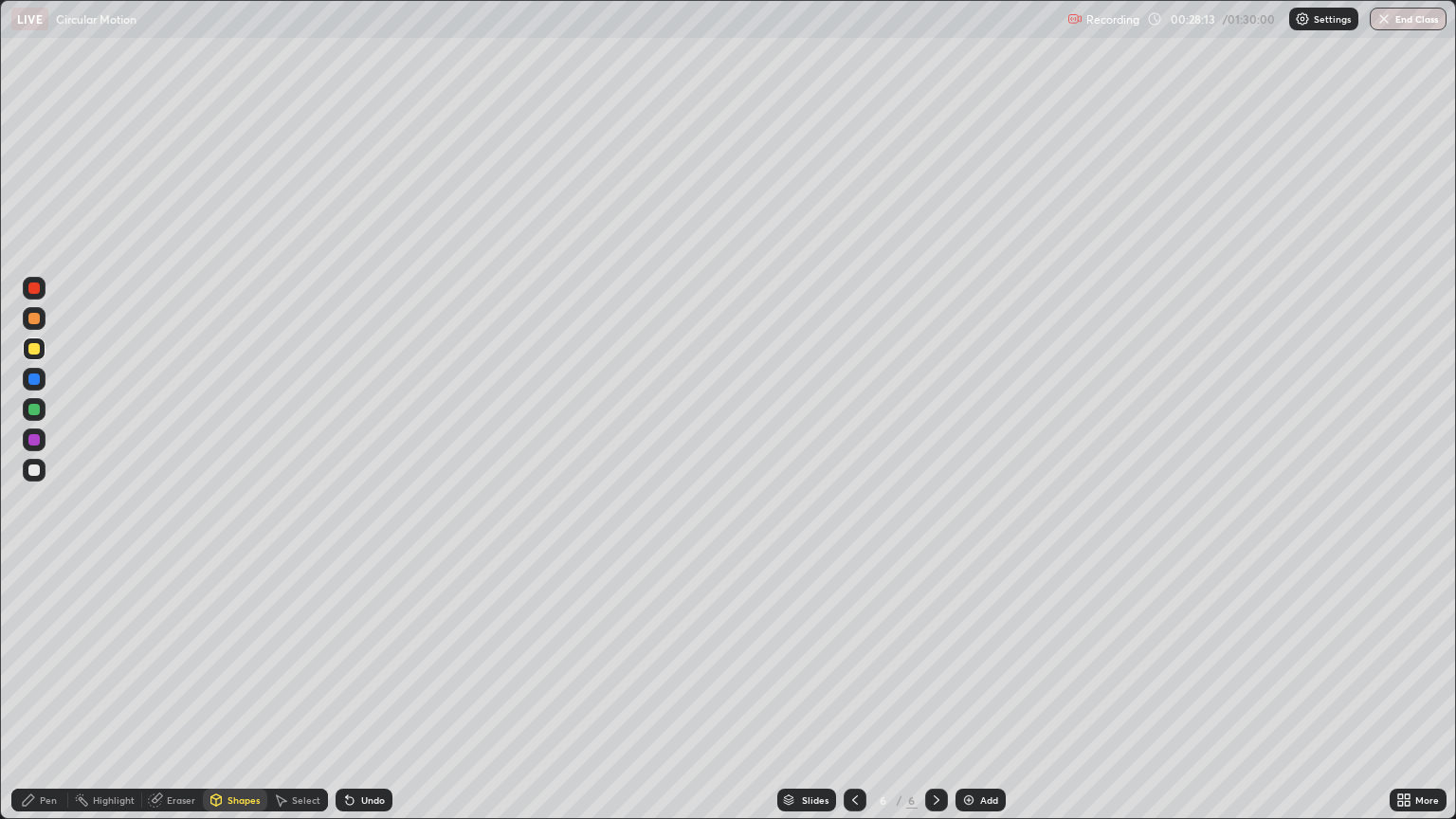 click on "Shapes" at bounding box center [244, 800] 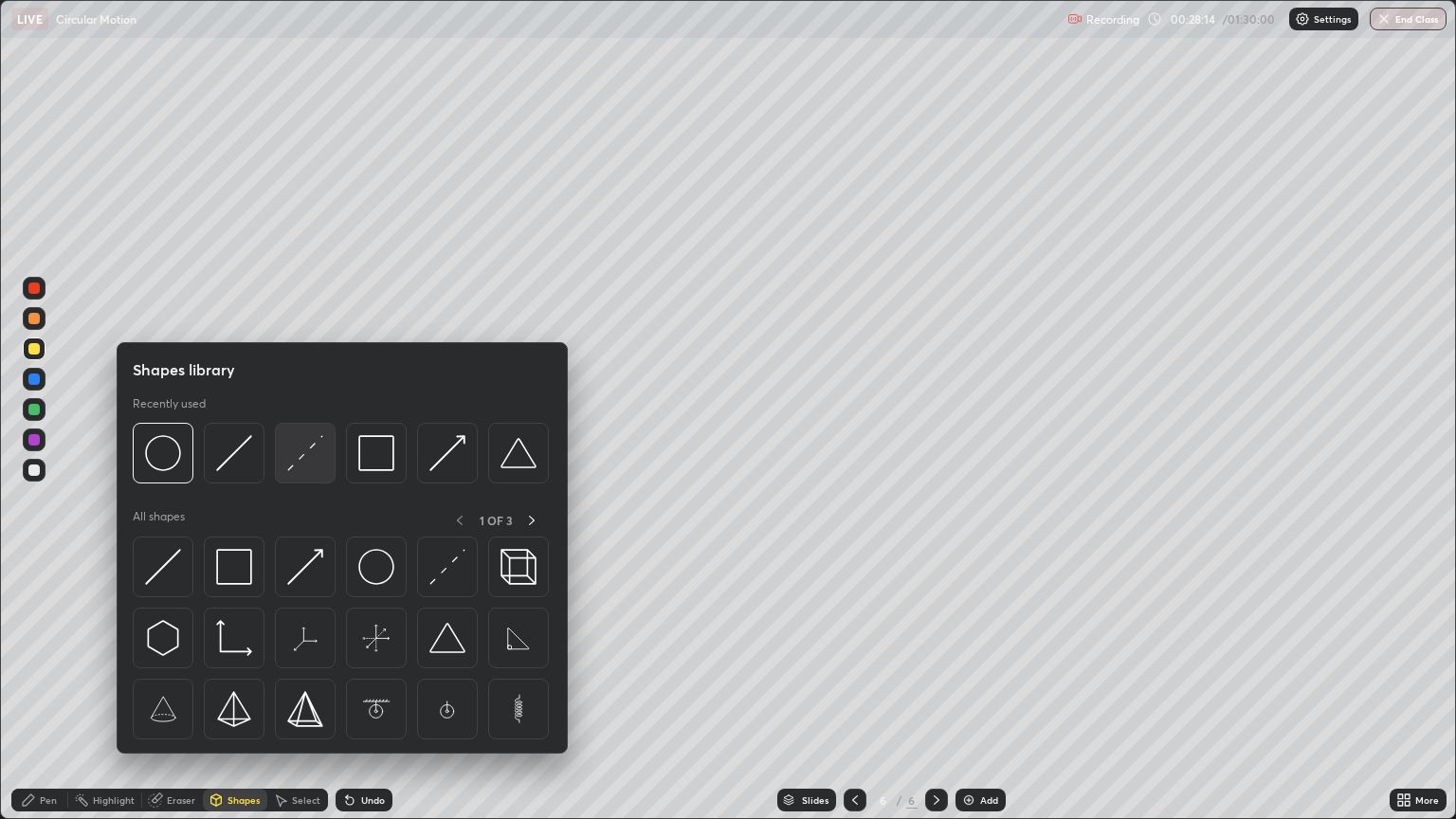 click at bounding box center (305, 453) 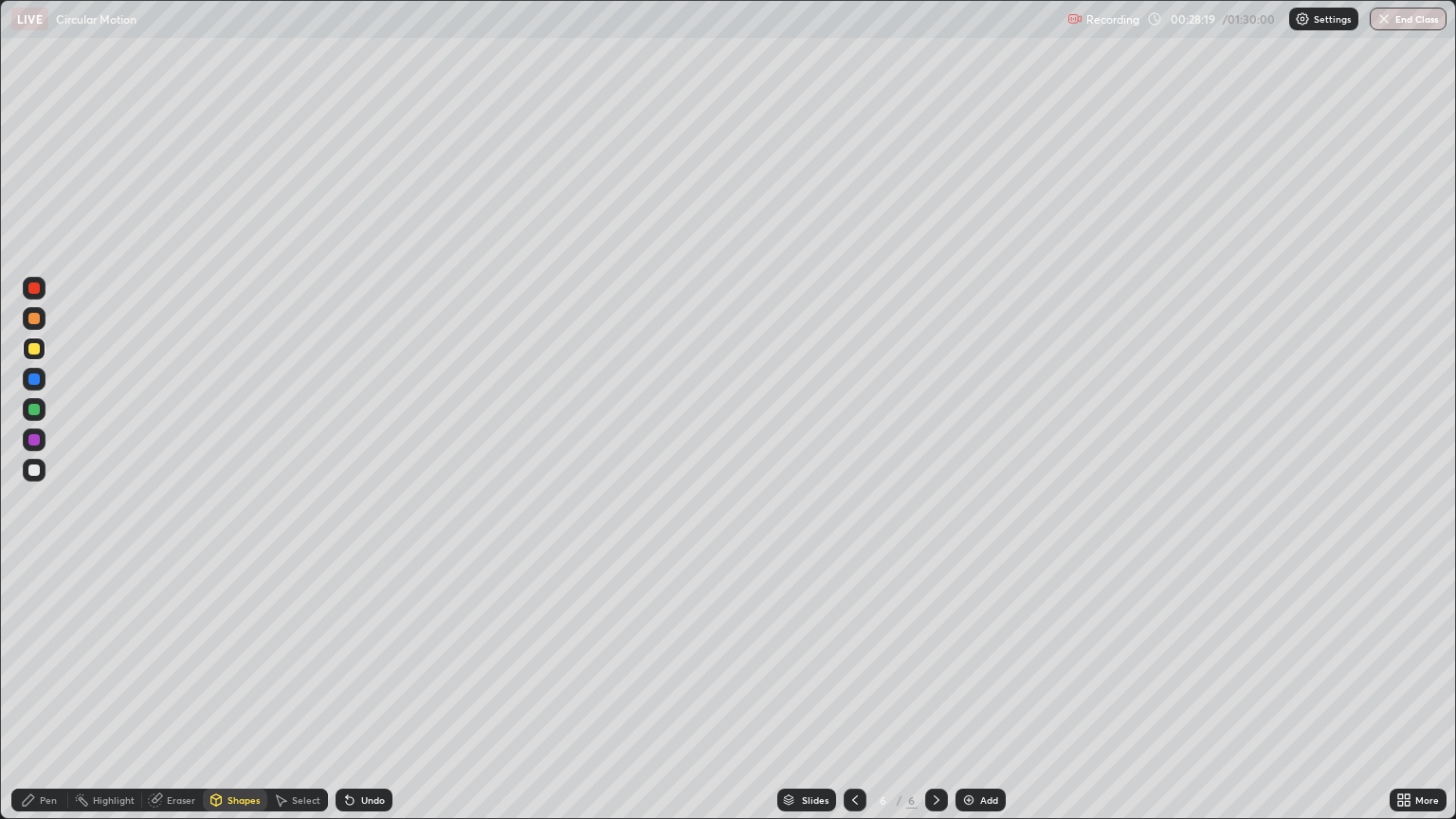 click at bounding box center (34, 379) 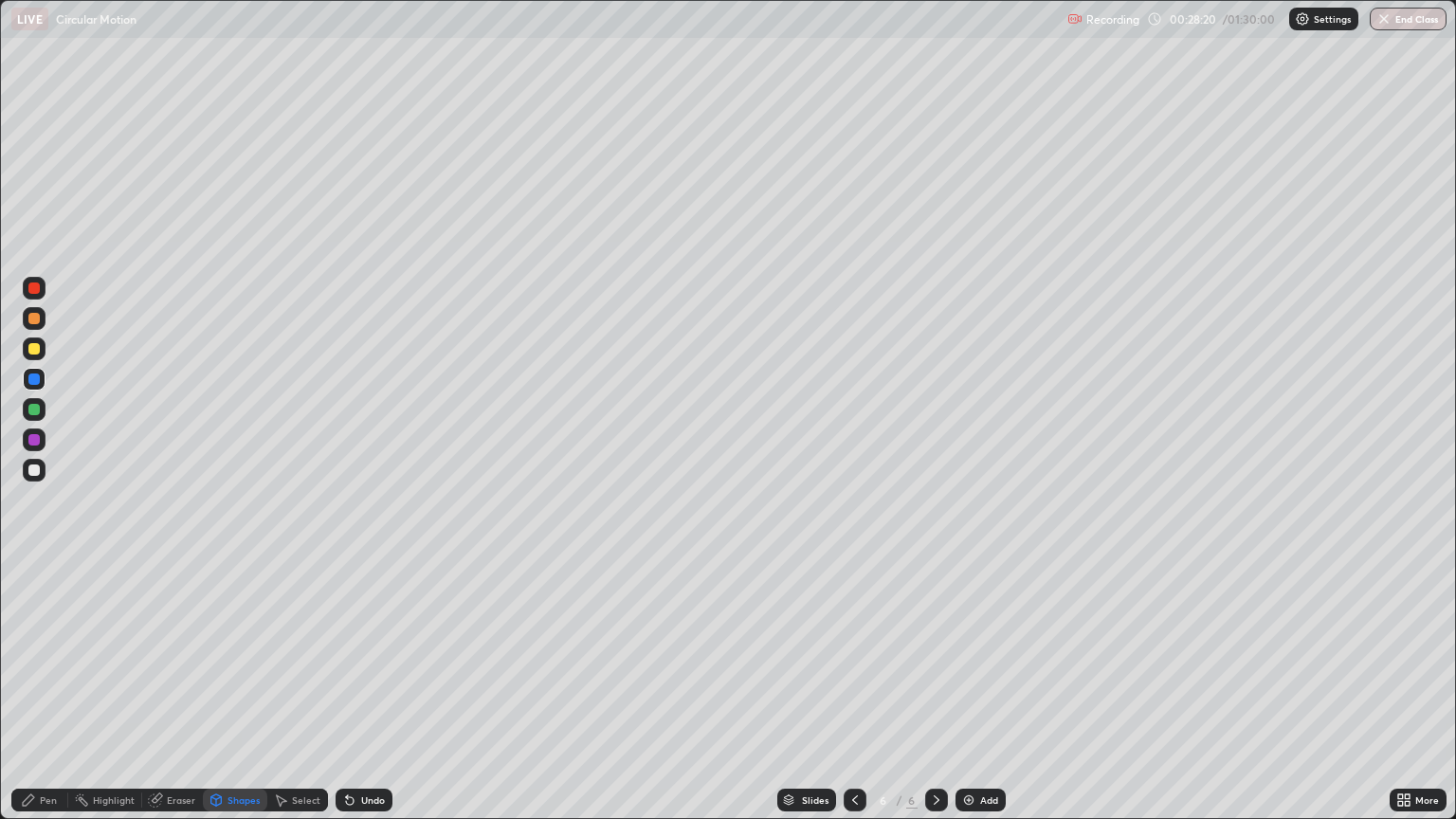 click on "Shapes" at bounding box center (244, 800) 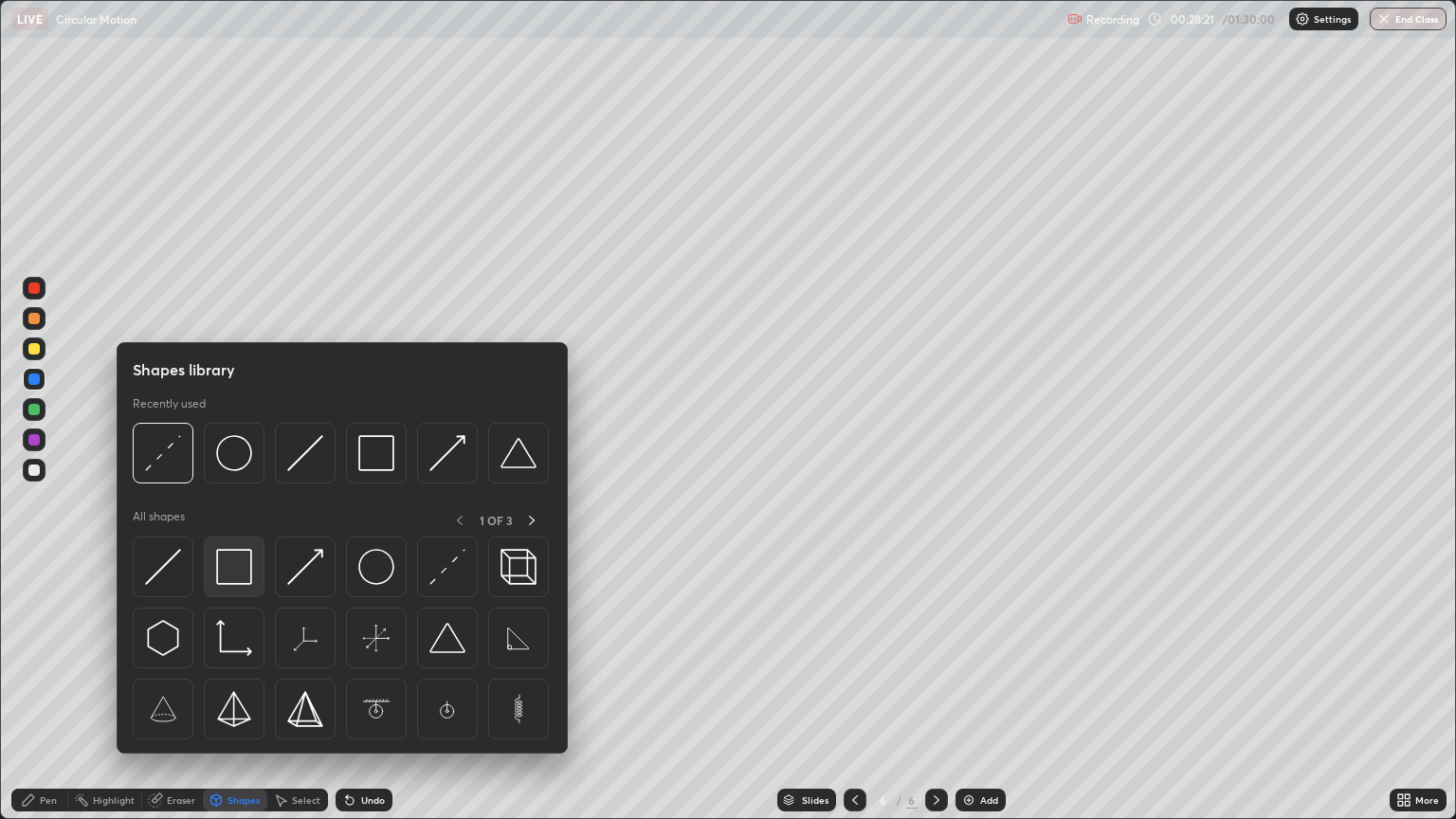 click at bounding box center (234, 567) 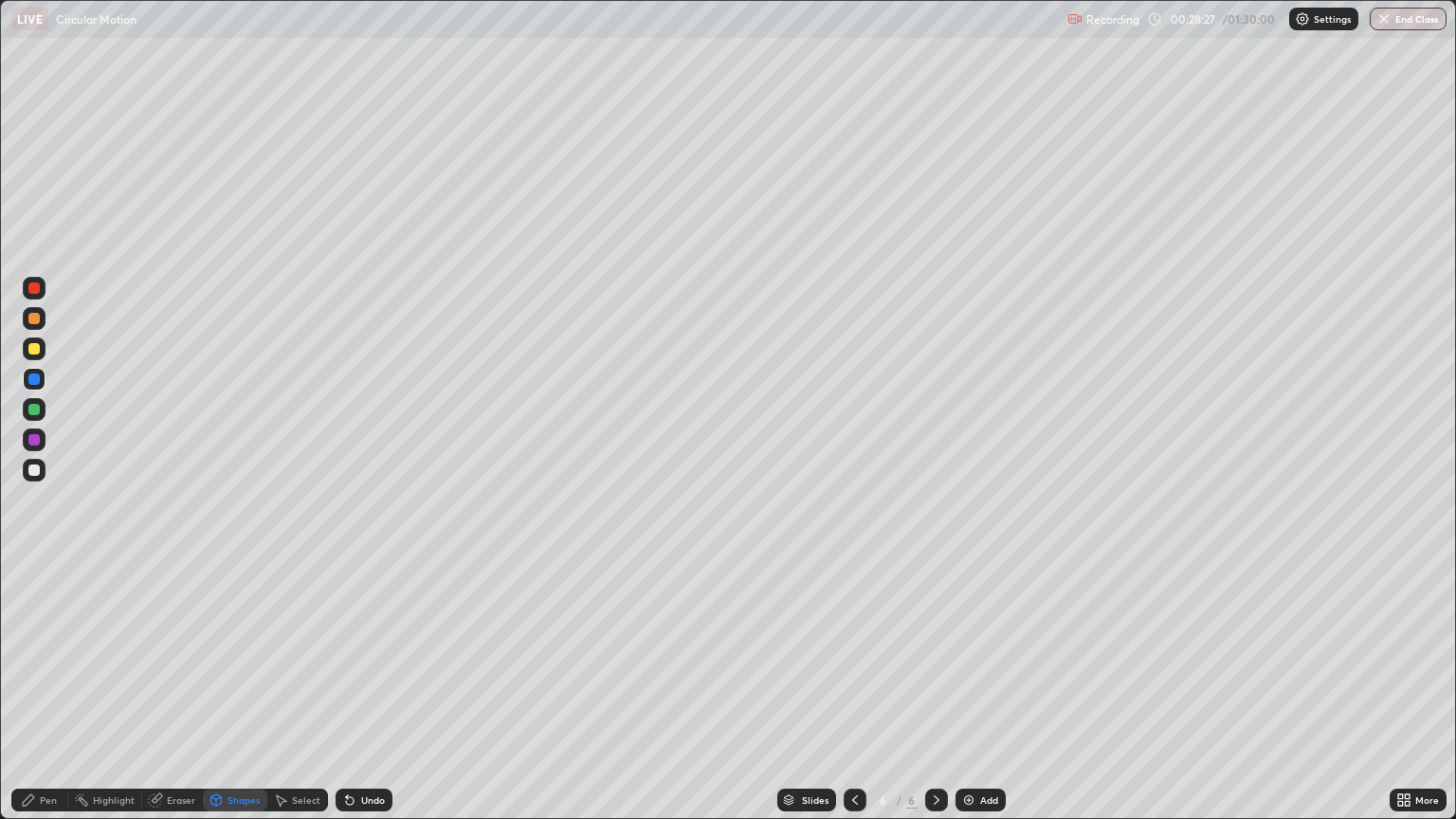 click on "Shapes" at bounding box center (244, 800) 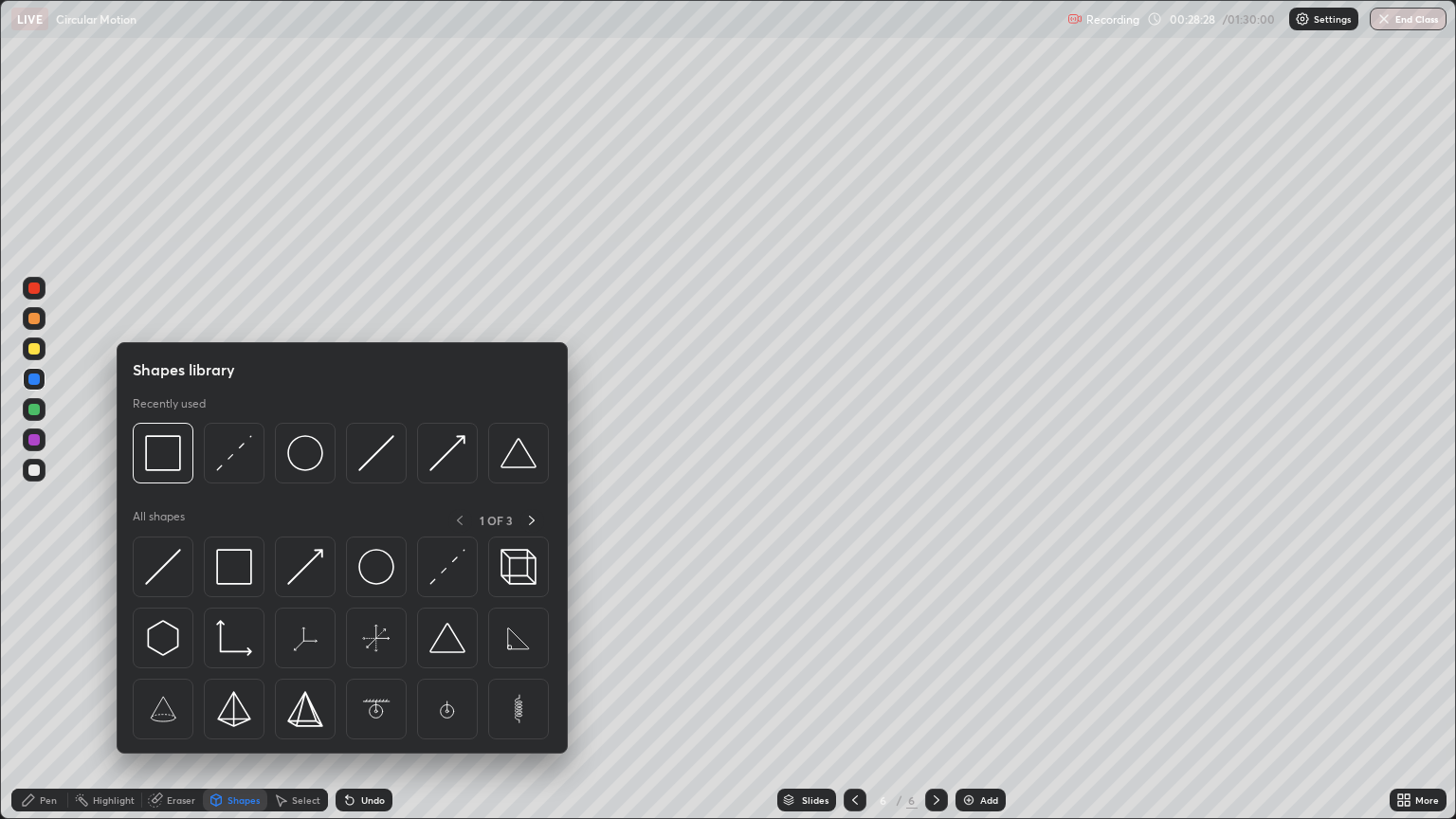 click at bounding box center [234, 453] 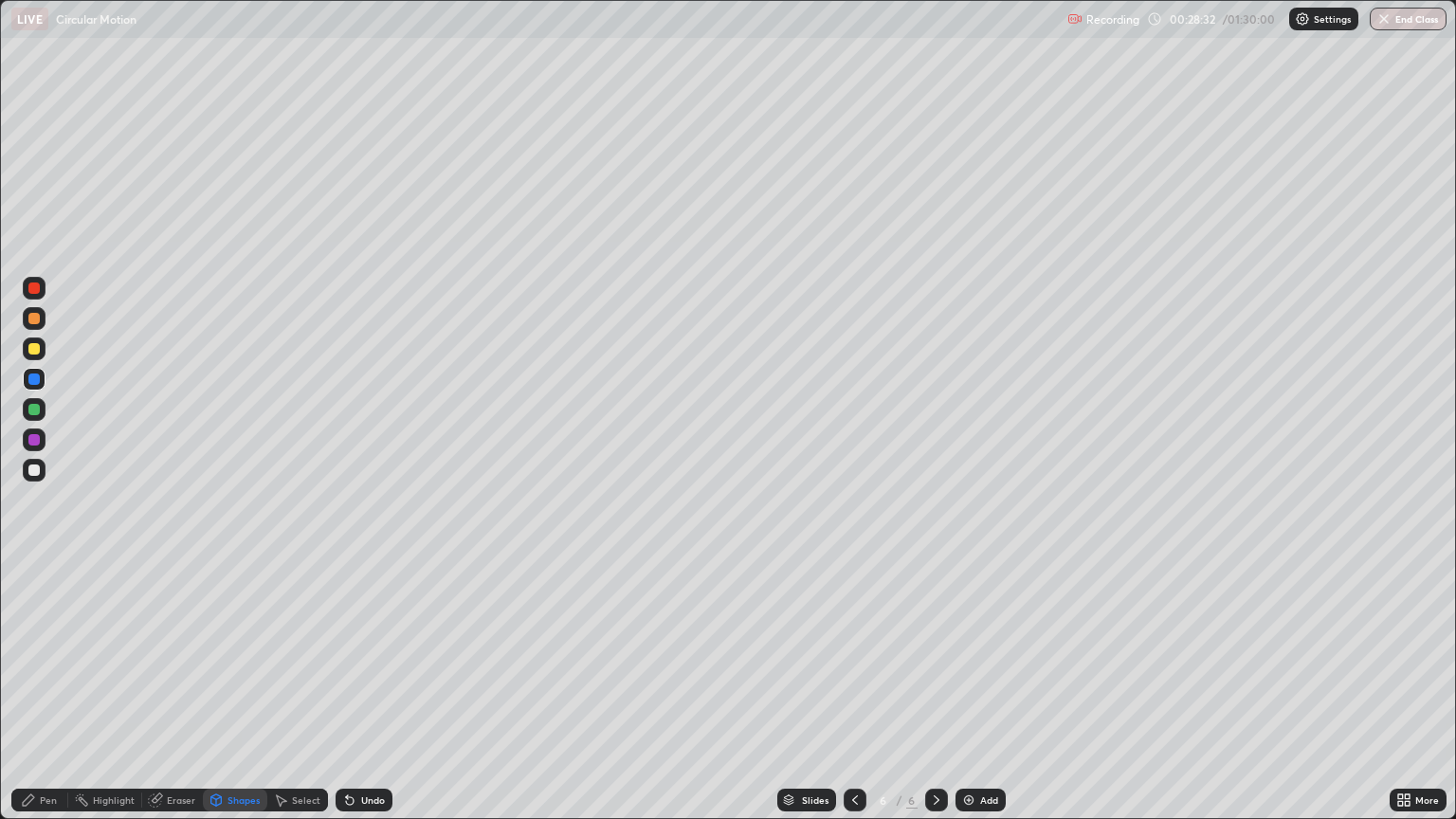 click on "Shapes" at bounding box center [244, 800] 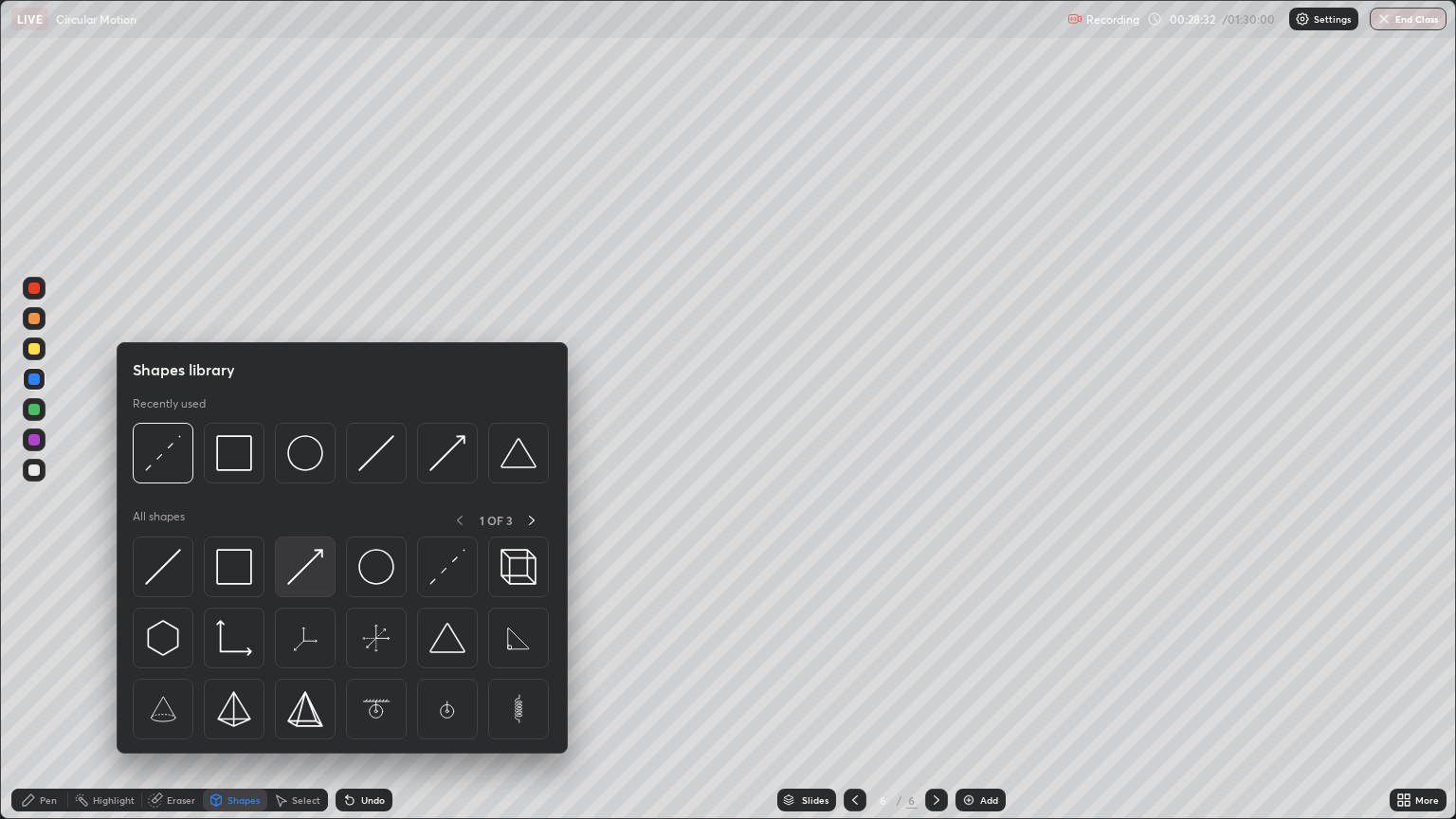 click at bounding box center (305, 567) 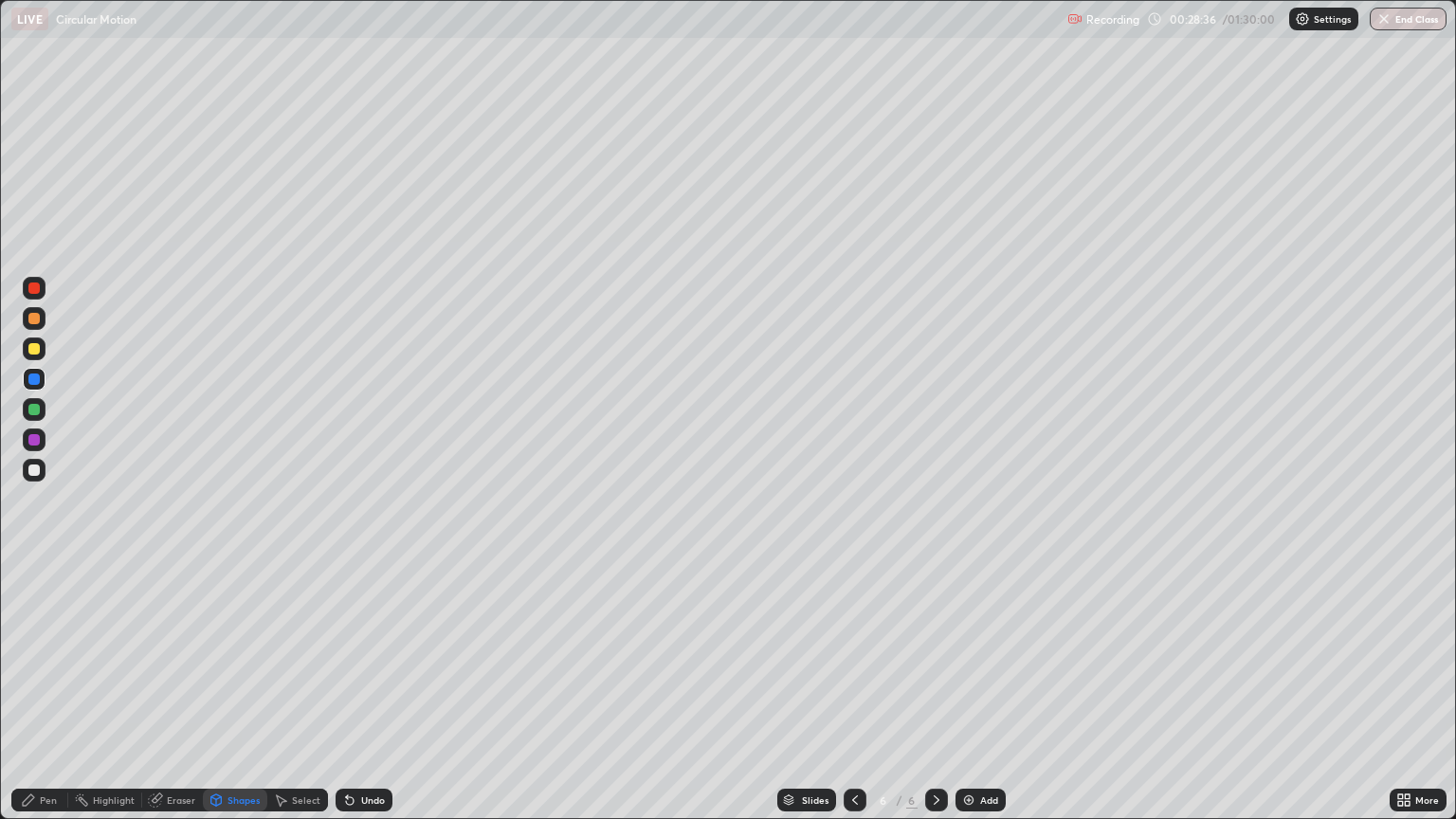 click on "Pen" at bounding box center (48, 800) 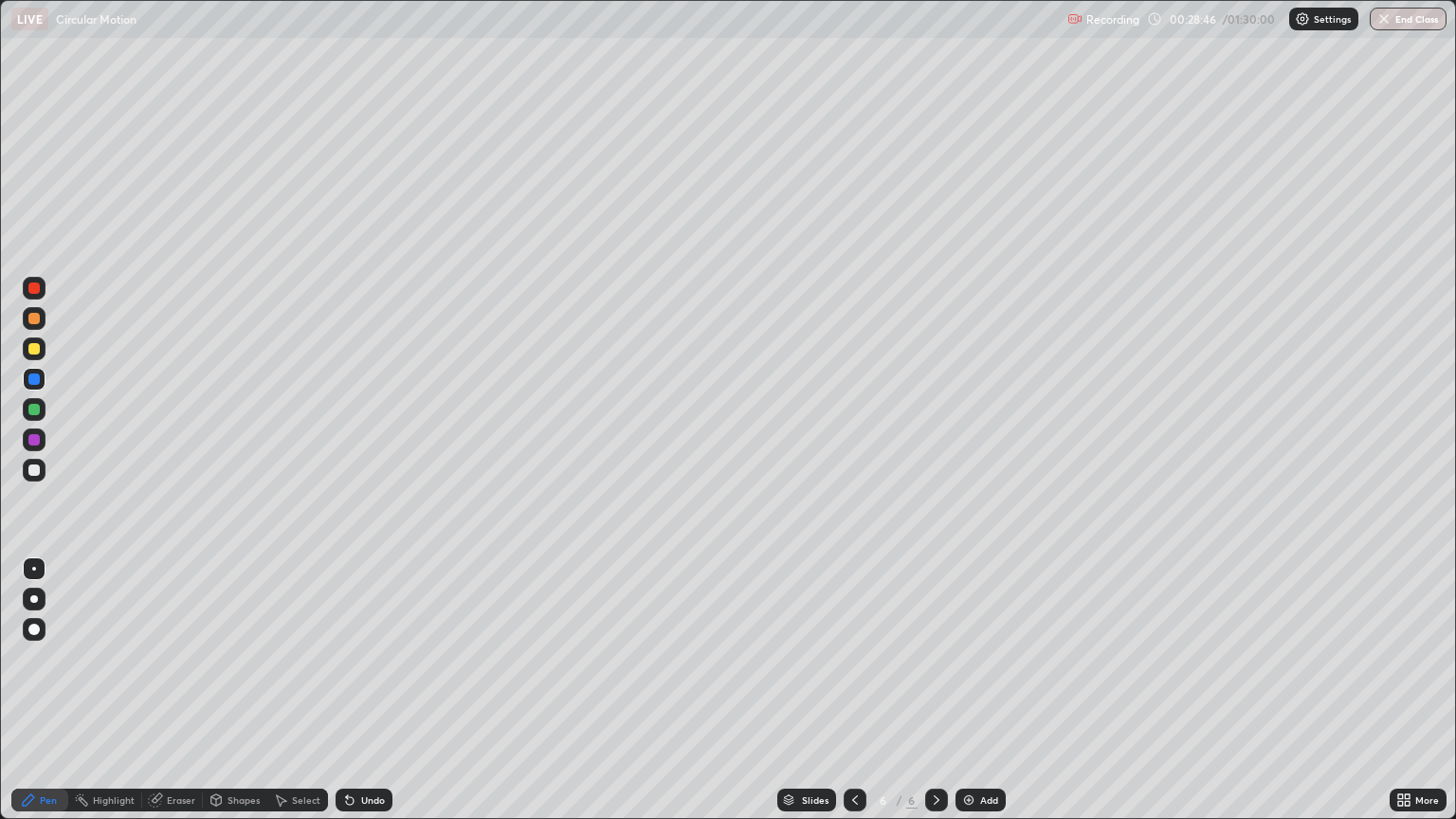 click 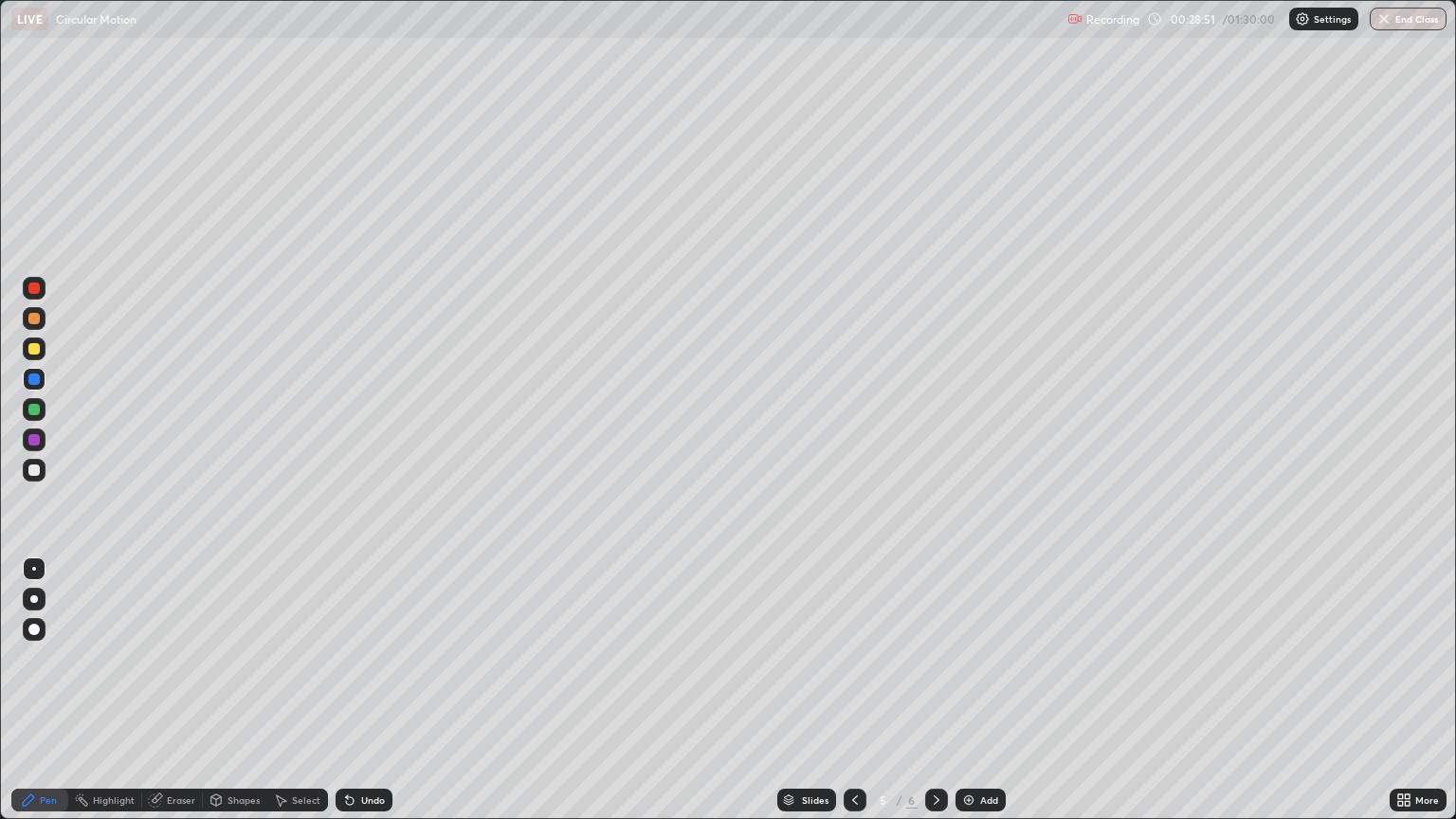 click 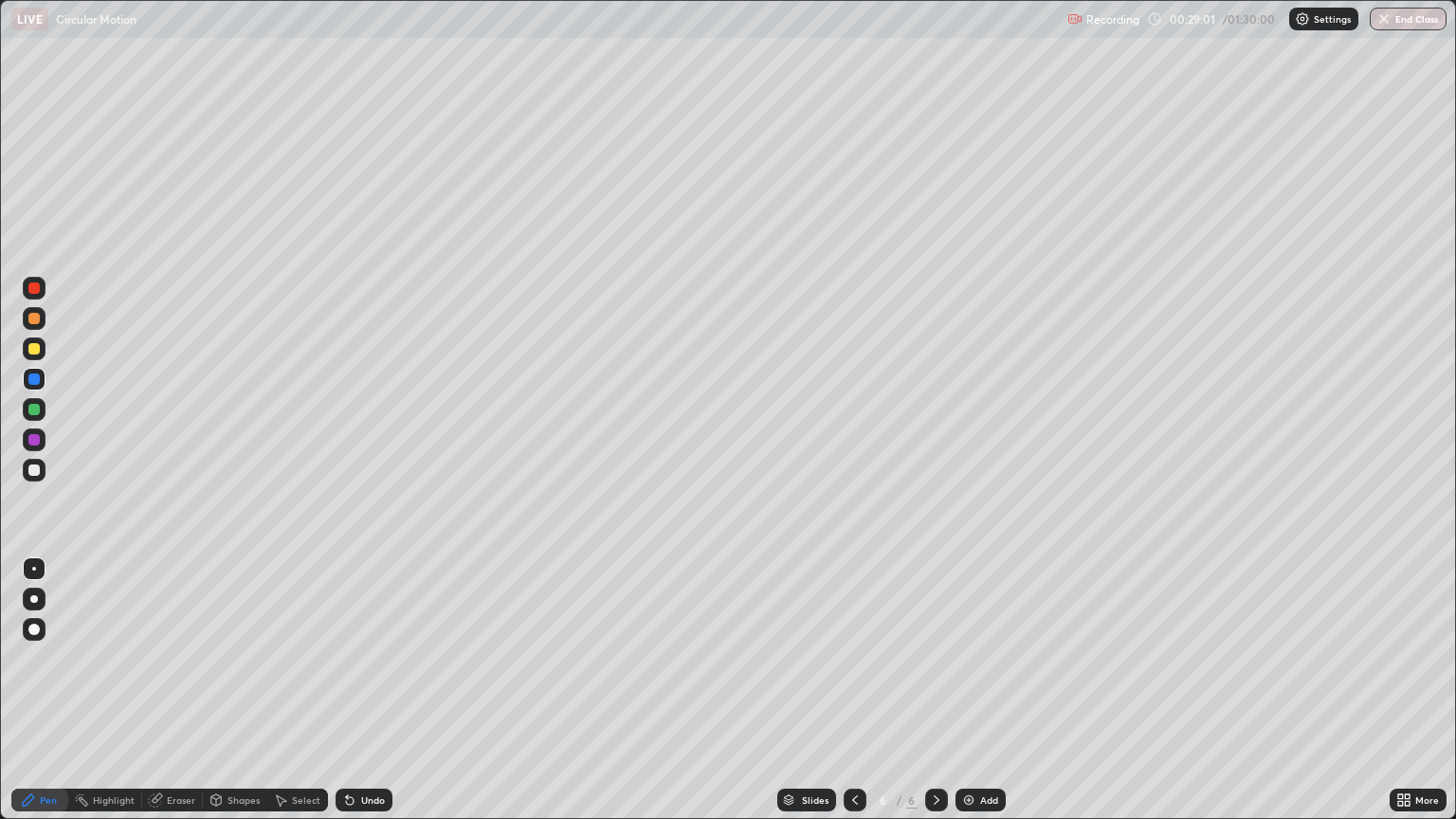 click at bounding box center (34, 599) 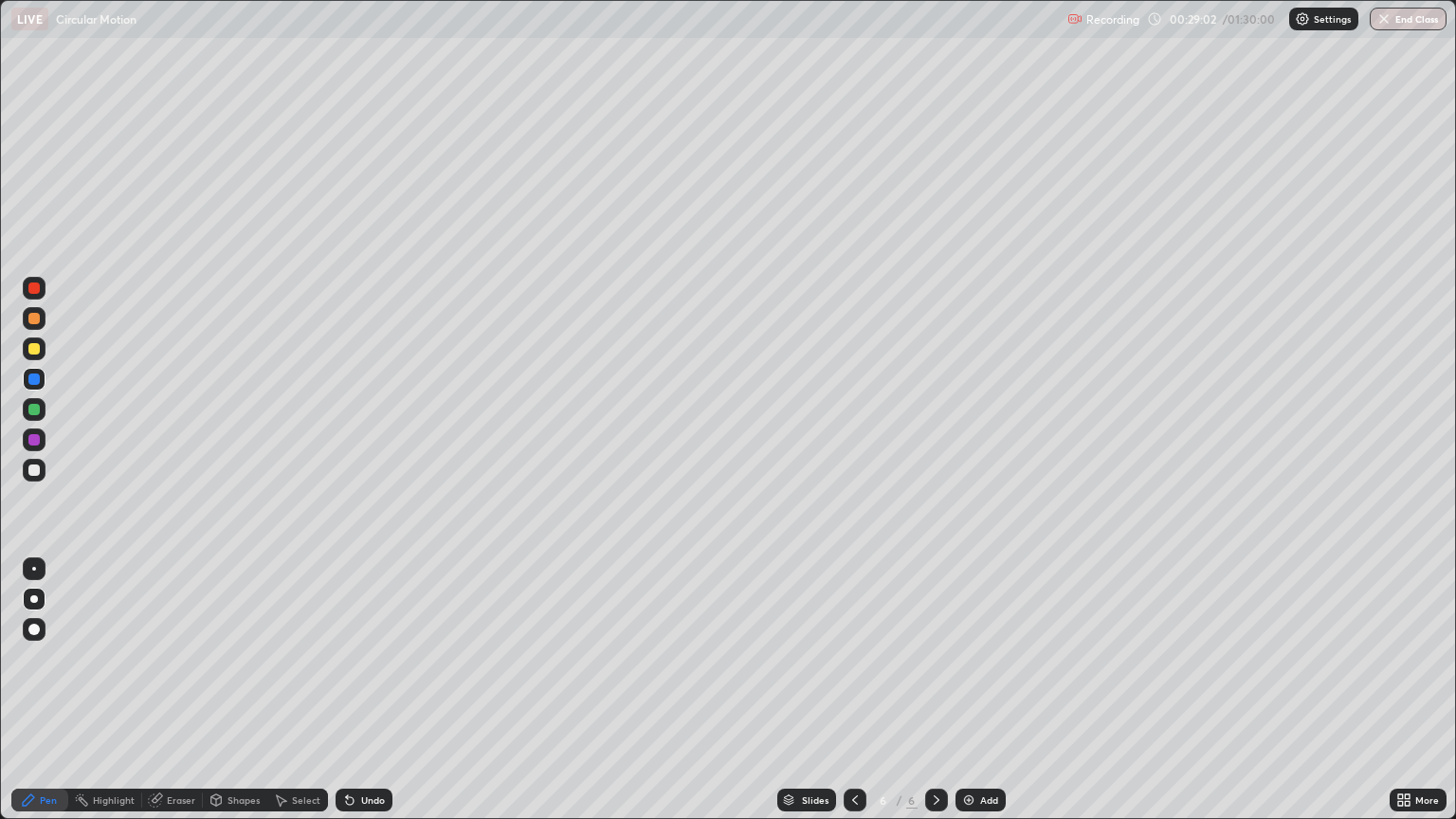 click on "Shapes" at bounding box center [244, 800] 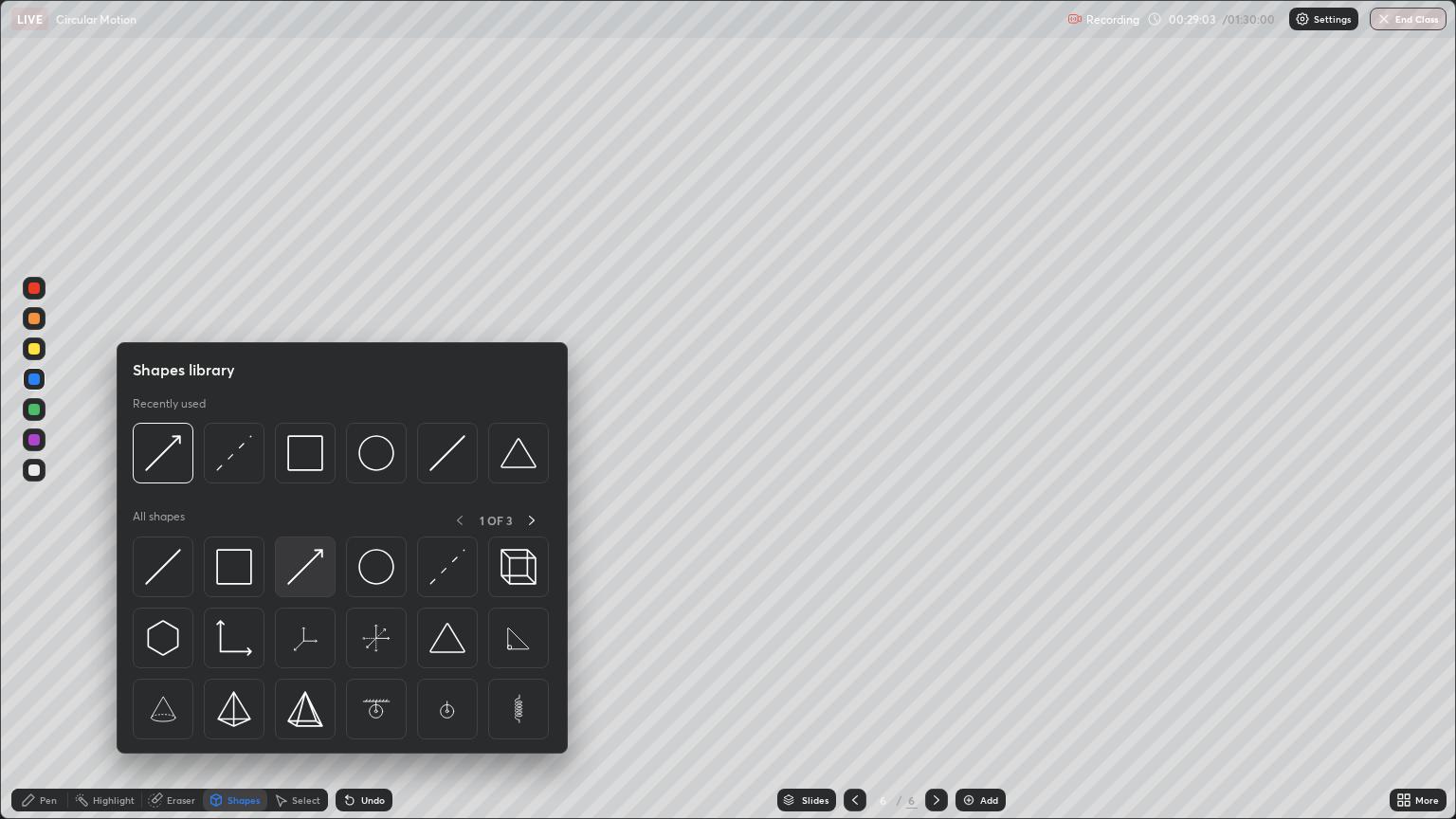 click at bounding box center (305, 567) 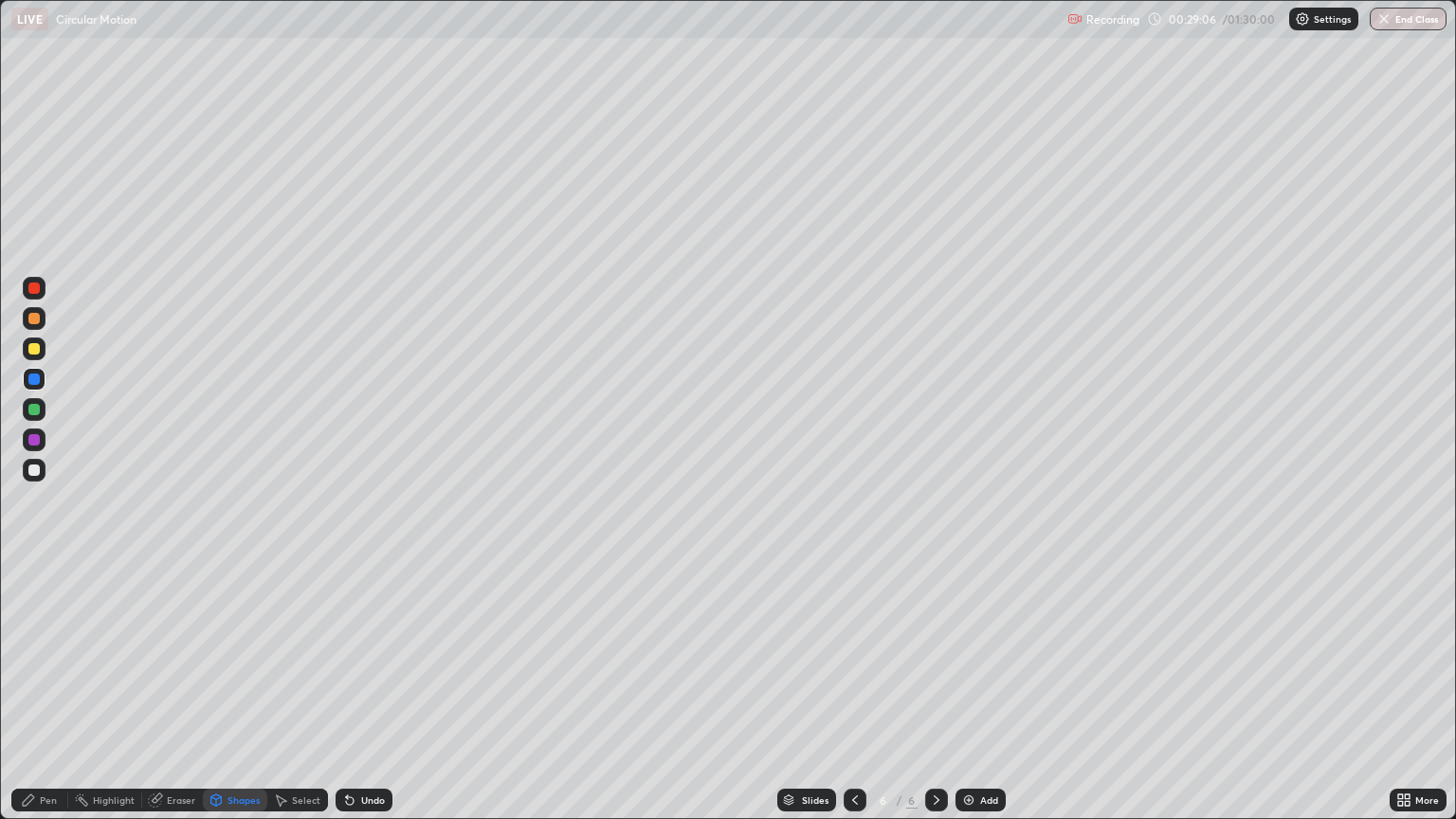 click at bounding box center [34, 410] 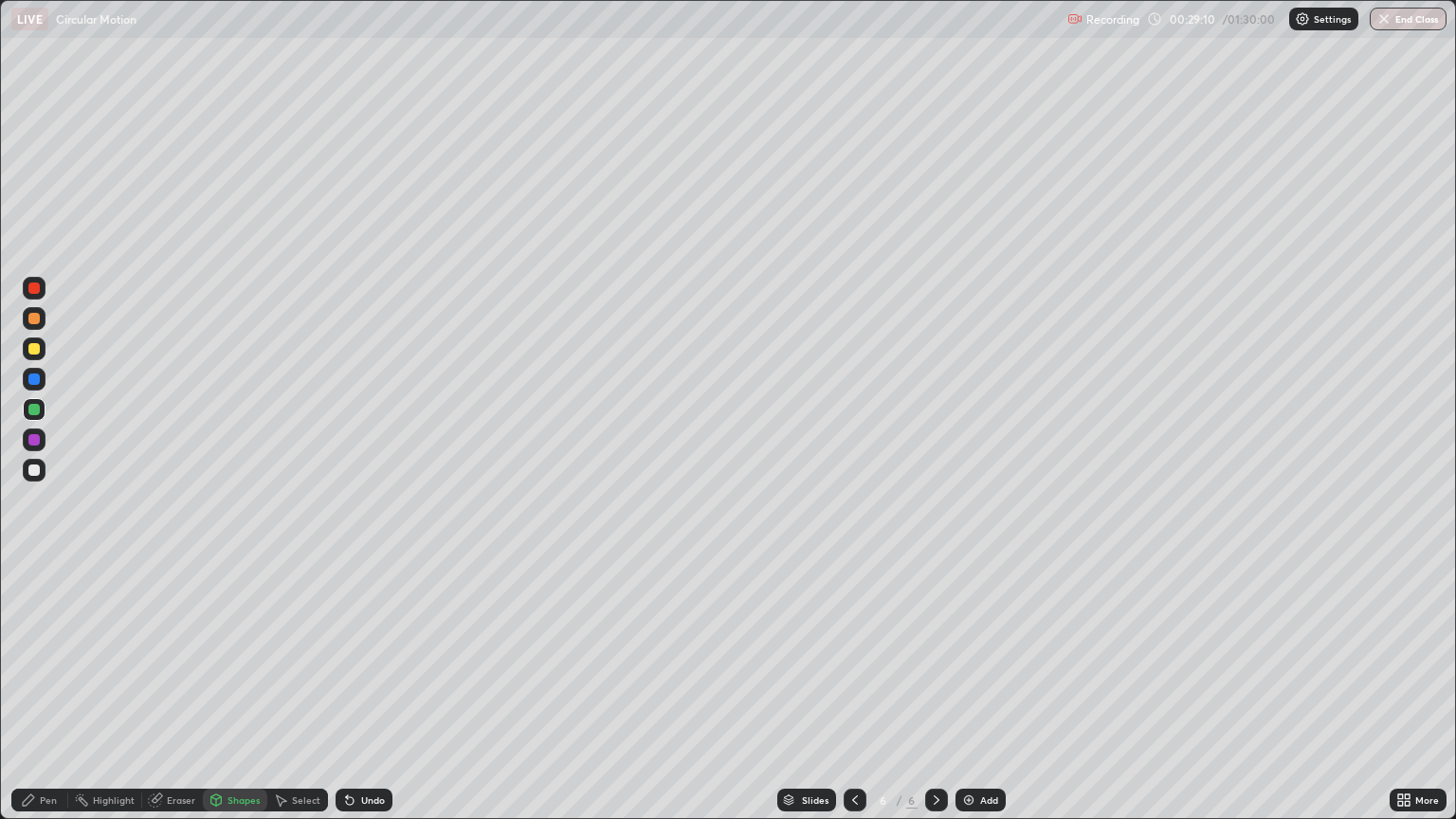 click on "Undo" at bounding box center [373, 800] 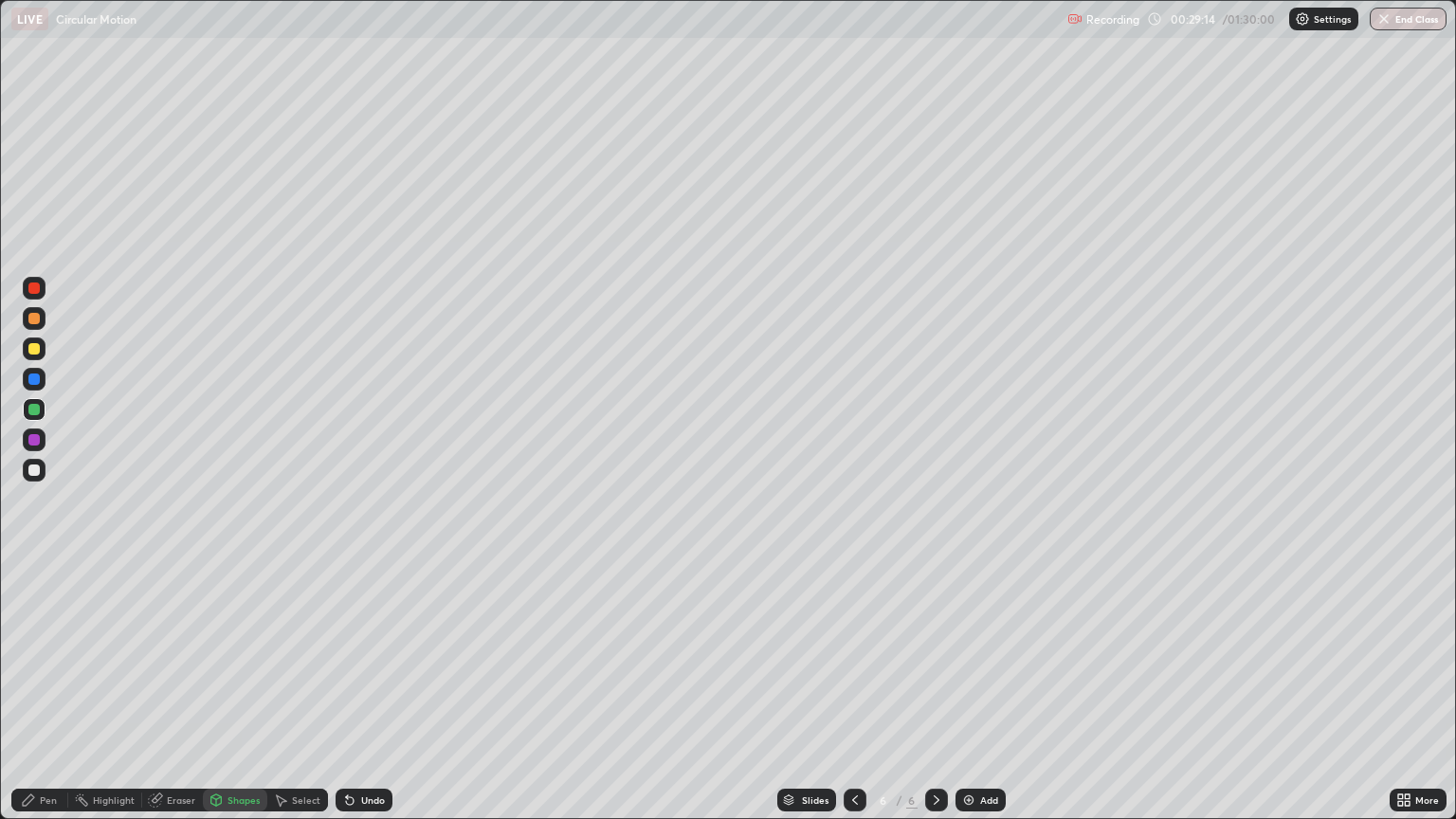 click on "Pen" at bounding box center (40, 800) 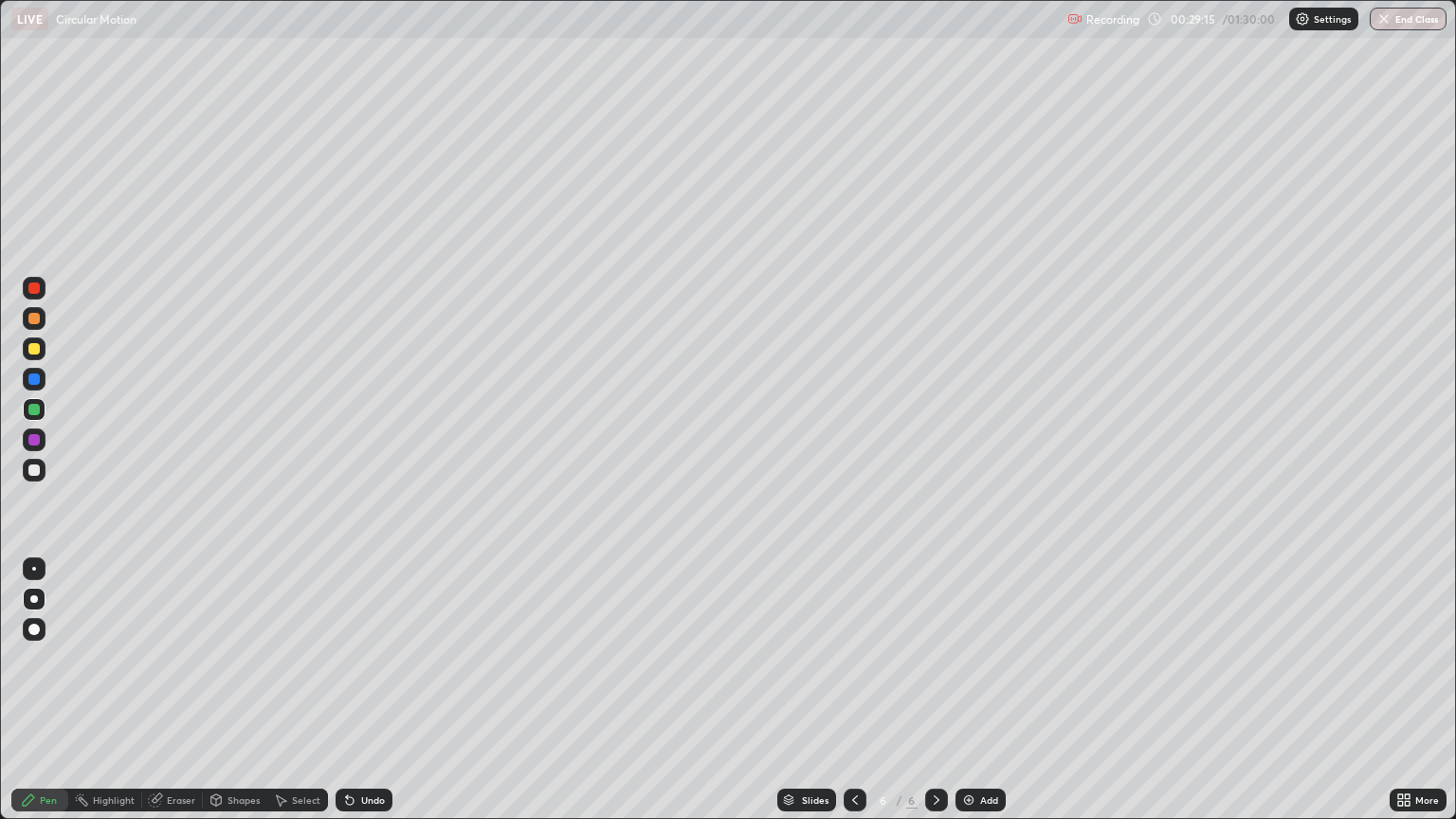 click at bounding box center (34, 569) 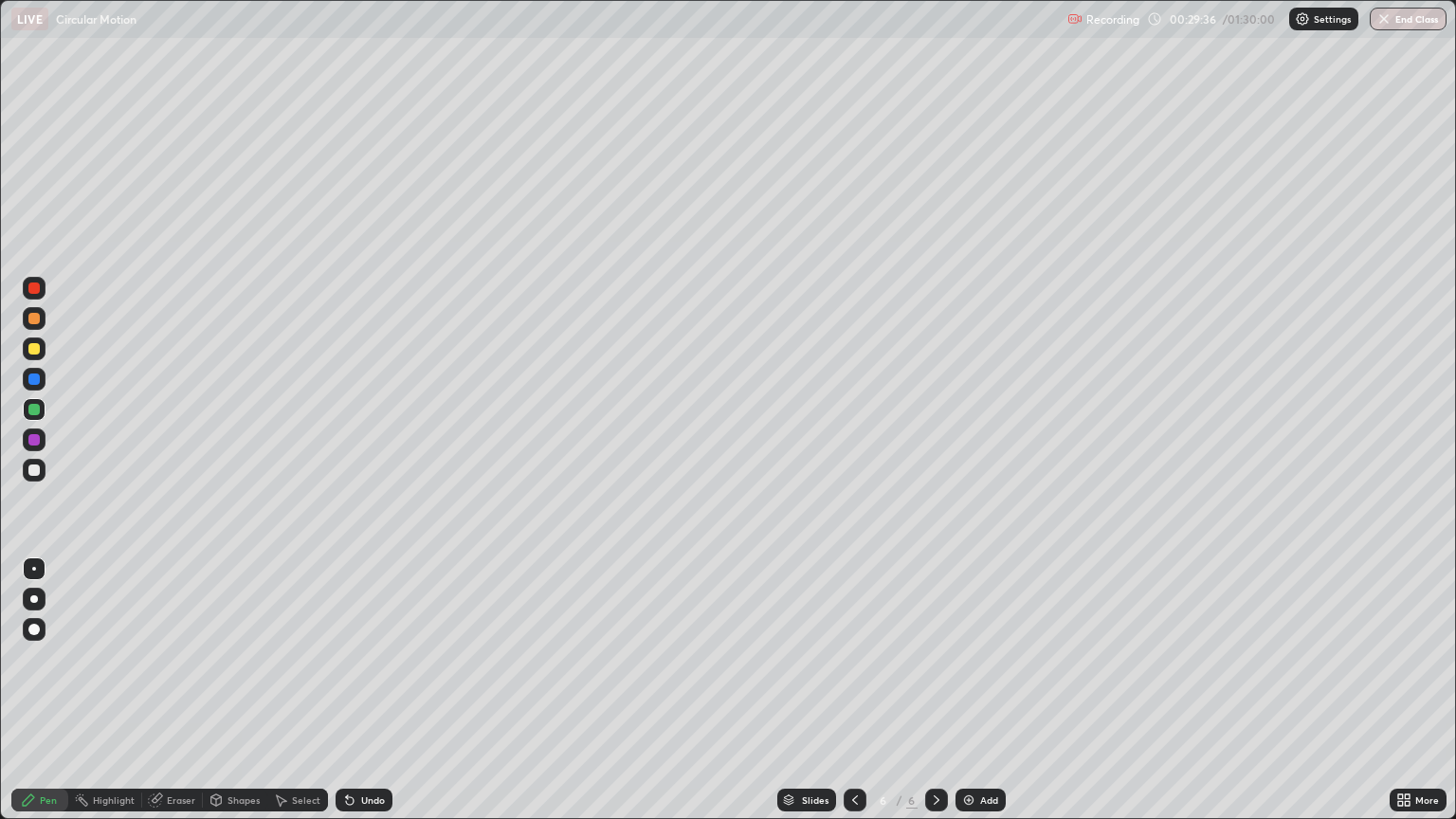 click 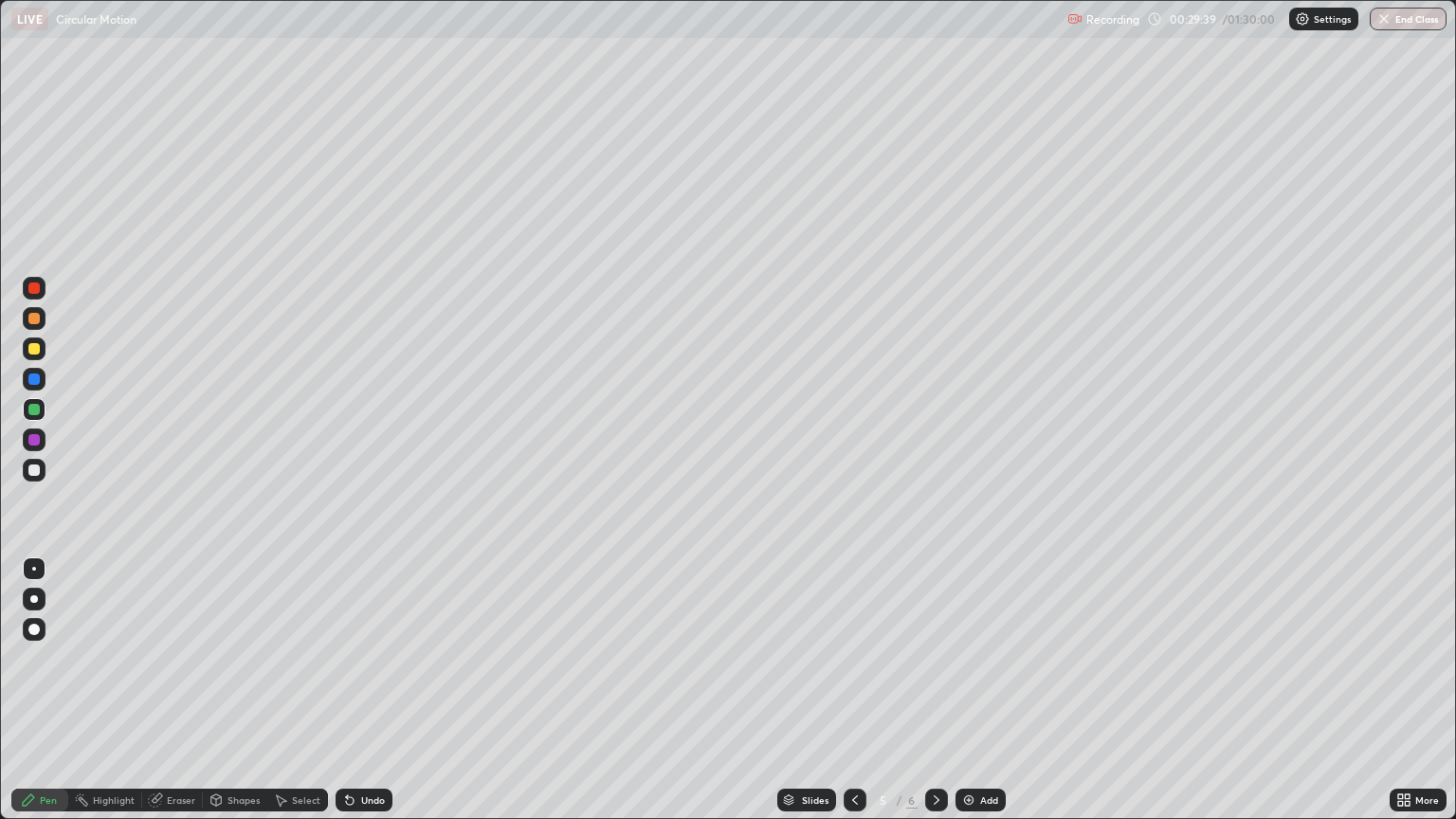 click 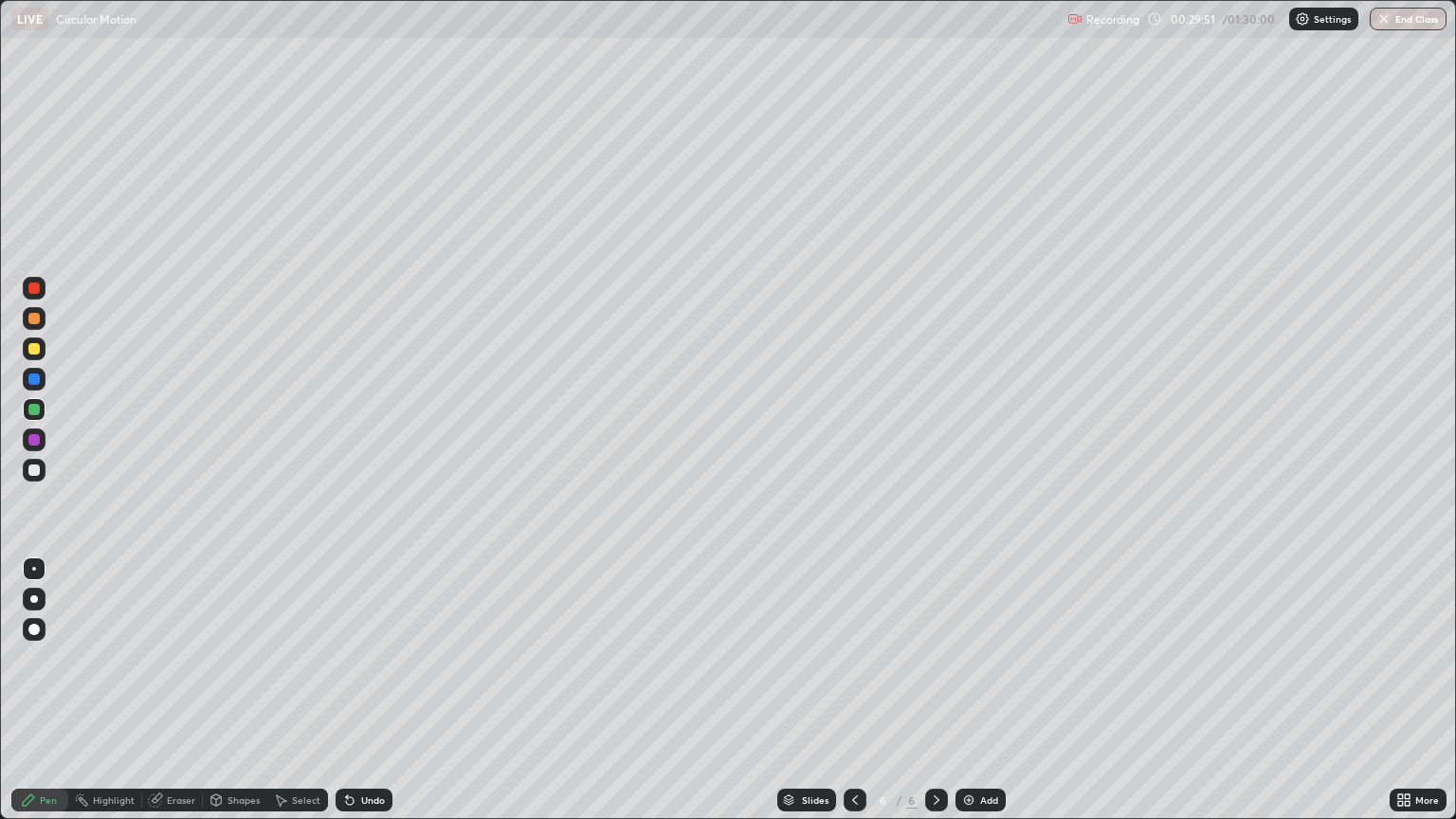 click at bounding box center [34, 599] 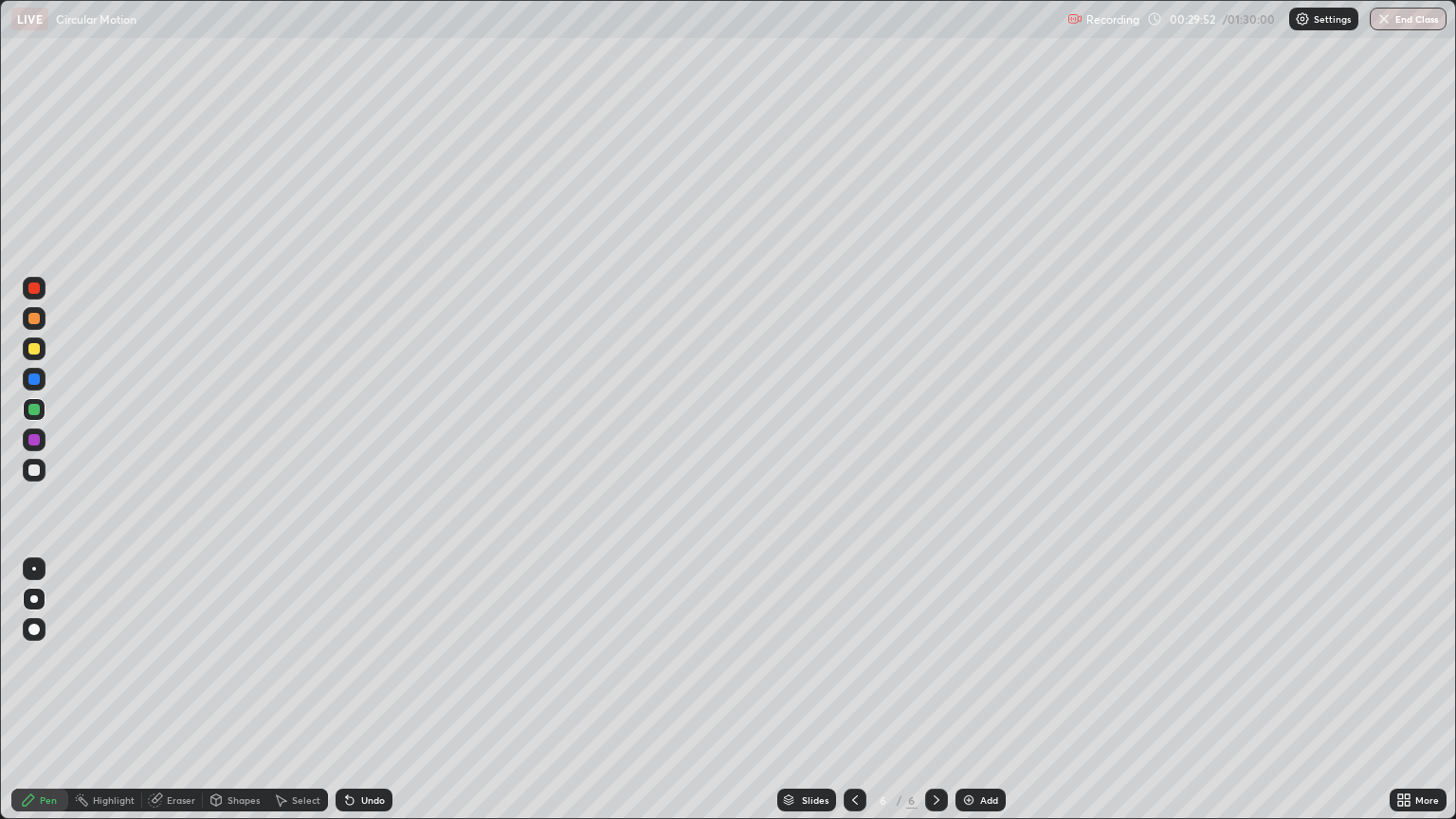 click at bounding box center [34, 410] 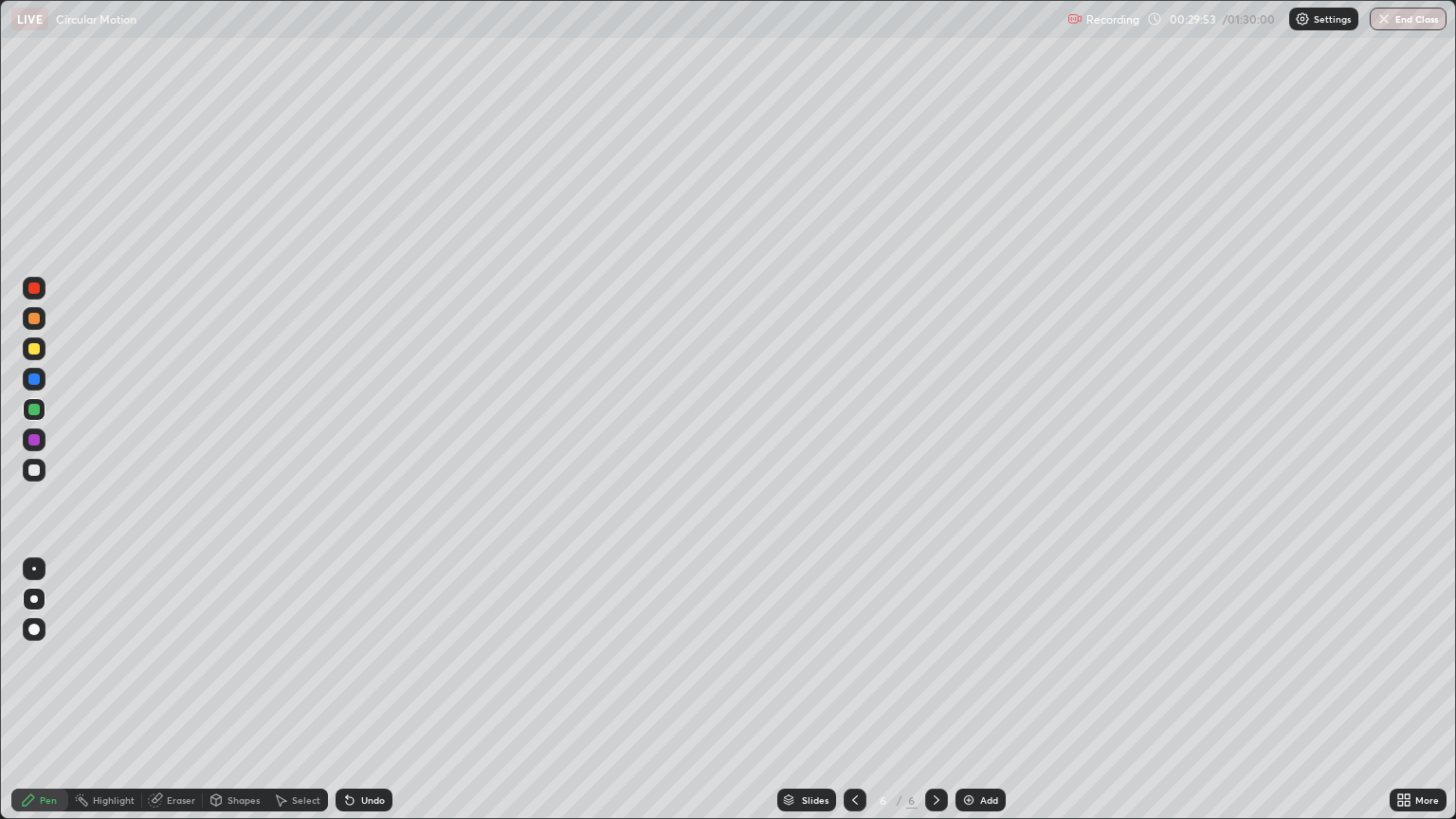 click on "Shapes" at bounding box center (244, 800) 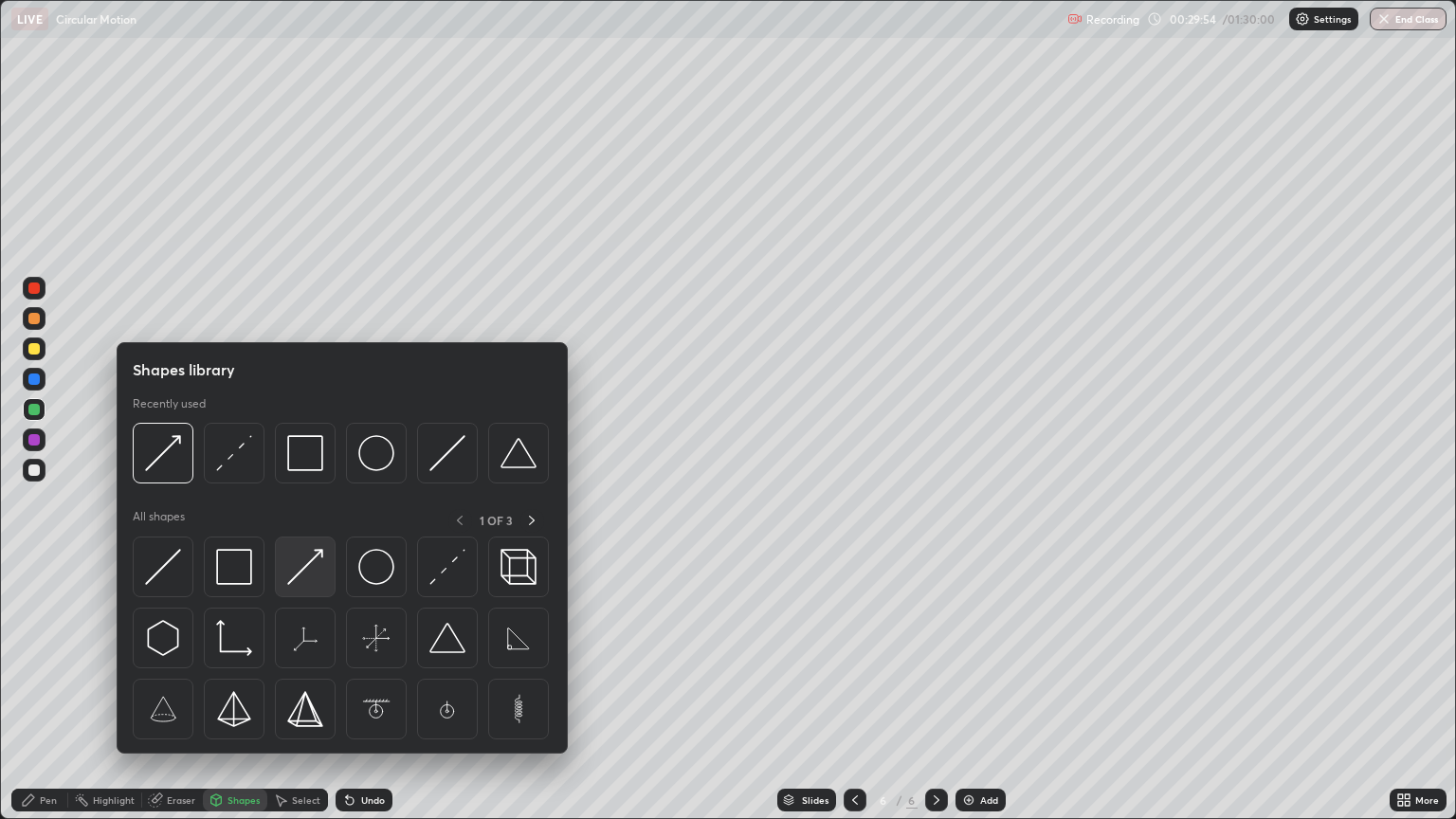 click at bounding box center (305, 567) 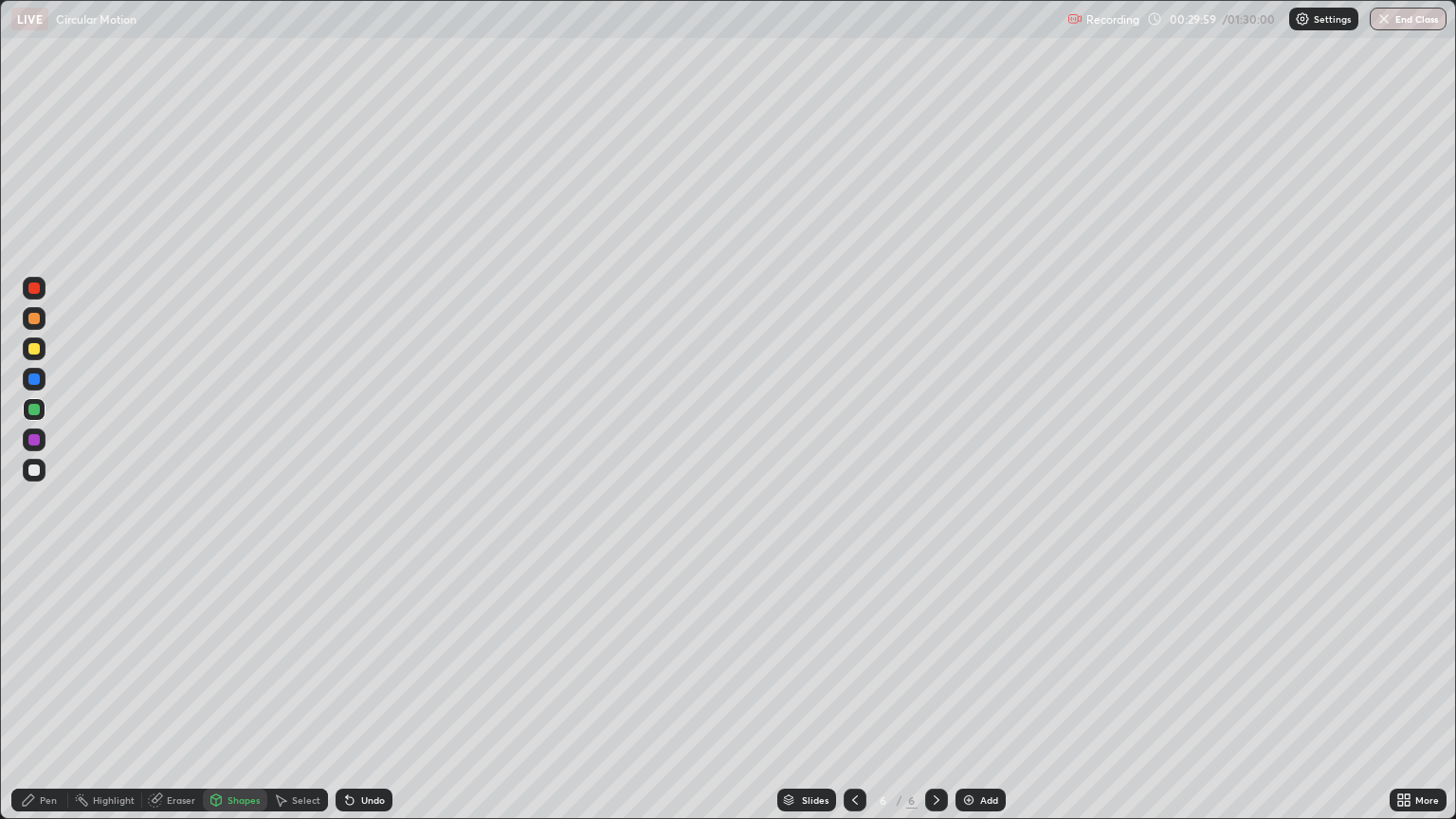 click on "Pen" at bounding box center (48, 800) 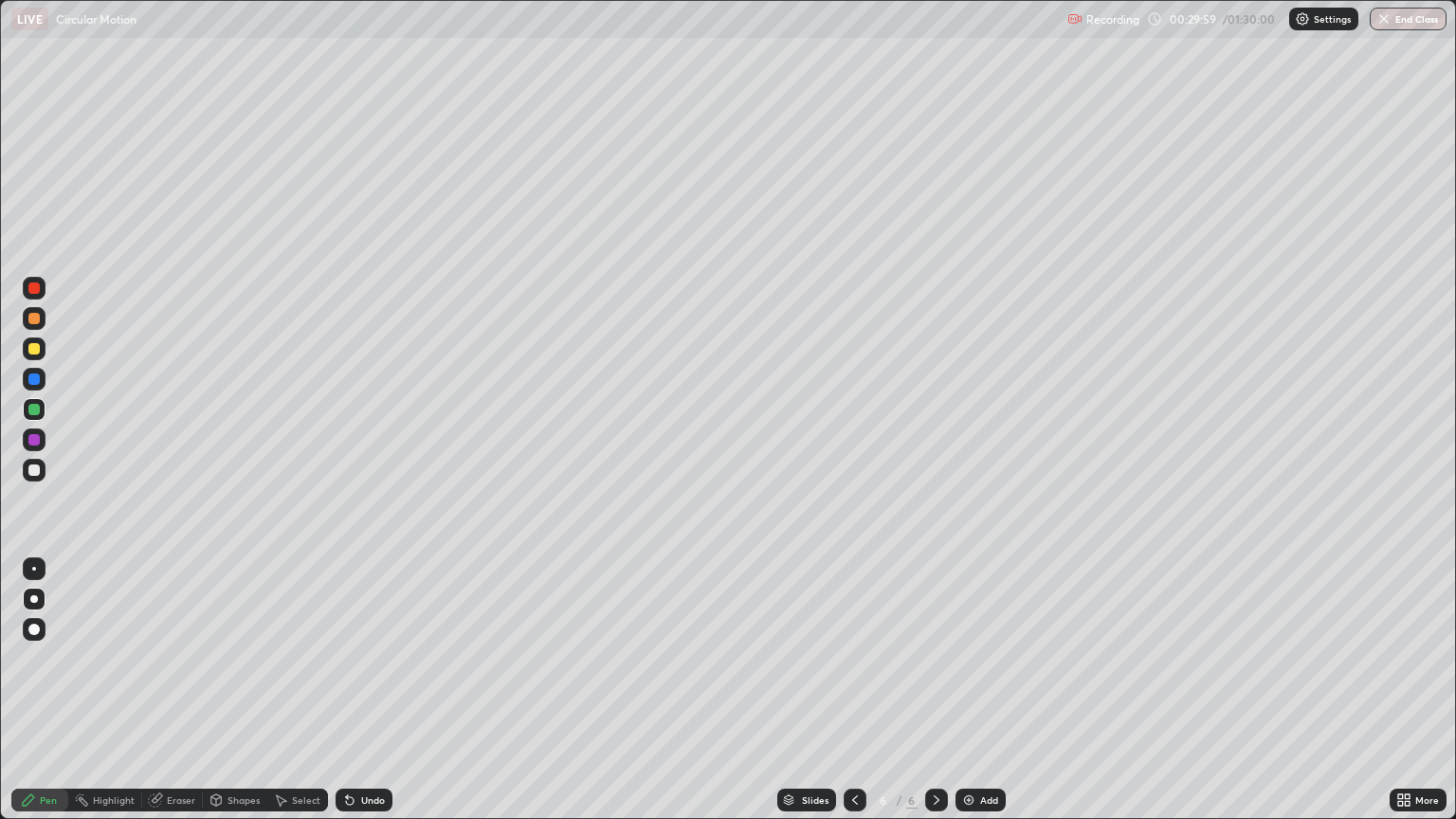 click at bounding box center [34, 569] 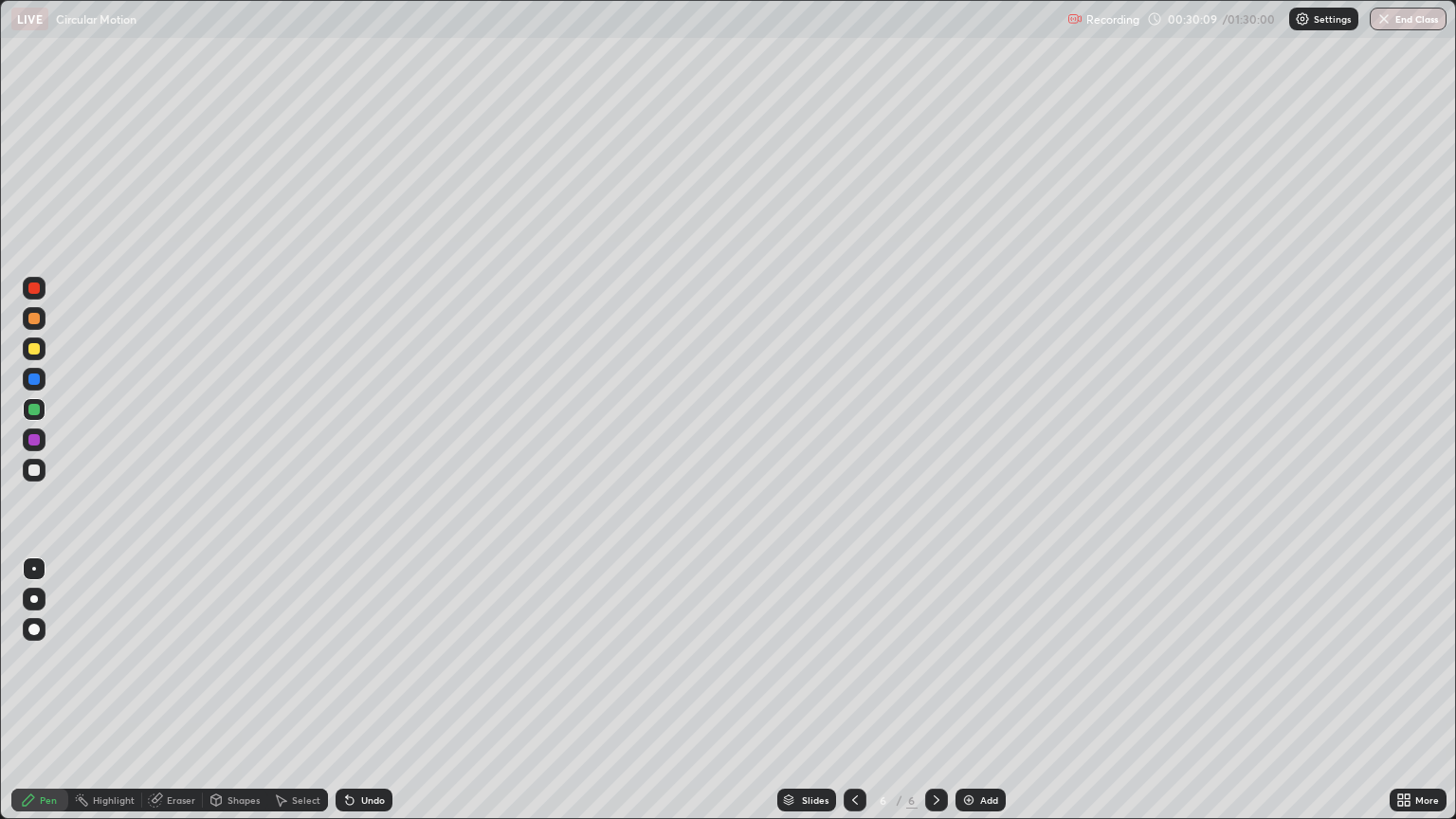 click on "Shapes" at bounding box center (244, 800) 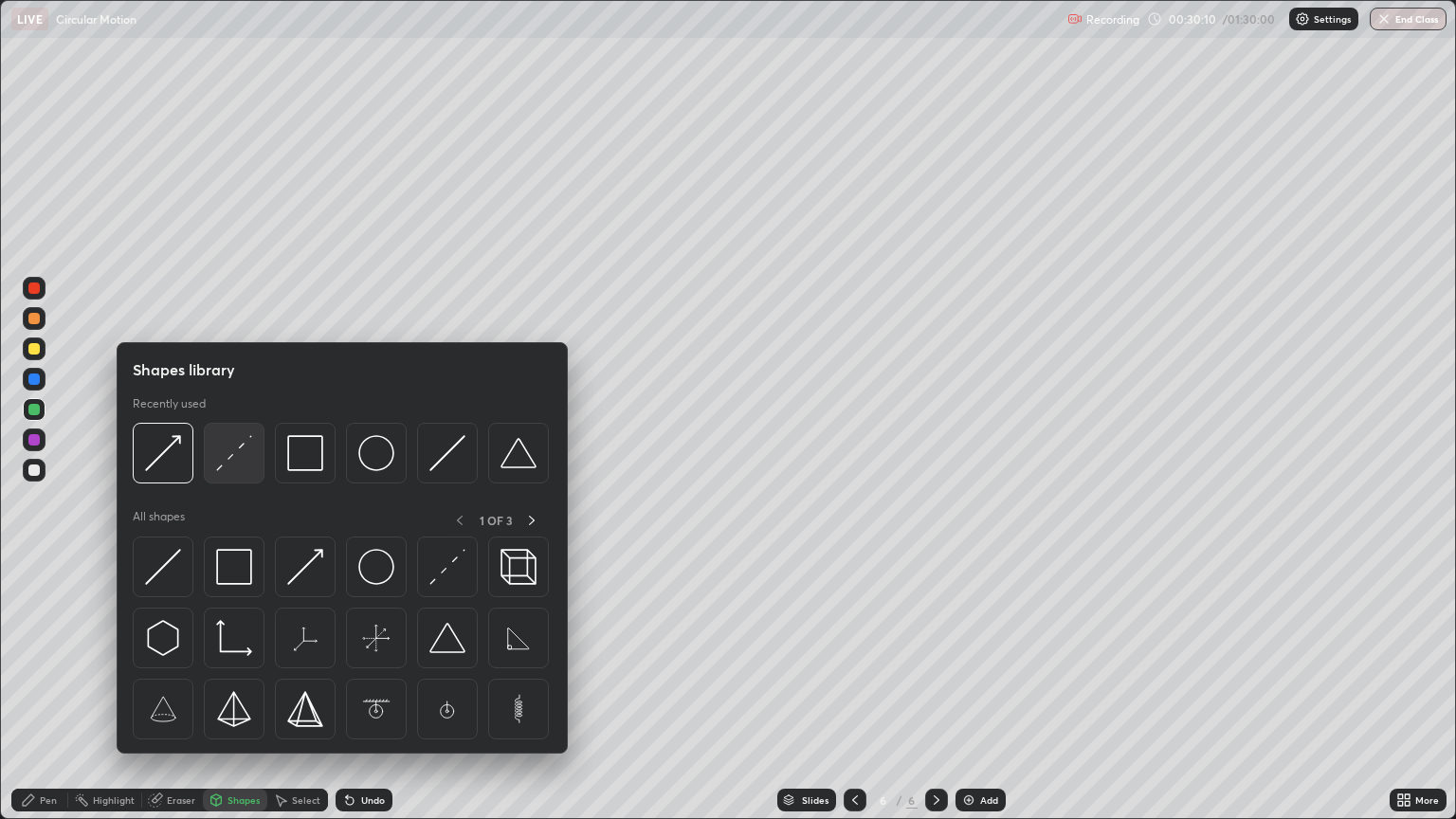 click at bounding box center [234, 453] 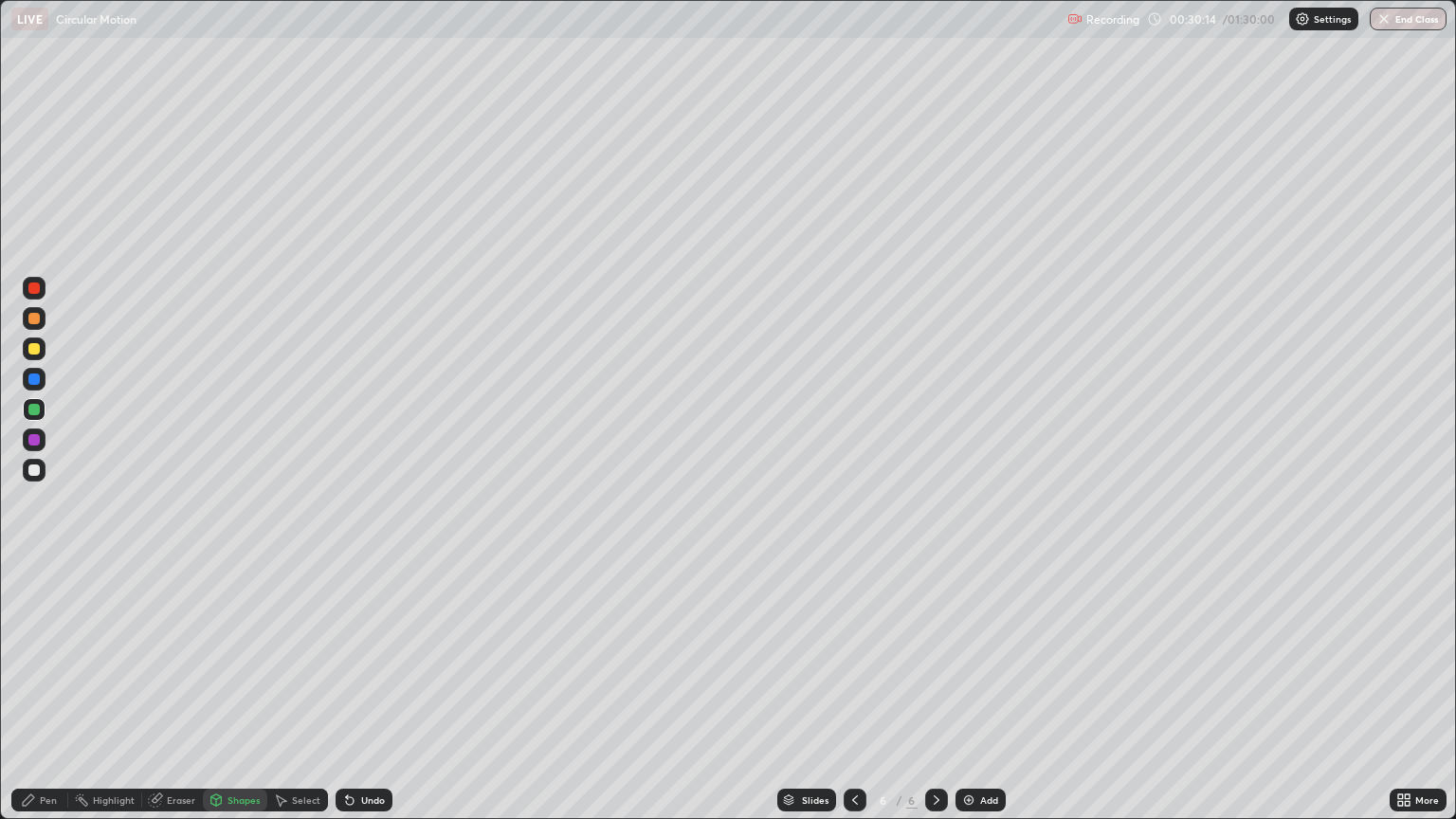 click on "Shapes" at bounding box center (244, 800) 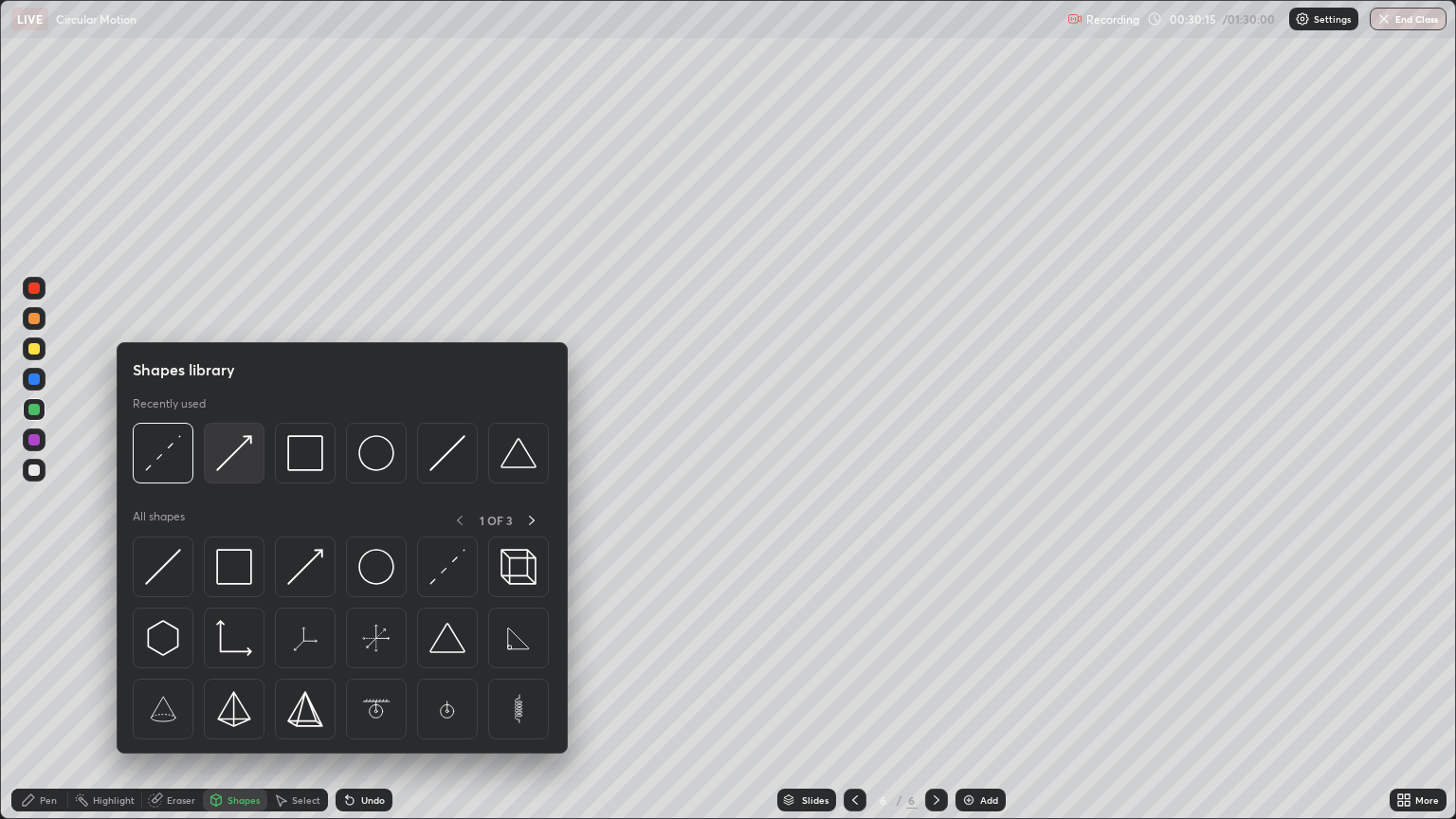 click at bounding box center (234, 453) 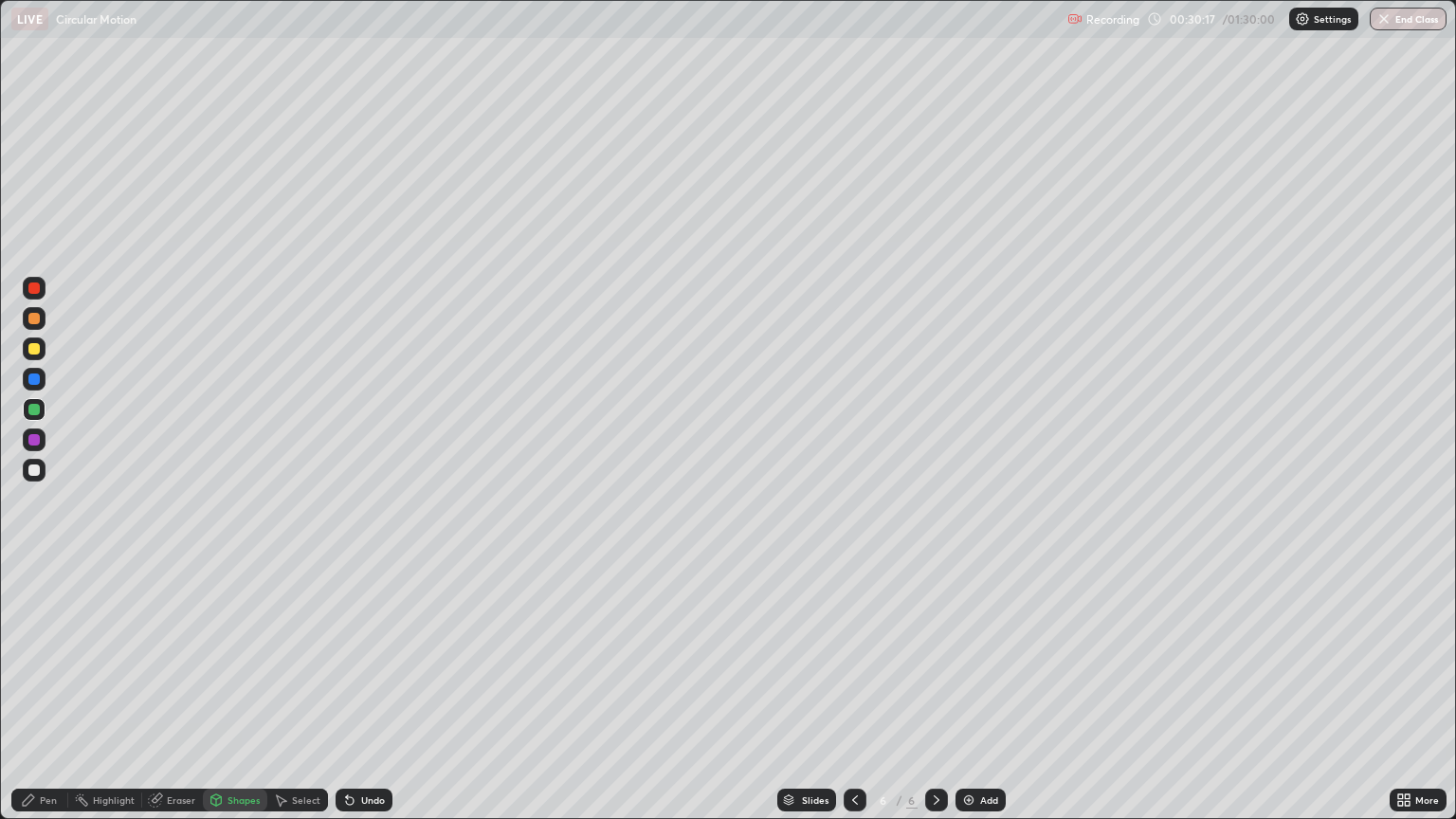click at bounding box center (34, 349) 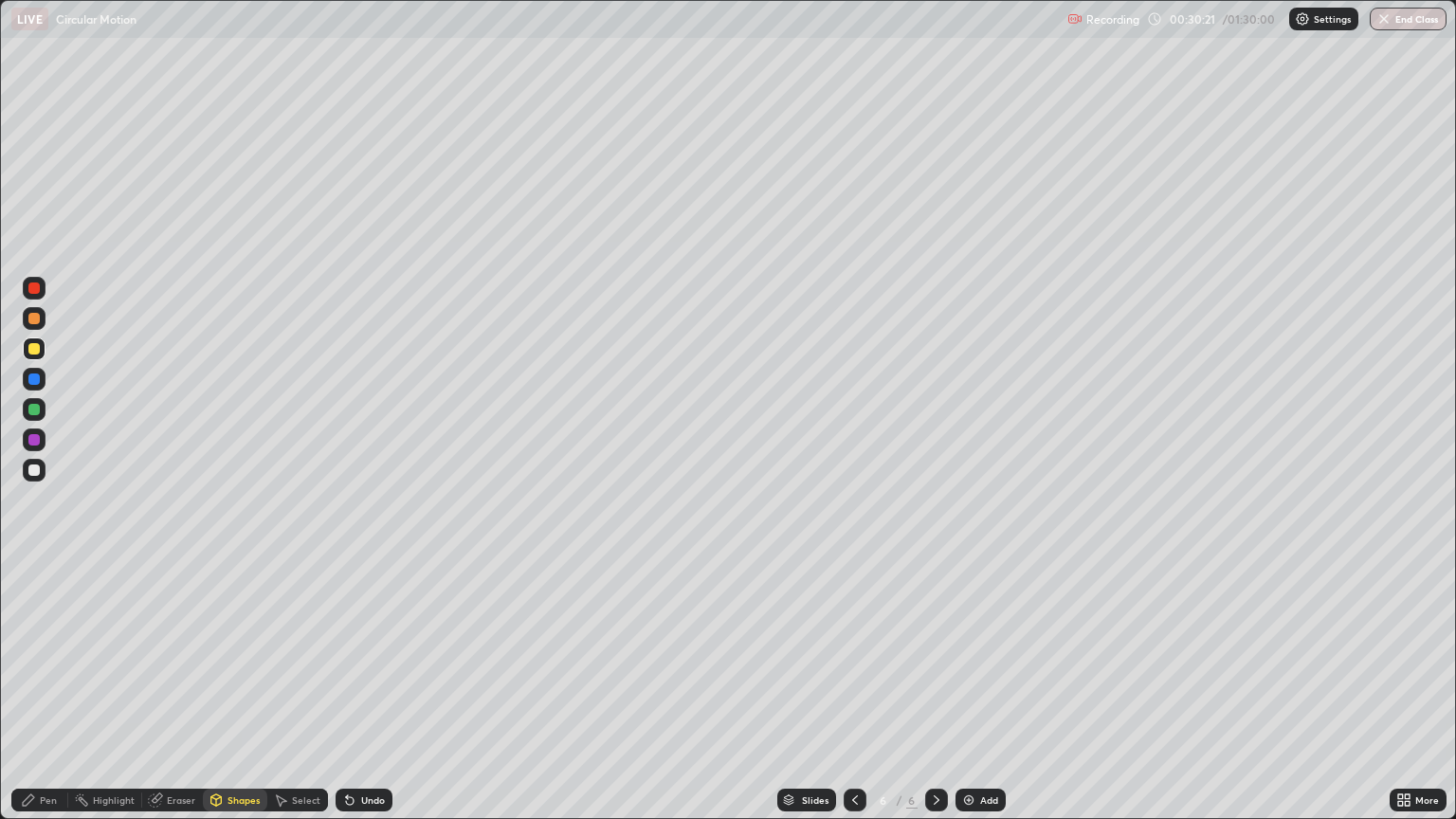 click on "Pen" at bounding box center [40, 800] 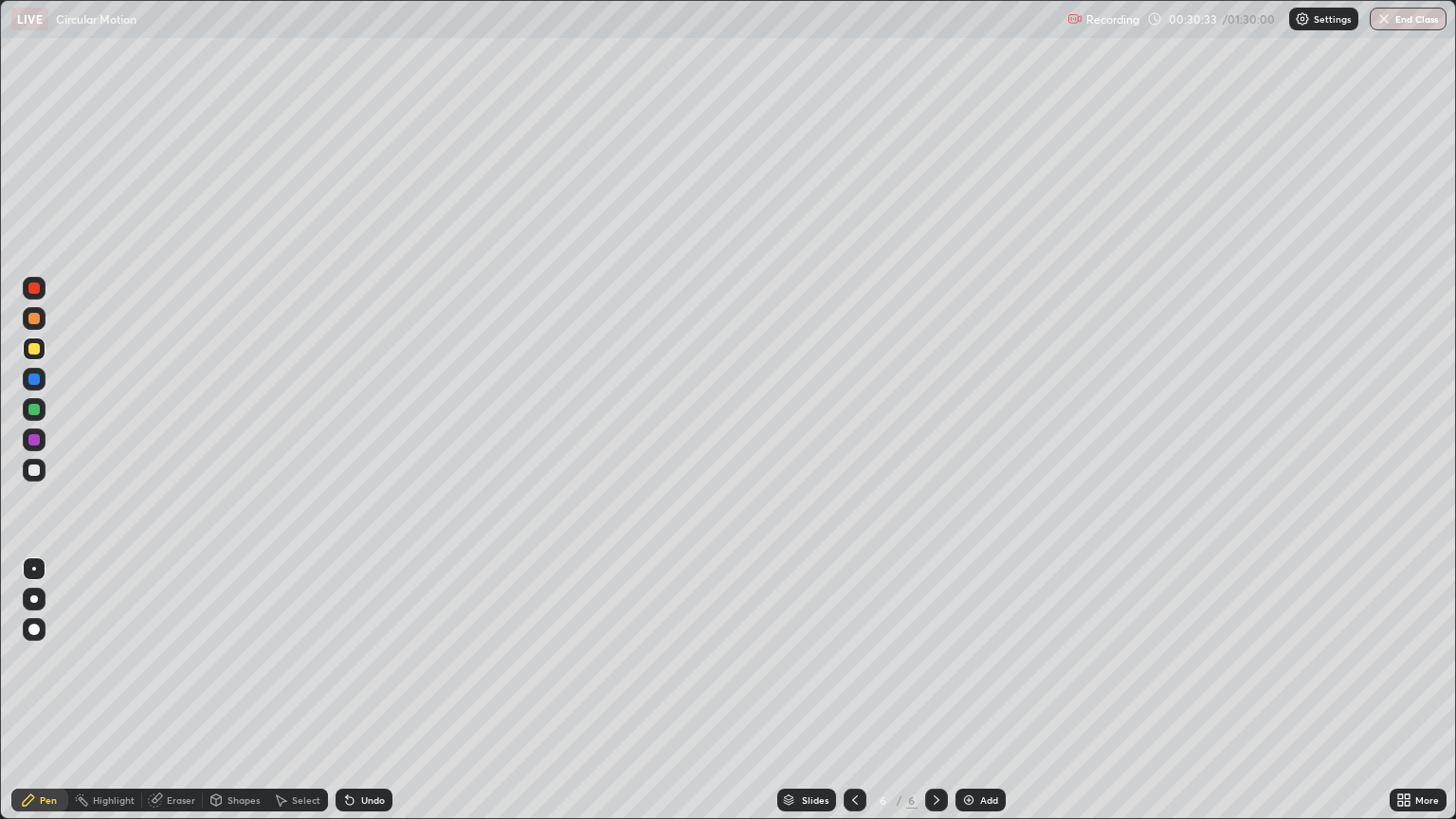 click on "Undo" at bounding box center (373, 800) 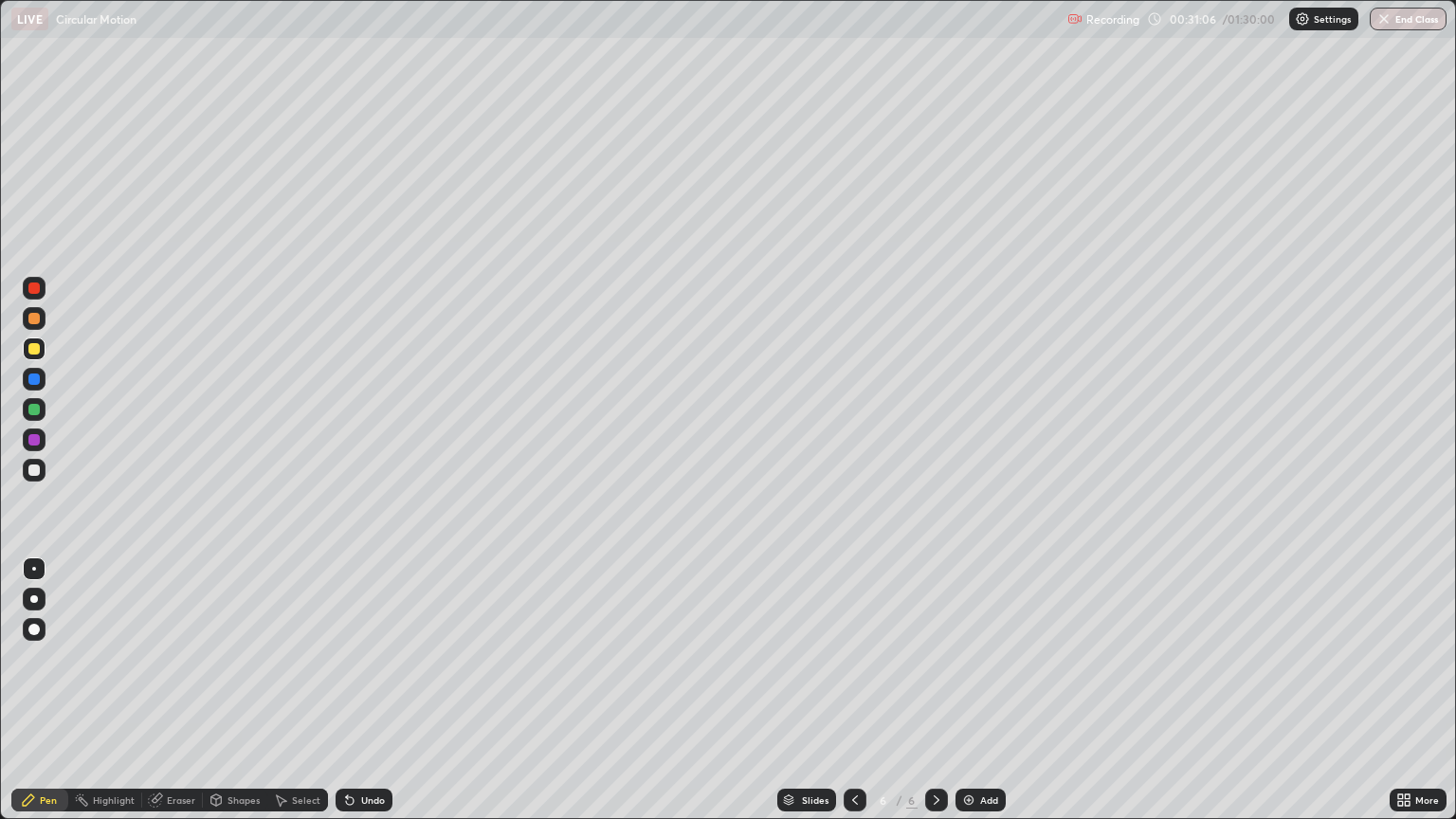 click on "Undo" at bounding box center (373, 800) 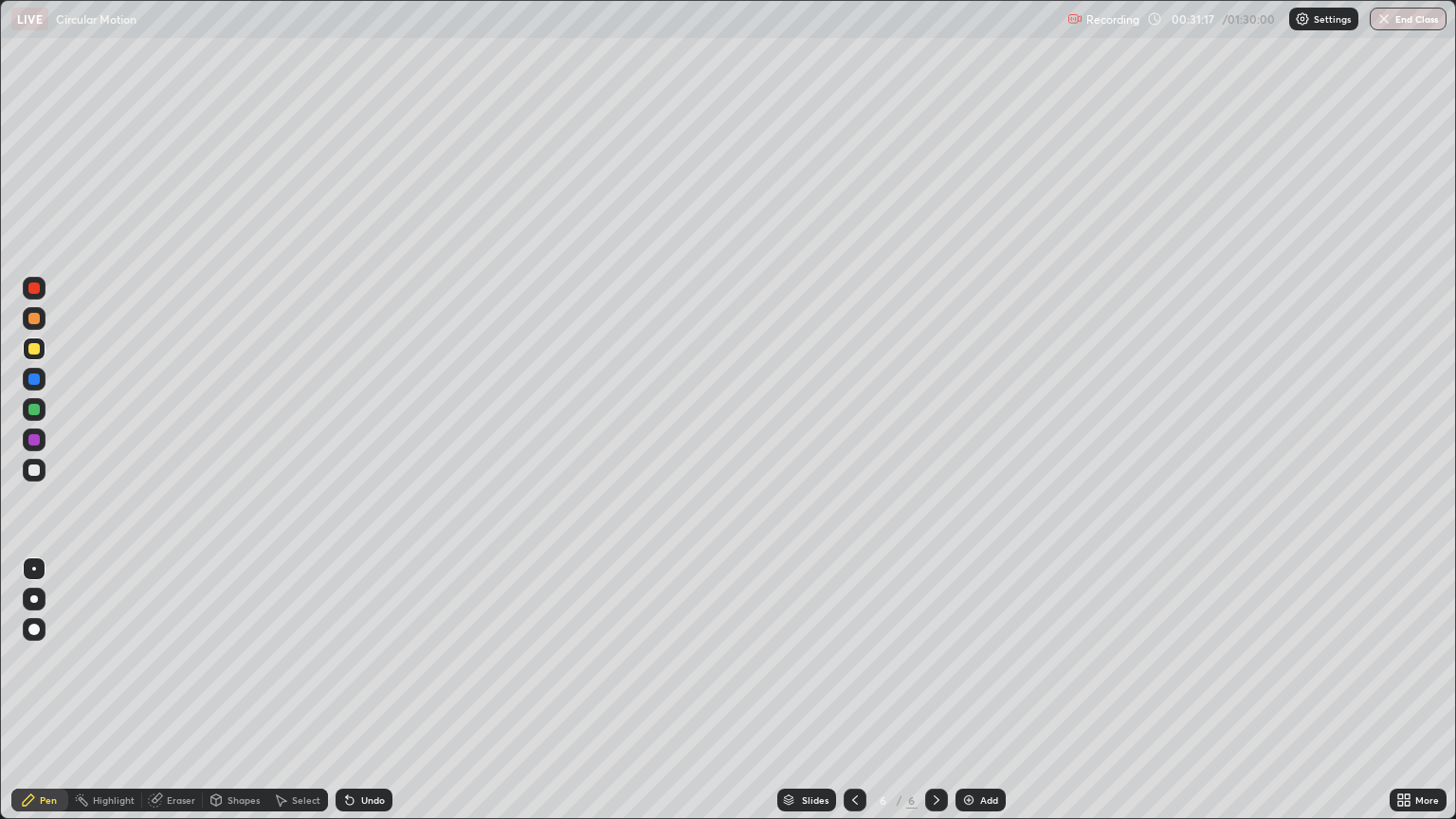 click at bounding box center (34, 379) 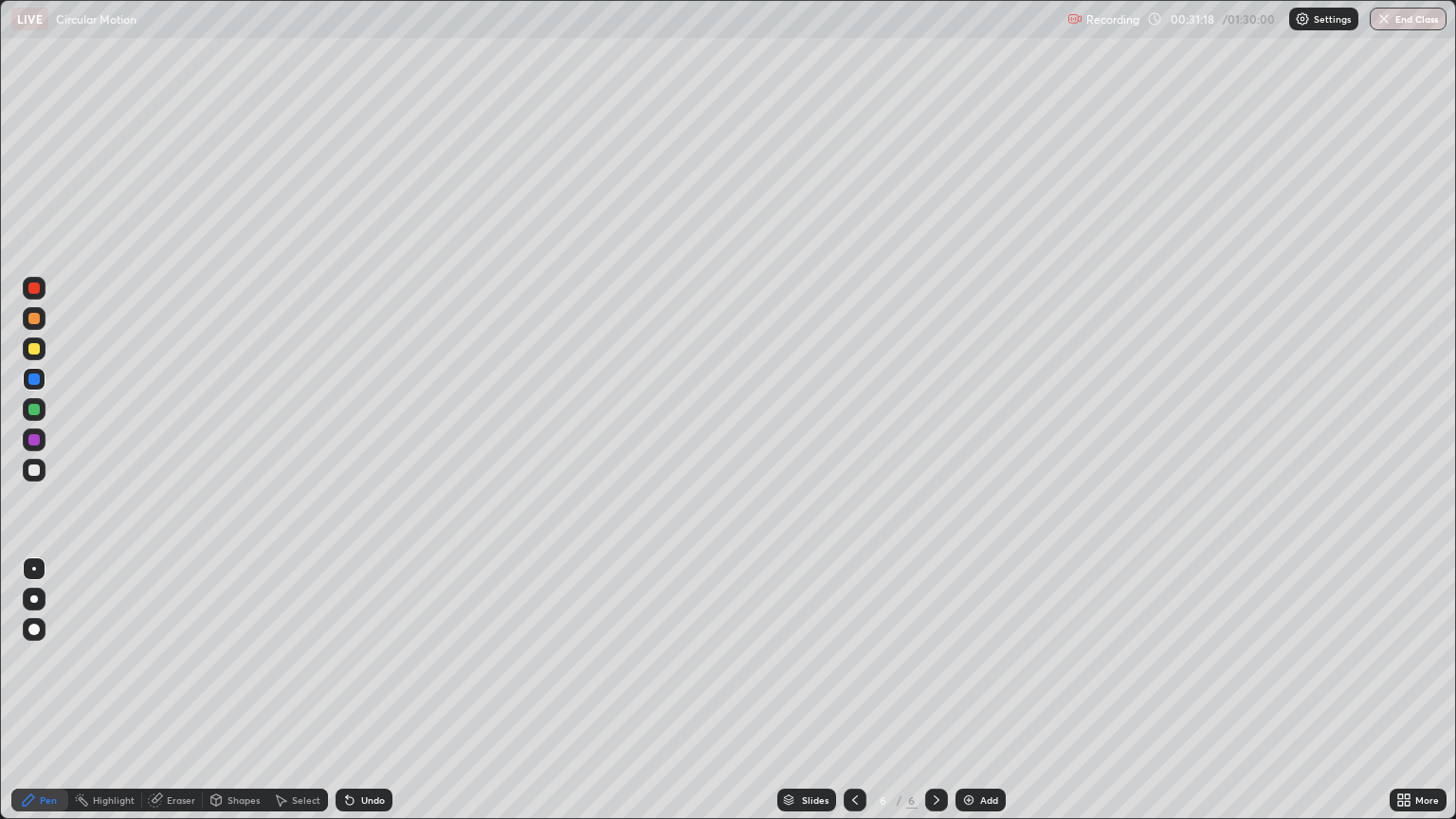 click at bounding box center (34, 599) 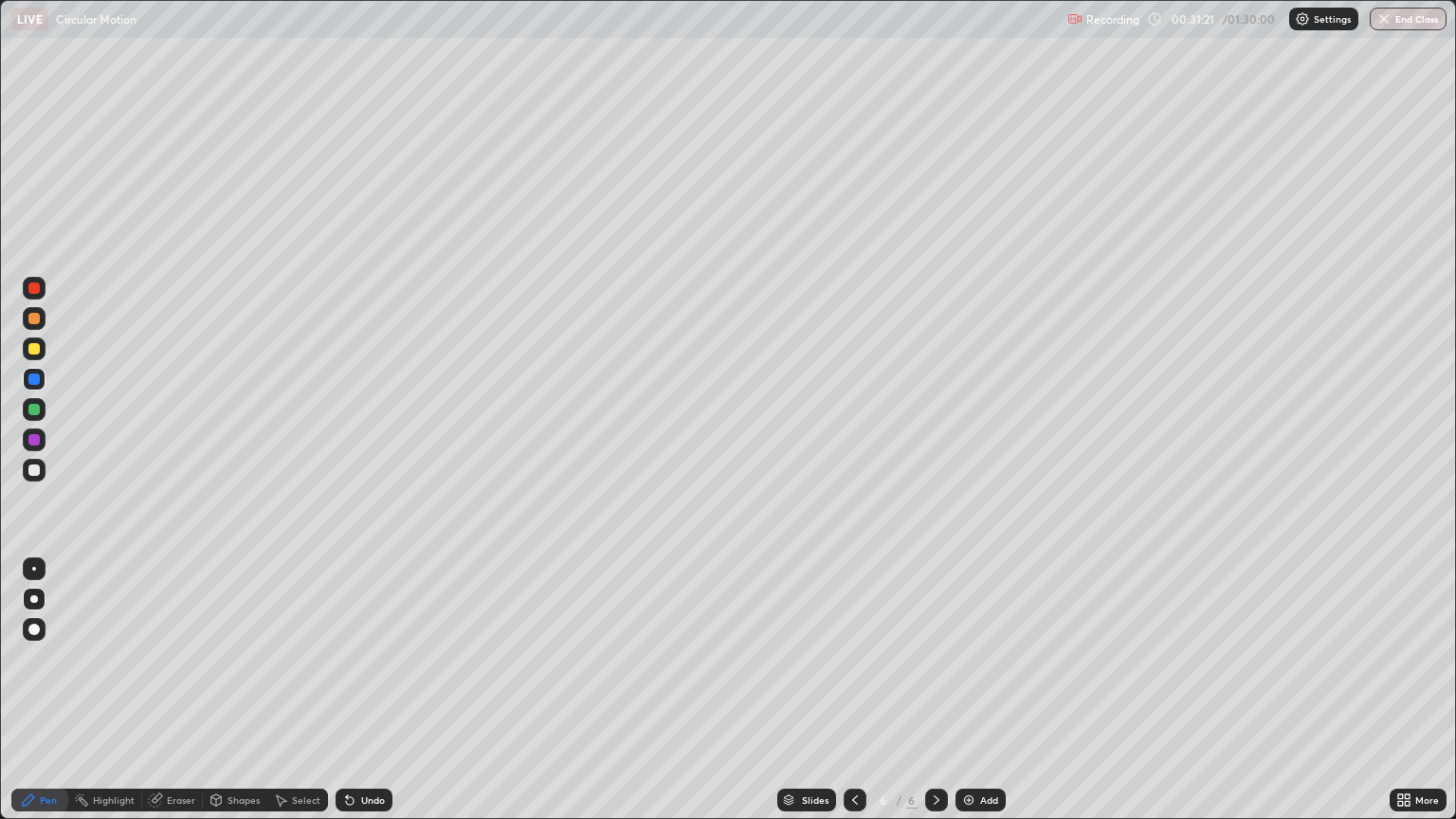 click on "Undo" at bounding box center [364, 800] 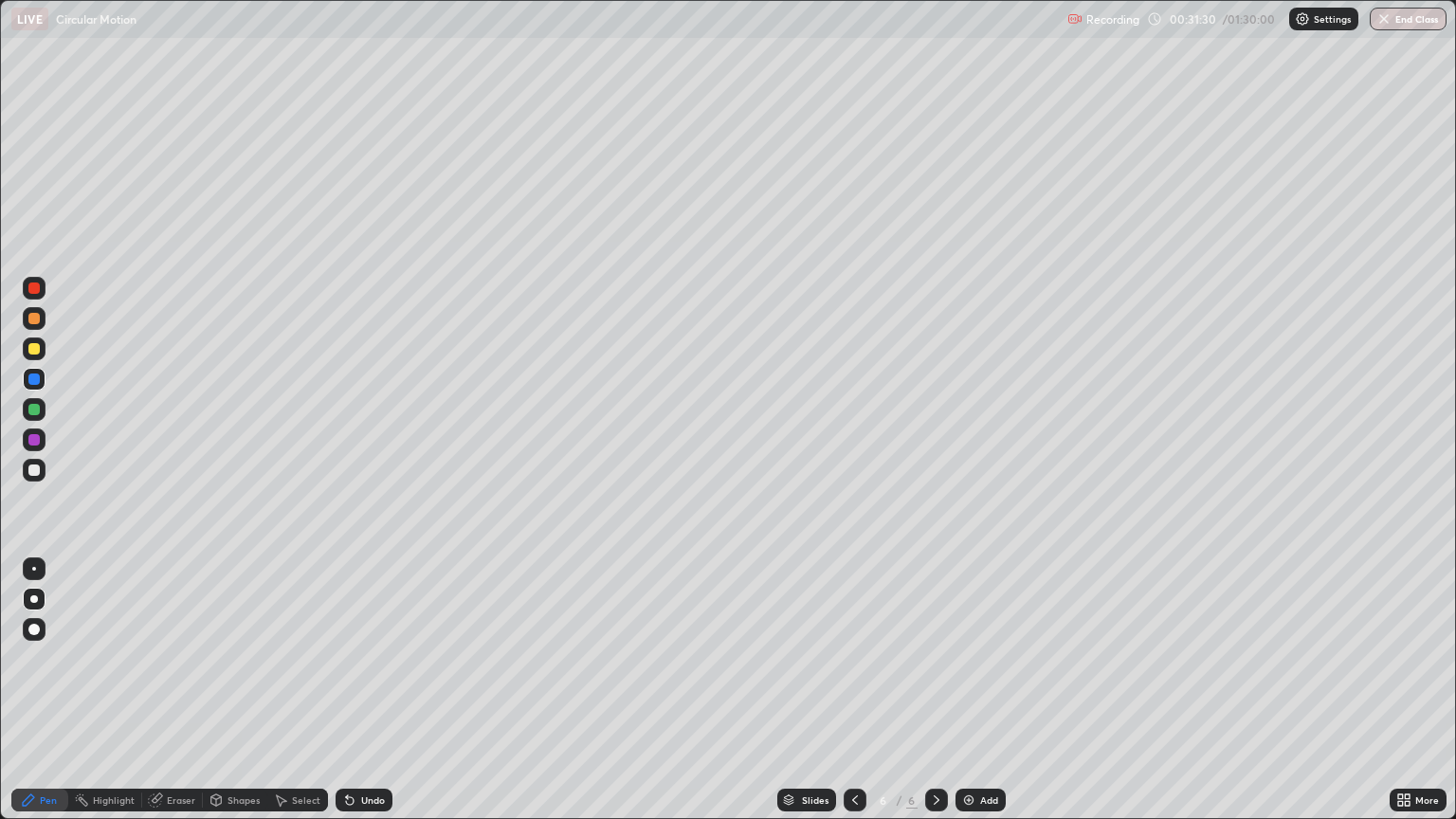 click at bounding box center (34, 410) 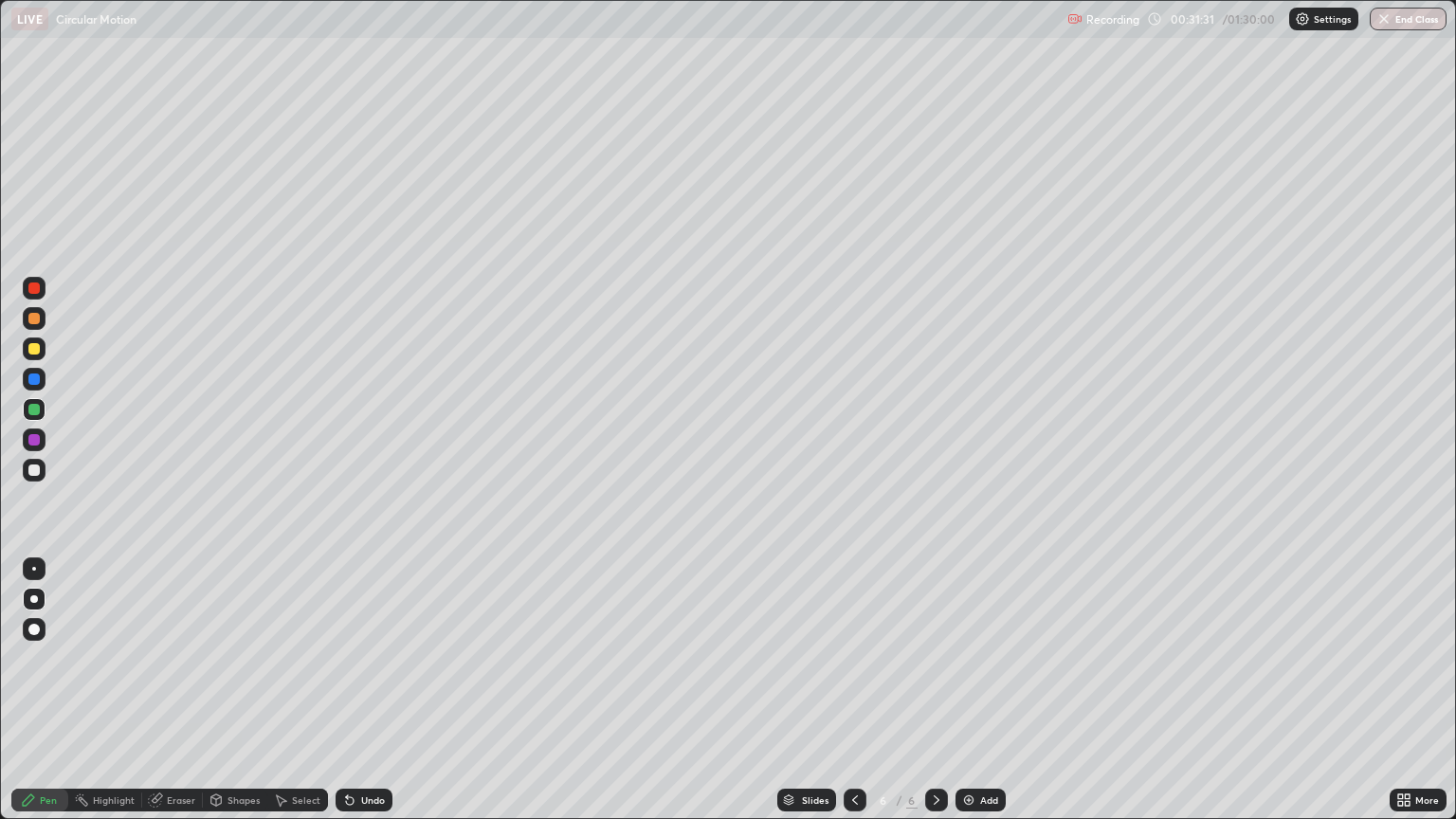 click at bounding box center (34, 569) 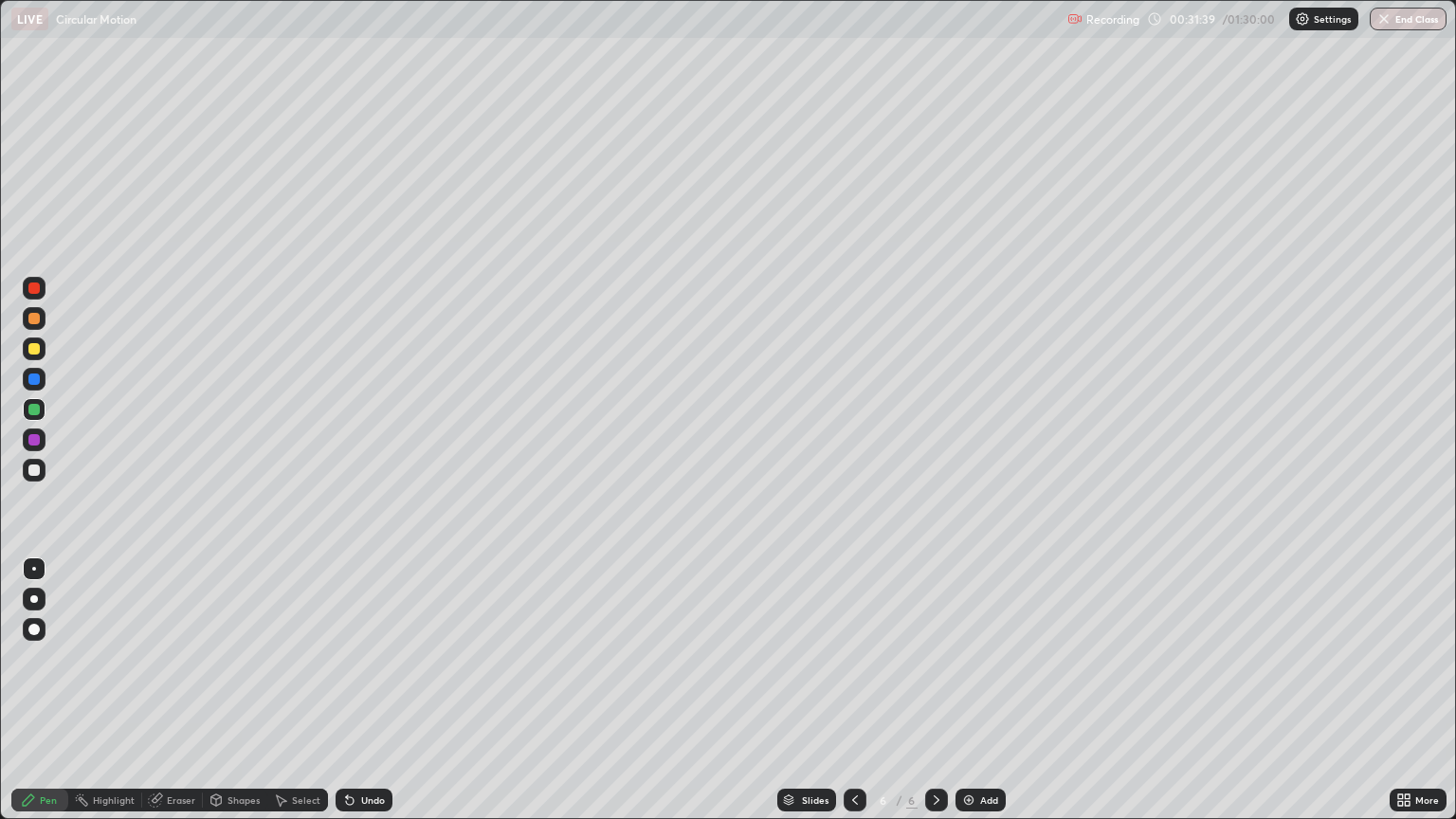 click 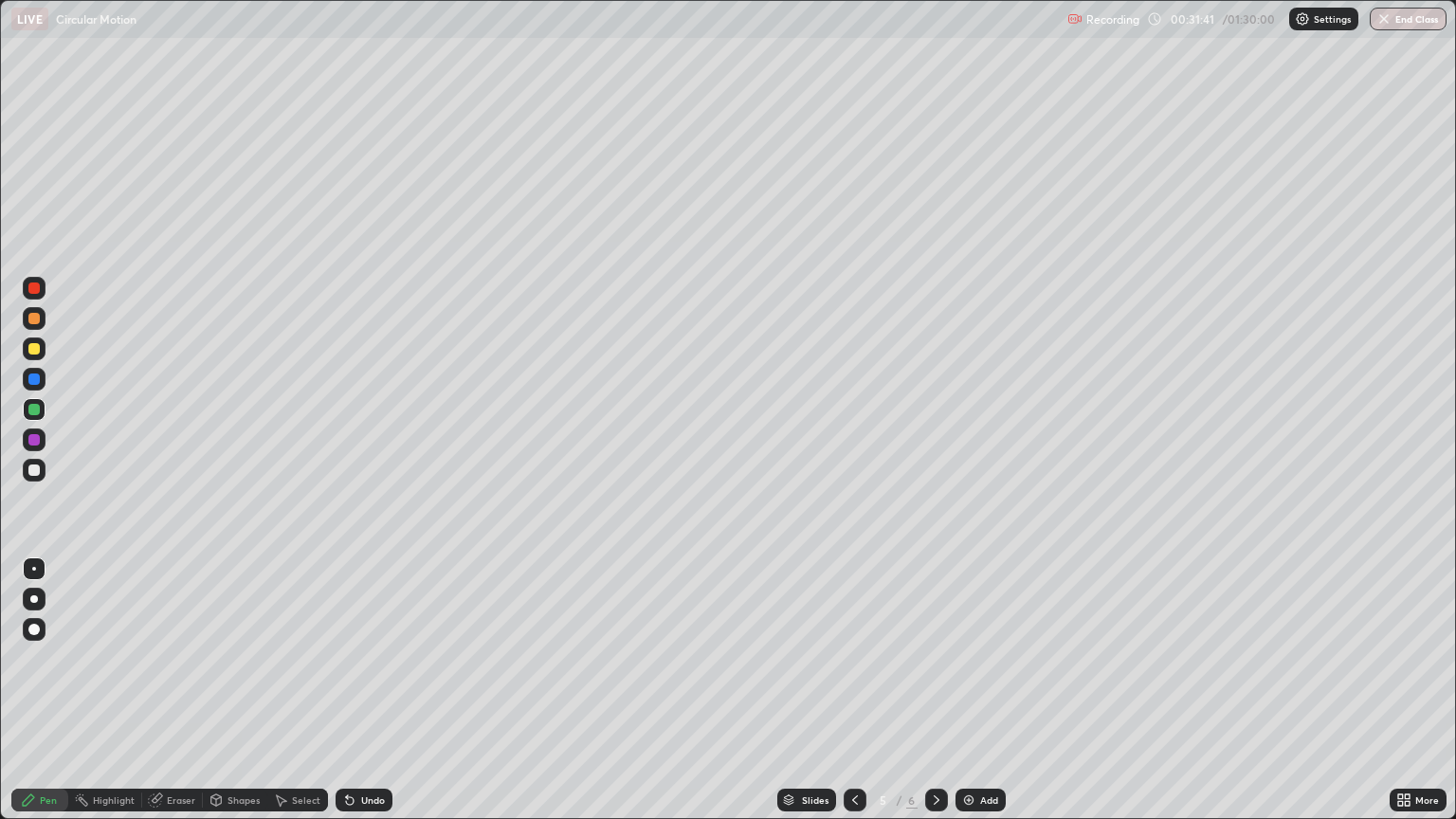 click 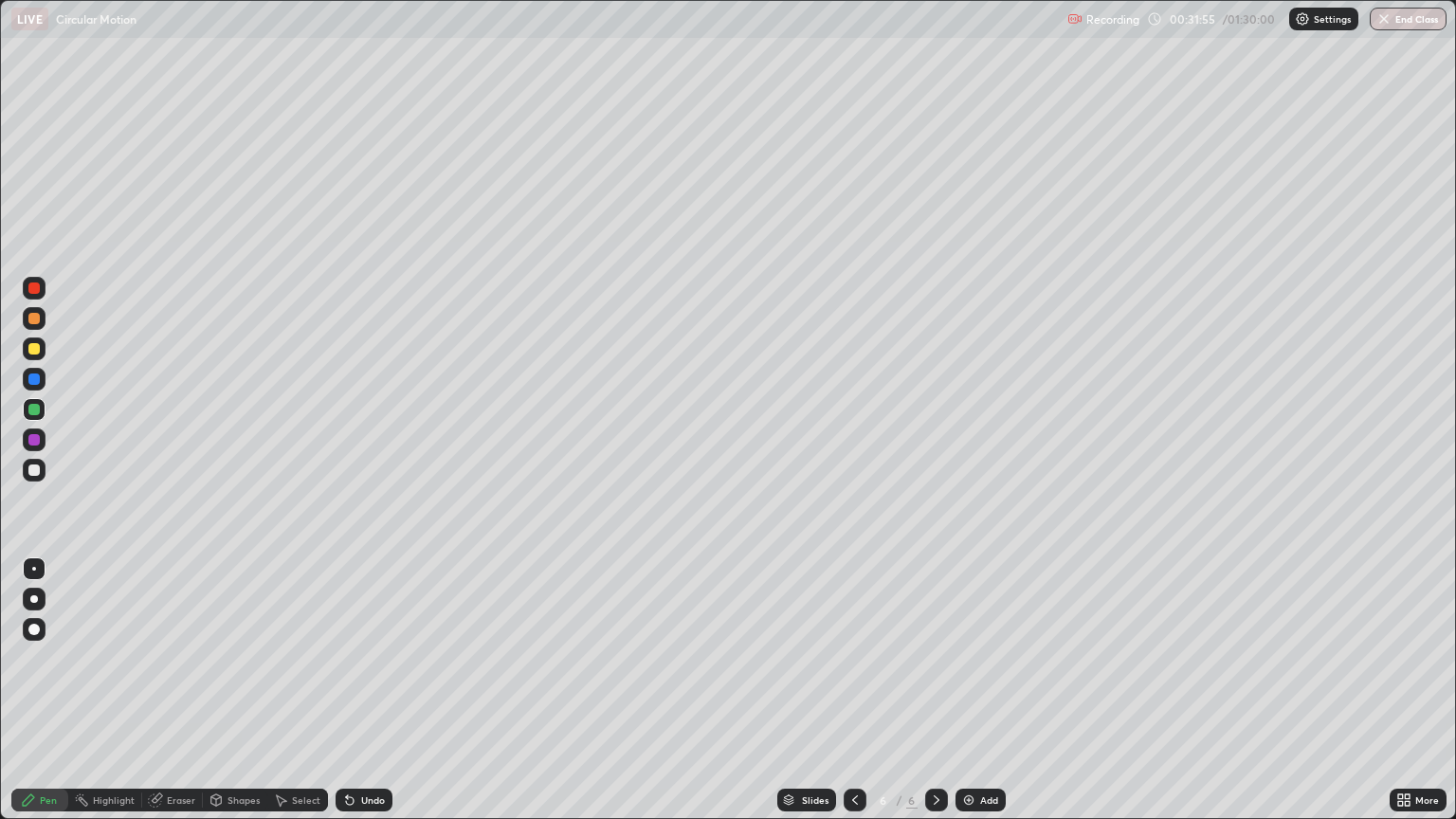 click on "Shapes" at bounding box center [244, 800] 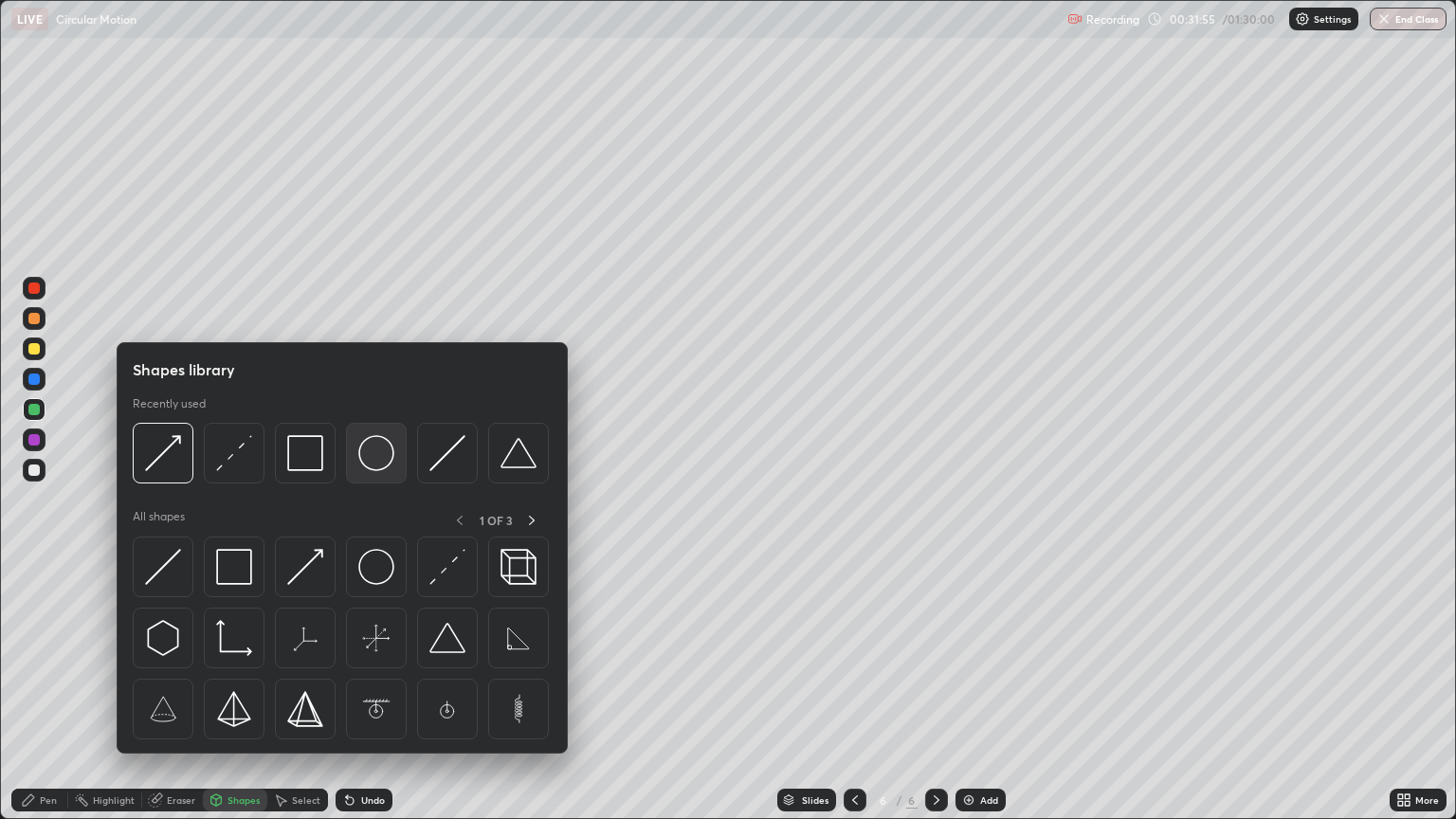 click at bounding box center (376, 453) 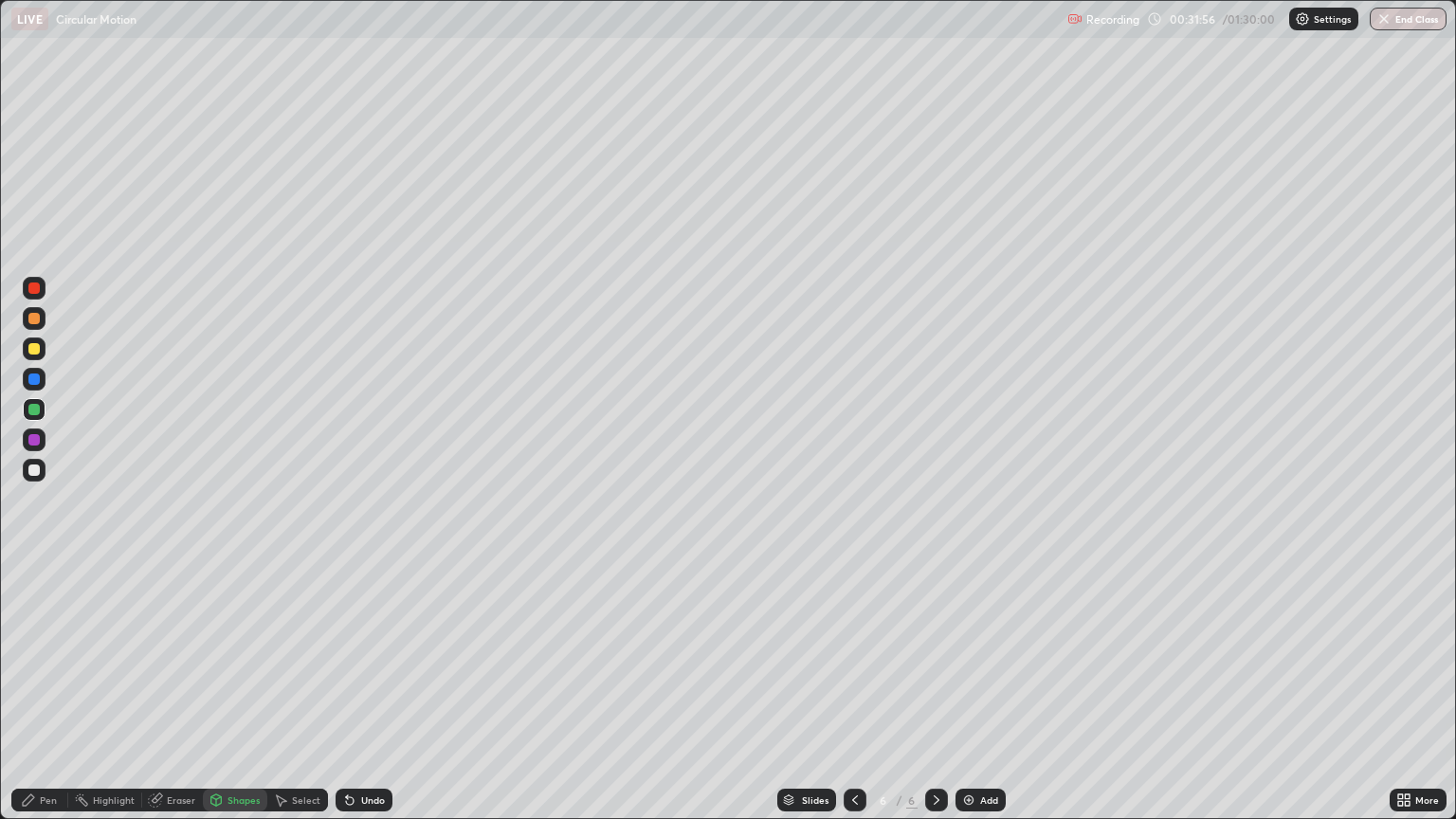 click at bounding box center [34, 349] 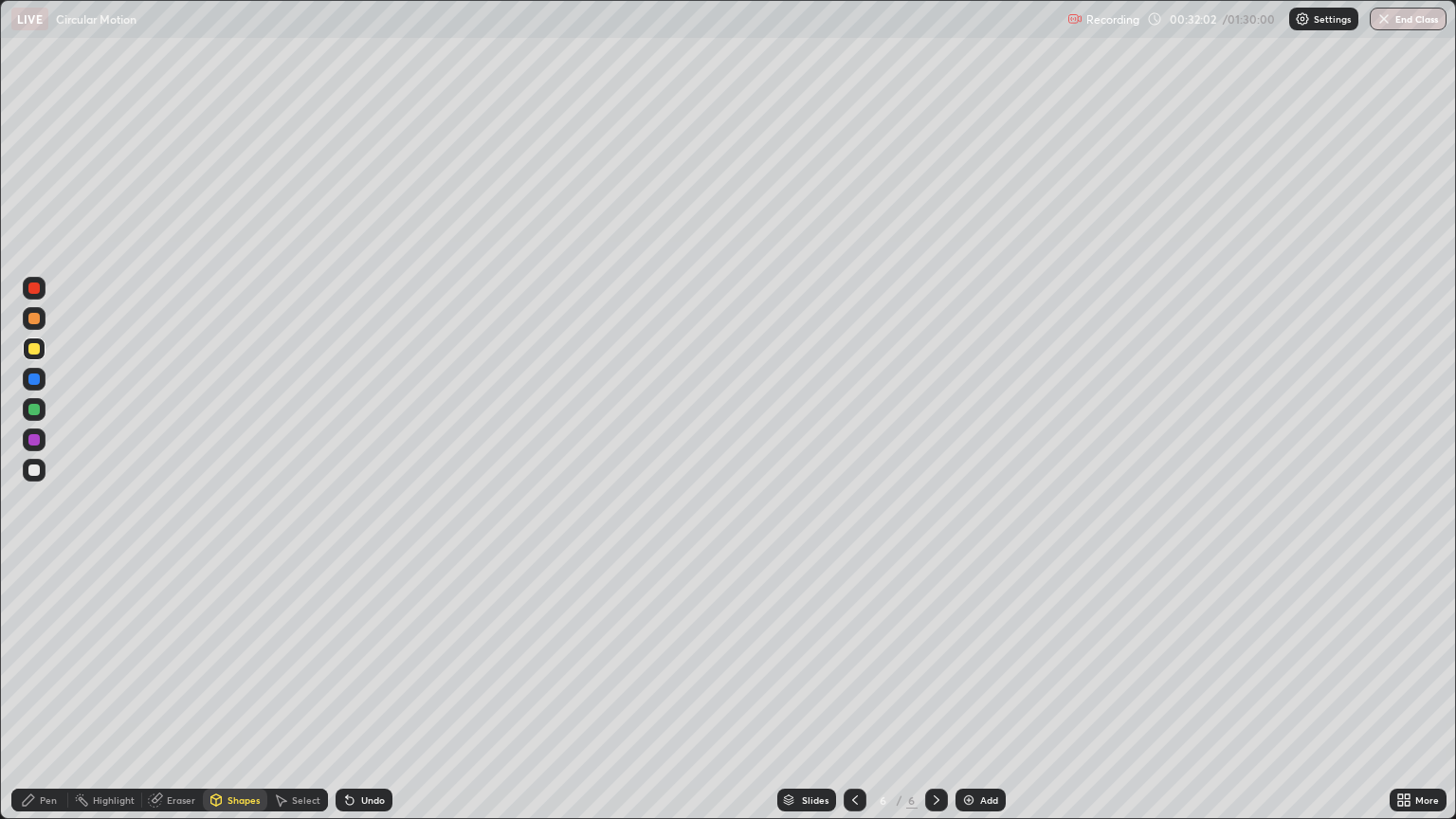 click on "Shapes" at bounding box center [244, 800] 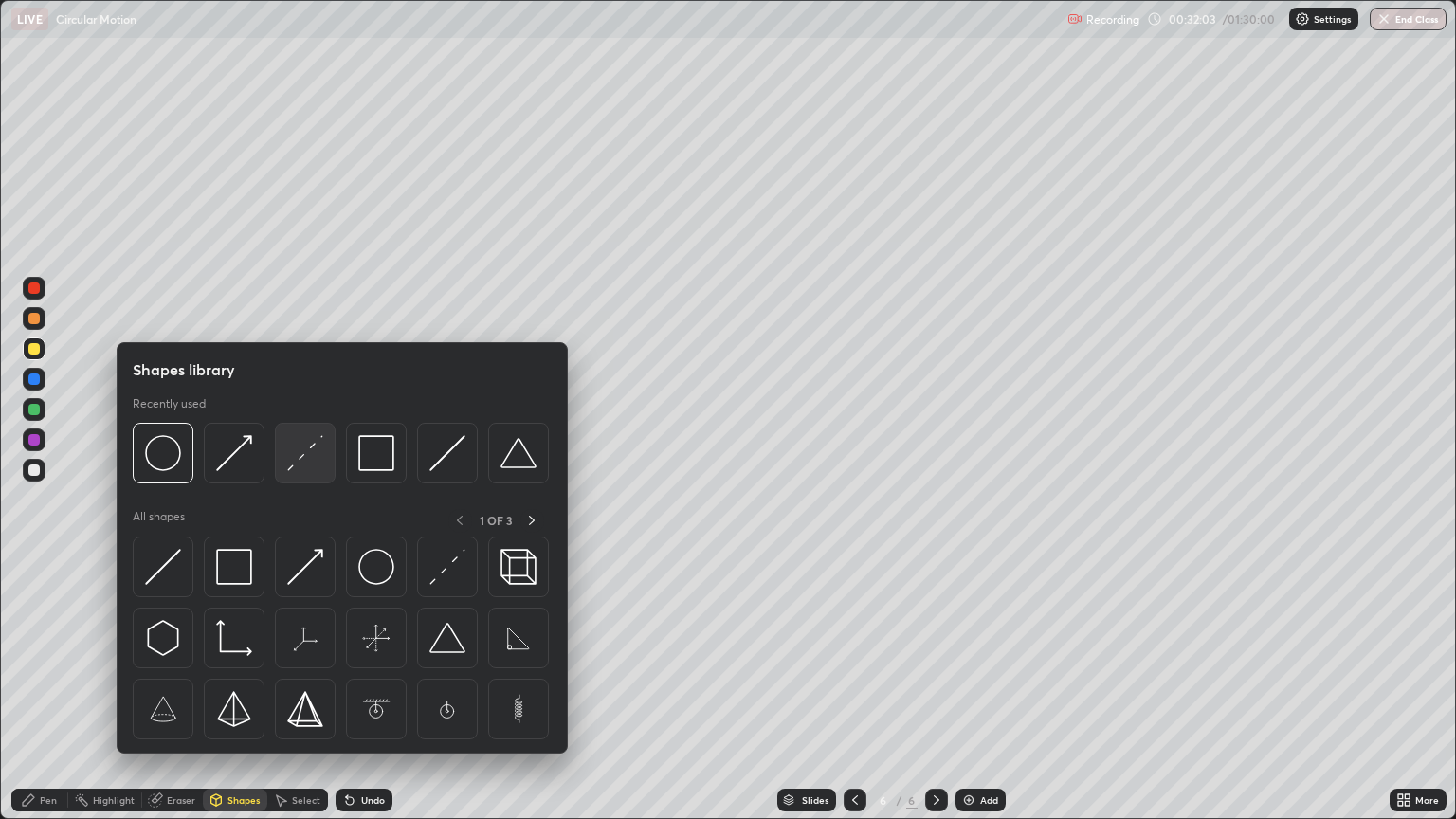 click at bounding box center [305, 453] 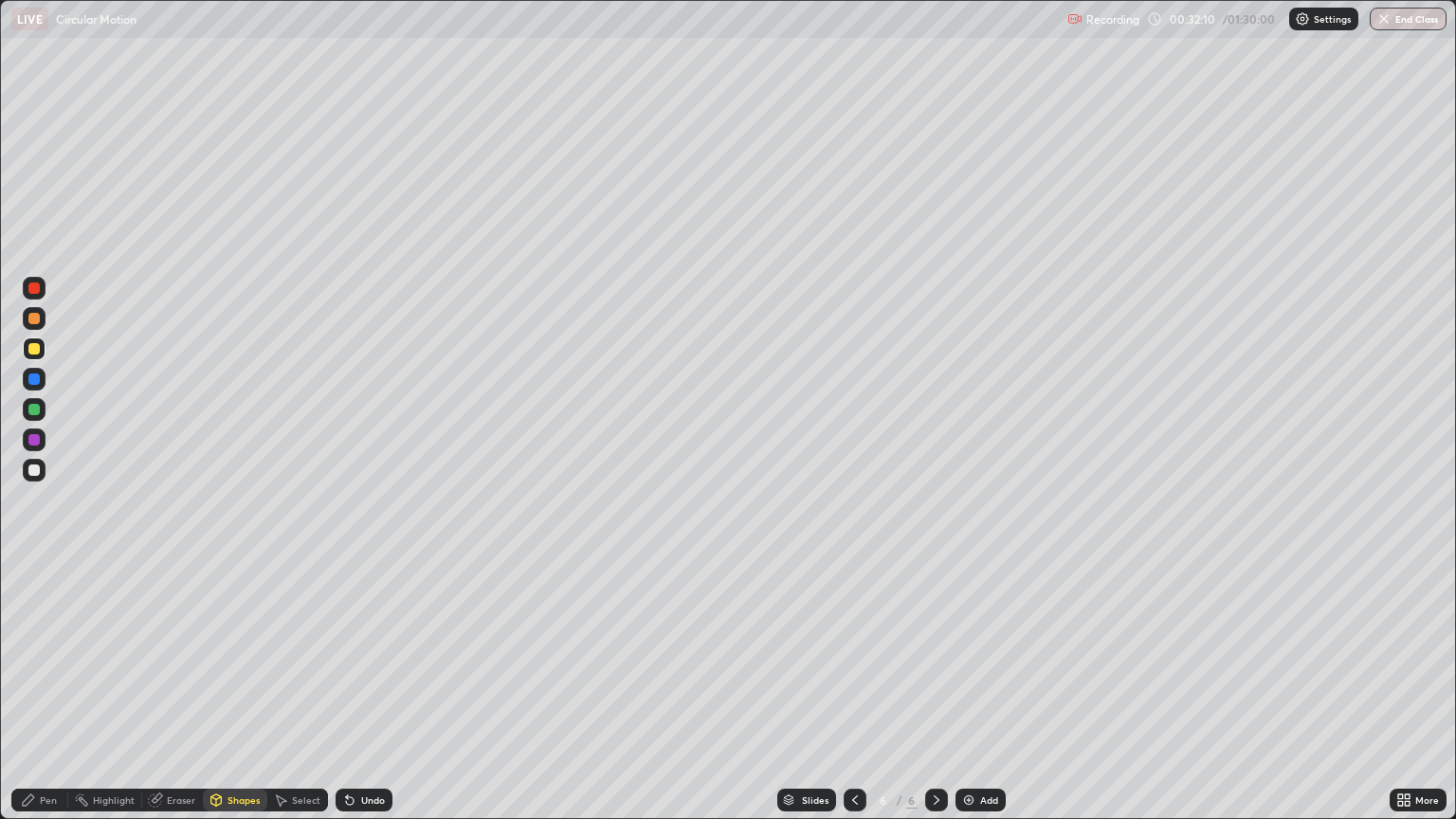 click at bounding box center (34, 379) 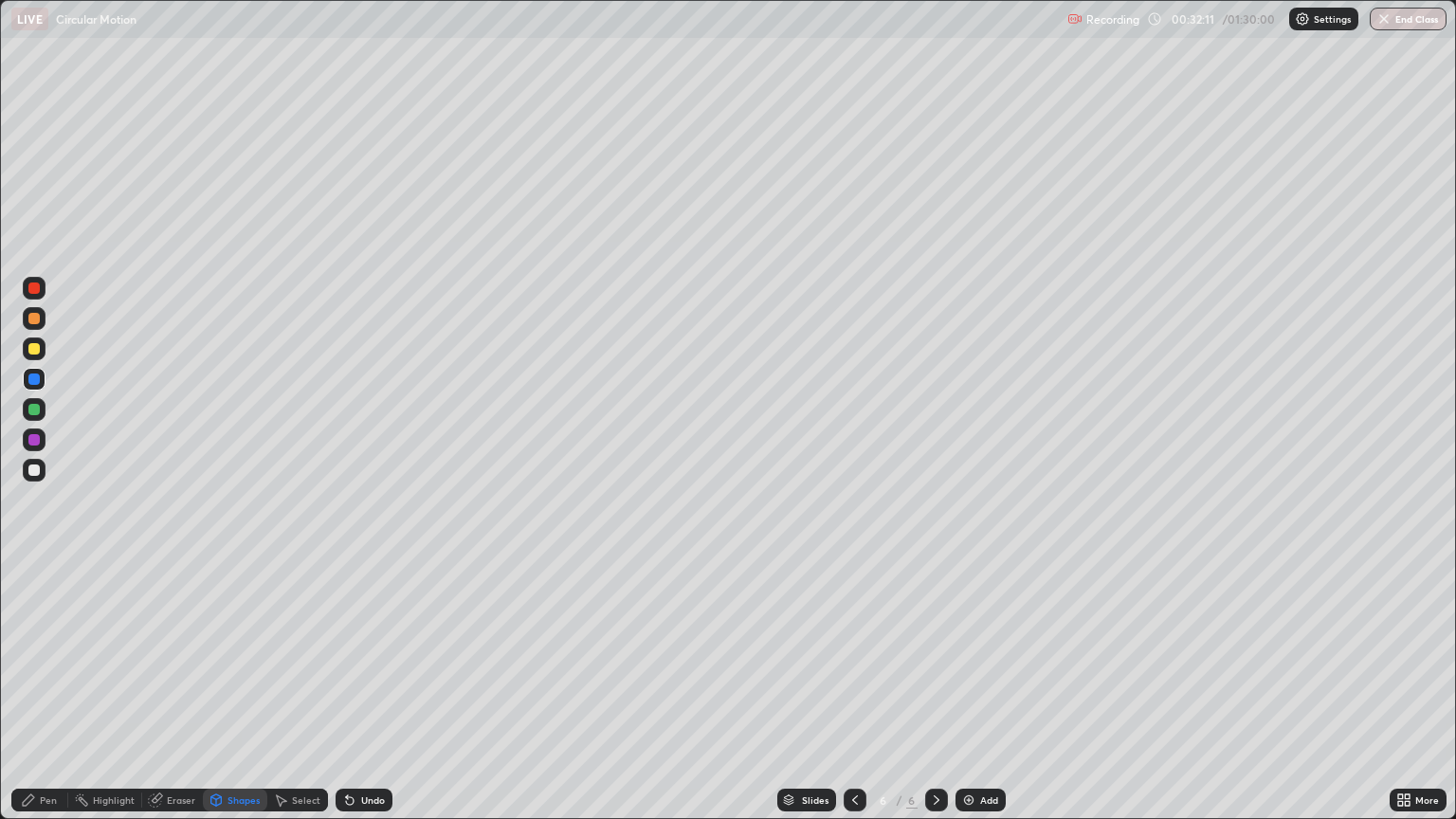 click on "Shapes" at bounding box center [235, 800] 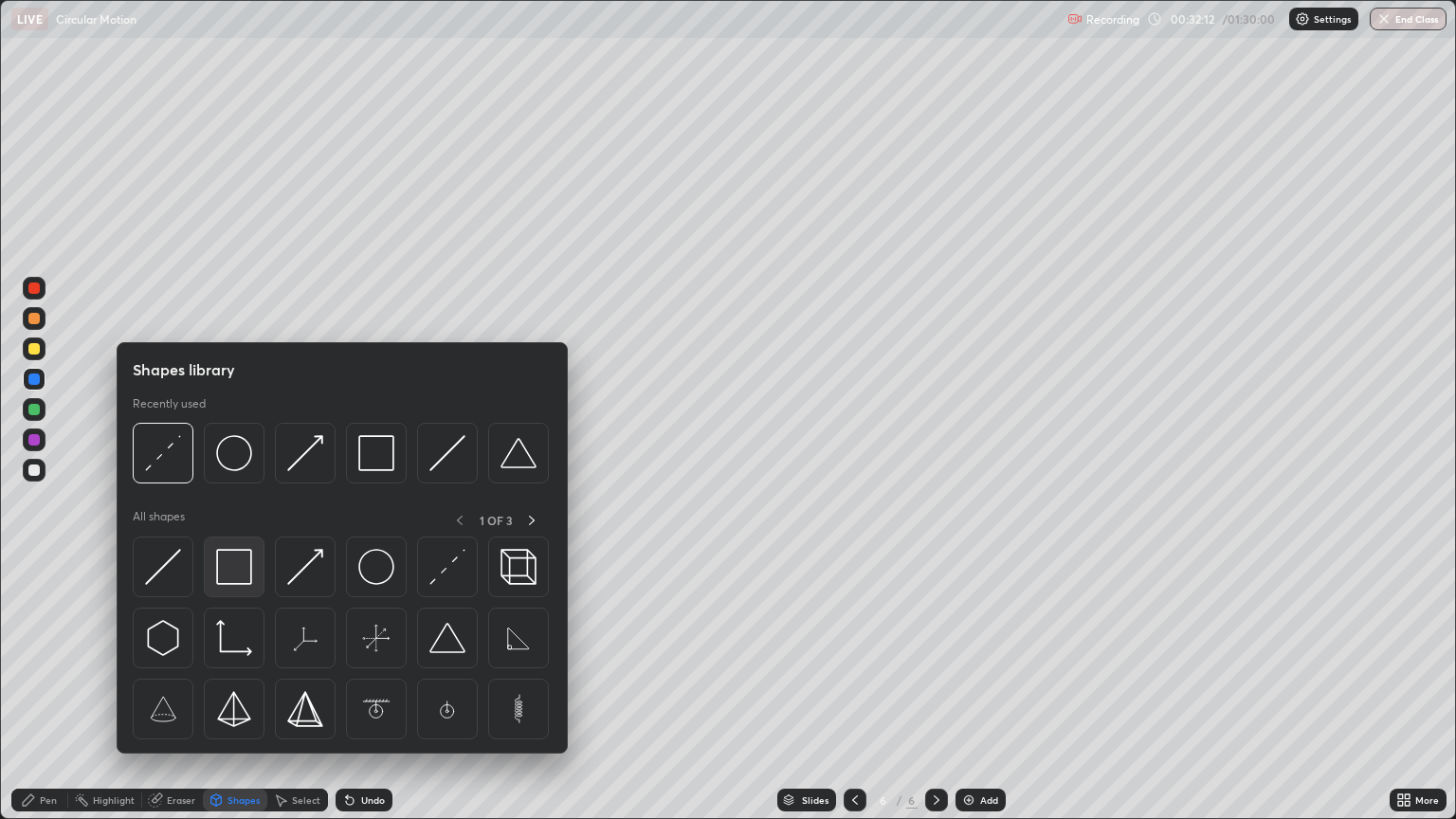 click at bounding box center [234, 567] 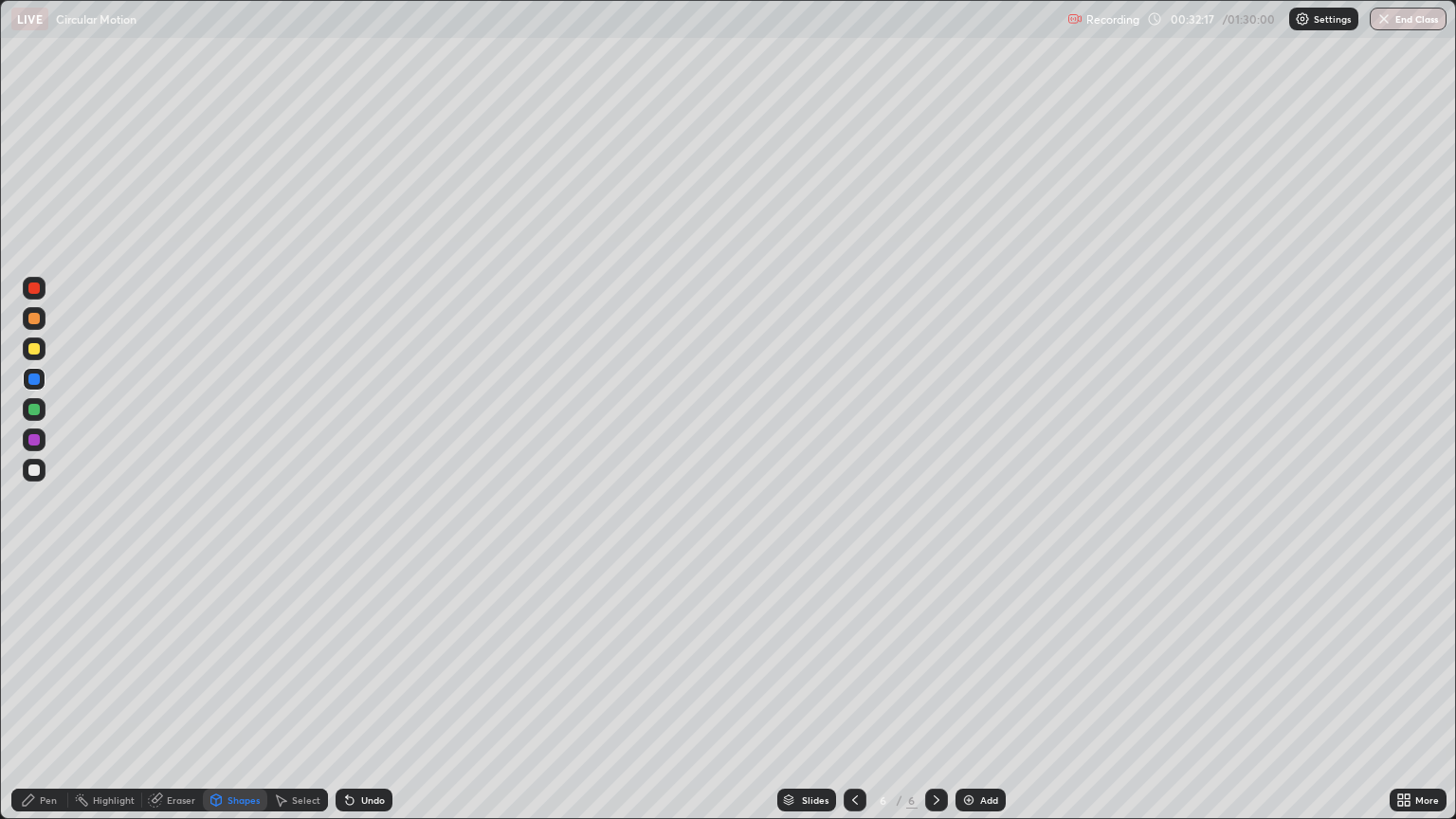 click on "Shapes" at bounding box center [244, 800] 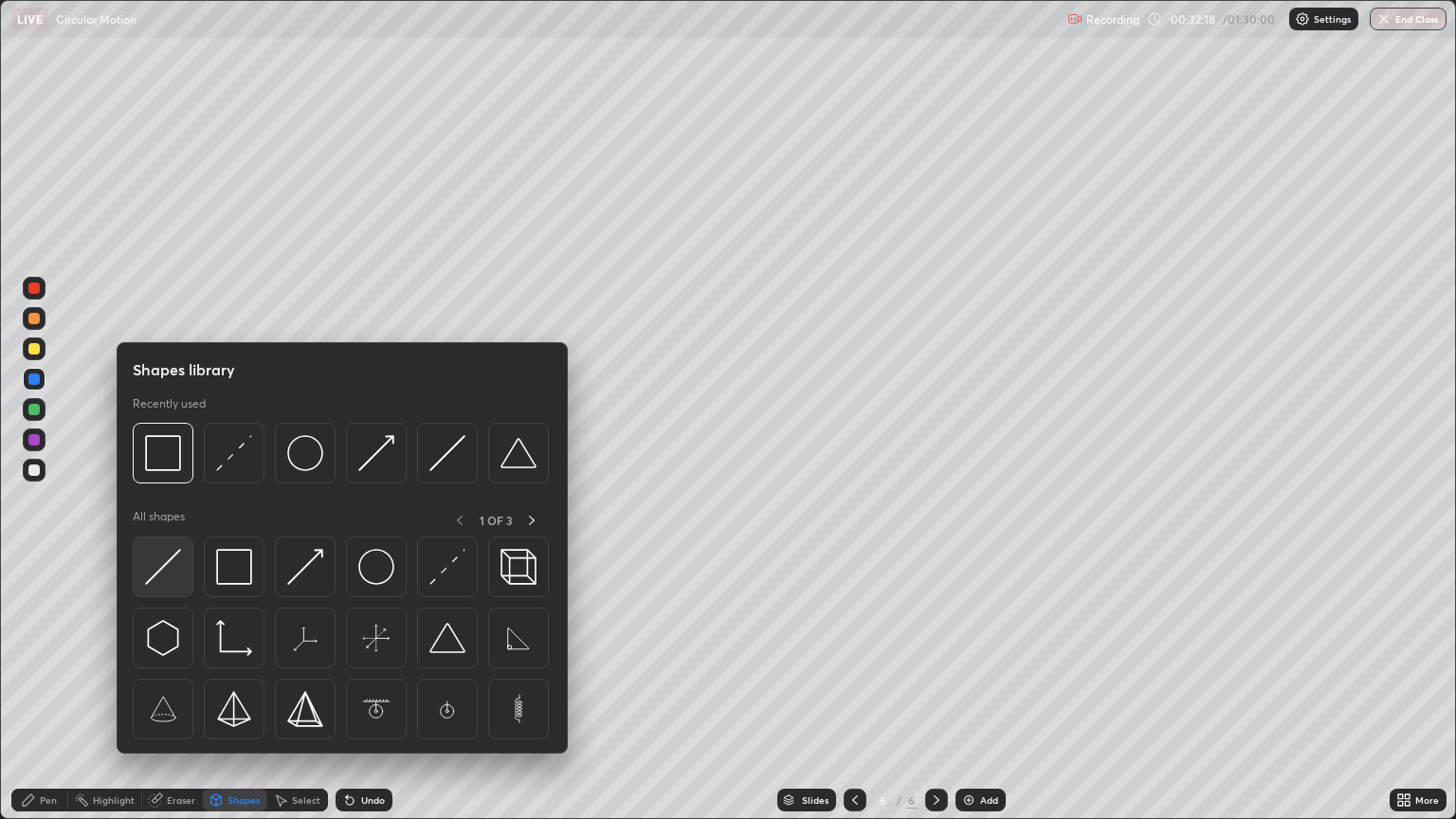 click at bounding box center (163, 567) 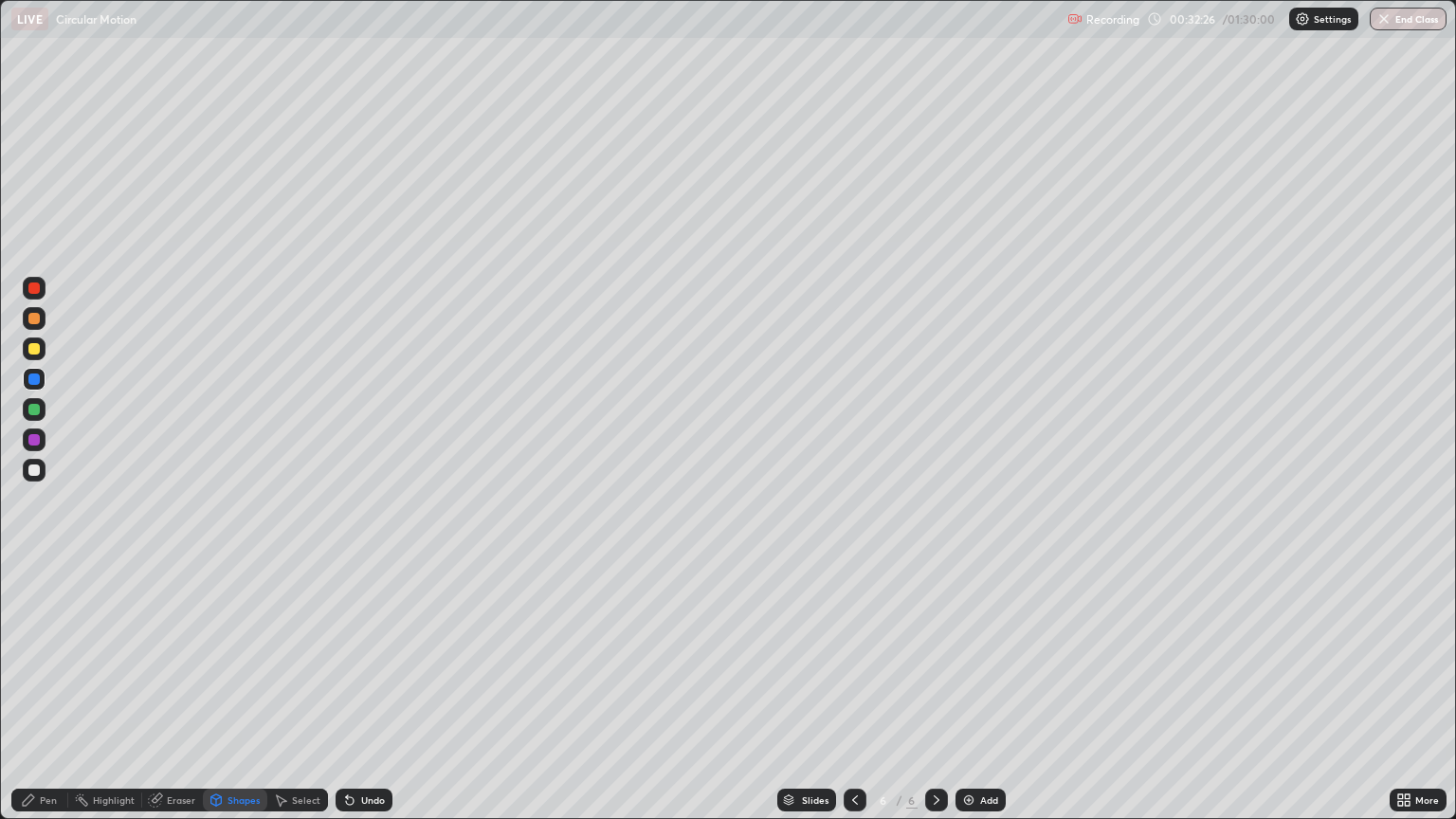 click on "Pen" at bounding box center (40, 800) 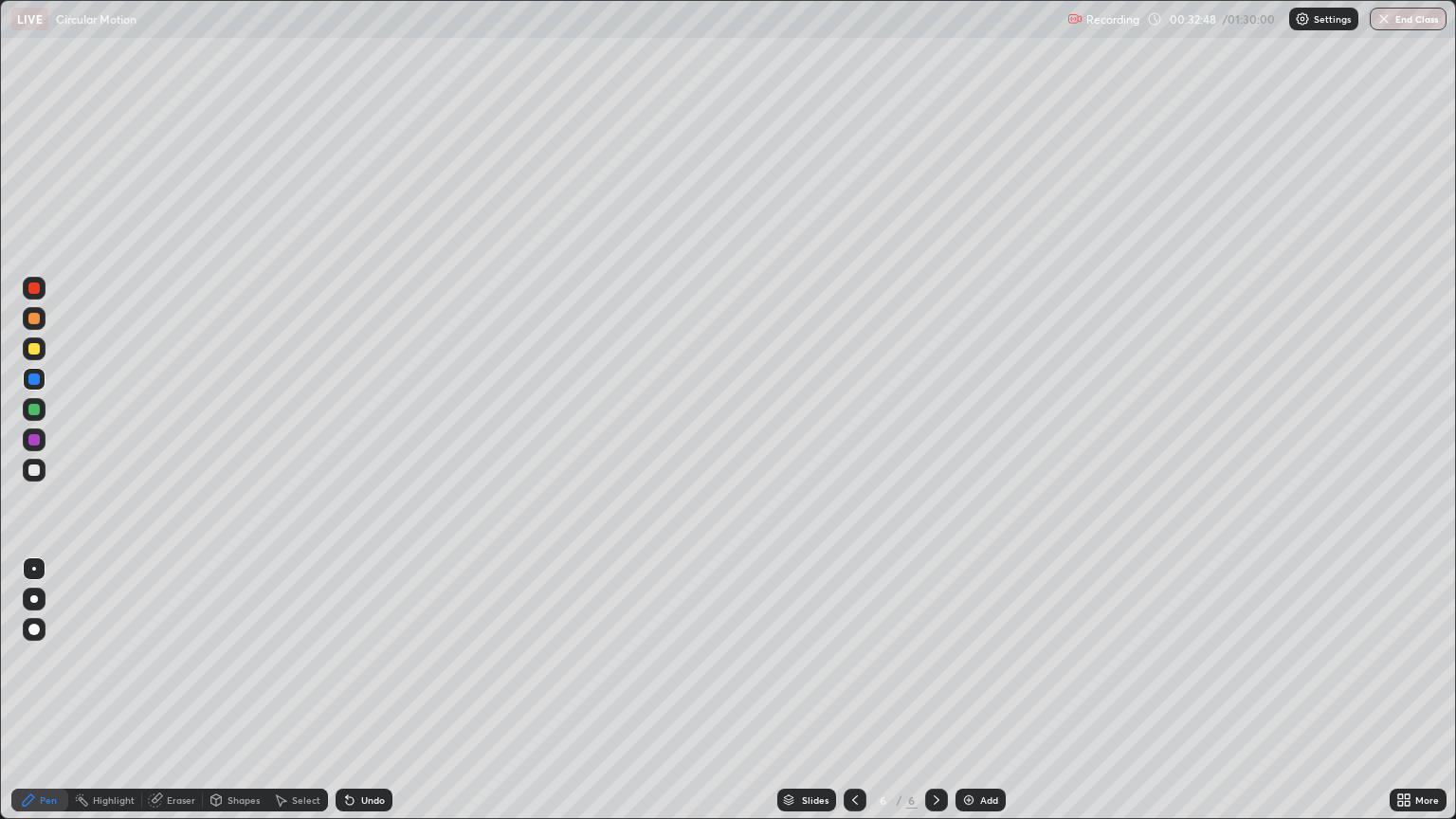 click at bounding box center [34, 349] 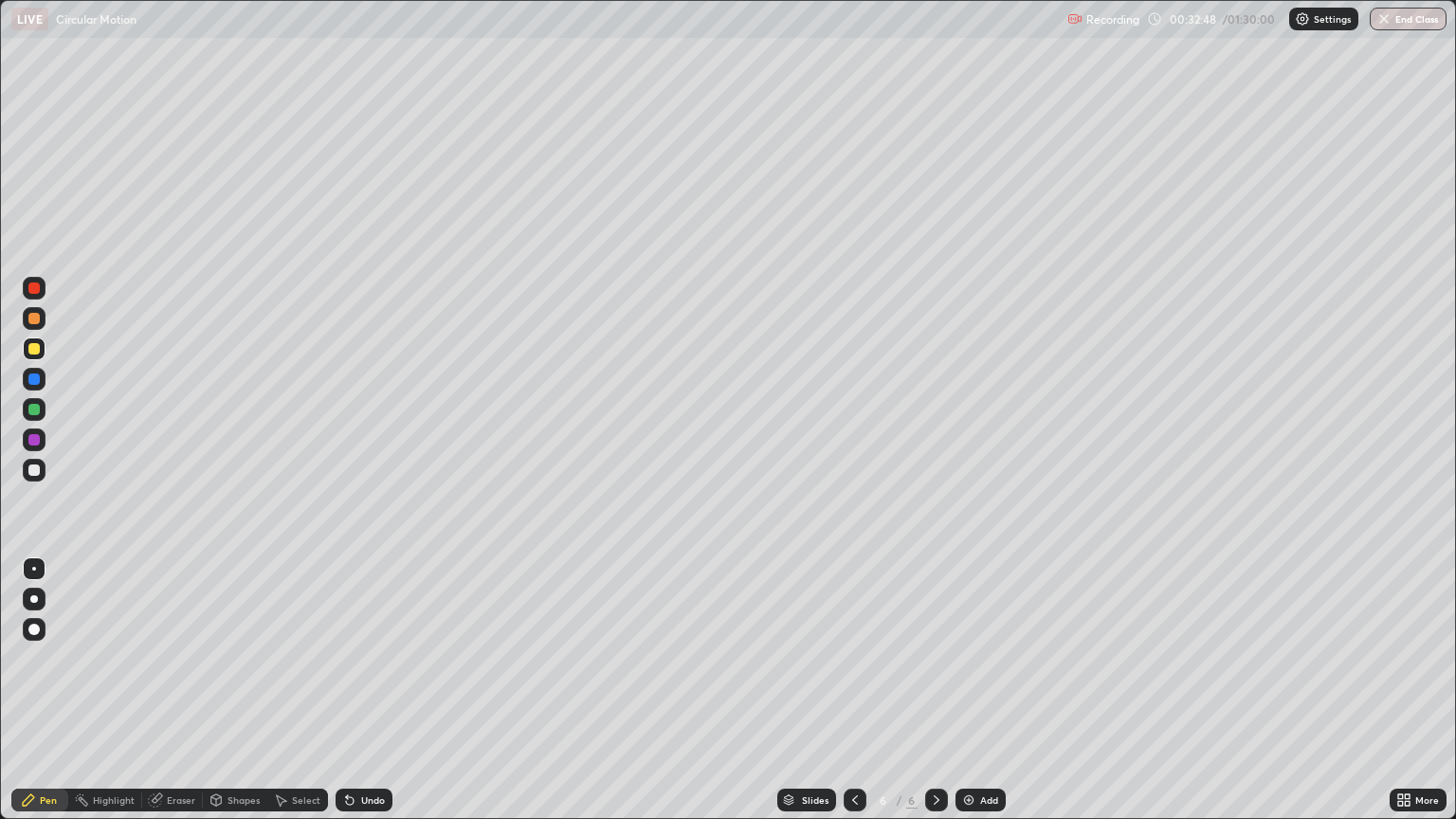 click 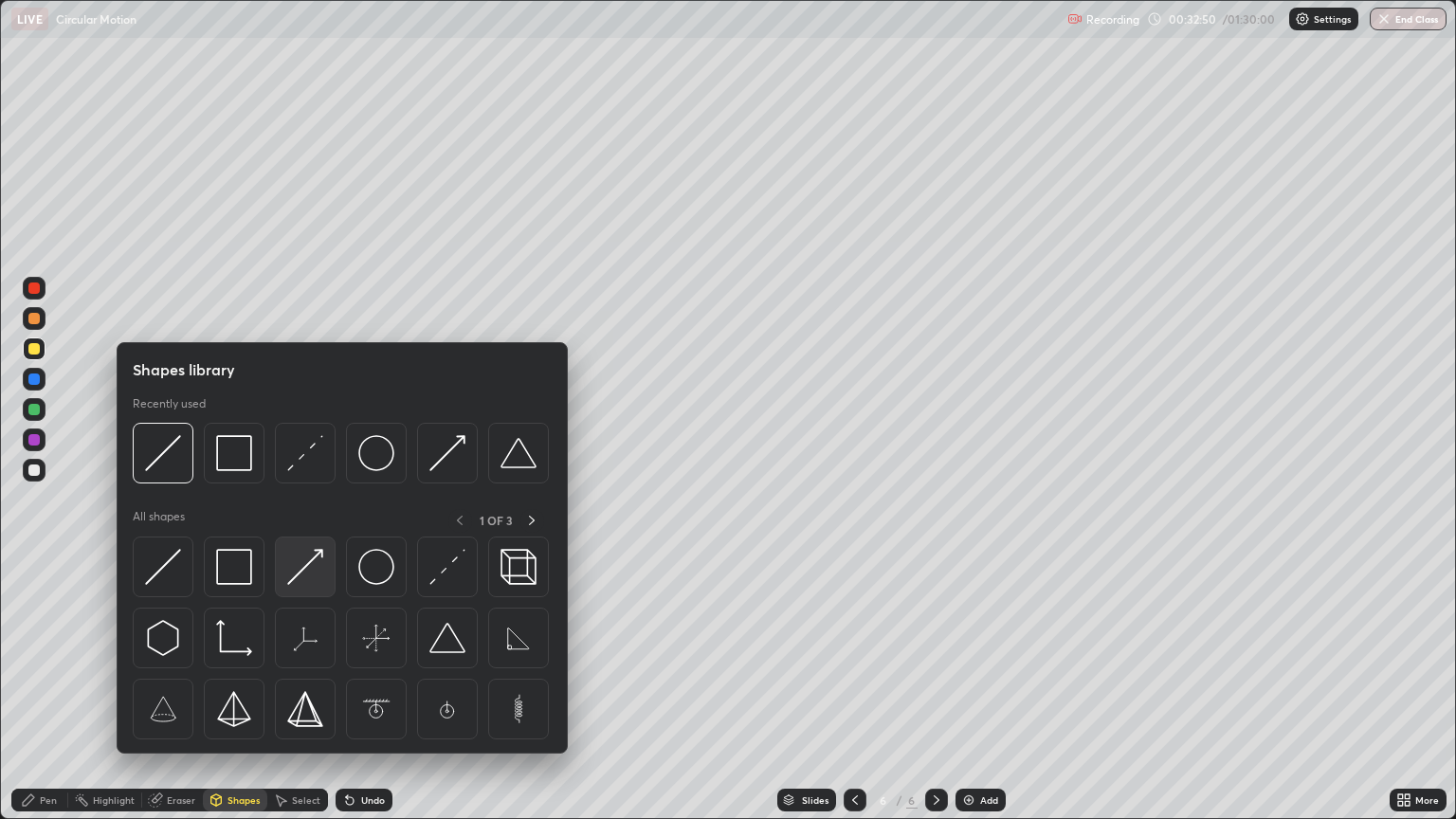 click at bounding box center (305, 567) 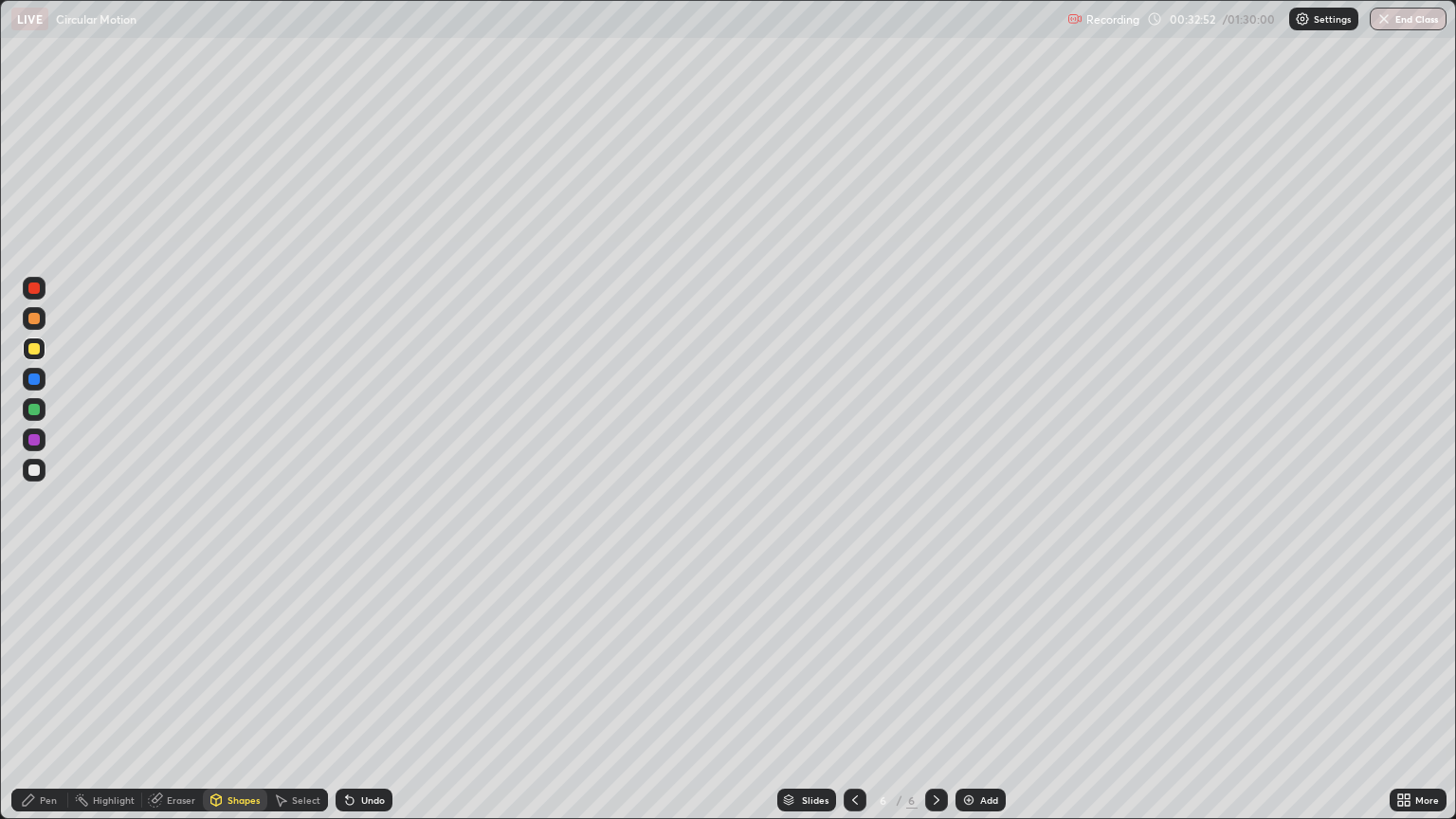 click on "Shapes" at bounding box center (244, 800) 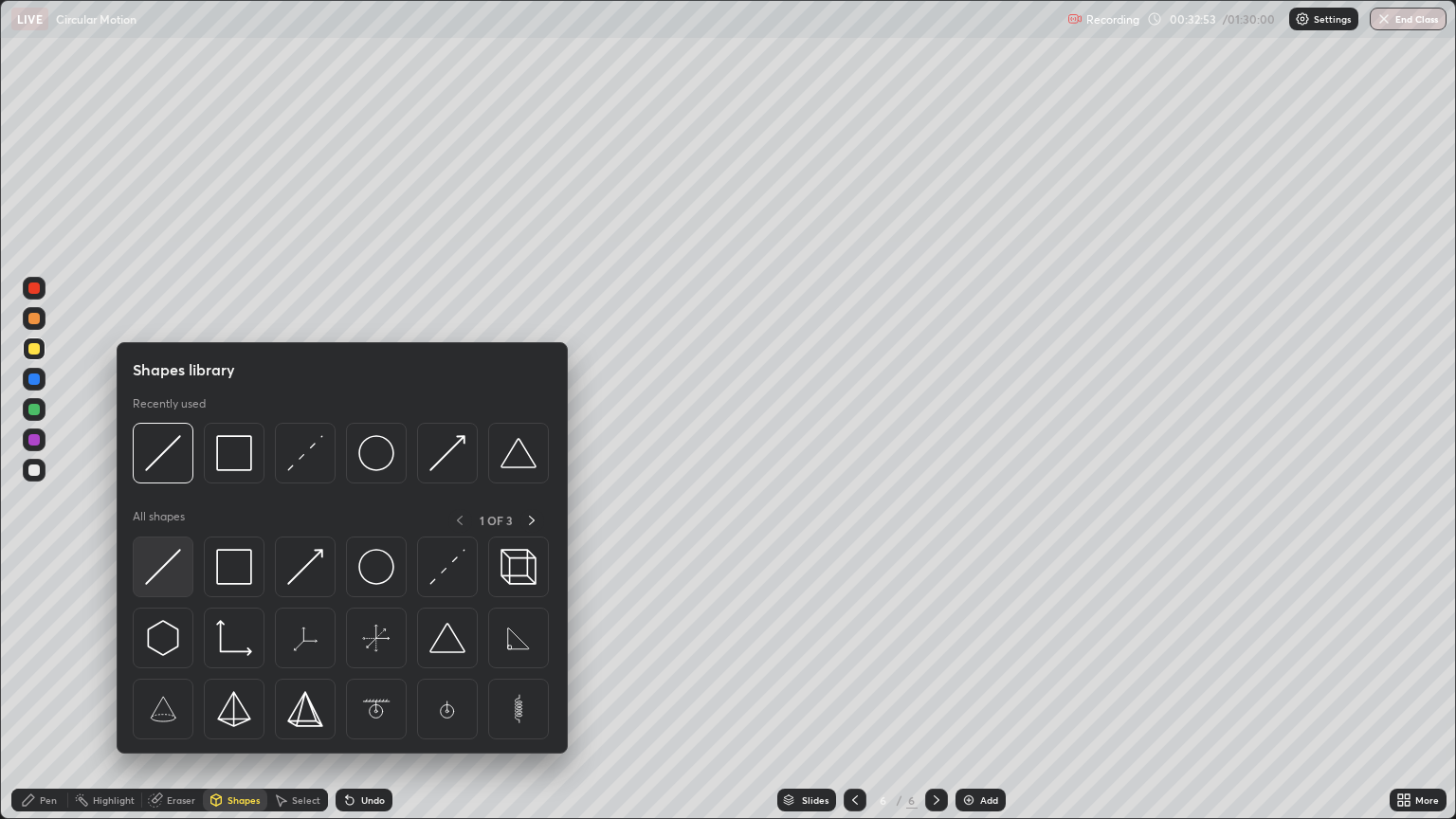 click at bounding box center [163, 567] 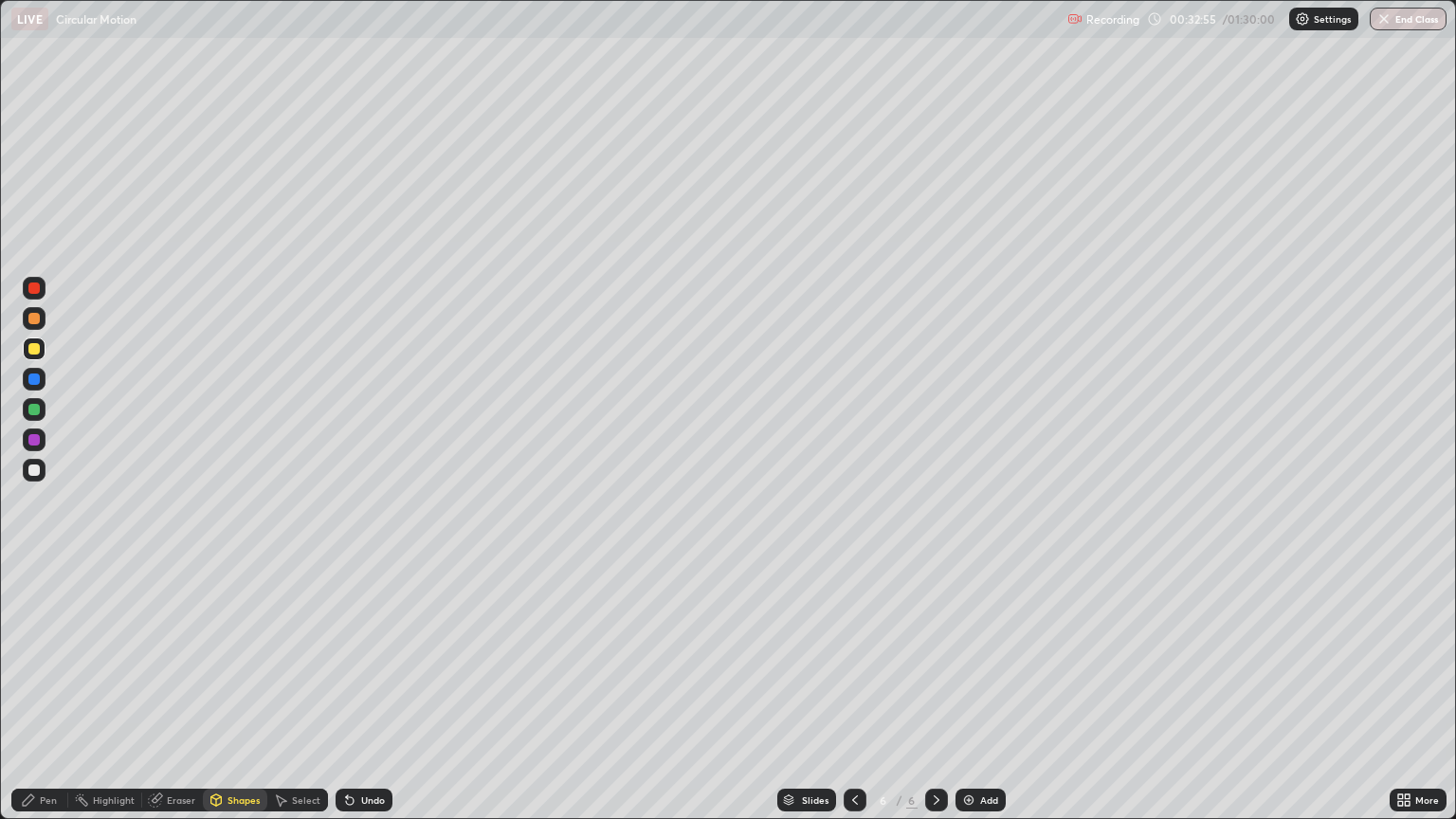 click on "Pen" at bounding box center (40, 800) 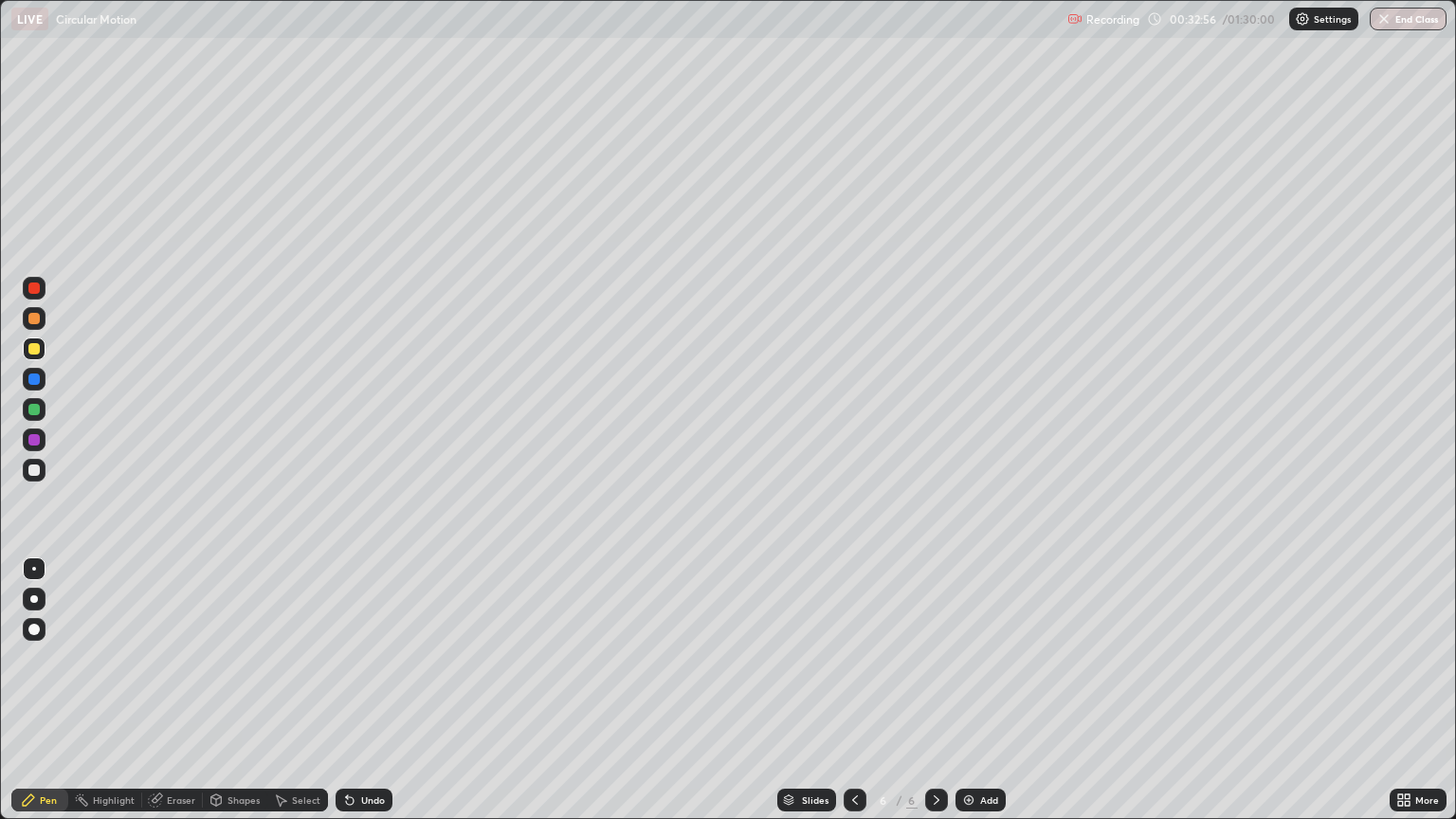 click at bounding box center [34, 599] 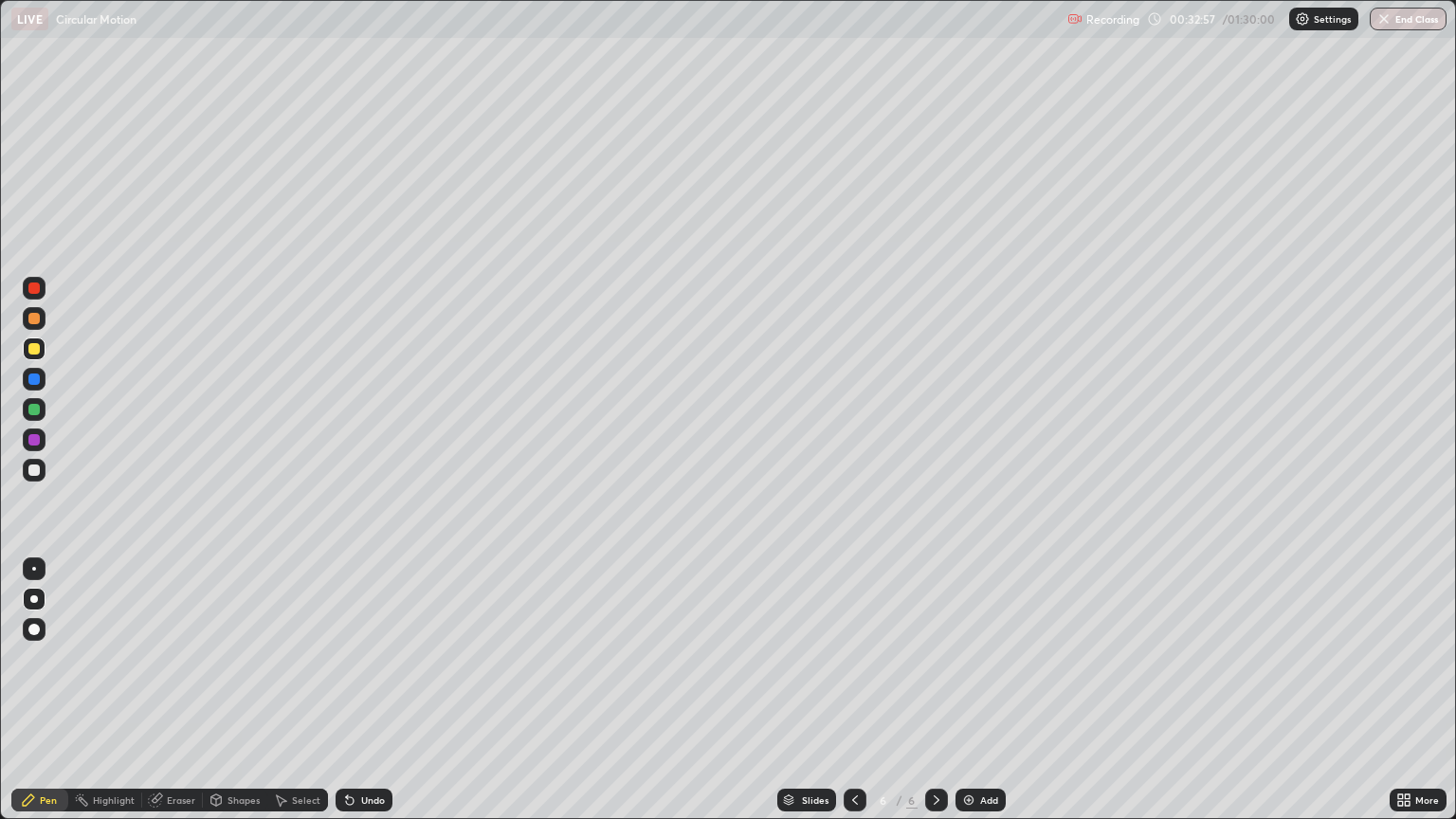 click at bounding box center (34, 318) 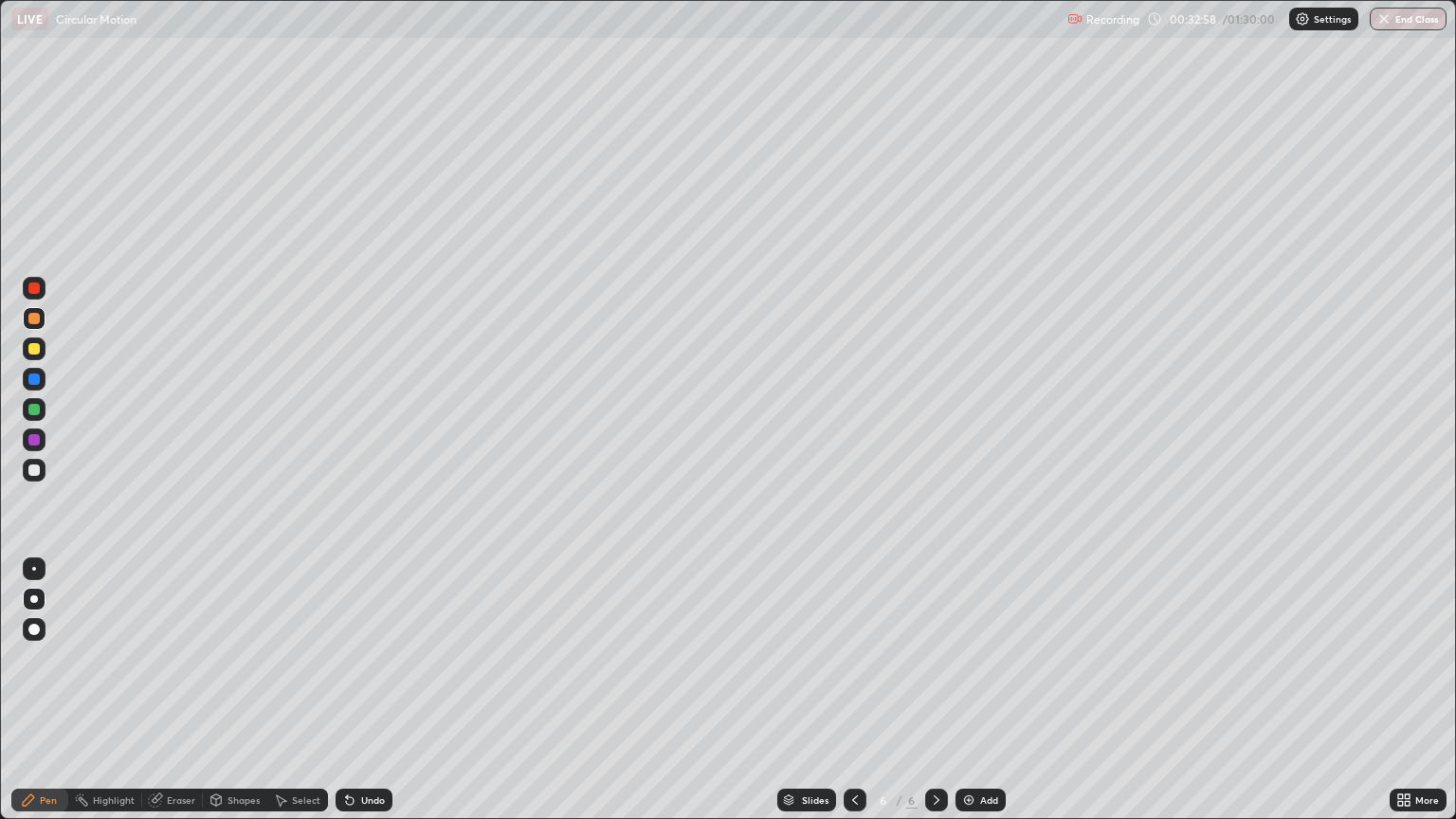 click on "Shapes" at bounding box center [235, 800] 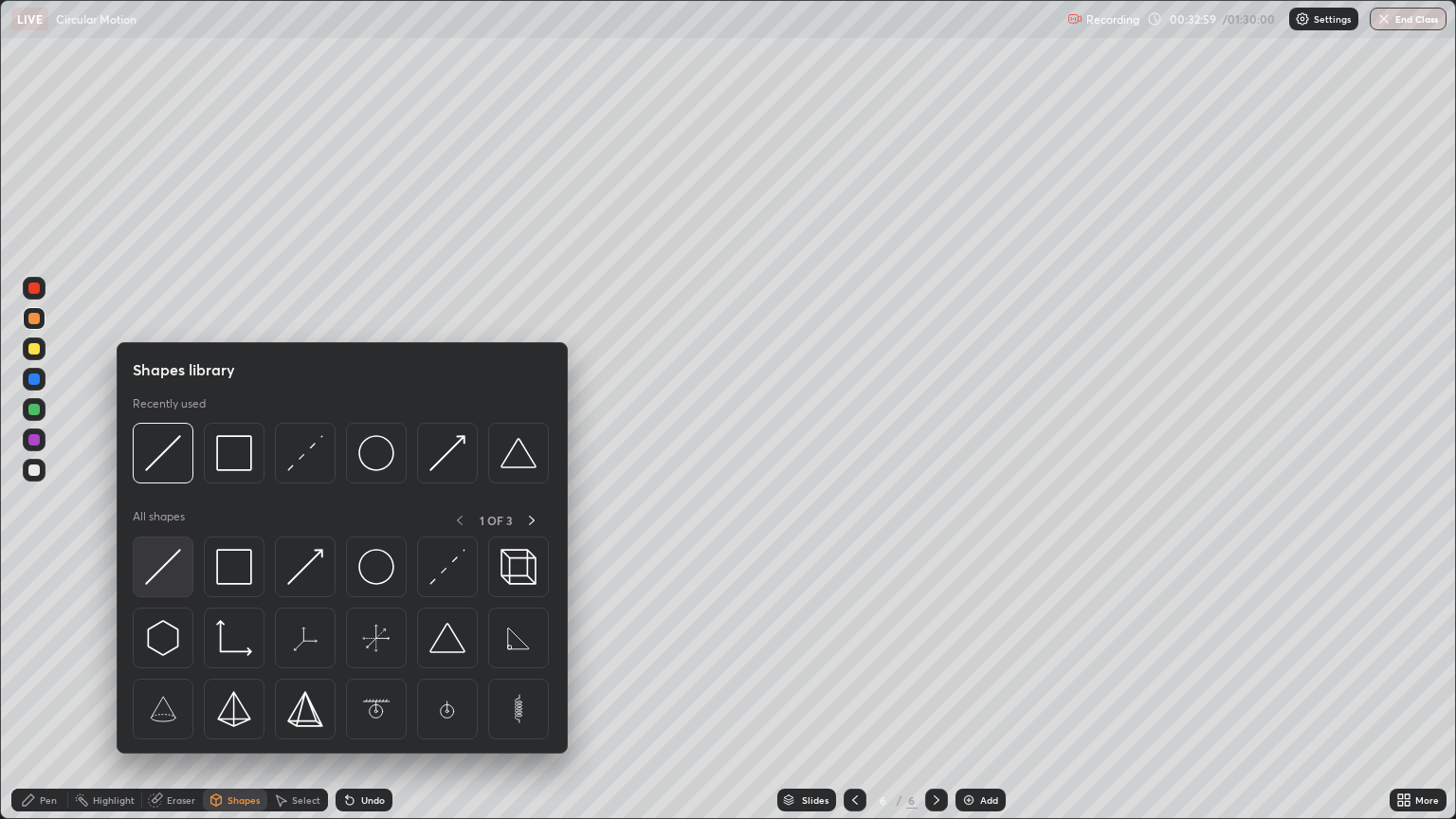 click at bounding box center [163, 567] 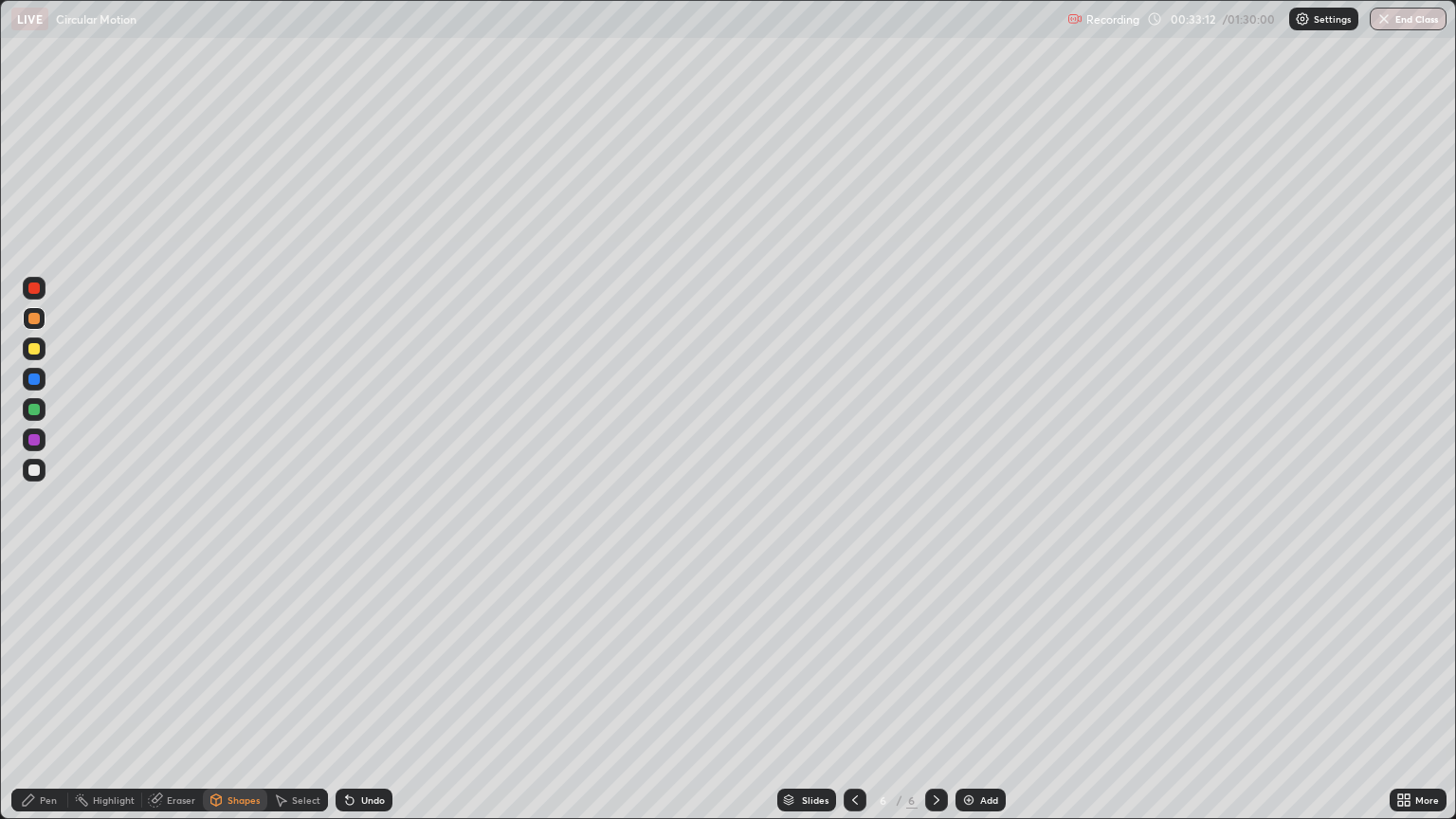 click on "Pen" at bounding box center [48, 800] 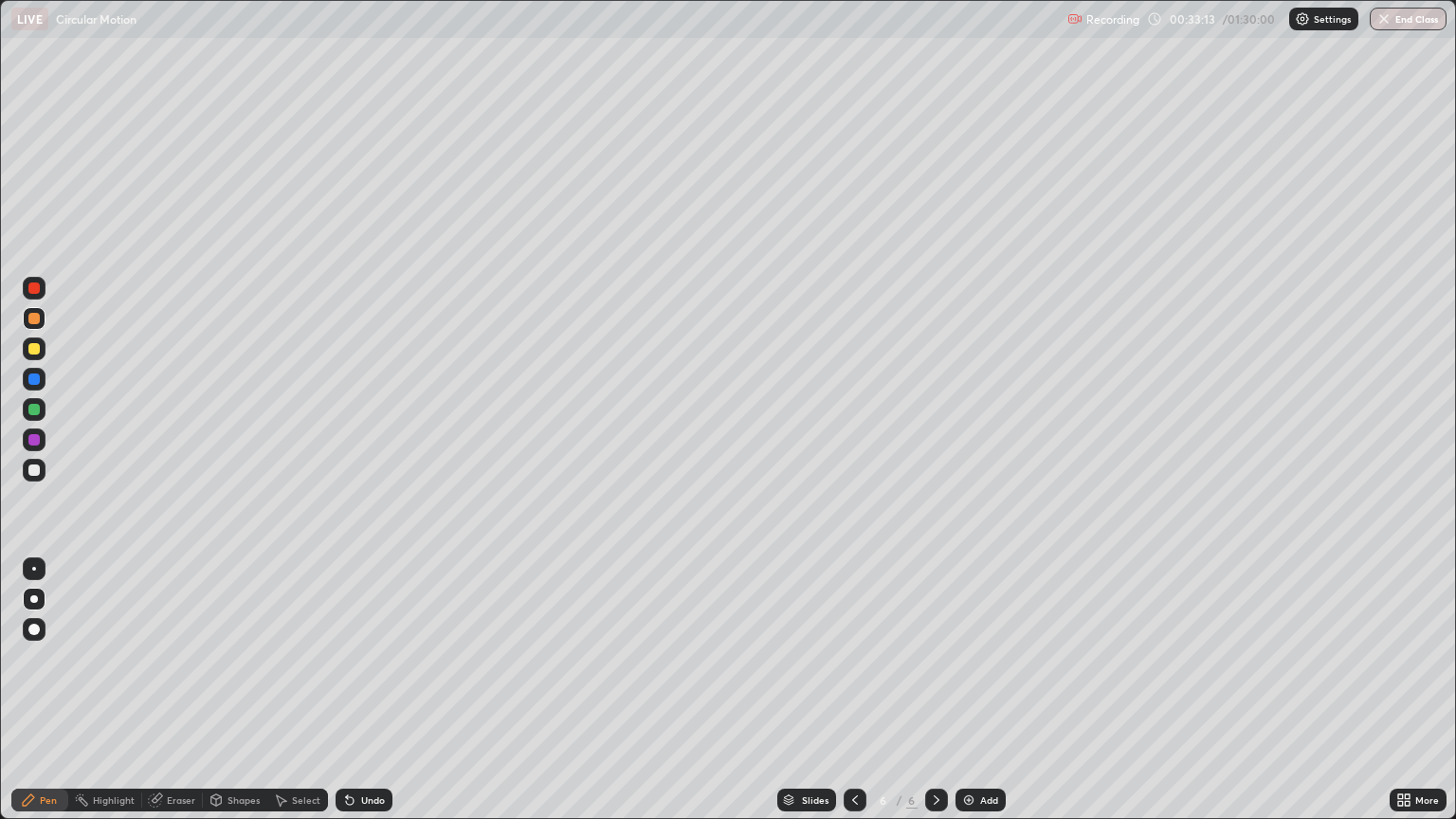 click at bounding box center [34, 569] 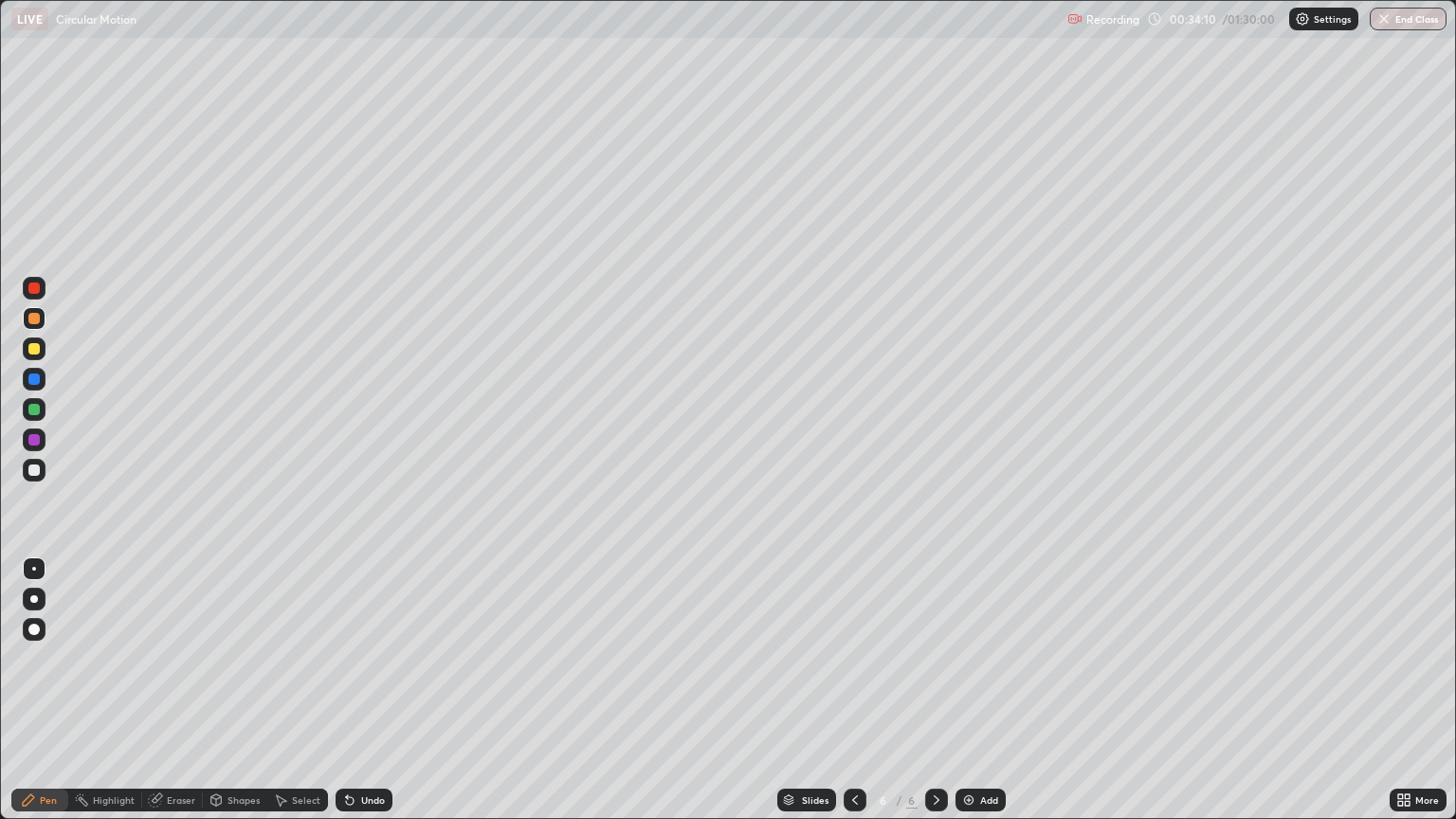 click on "Shapes" at bounding box center [244, 800] 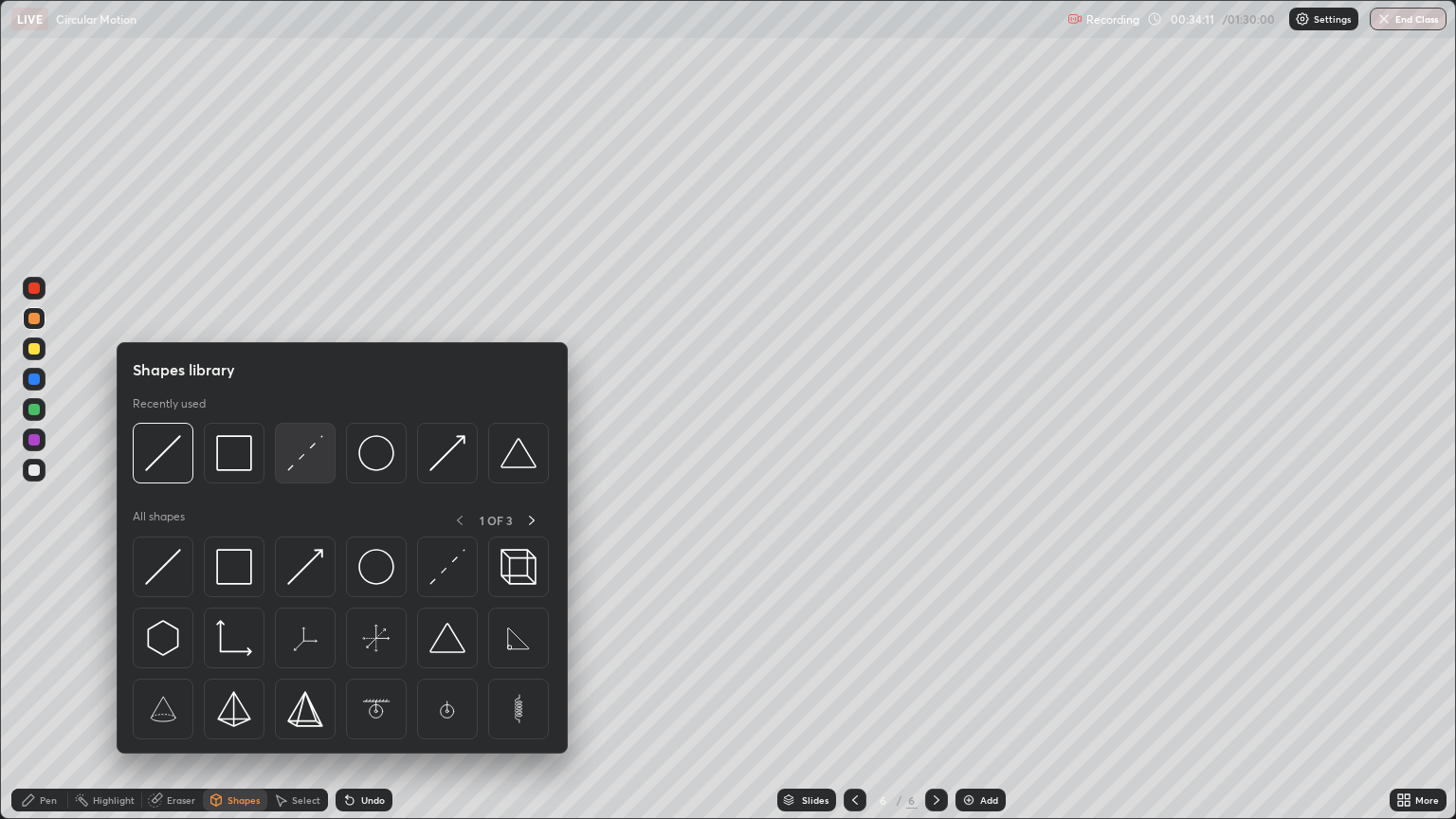 click at bounding box center (305, 453) 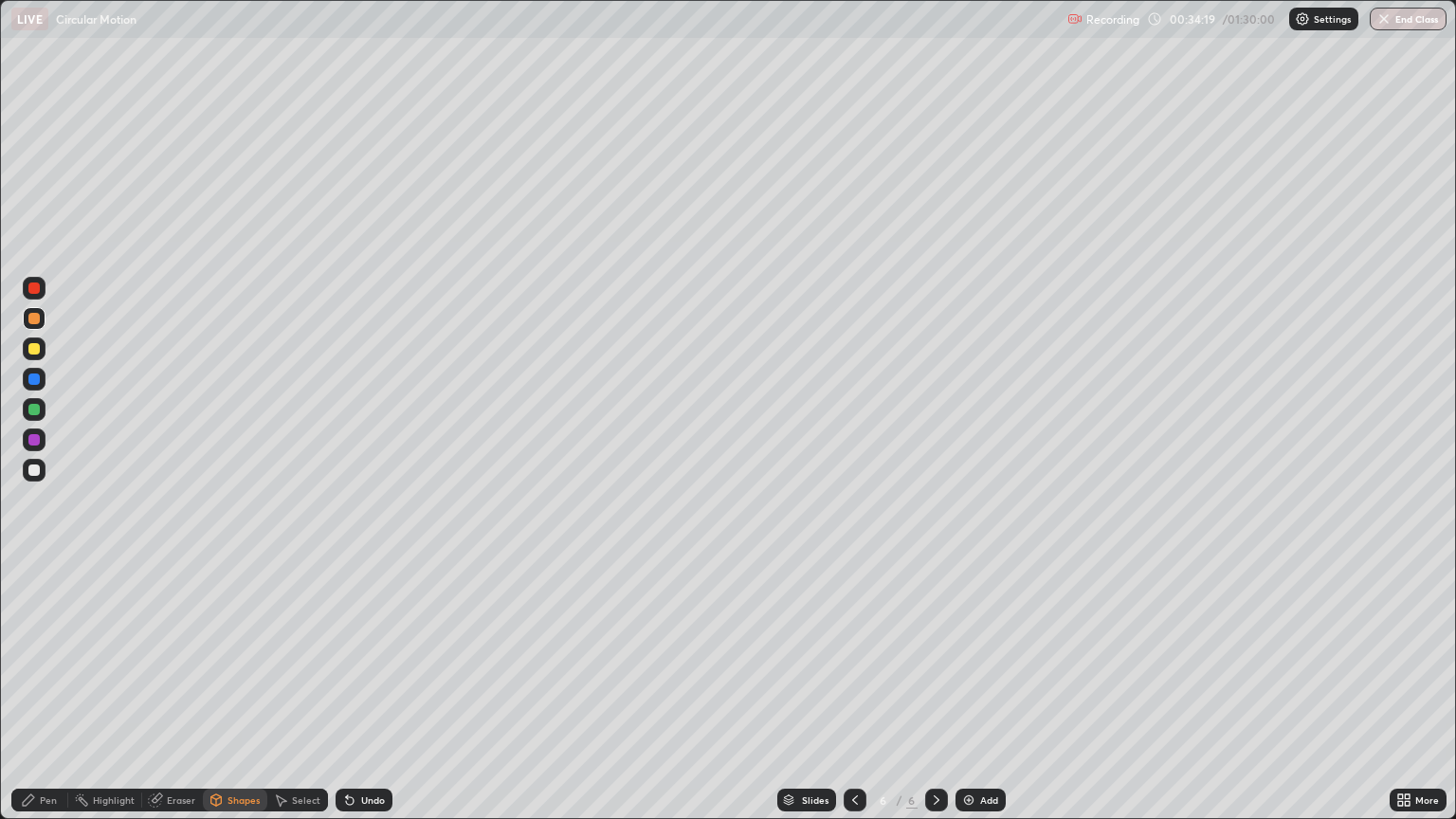 click on "Shapes" at bounding box center [235, 800] 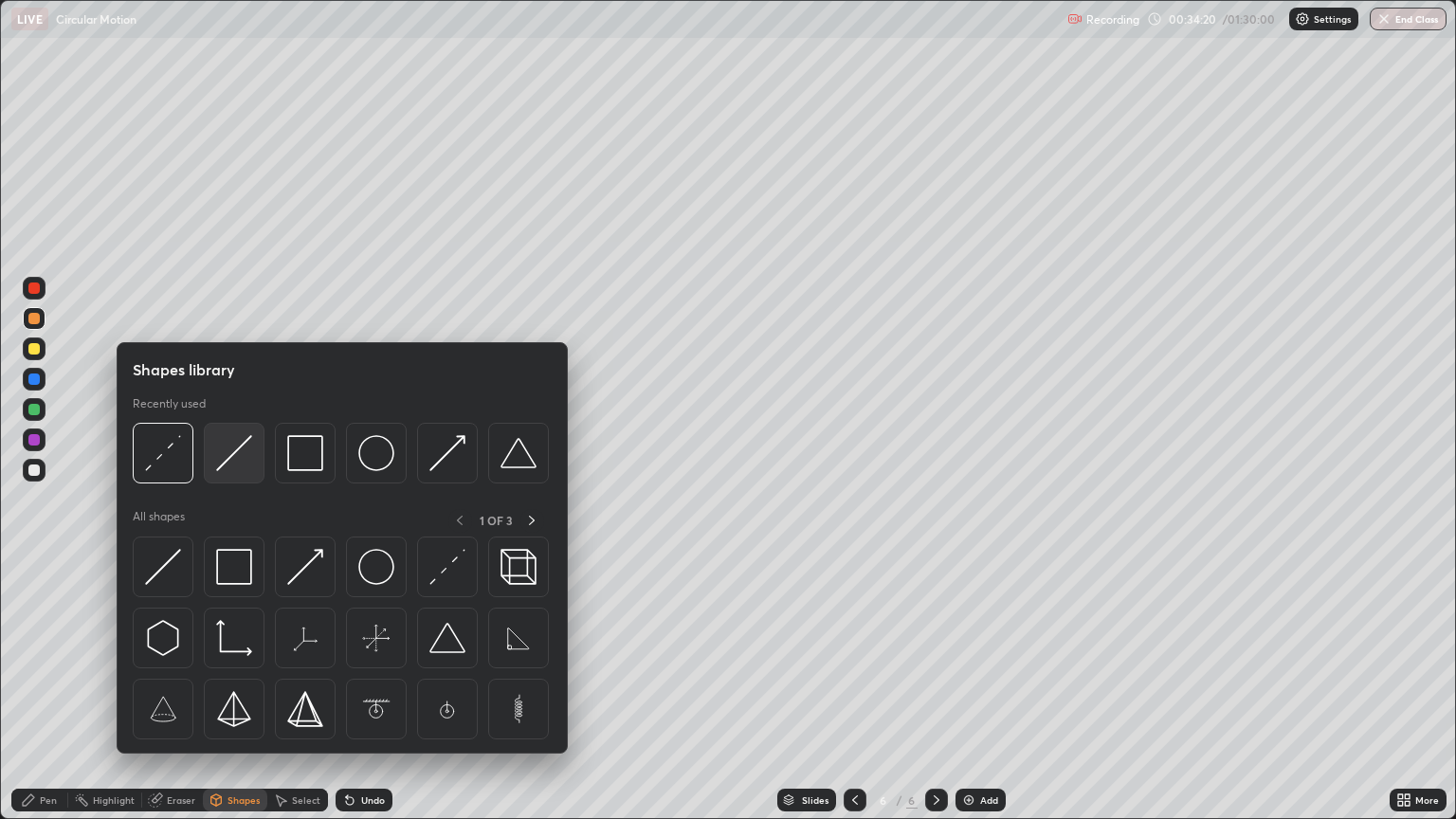 click at bounding box center (234, 453) 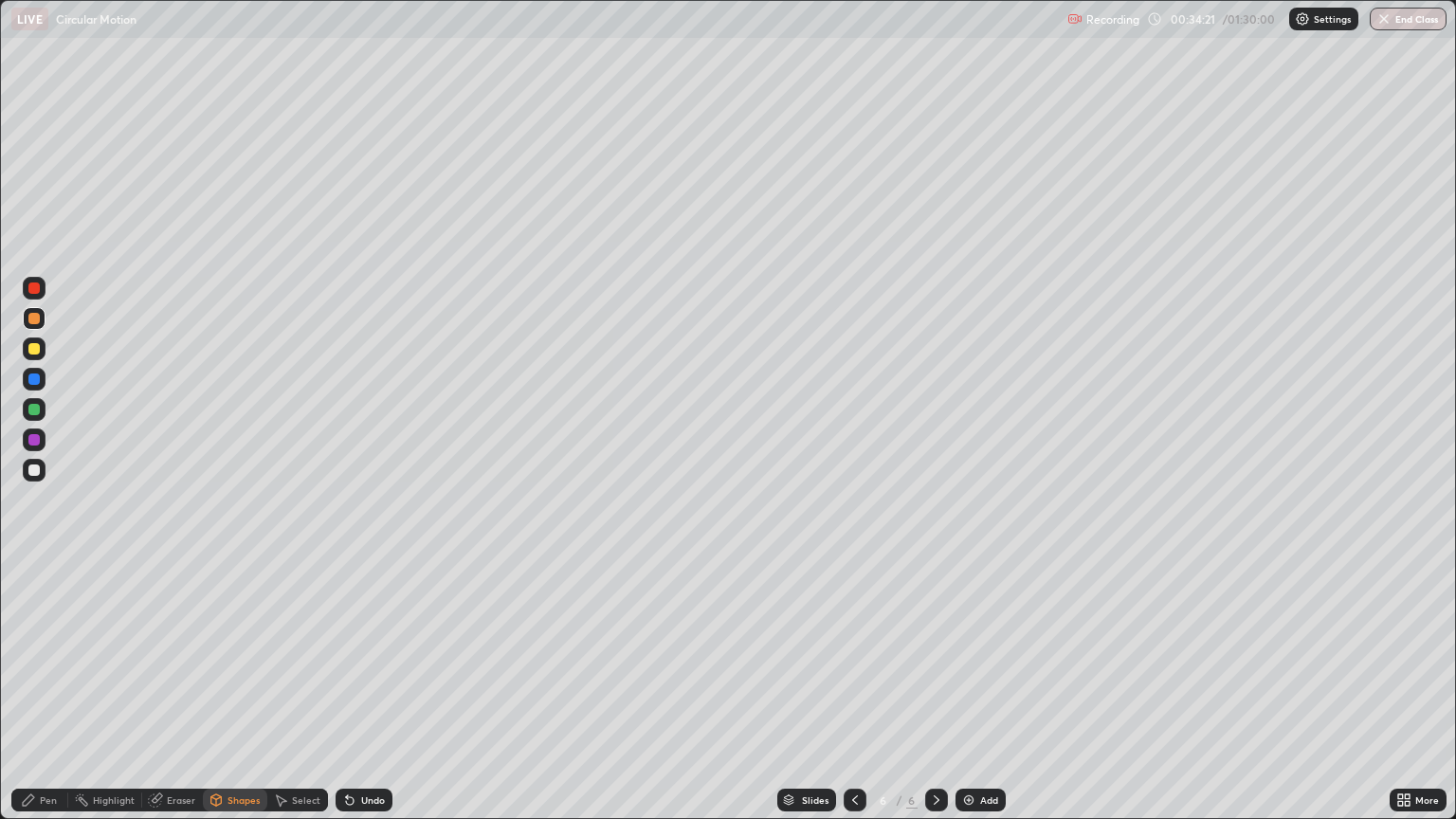 click at bounding box center [34, 470] 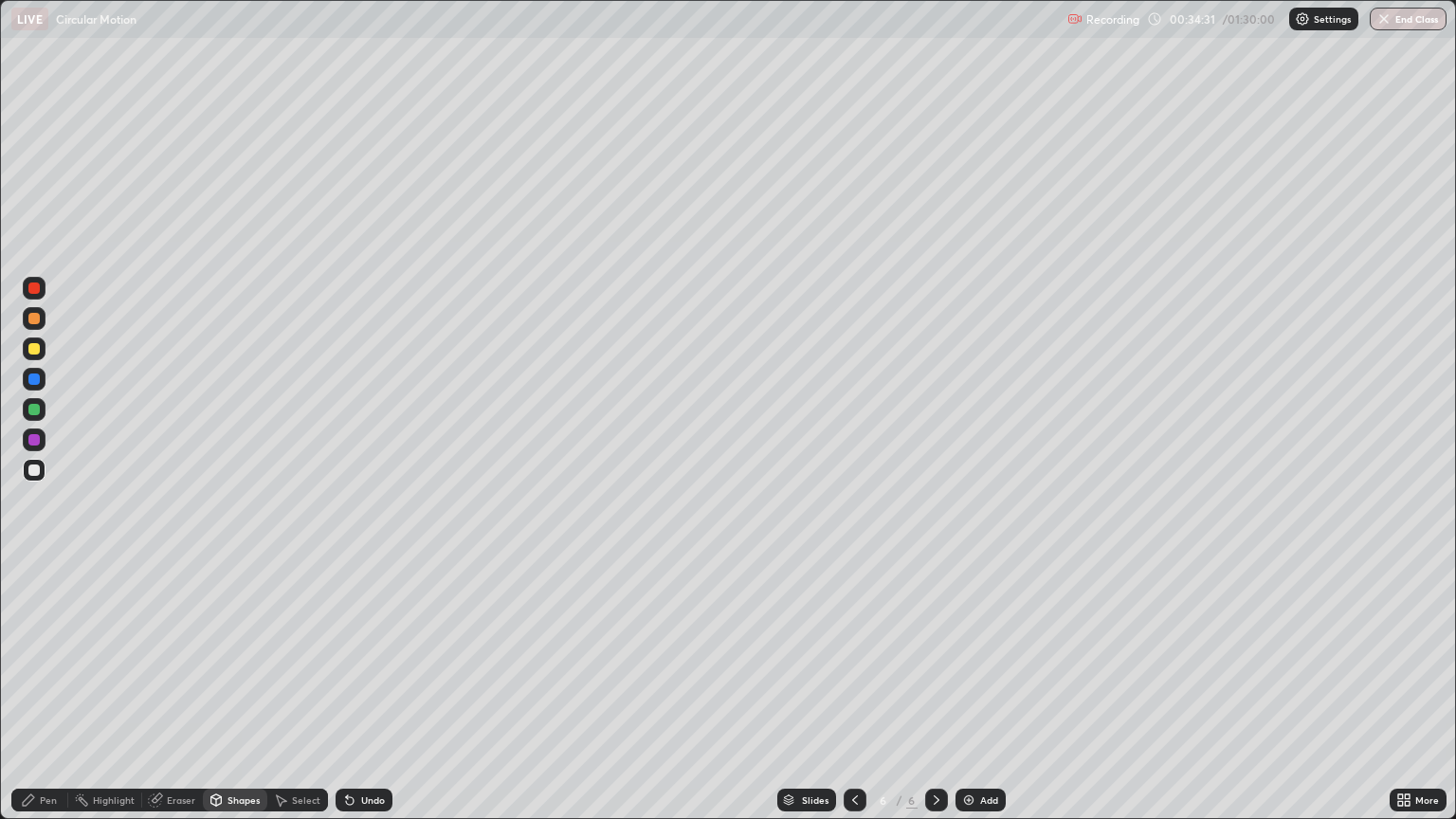 click on "Pen" at bounding box center (48, 800) 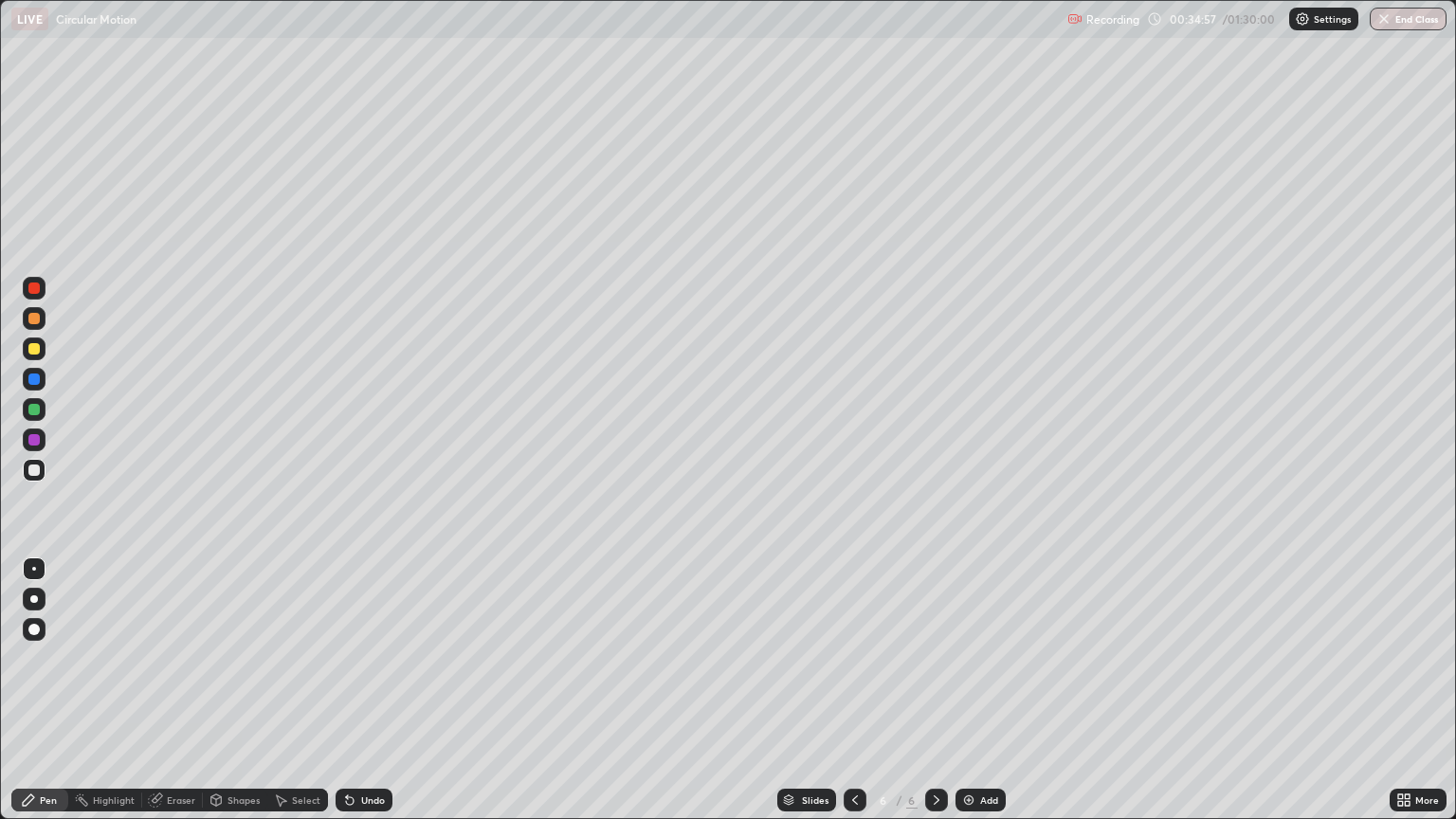 click at bounding box center (34, 379) 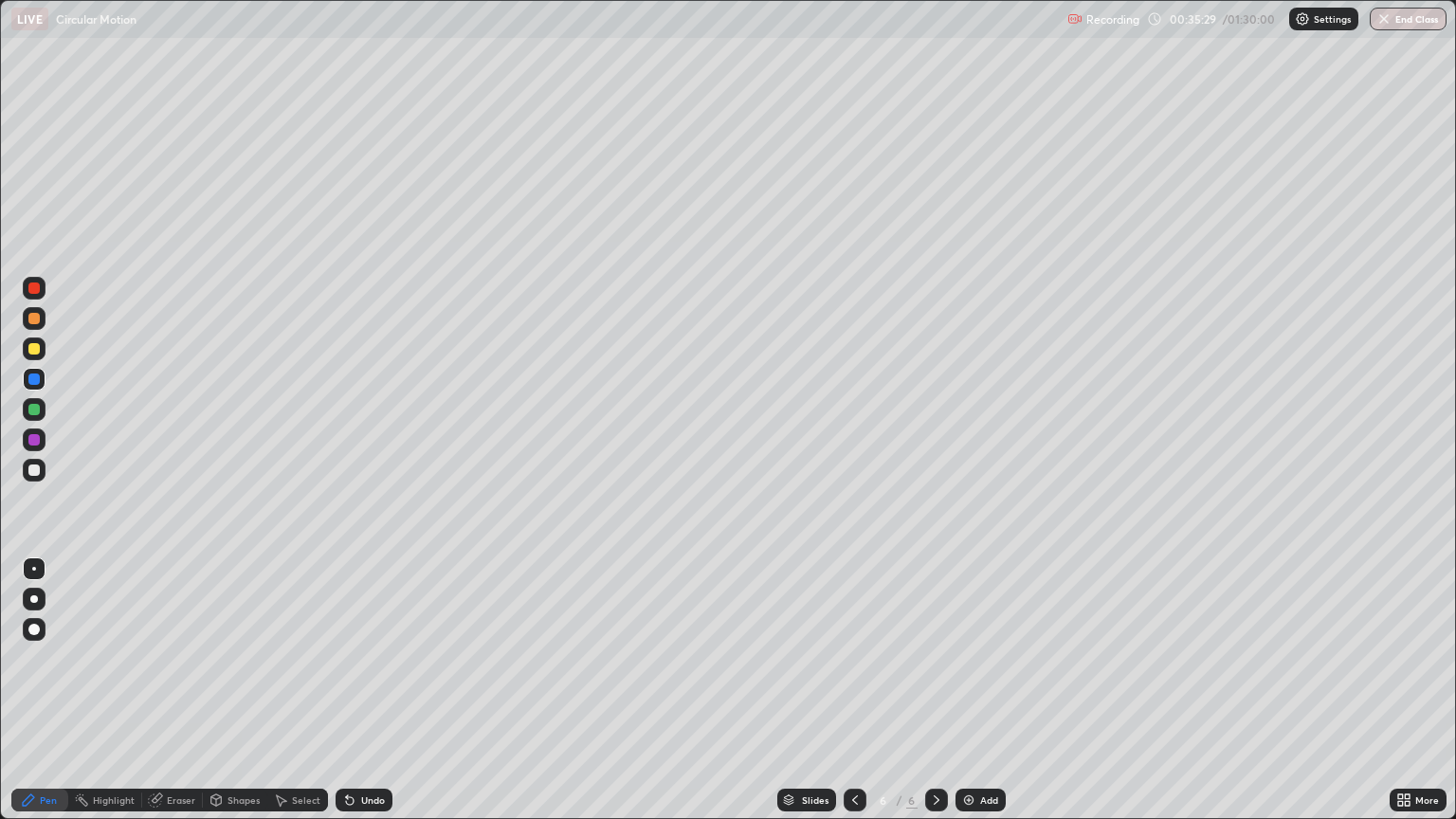 click 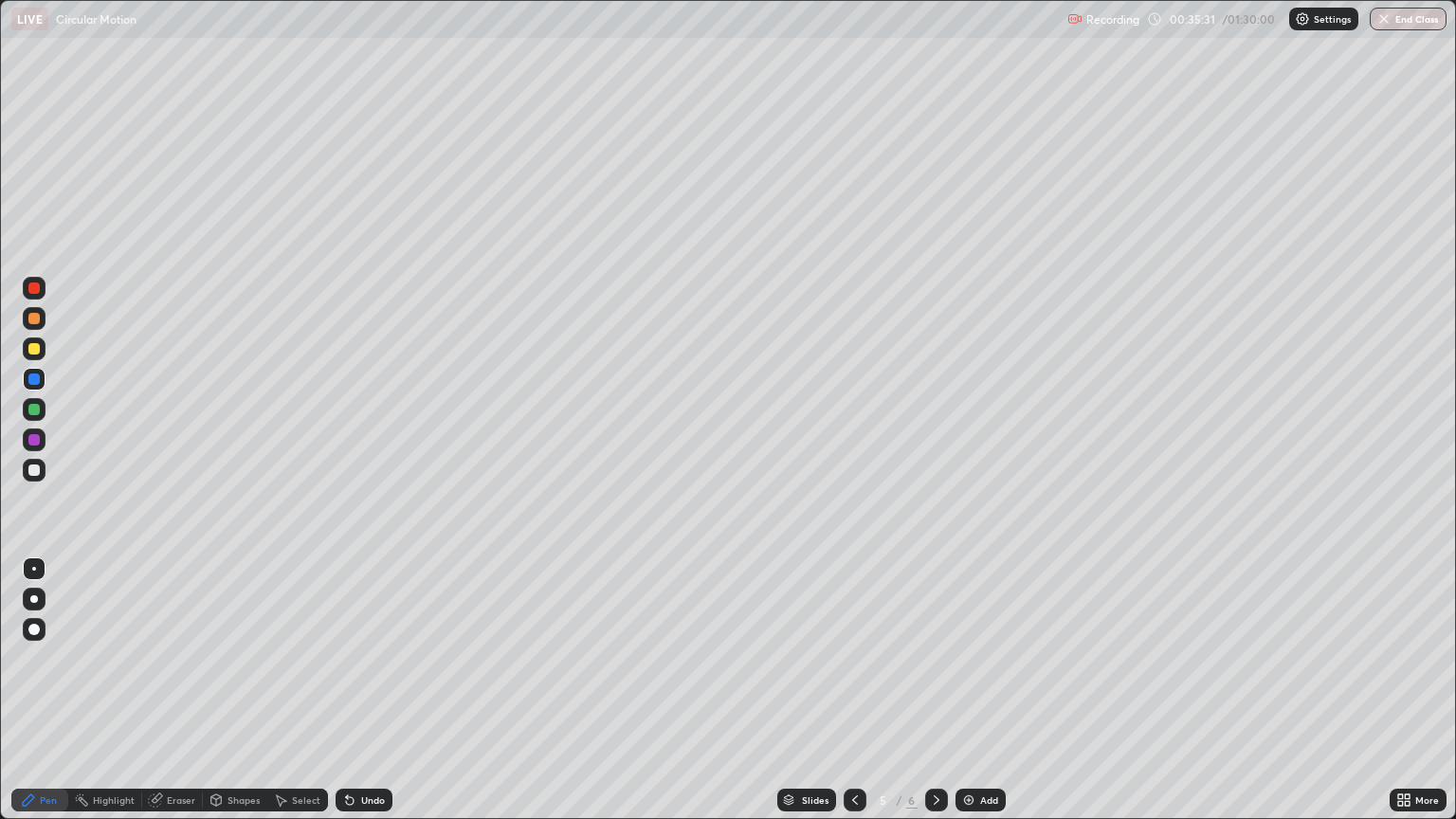 click 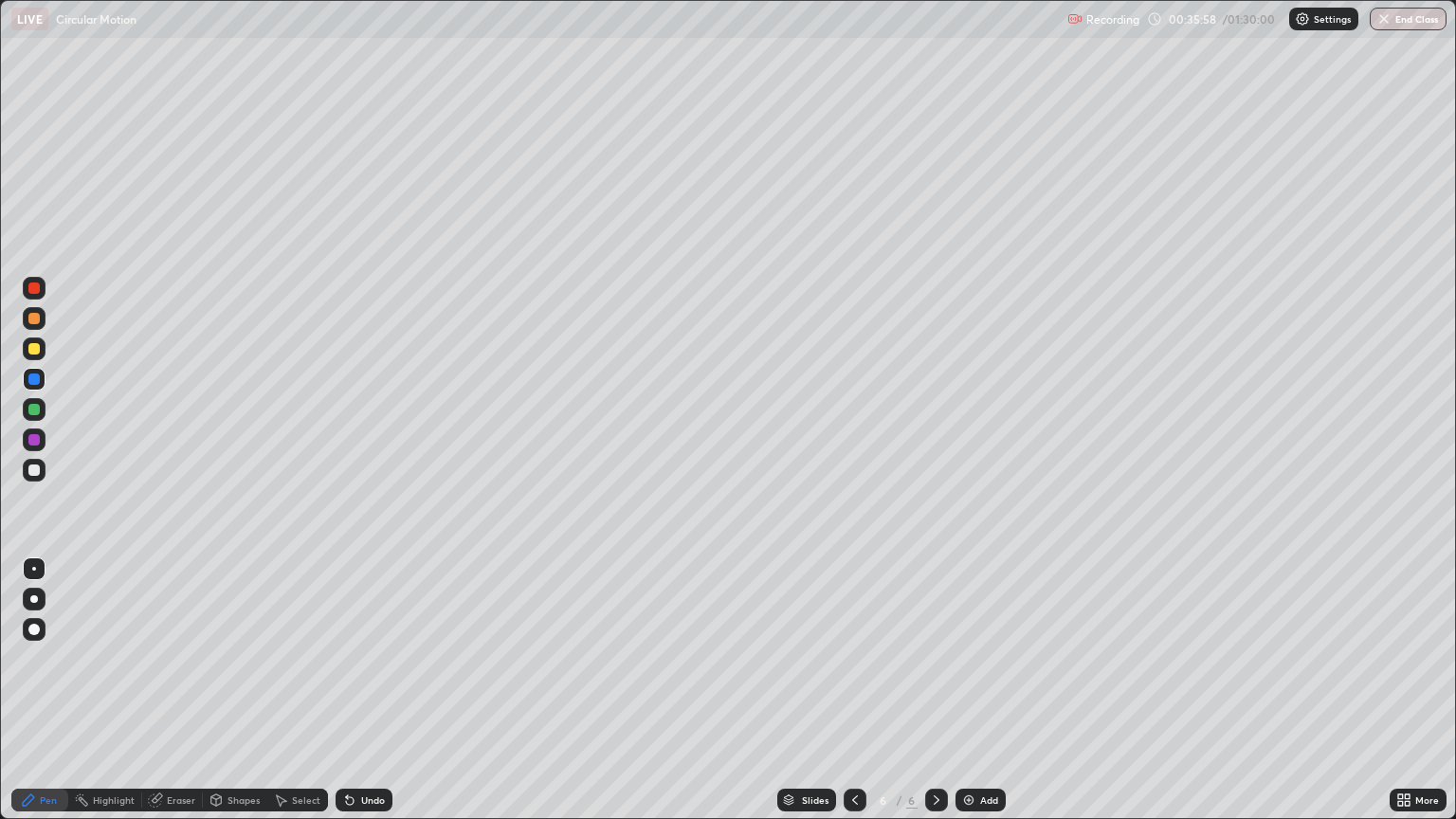 click 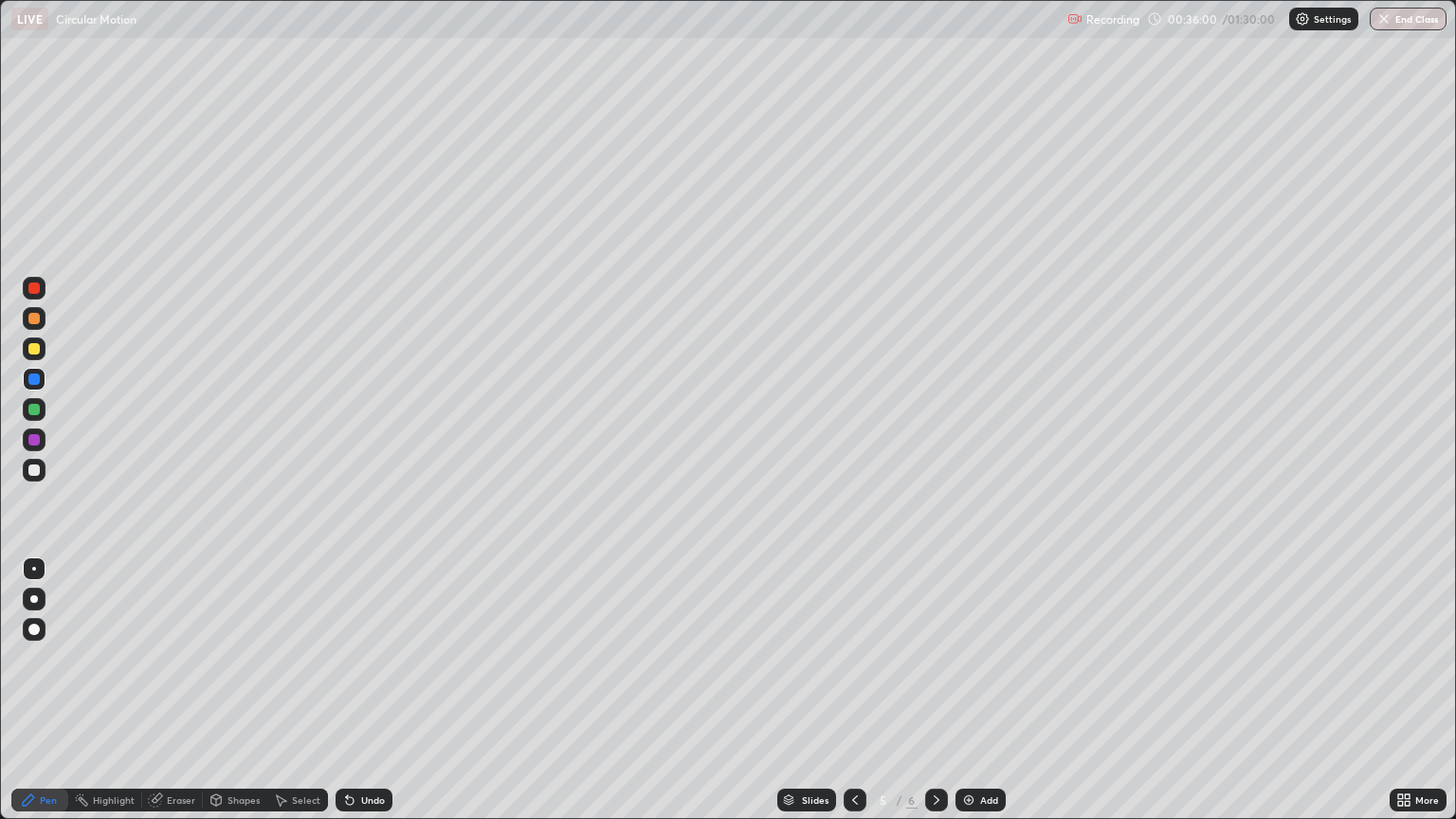 click 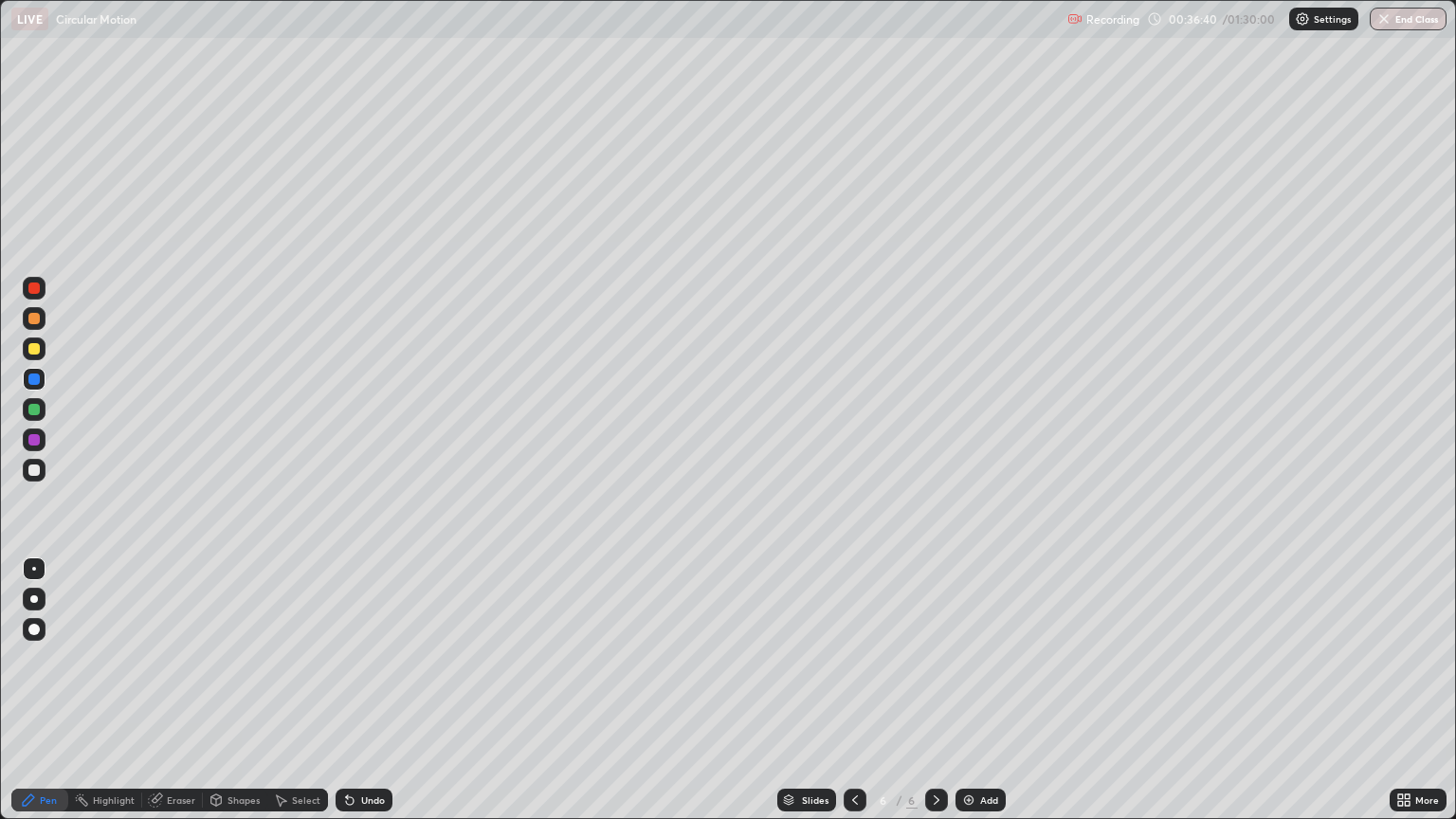 click on "Eraser" at bounding box center (181, 800) 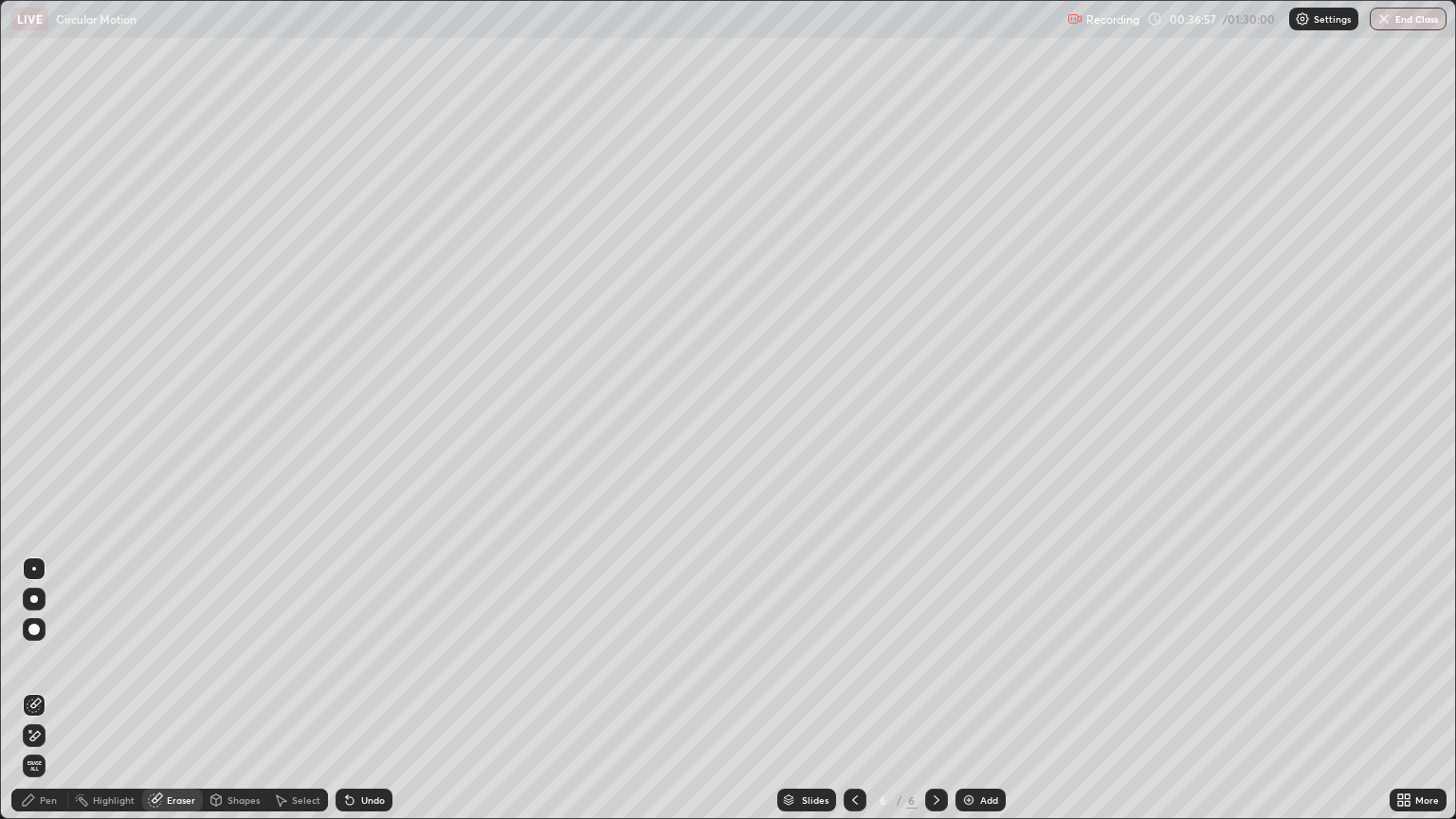 click on "Pen" at bounding box center [48, 800] 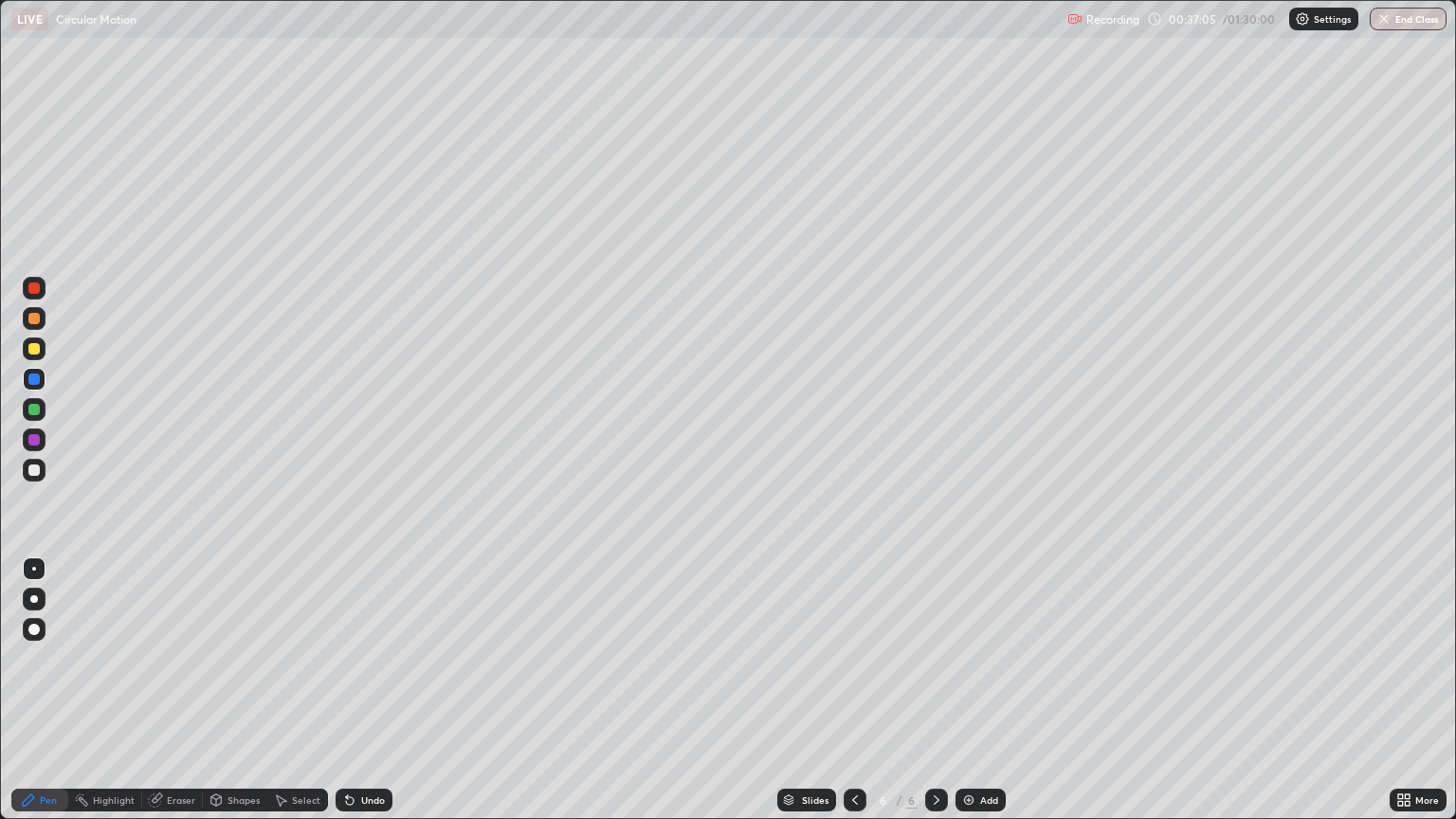 click on "Undo" at bounding box center [373, 800] 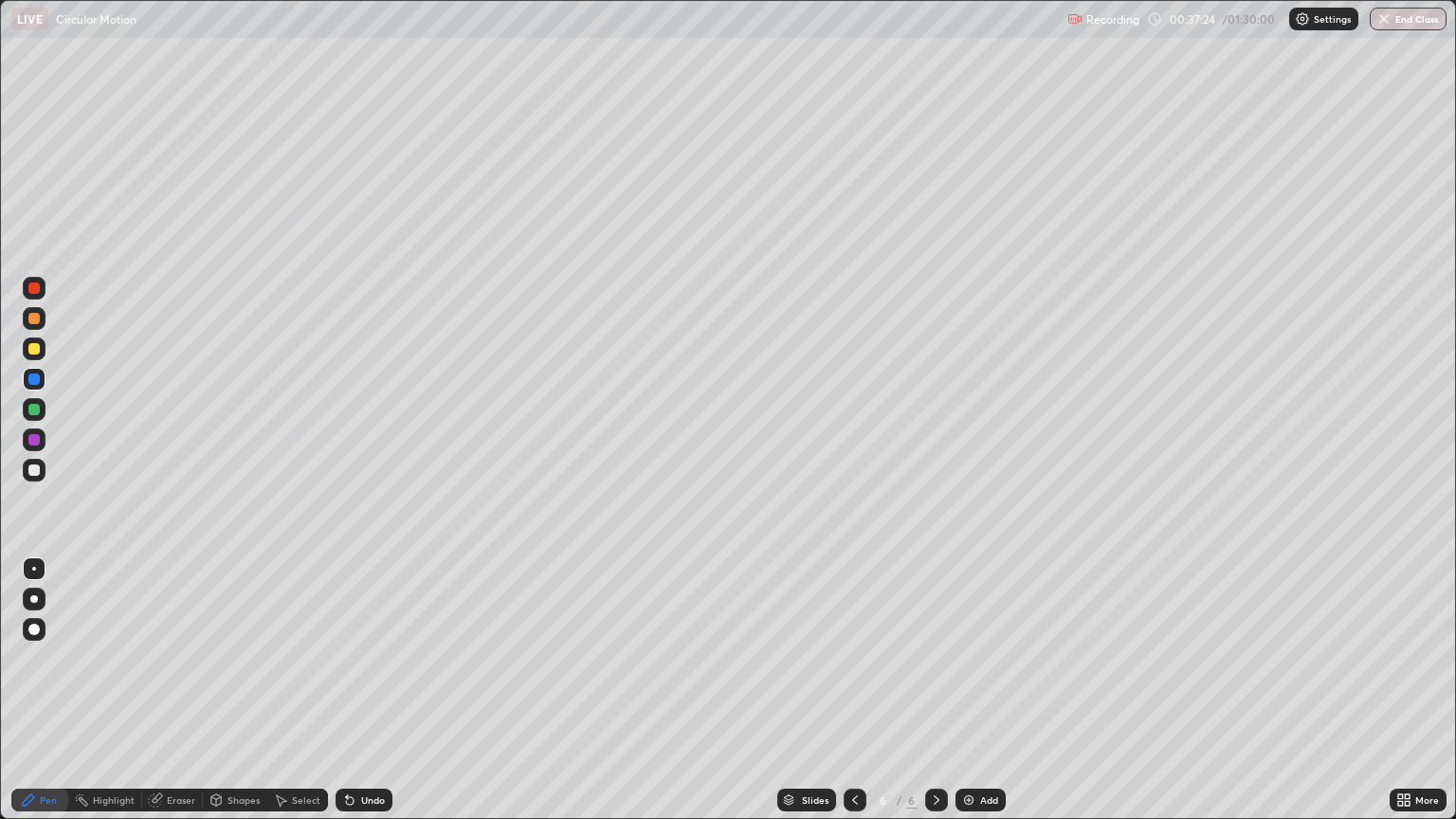 click on "Undo" at bounding box center [373, 800] 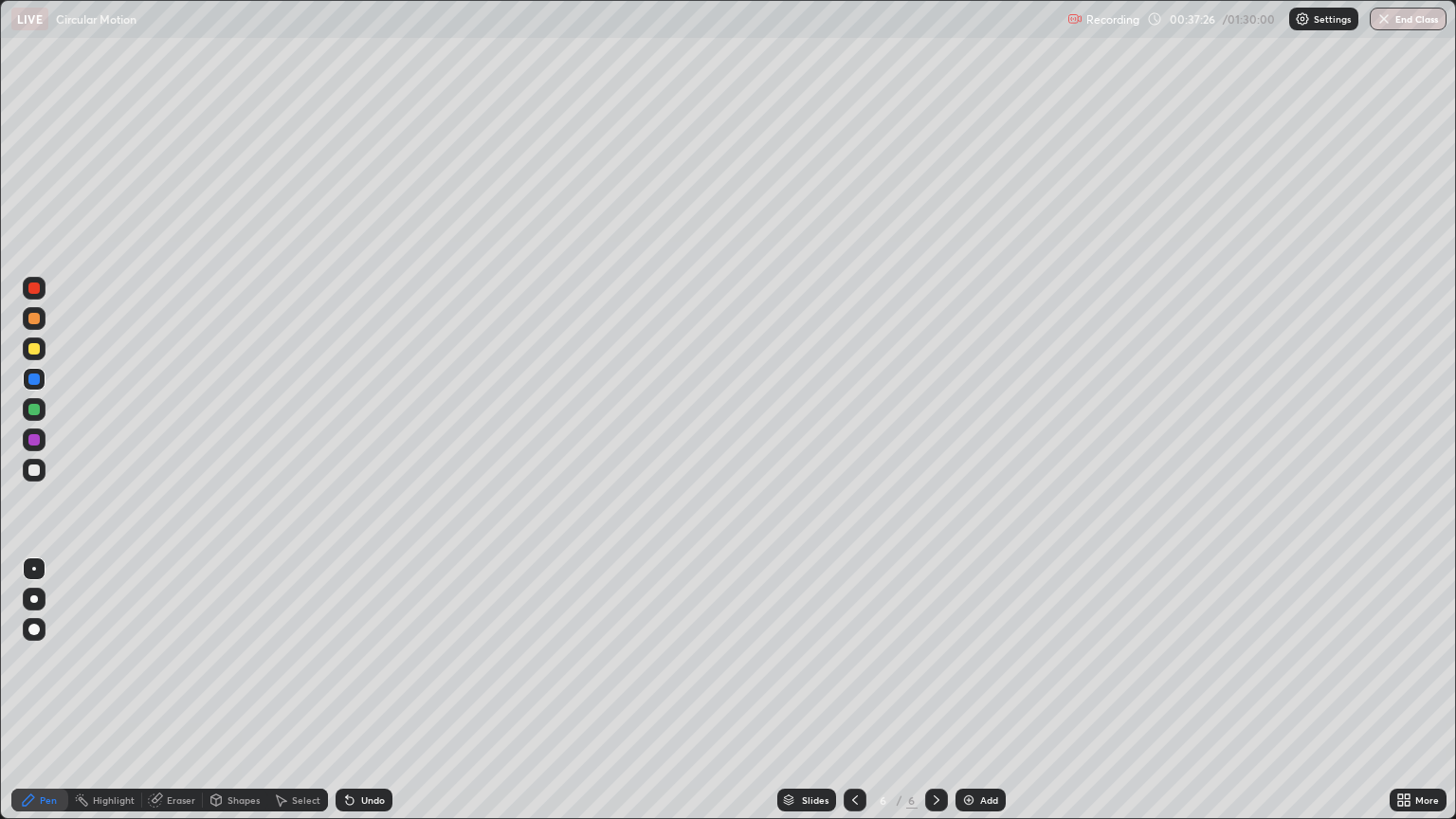 click on "Undo" at bounding box center [364, 800] 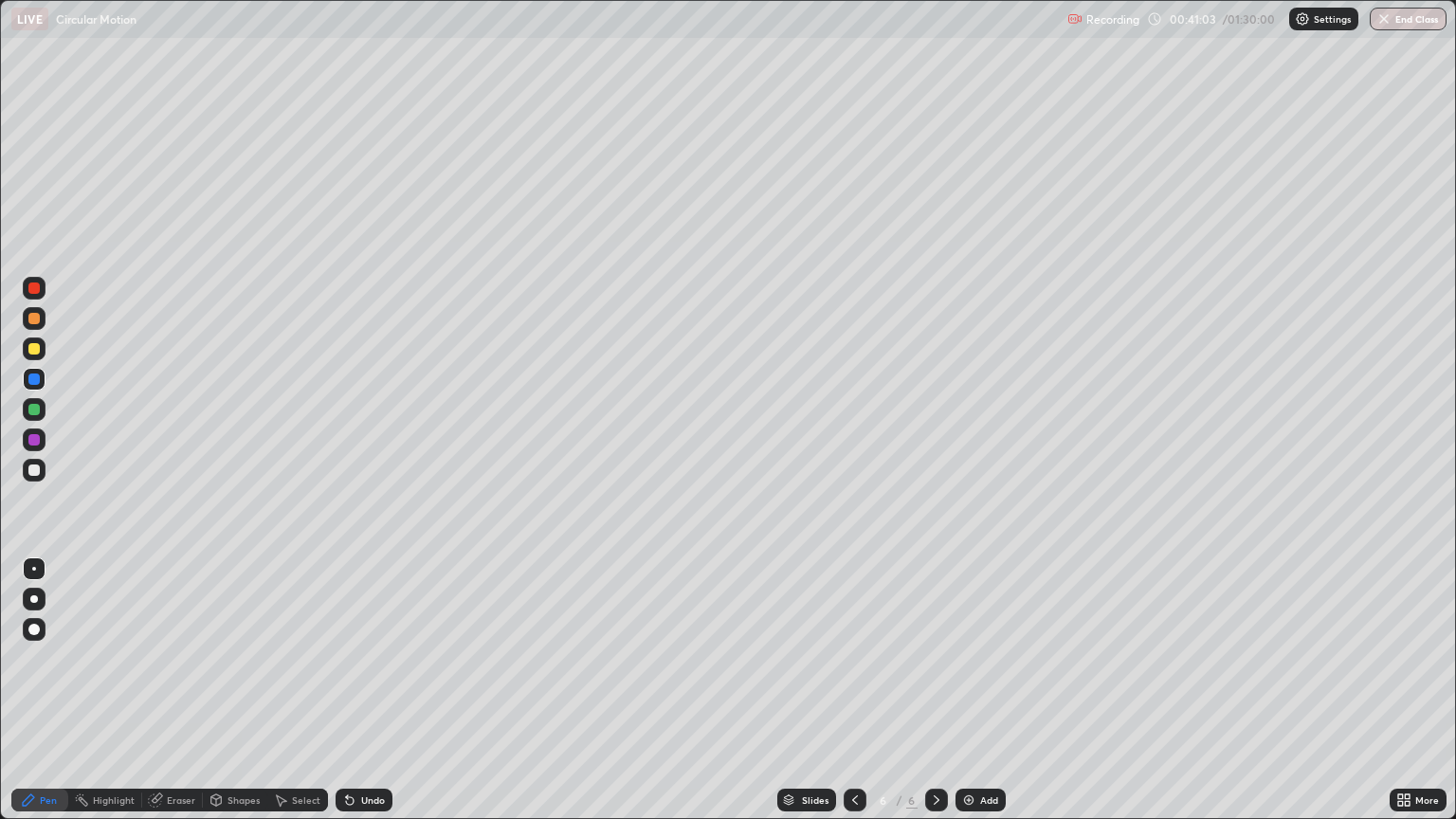click on "Add" at bounding box center (989, 800) 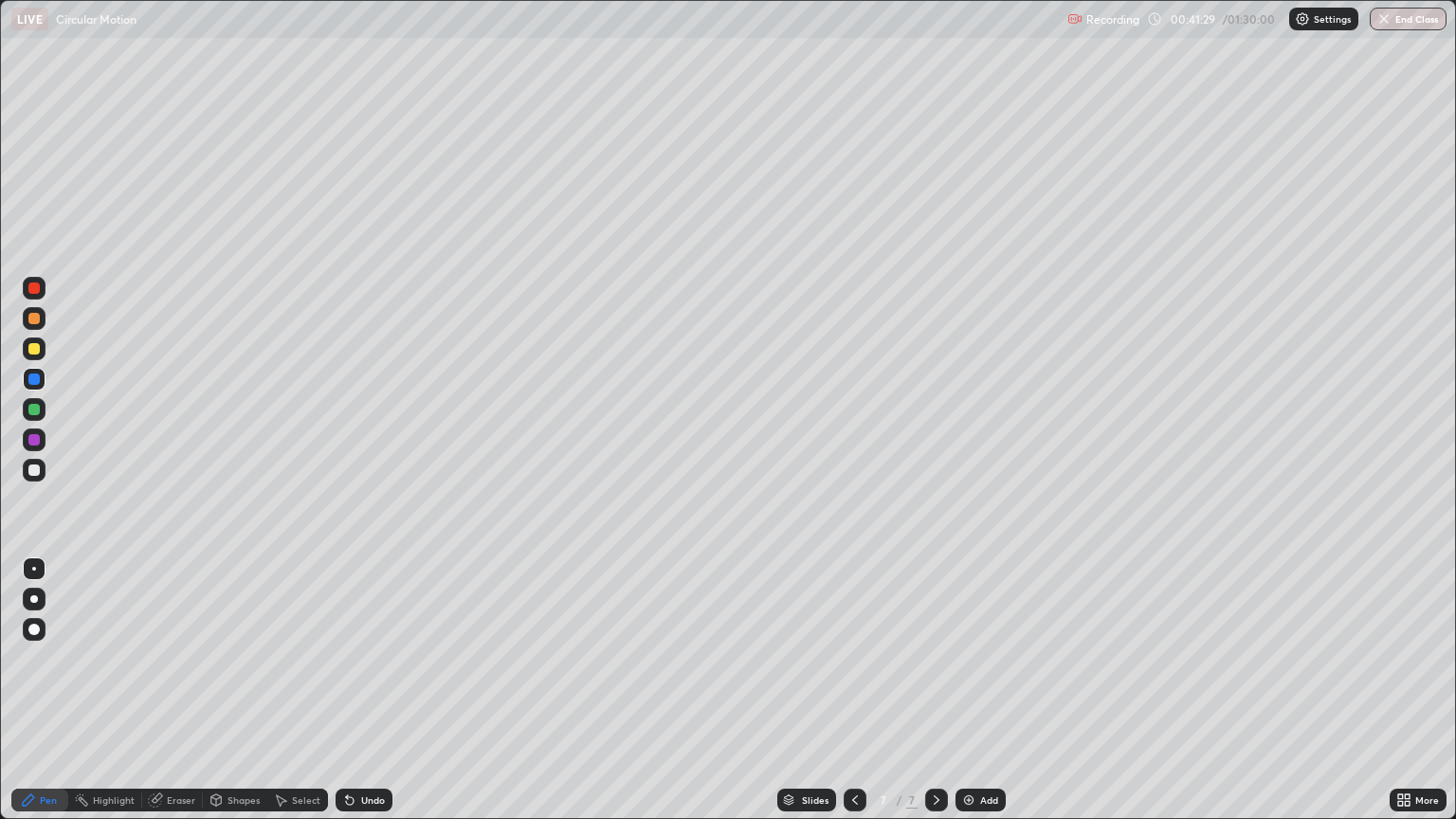 click at bounding box center (34, 470) 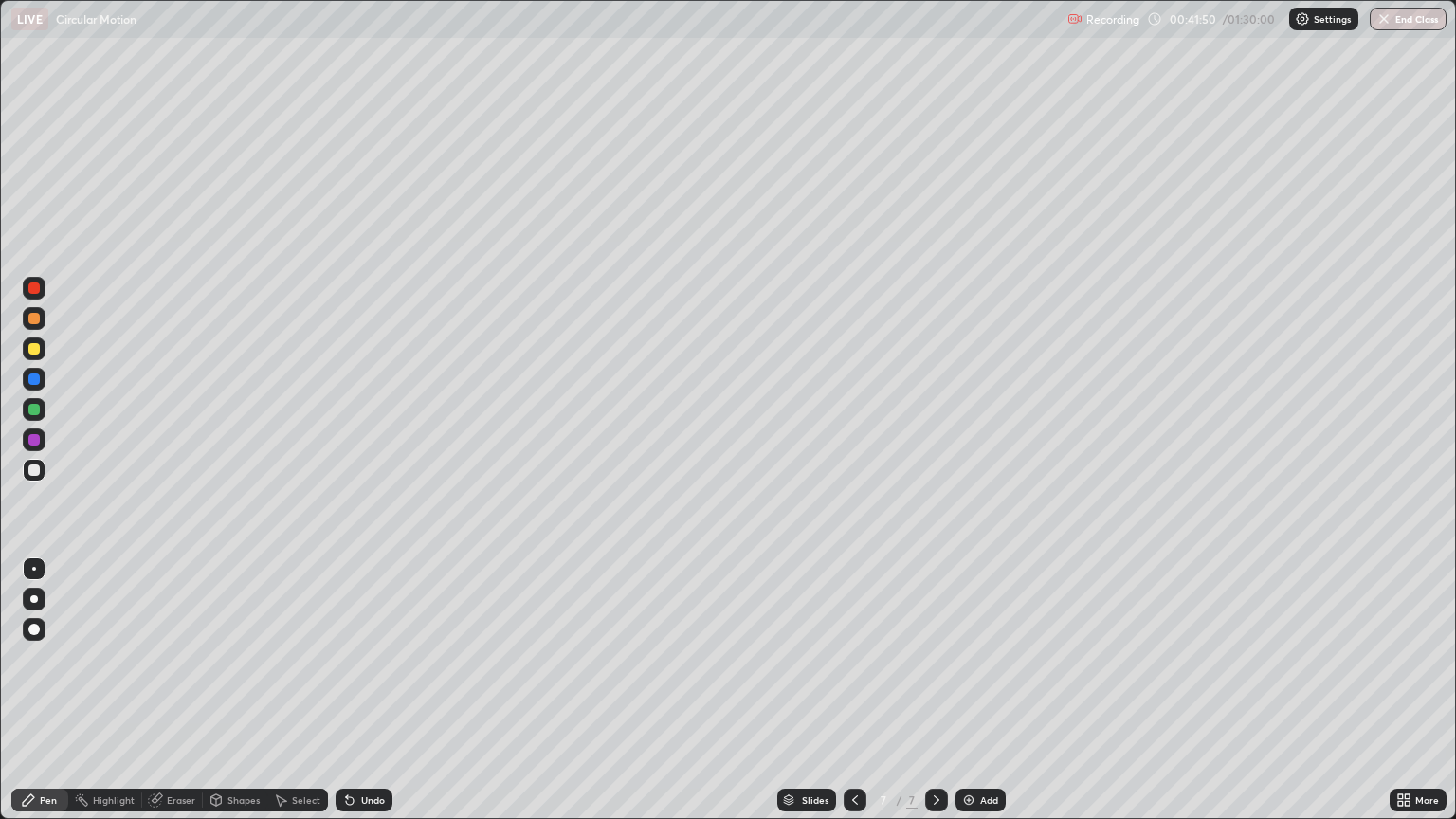 click at bounding box center (34, 349) 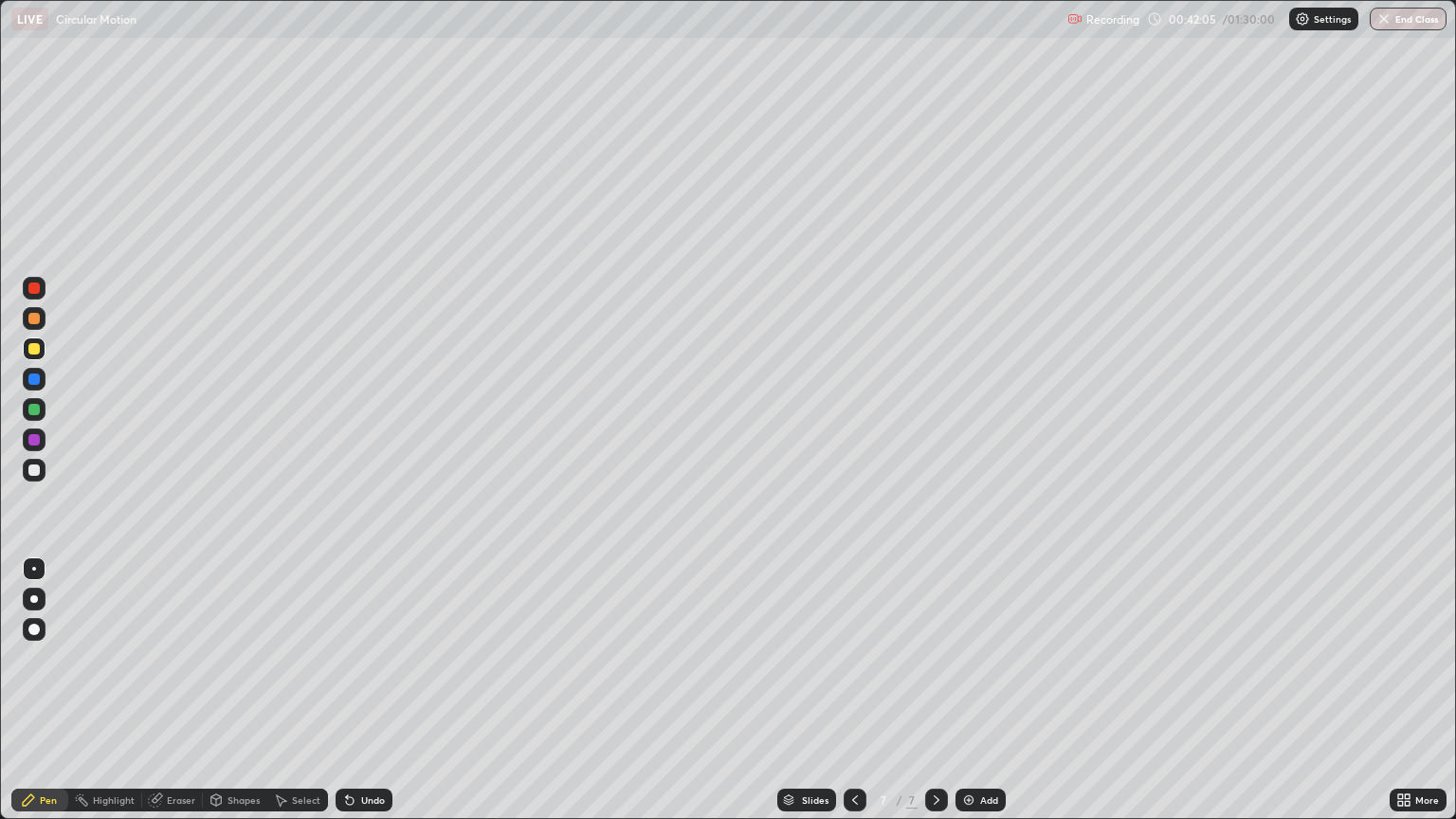 click 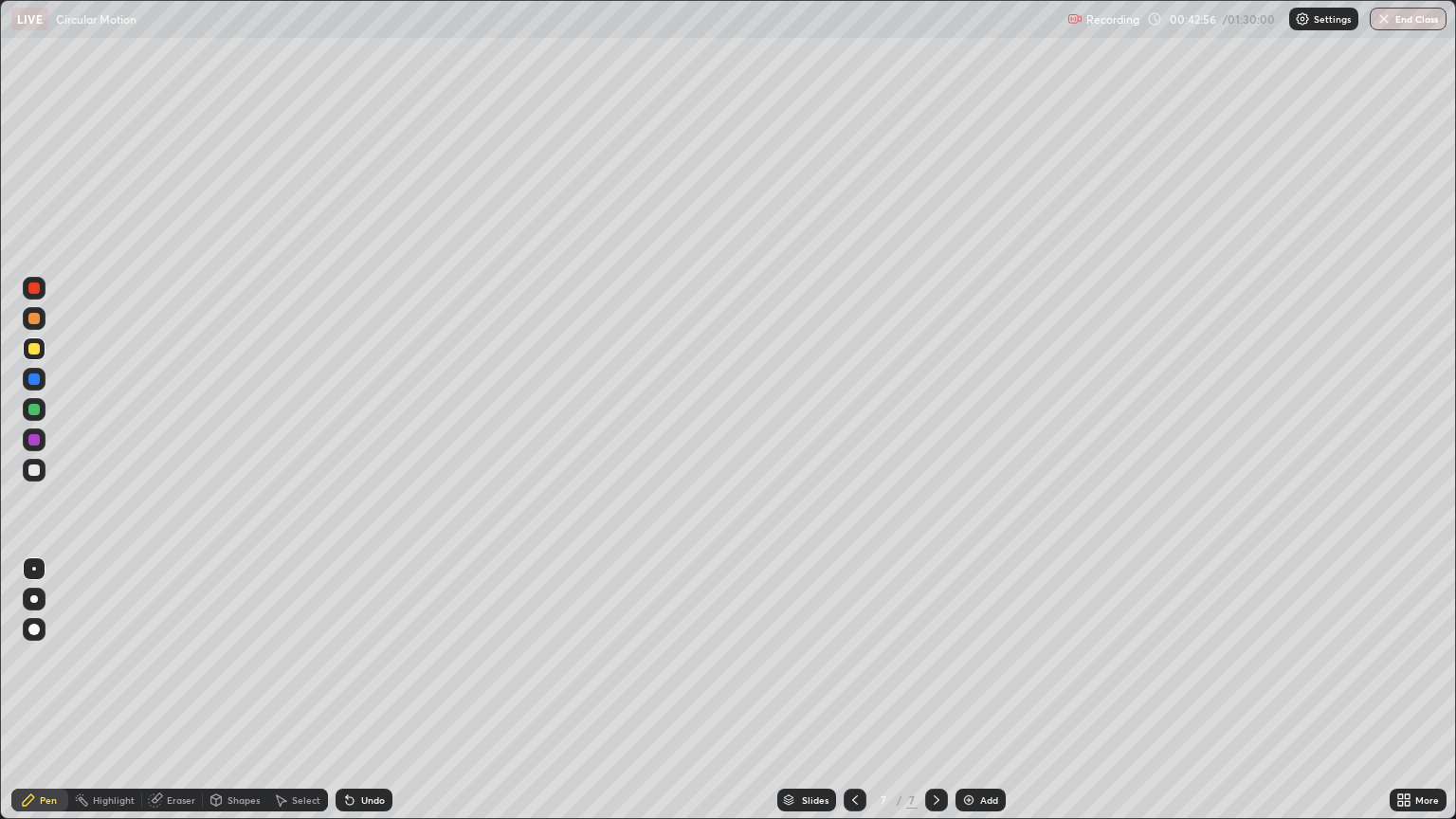 click at bounding box center (34, 379) 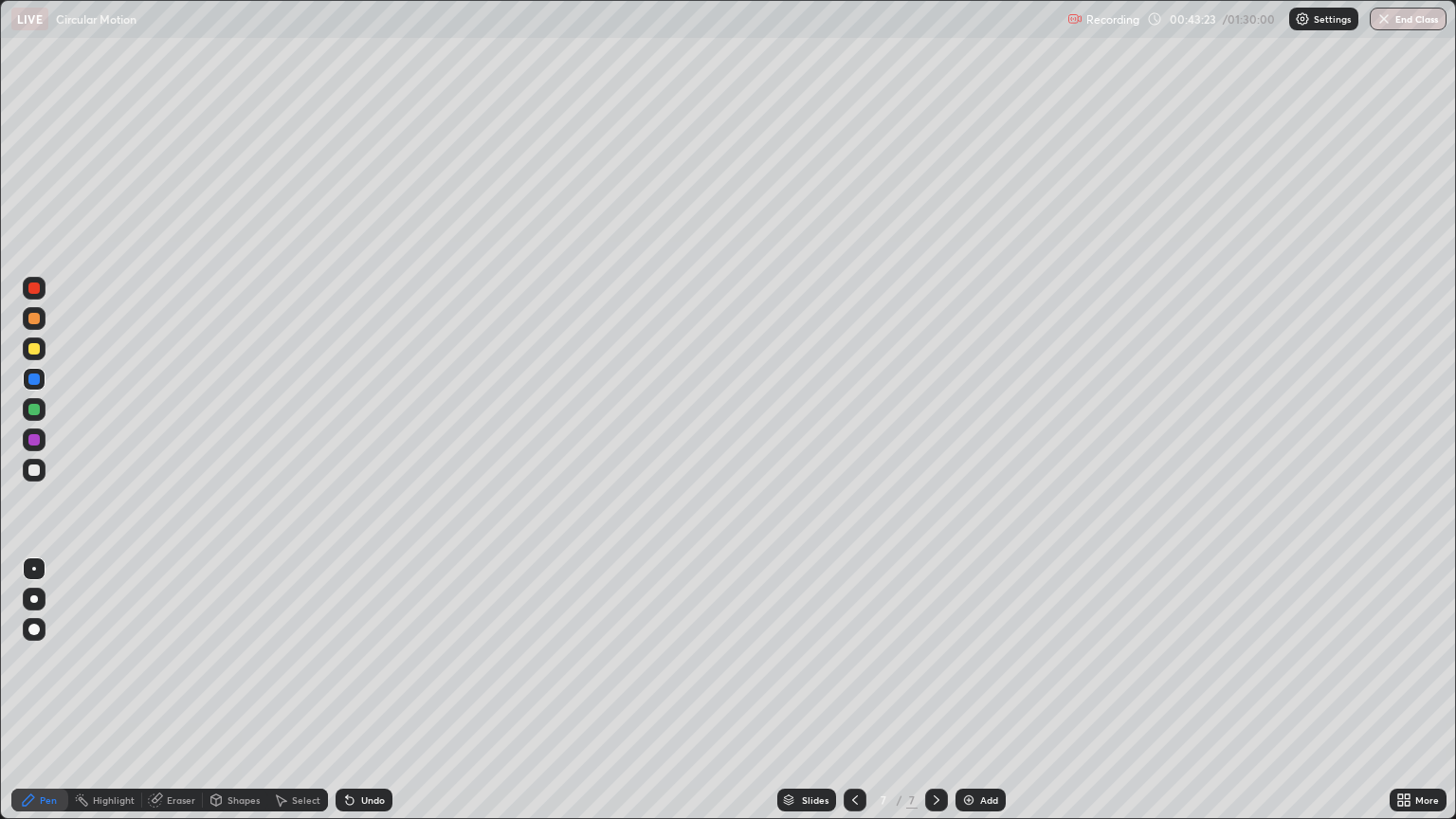 click at bounding box center (34, 470) 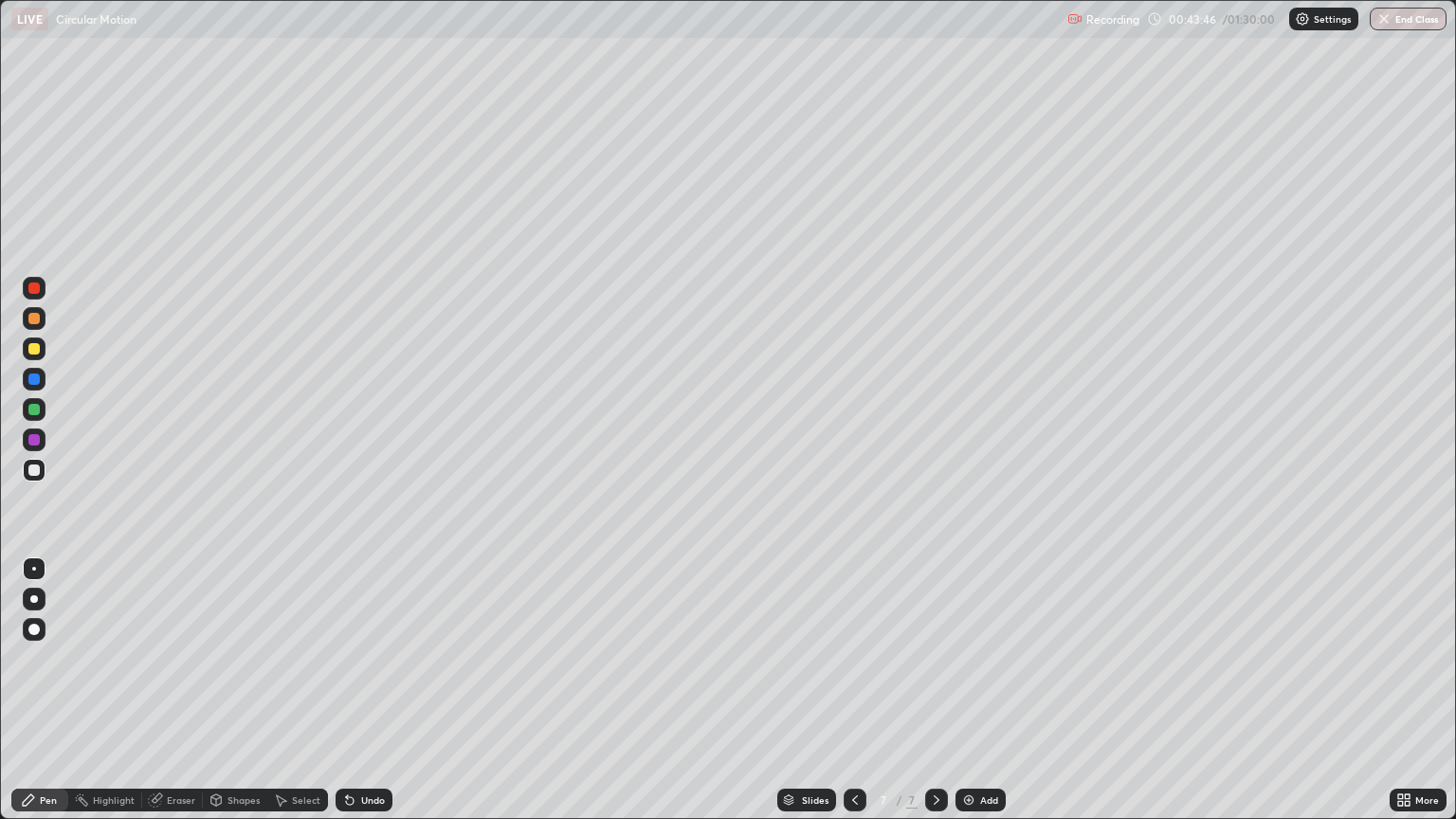 click at bounding box center [34, 379] 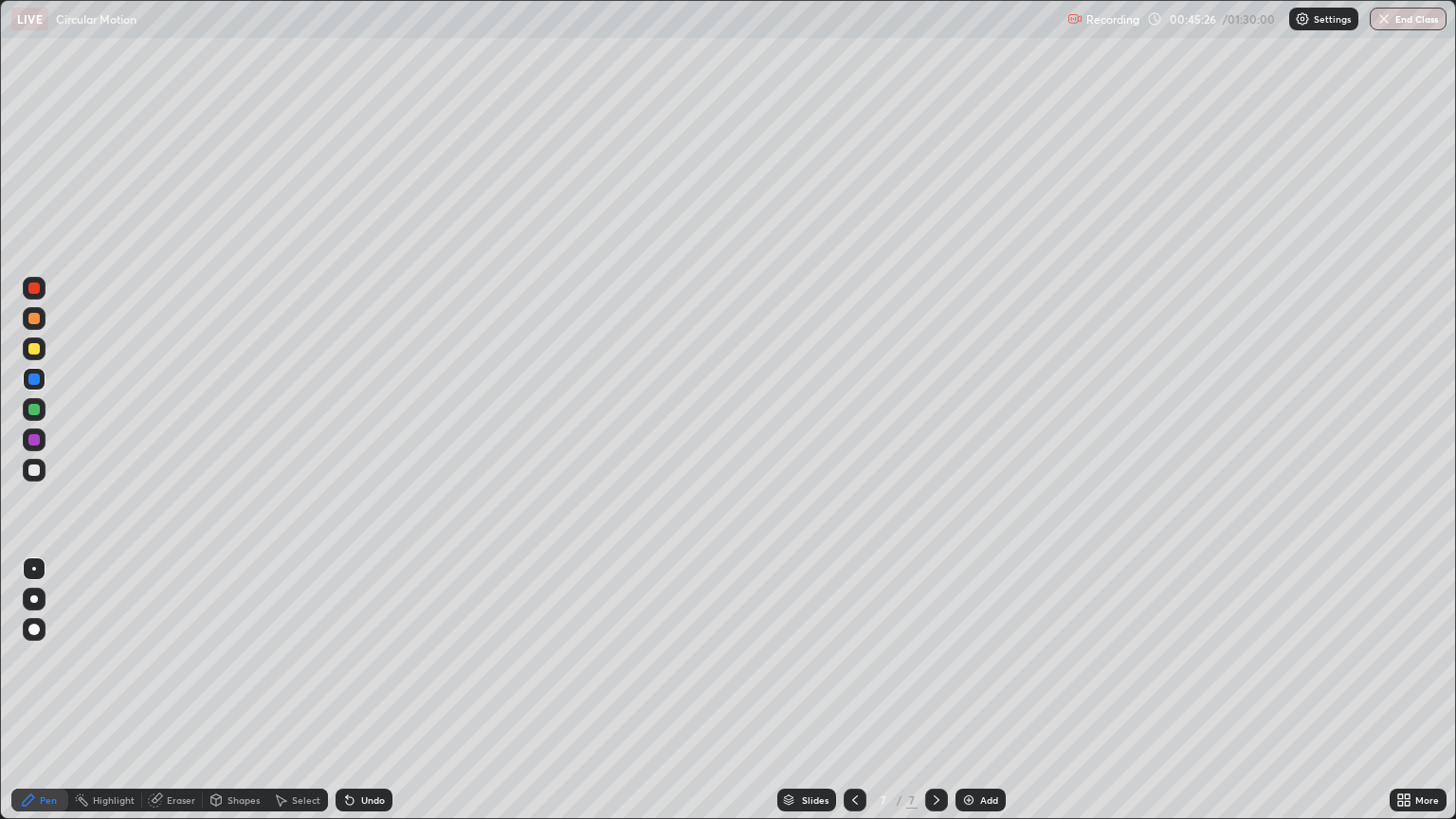 click on "Shapes" at bounding box center (244, 800) 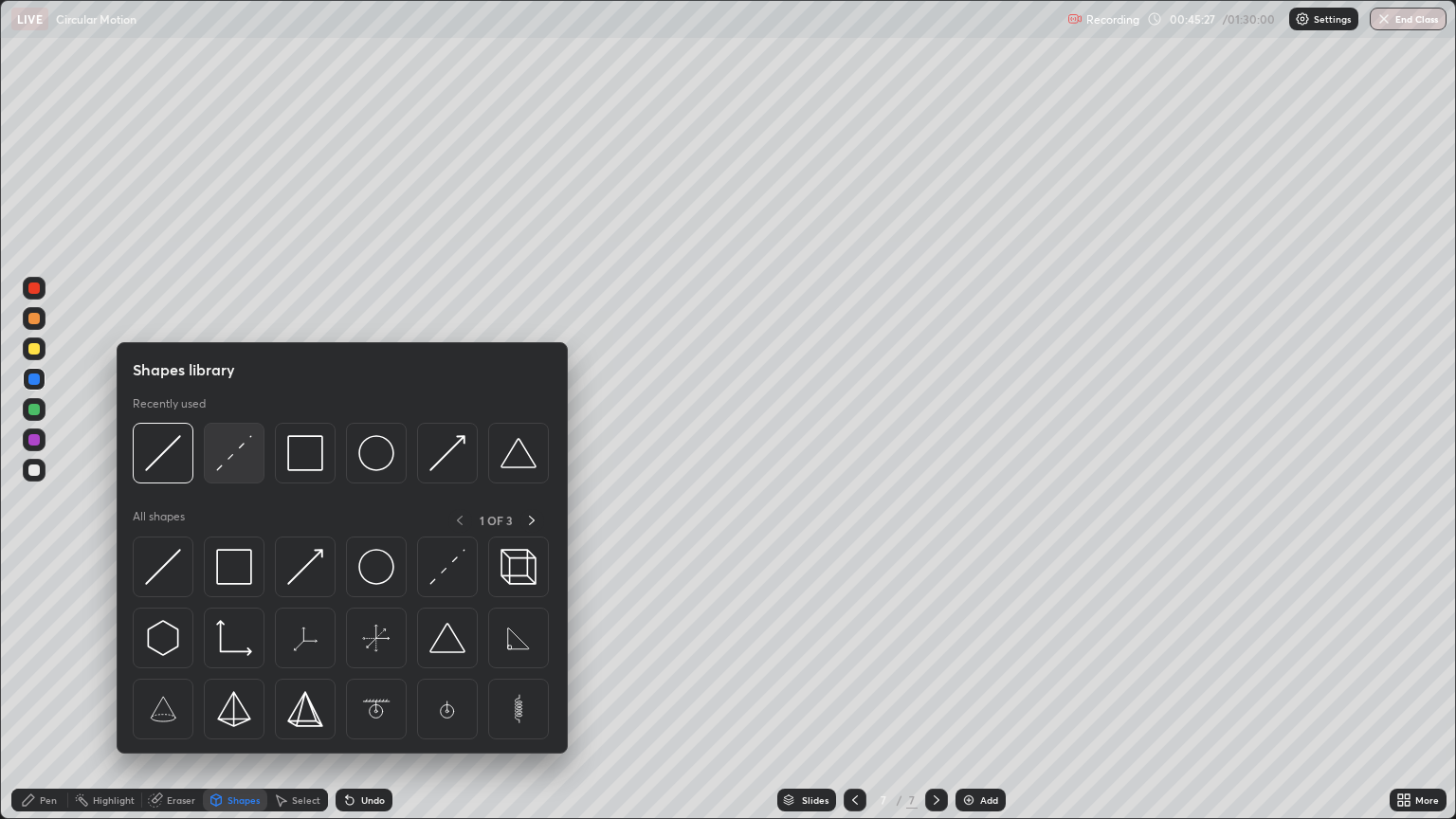 click at bounding box center (234, 453) 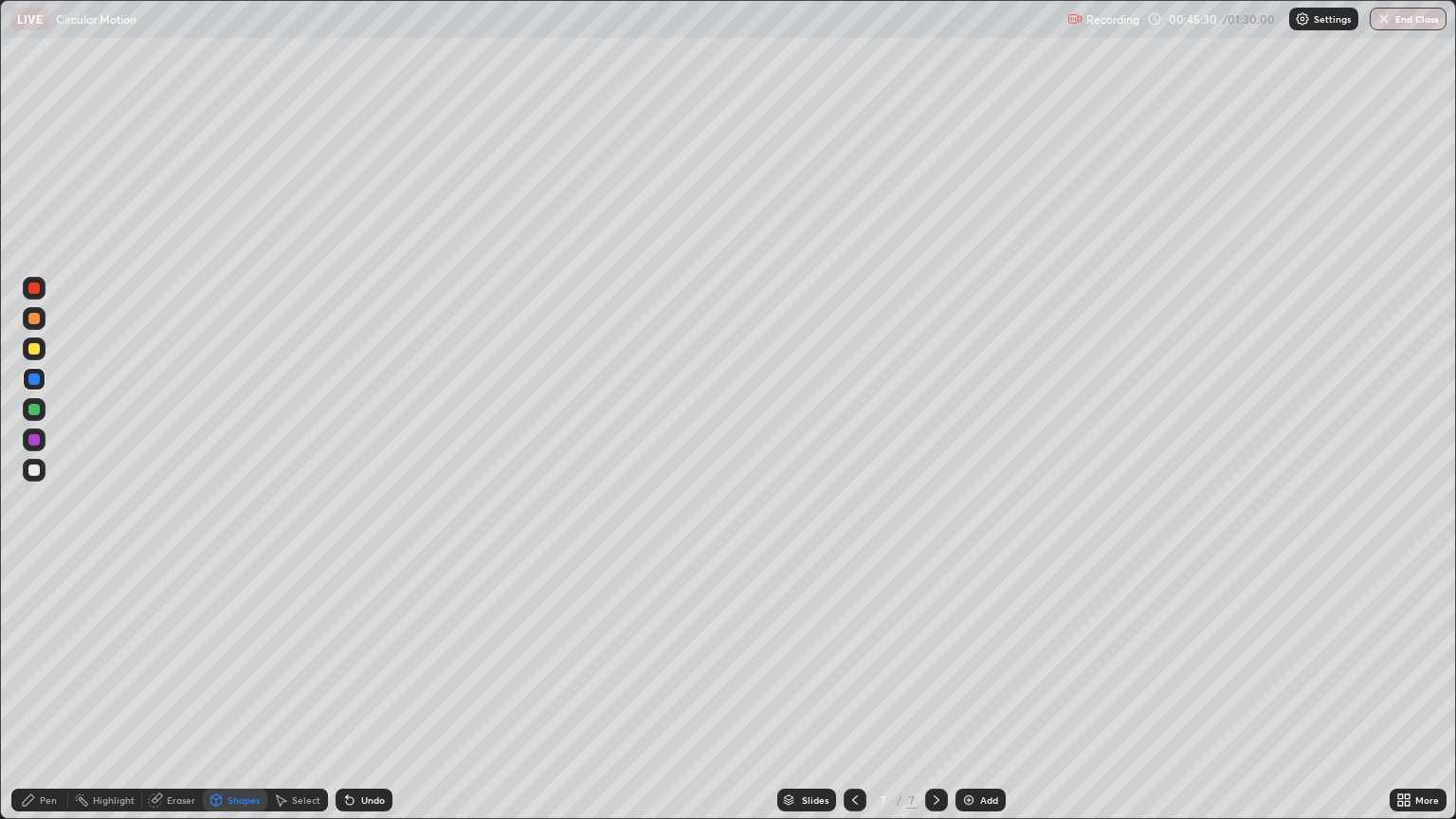 click on "Pen" at bounding box center [48, 800] 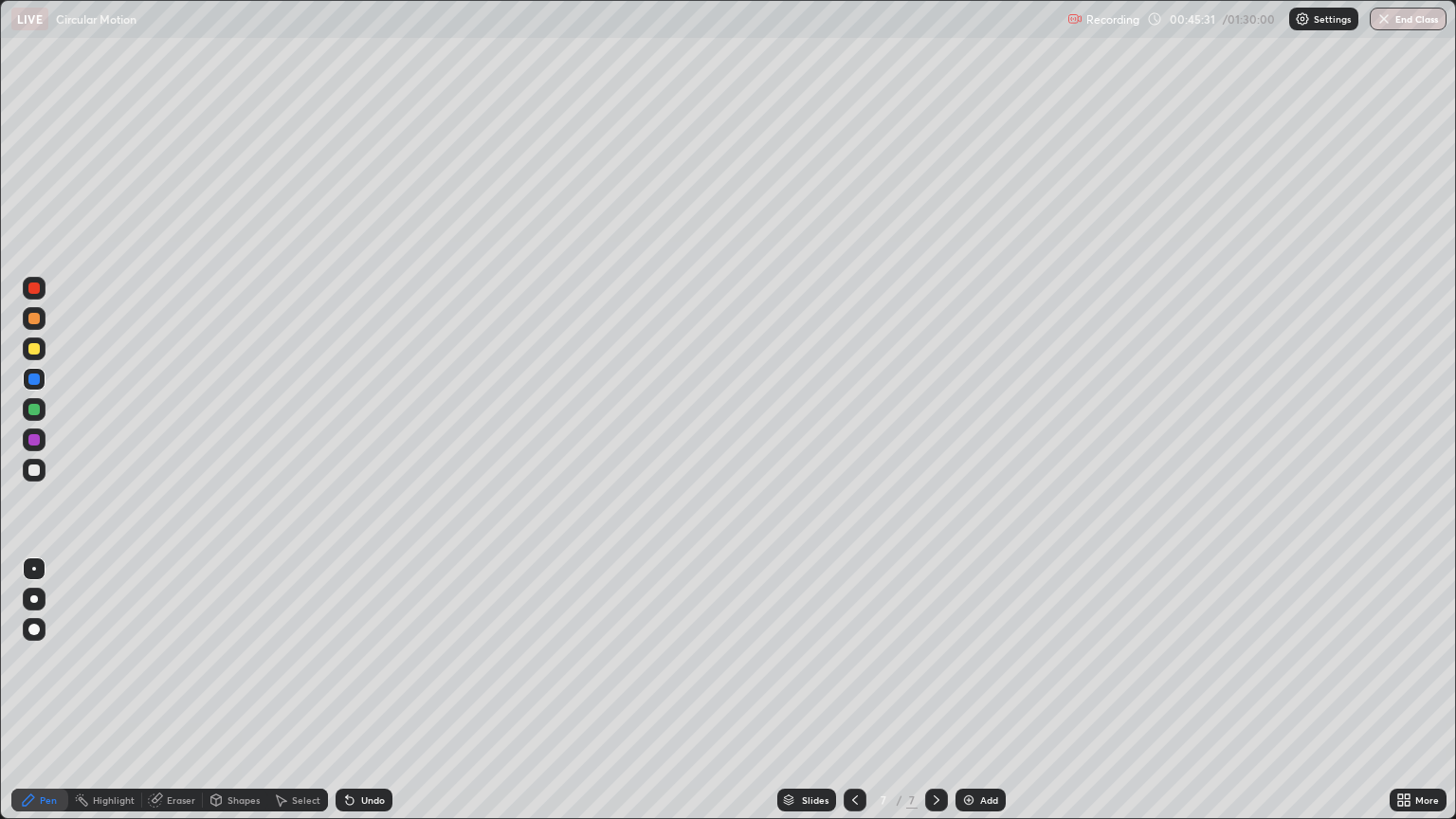 click at bounding box center (34, 470) 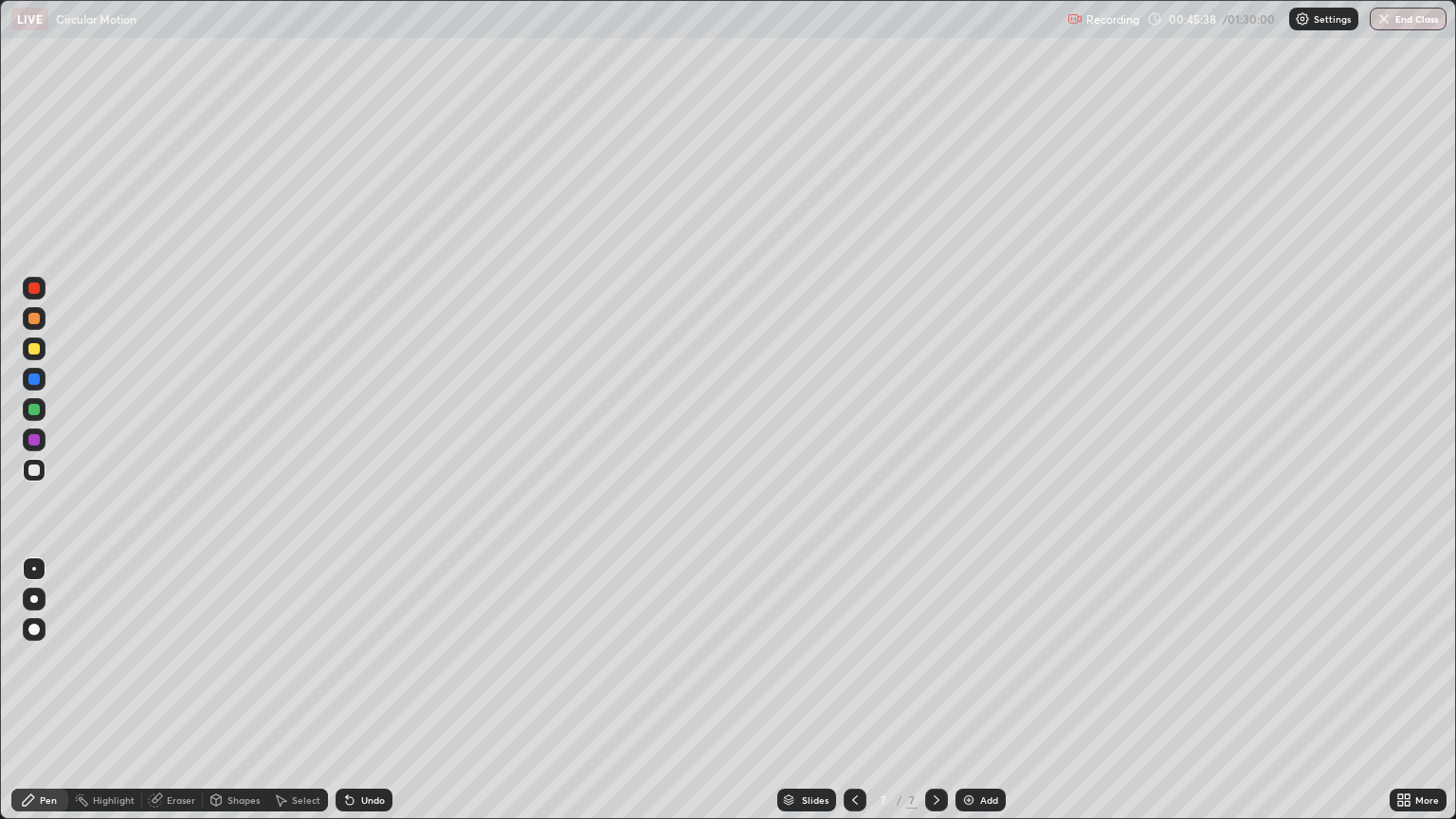 click at bounding box center [34, 379] 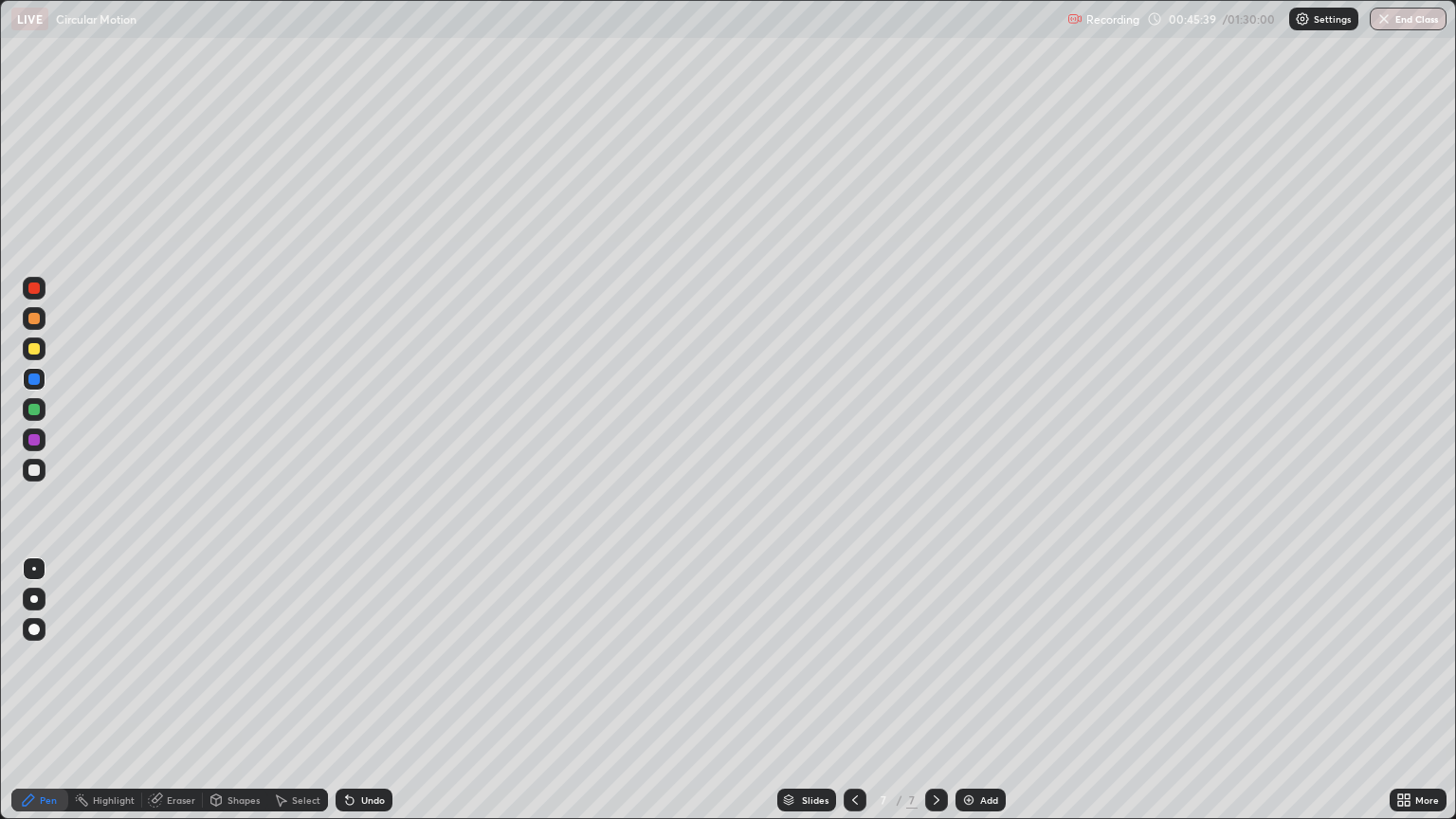 click on "Shapes" at bounding box center (244, 800) 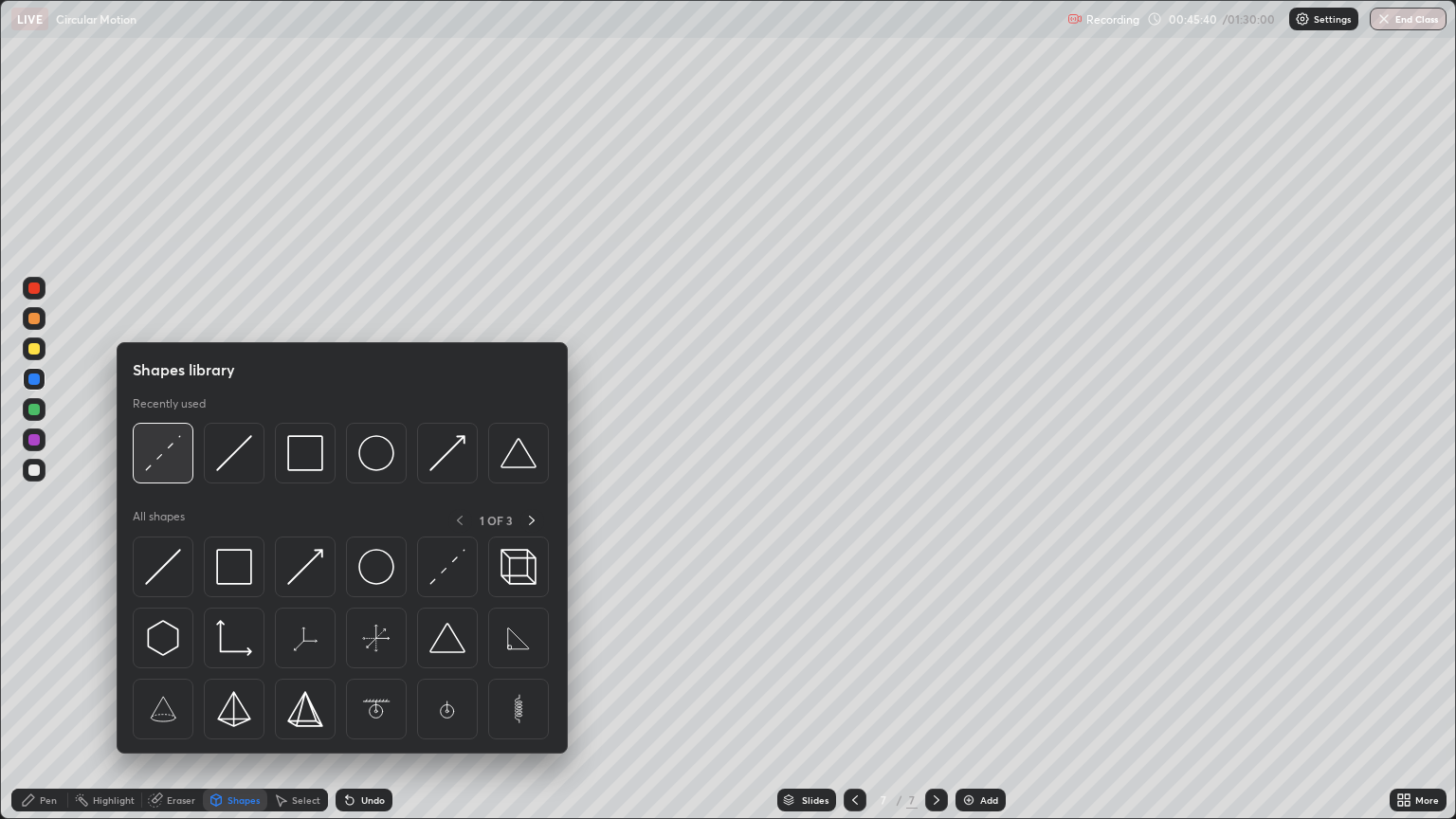click at bounding box center (163, 453) 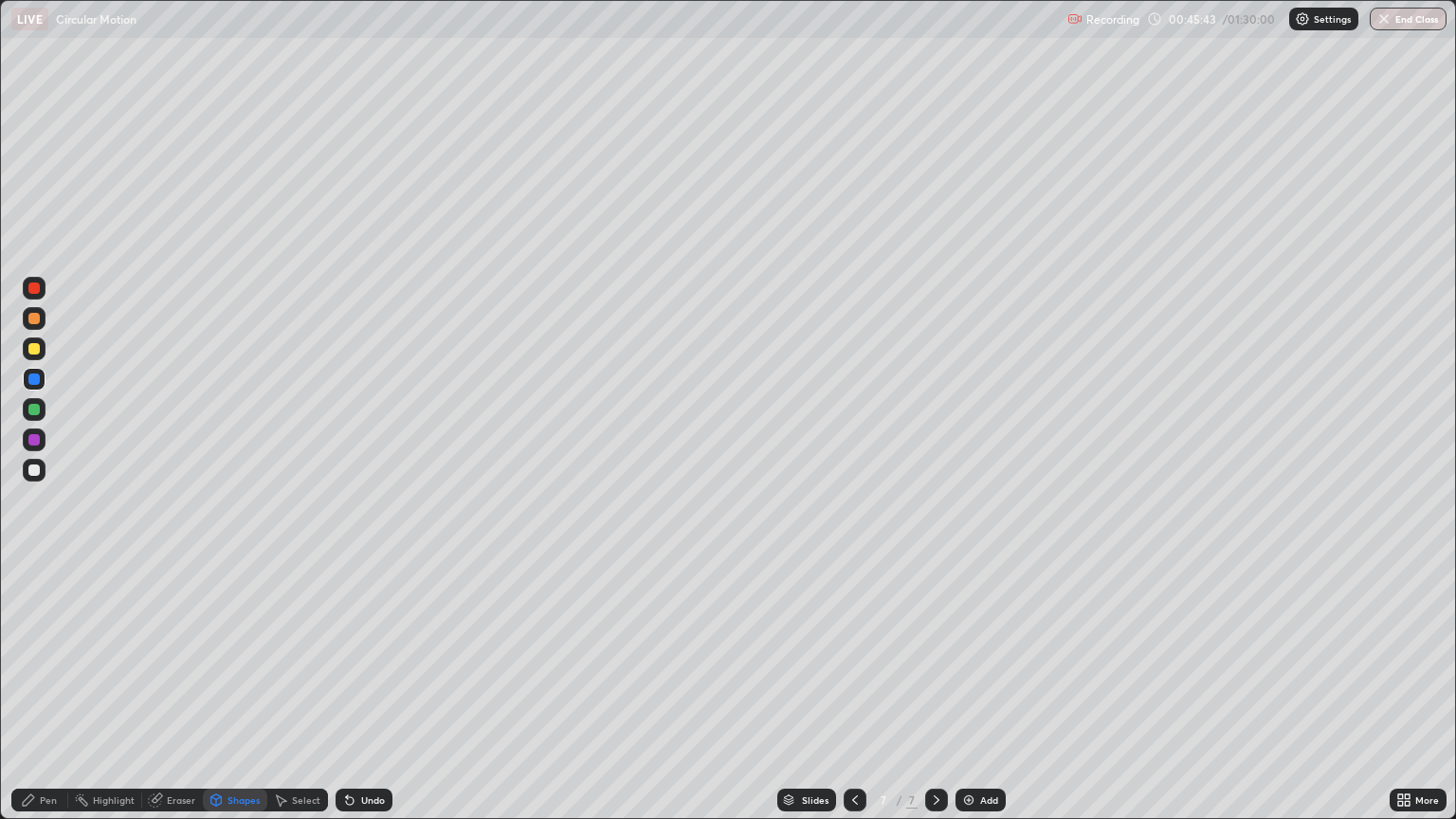 click on "Pen" at bounding box center (40, 800) 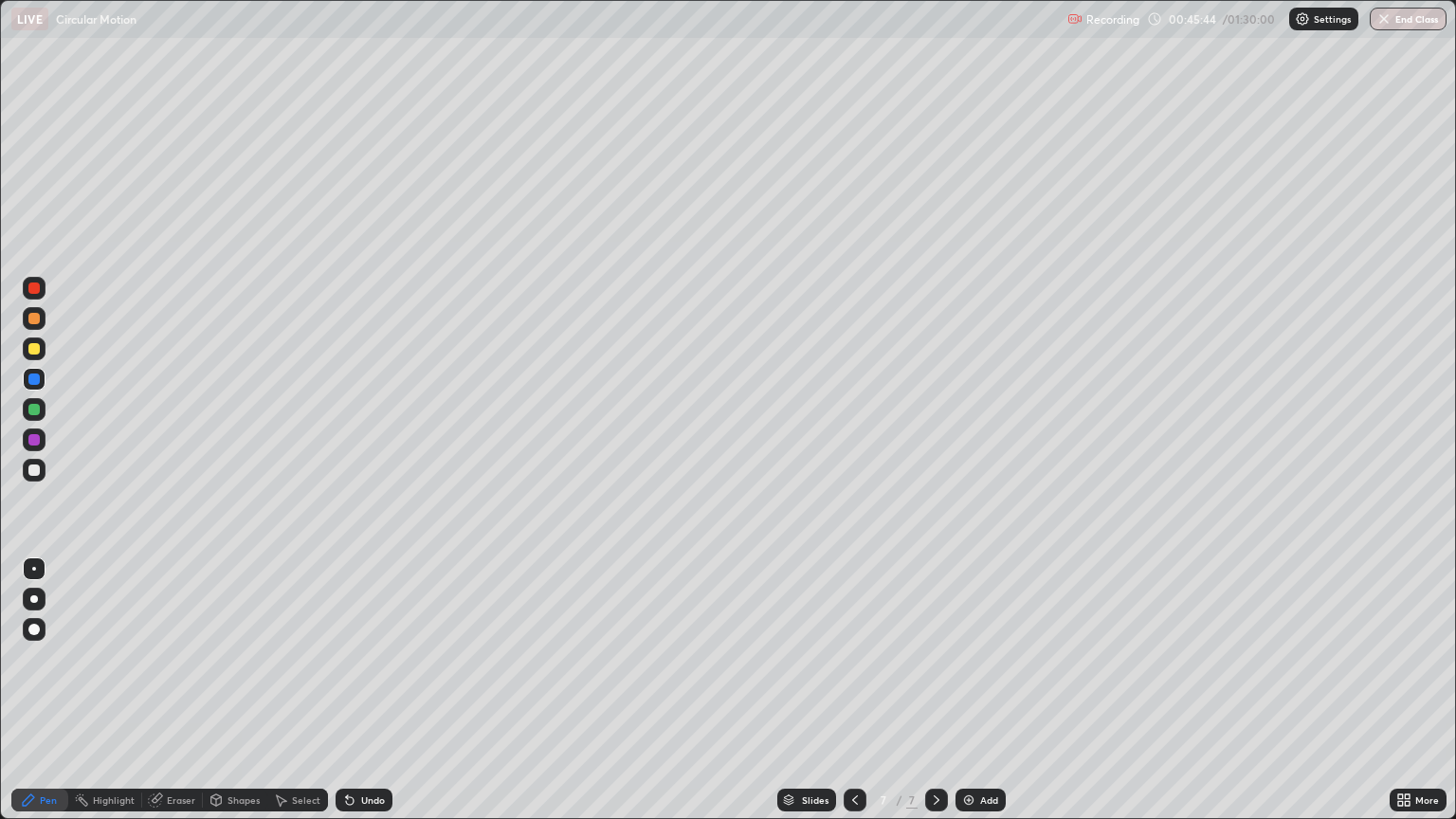 click at bounding box center [34, 470] 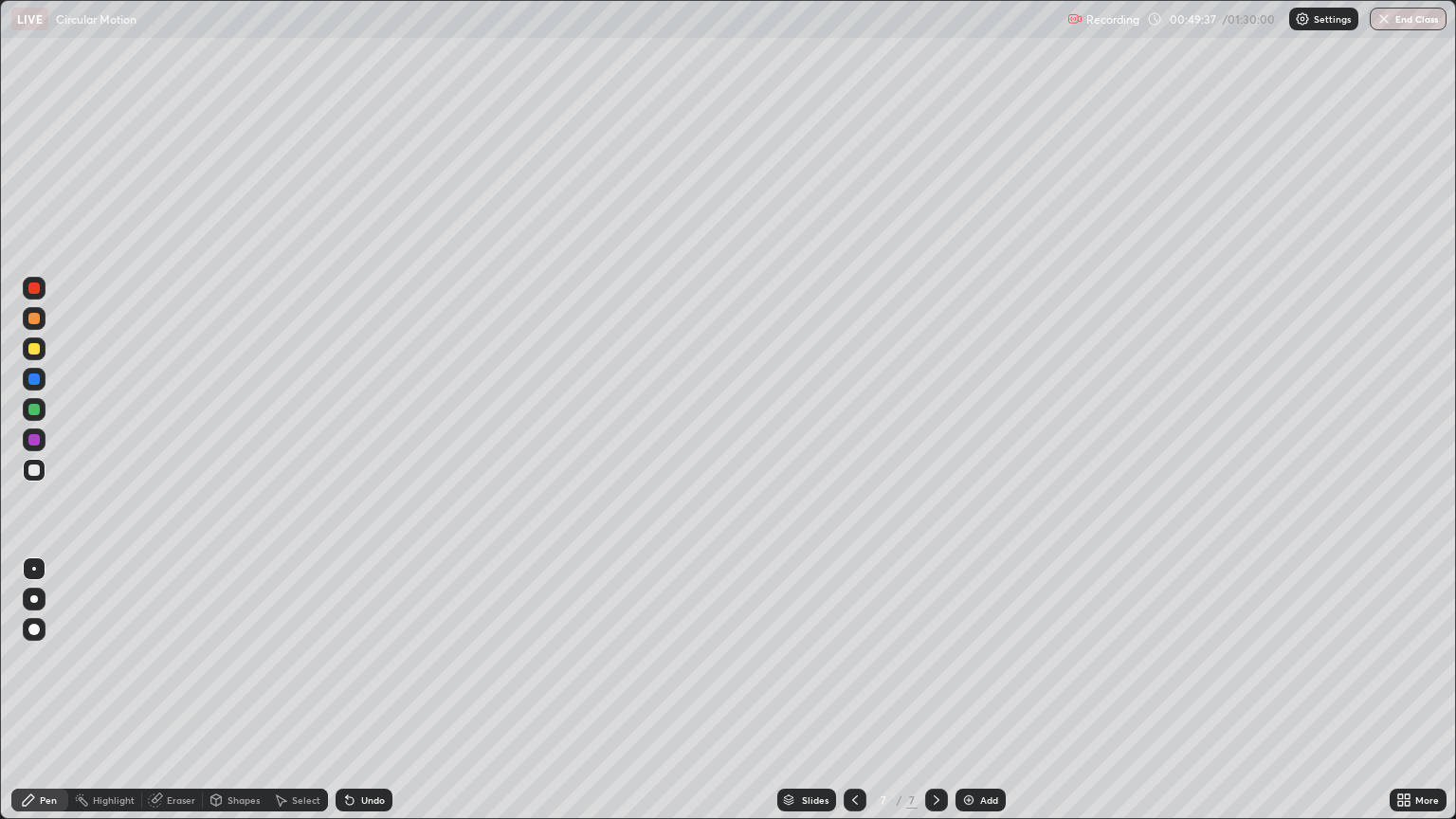 click on "Add" at bounding box center (980, 800) 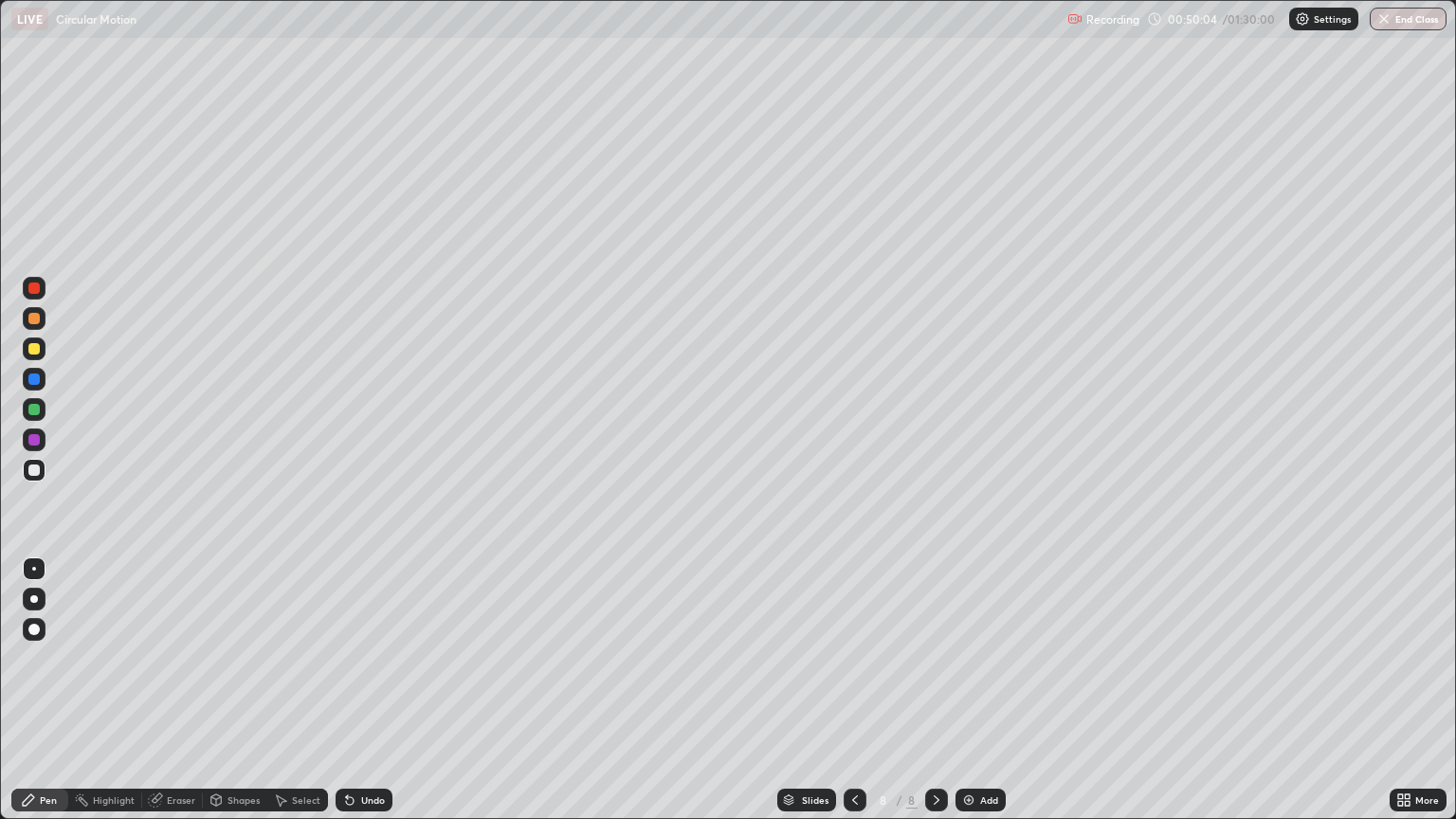 click at bounding box center [34, 470] 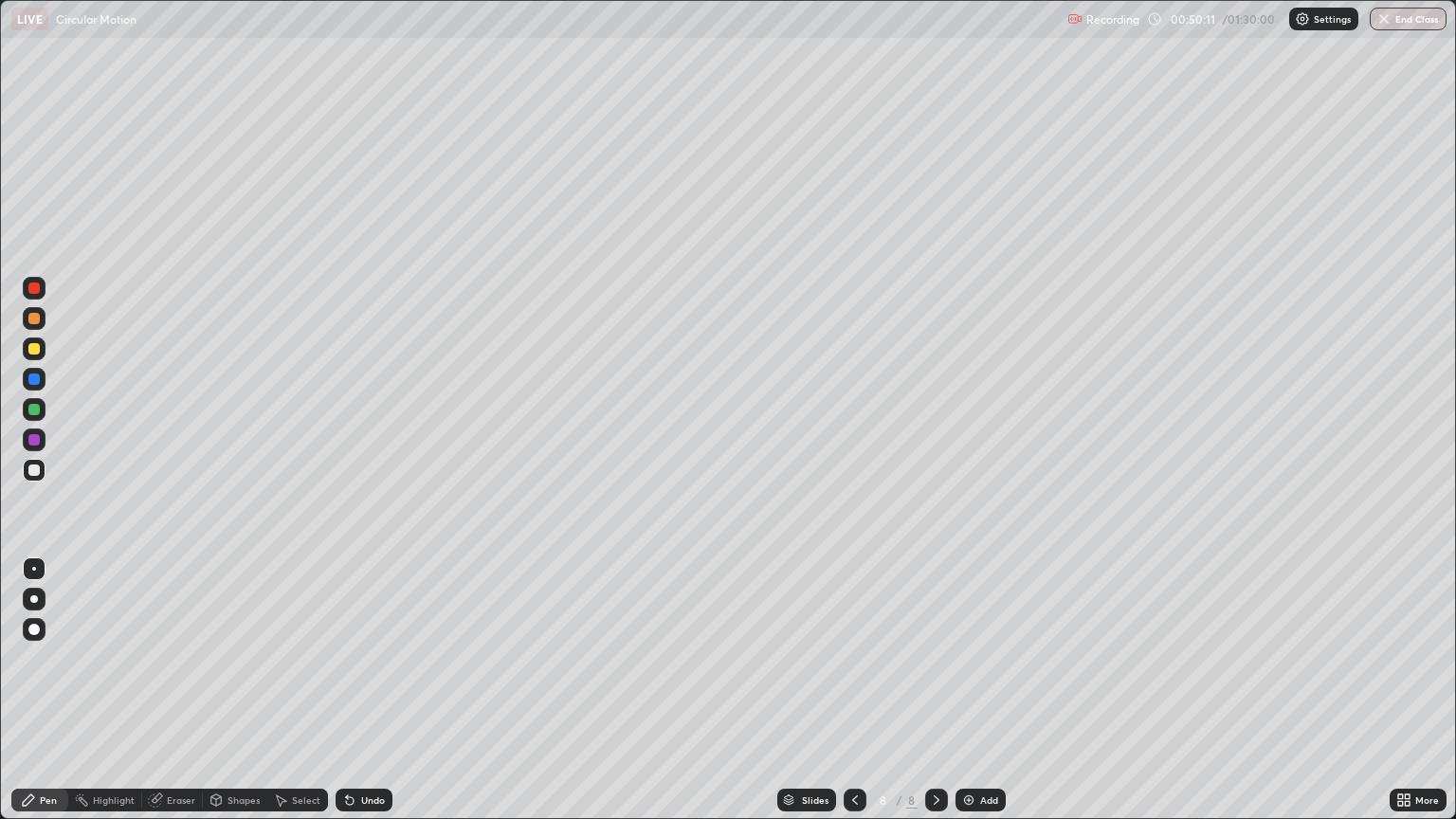 click at bounding box center [34, 349] 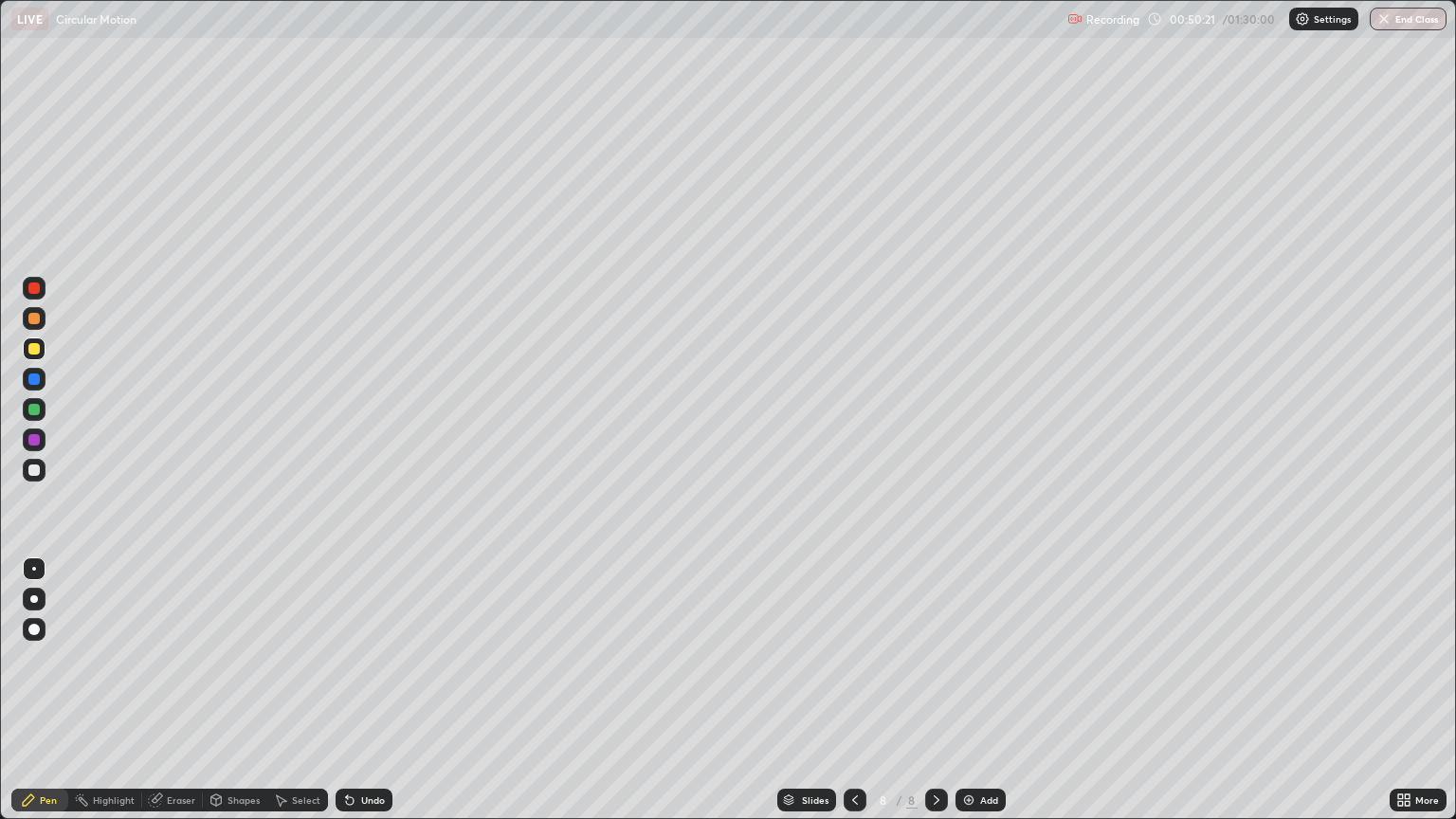 click at bounding box center [34, 379] 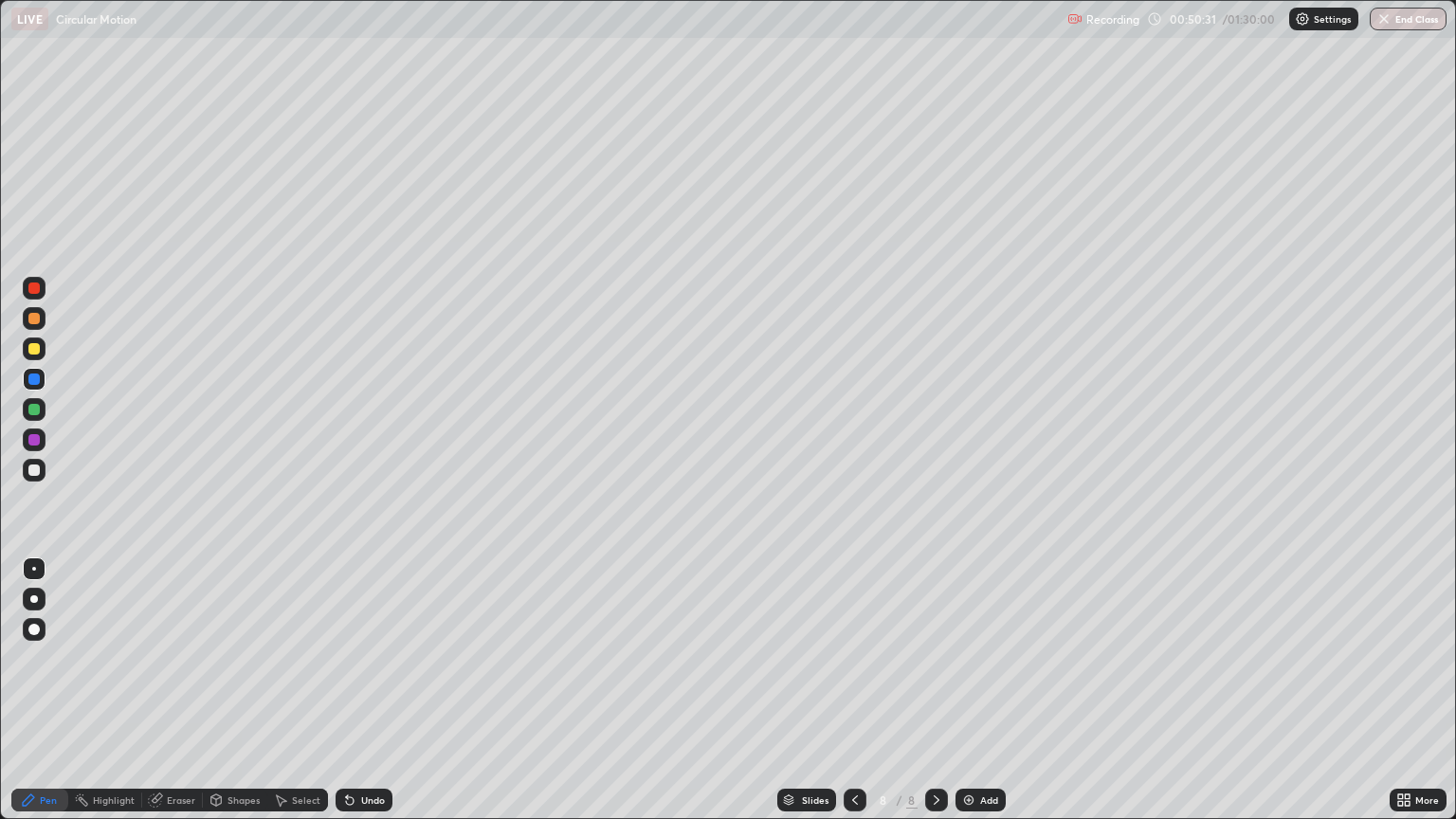 click at bounding box center [34, 318] 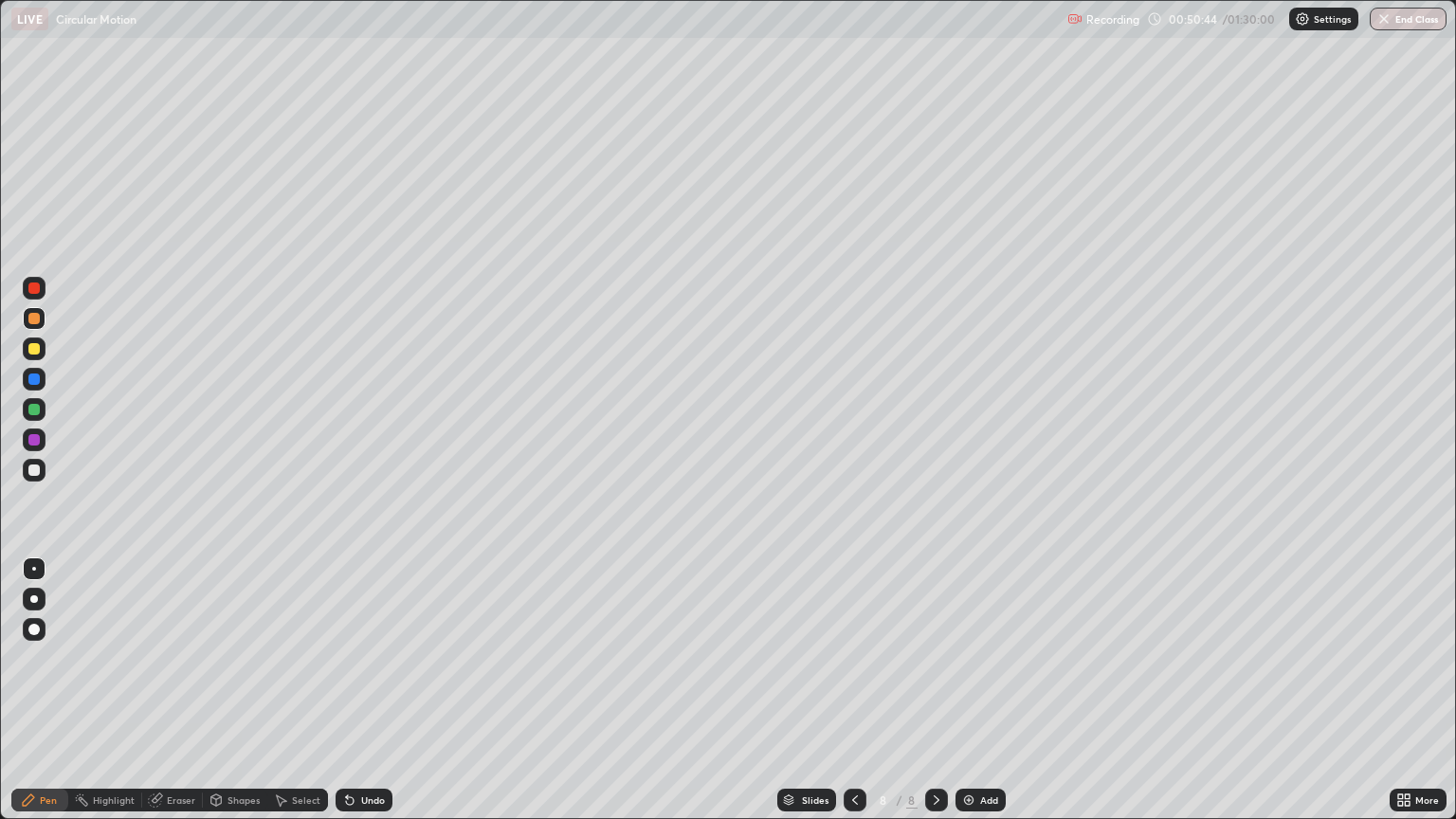click on "Shapes" at bounding box center [244, 800] 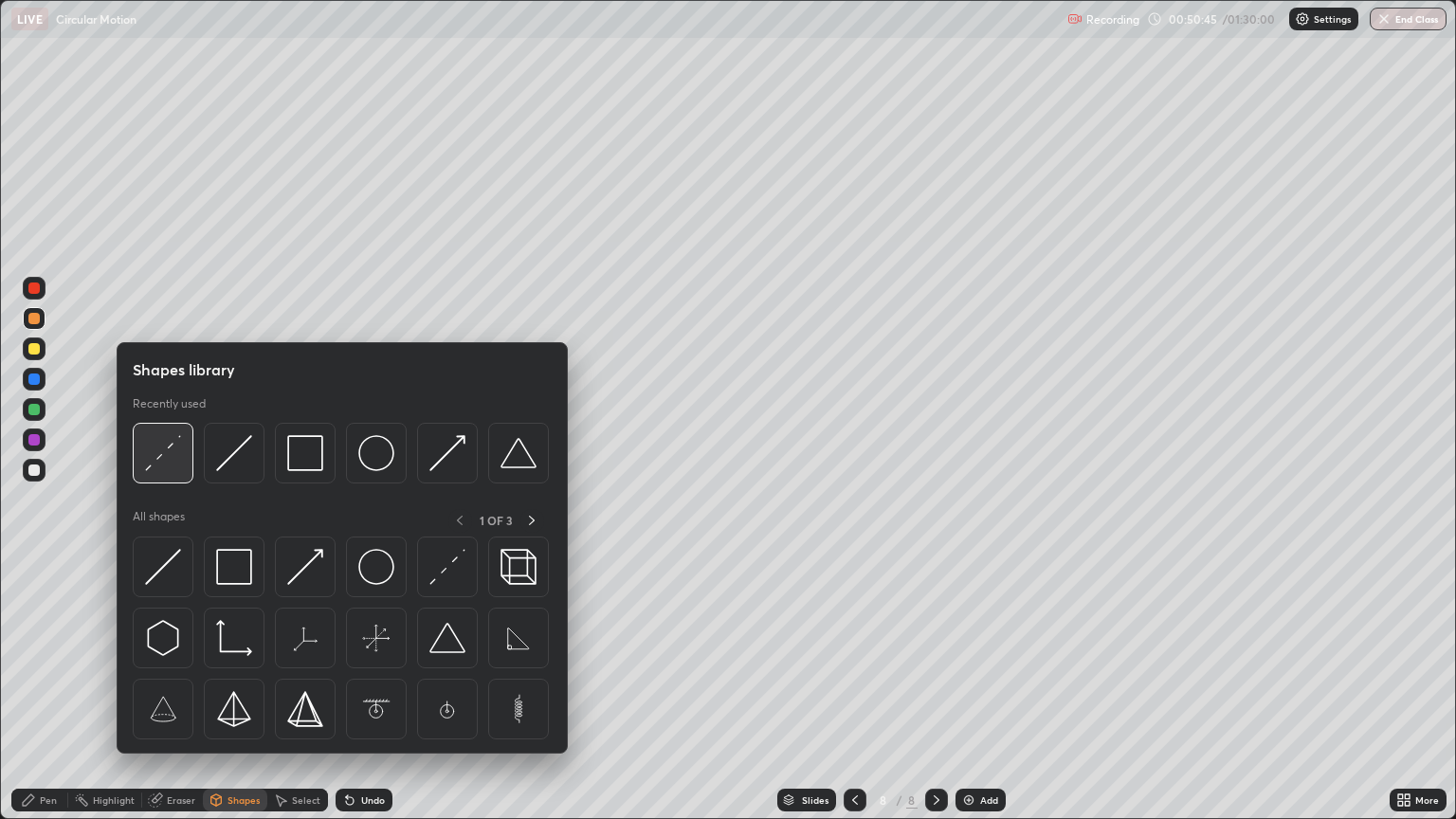 click at bounding box center (163, 453) 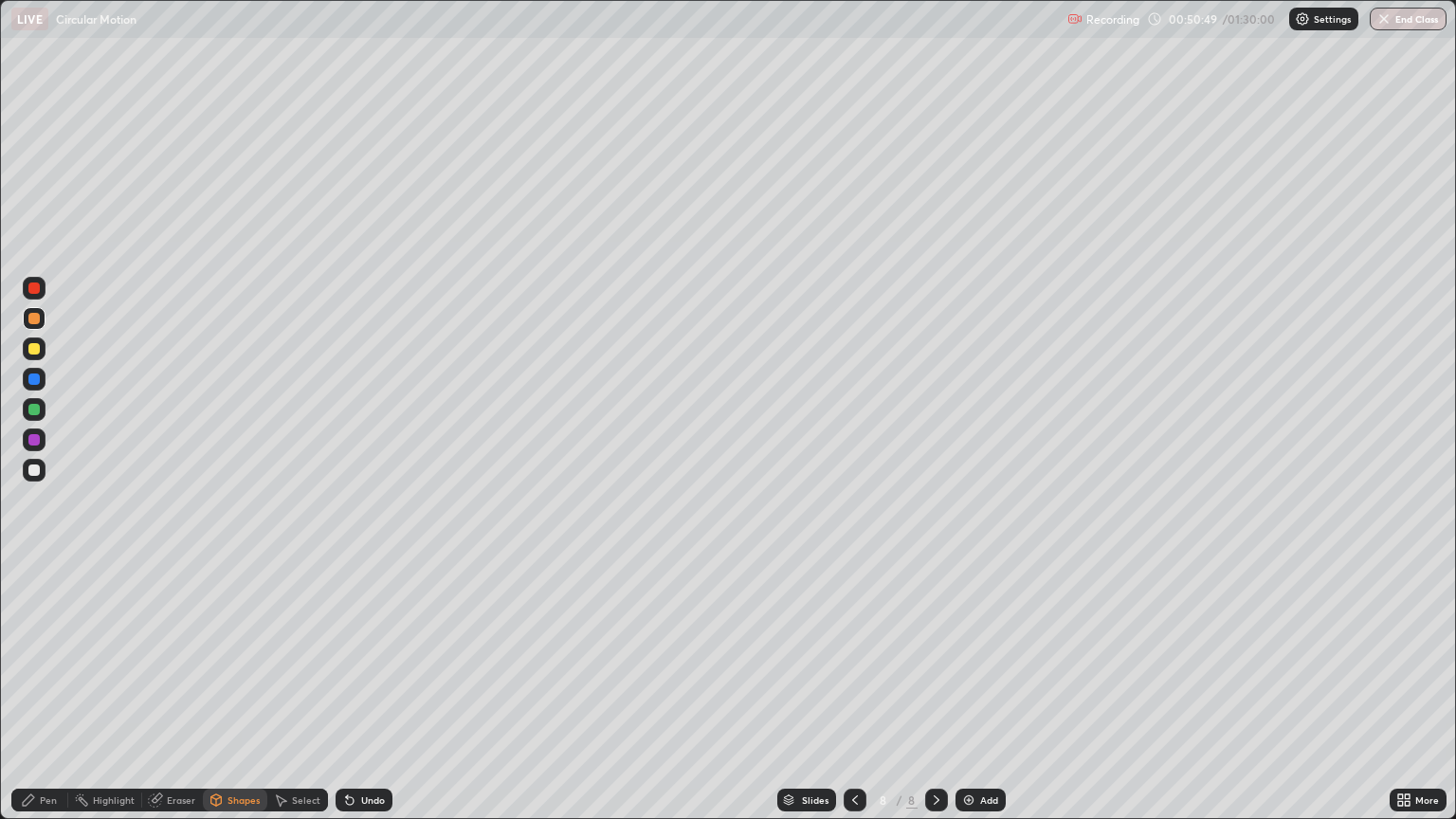 click on "Pen" at bounding box center [48, 800] 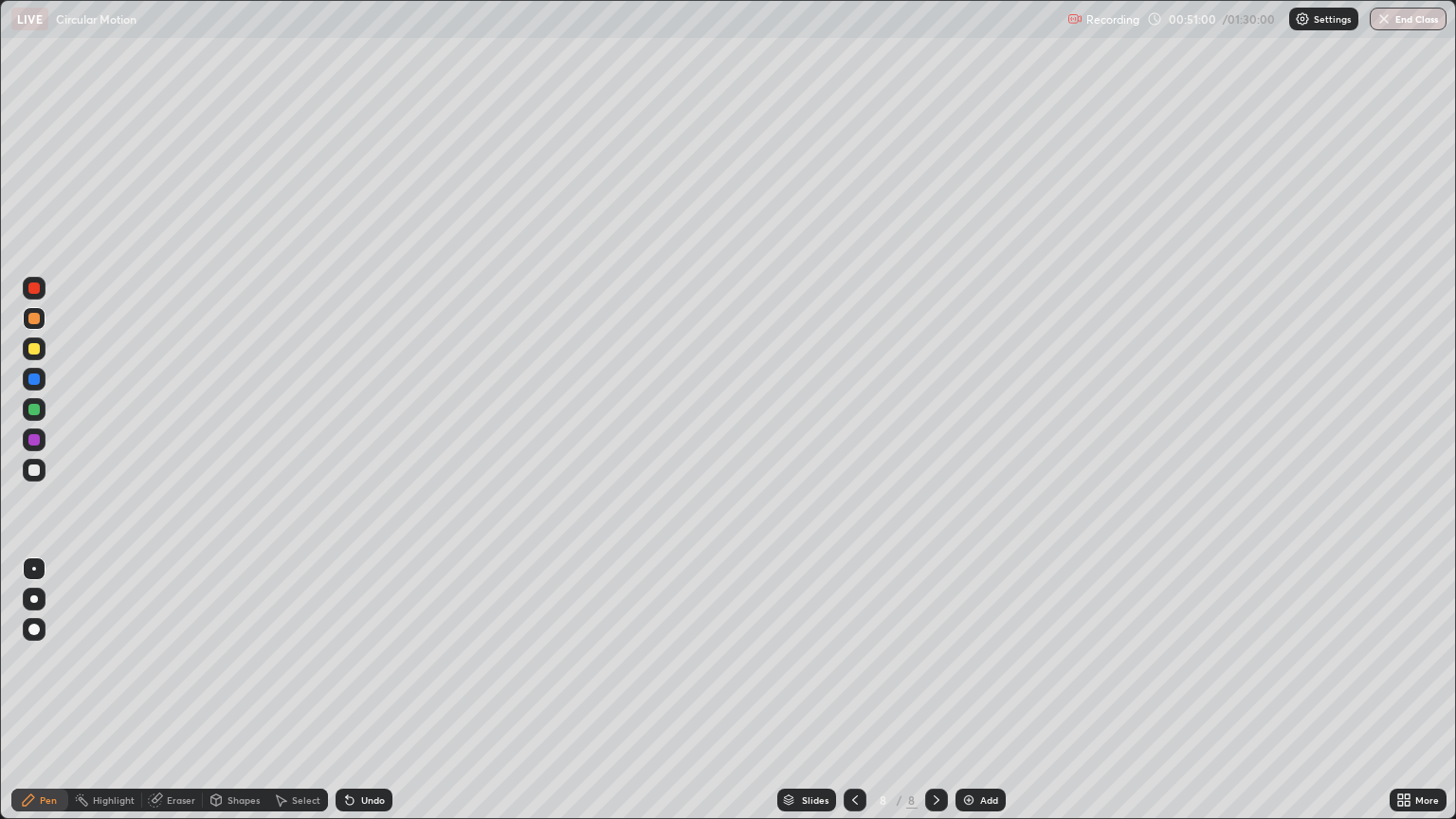 click at bounding box center (34, 379) 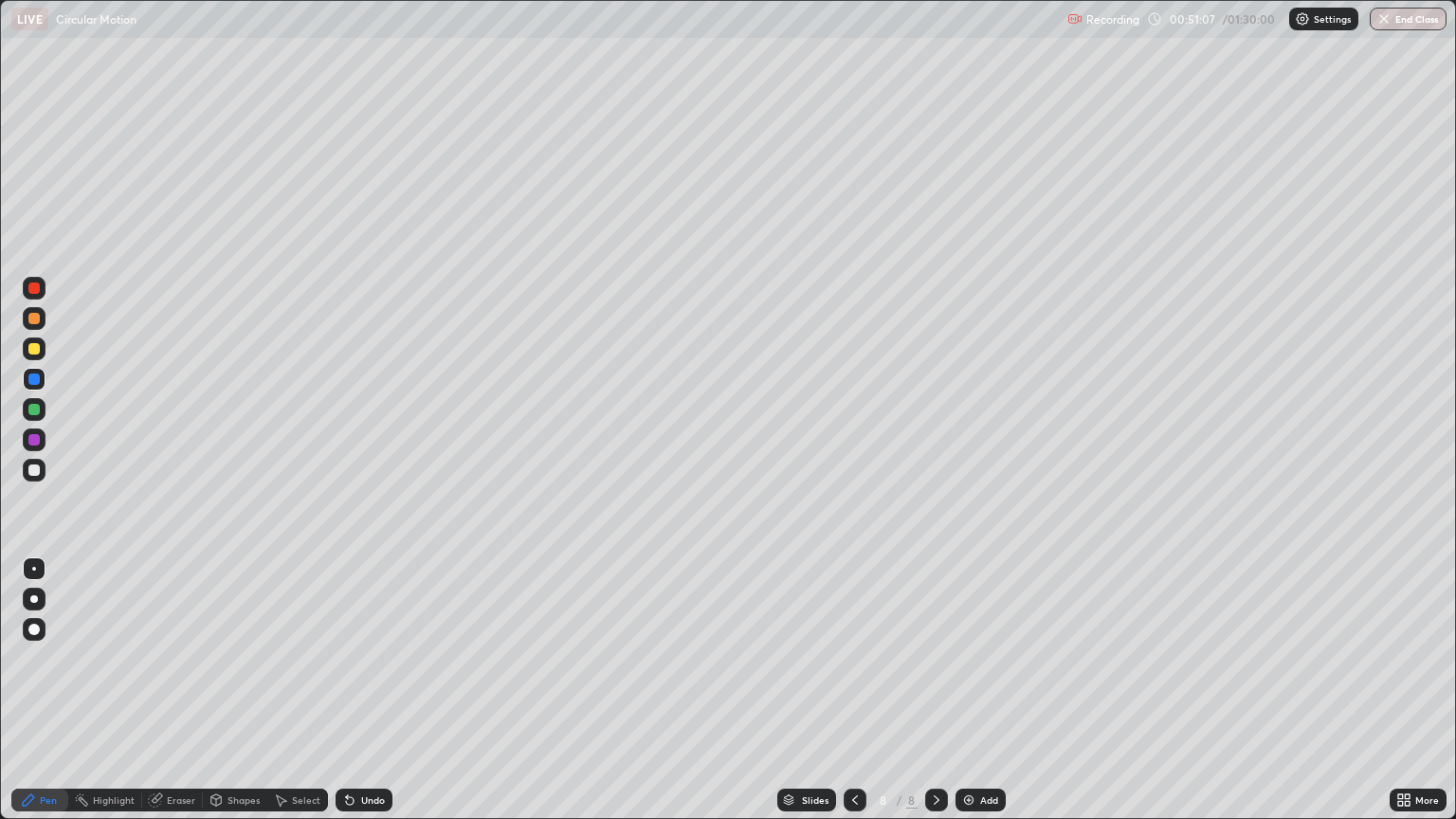 click on "Undo" at bounding box center (373, 800) 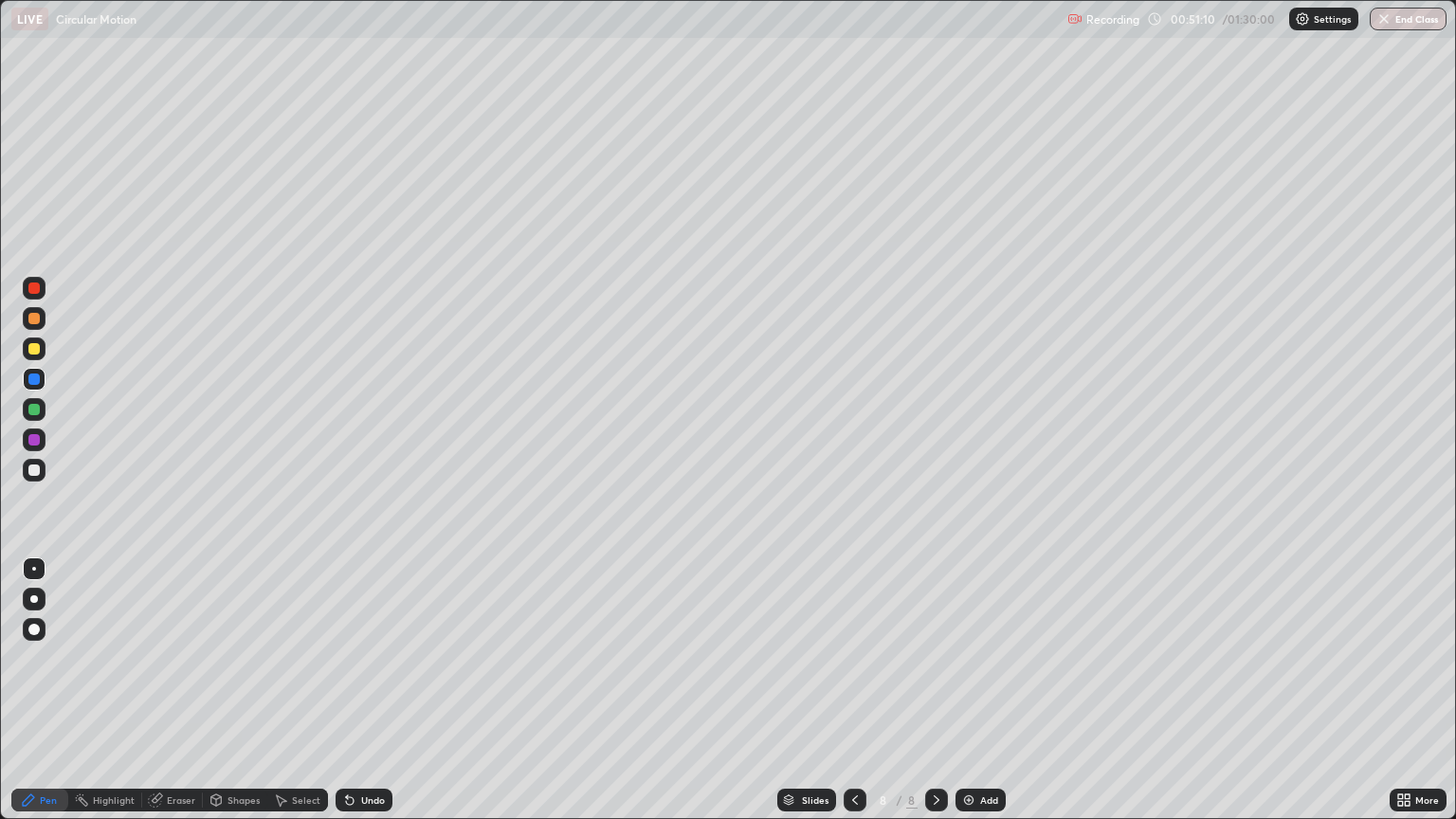 click at bounding box center [34, 599] 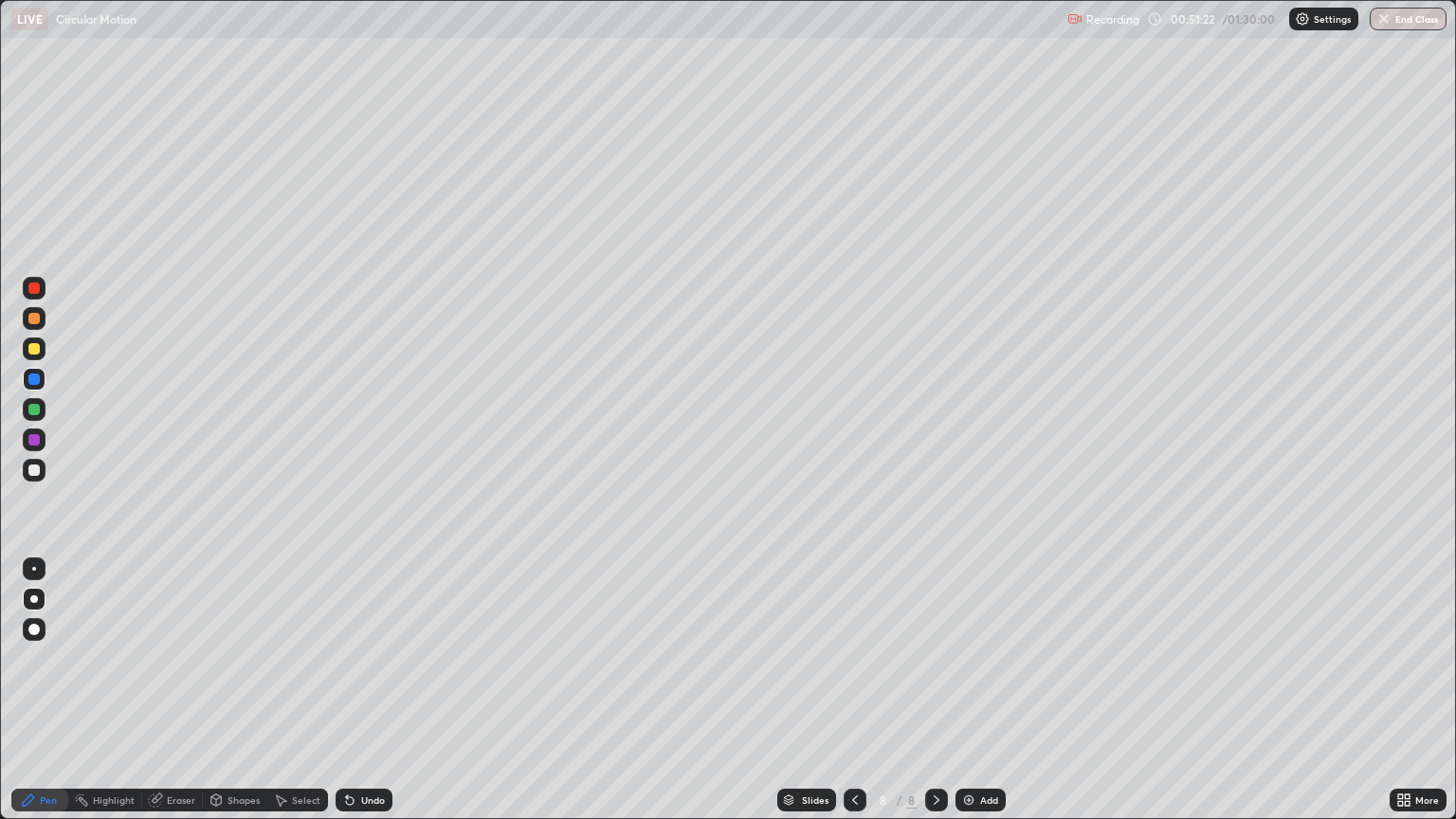 click at bounding box center (34, 569) 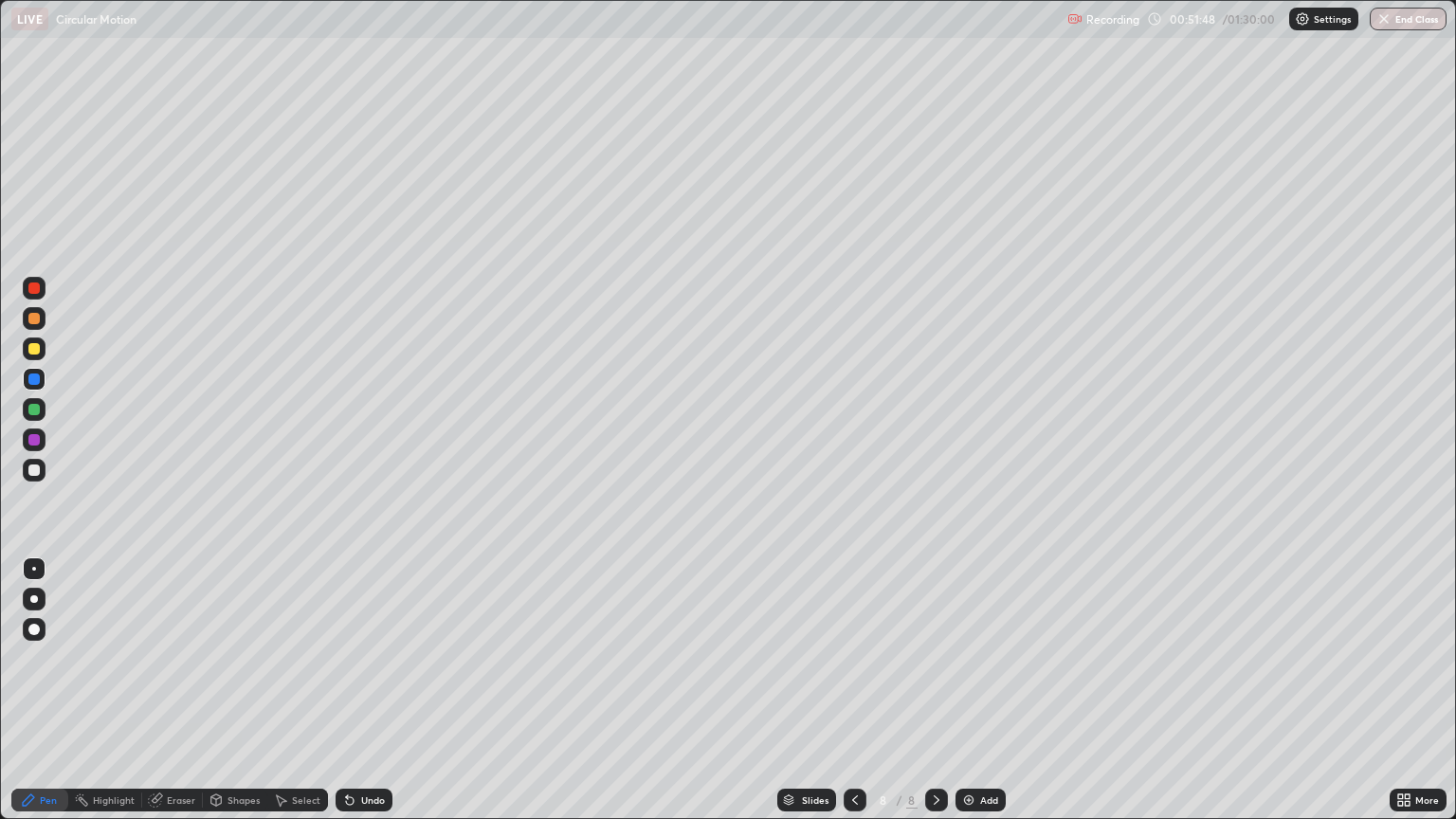 click on "Select" at bounding box center (306, 800) 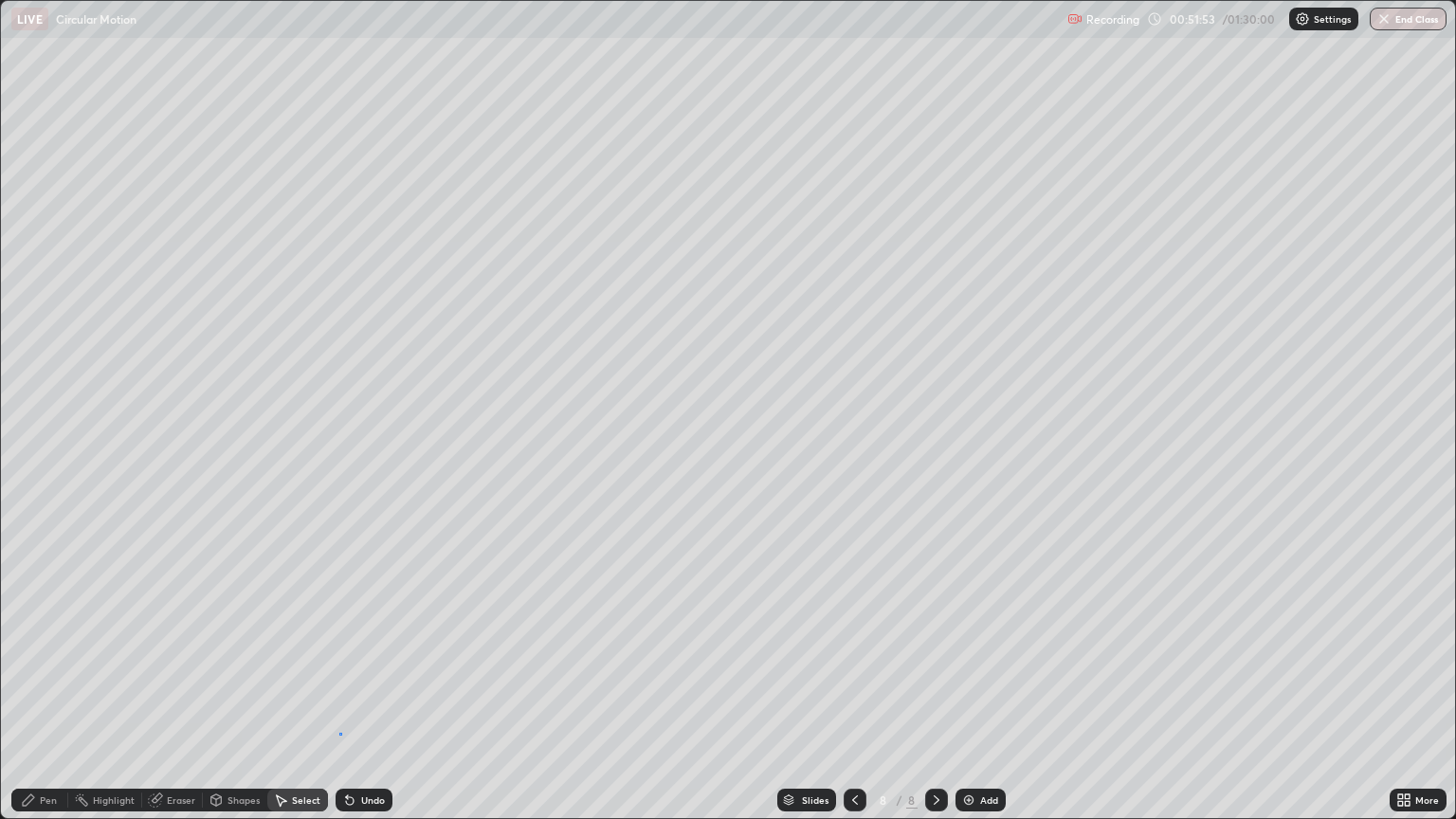click on "0 ° Undo Copy Duplicate Duplicate to new slide Delete" at bounding box center [728, 410] 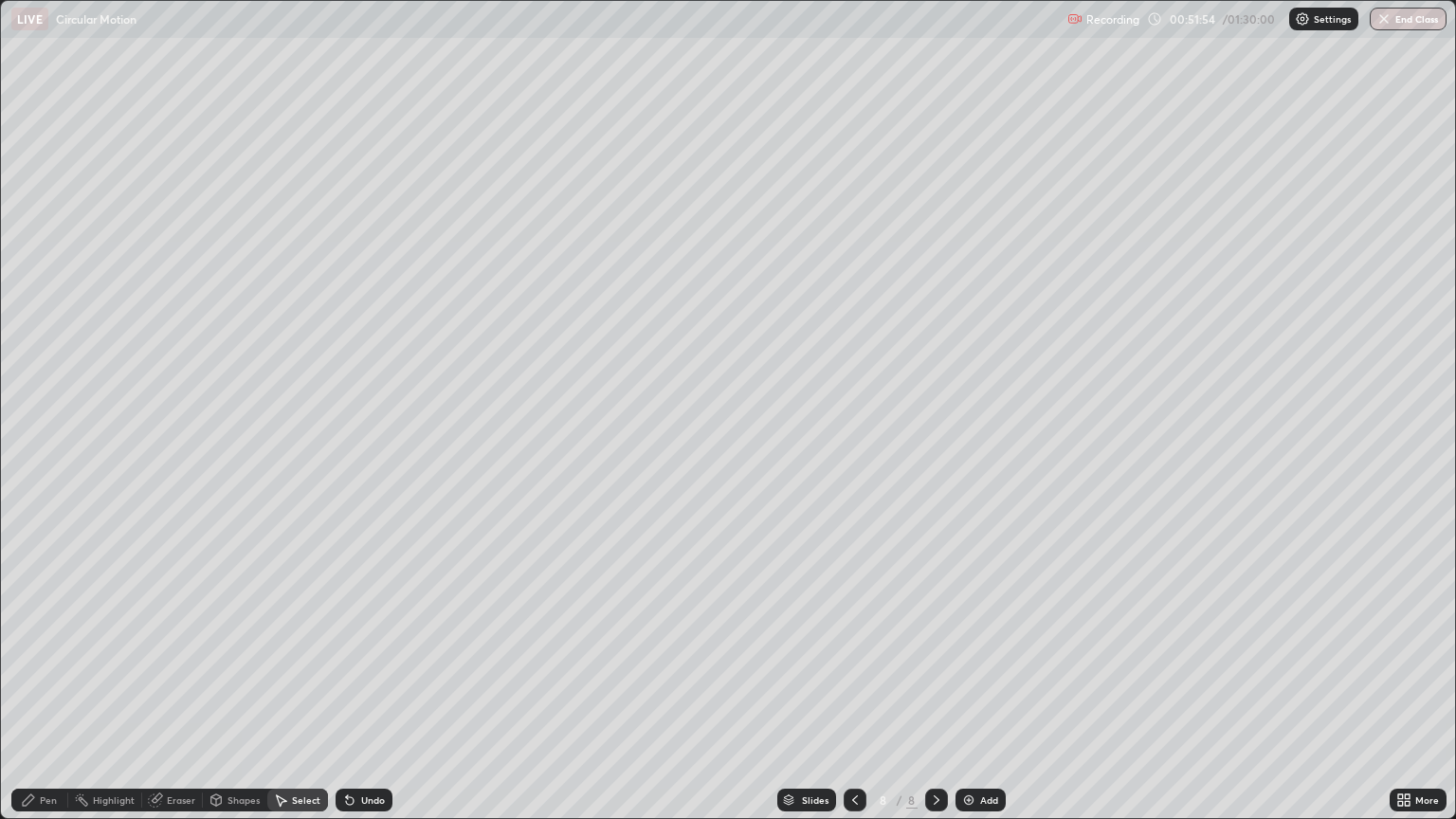 click on "Pen" at bounding box center (48, 800) 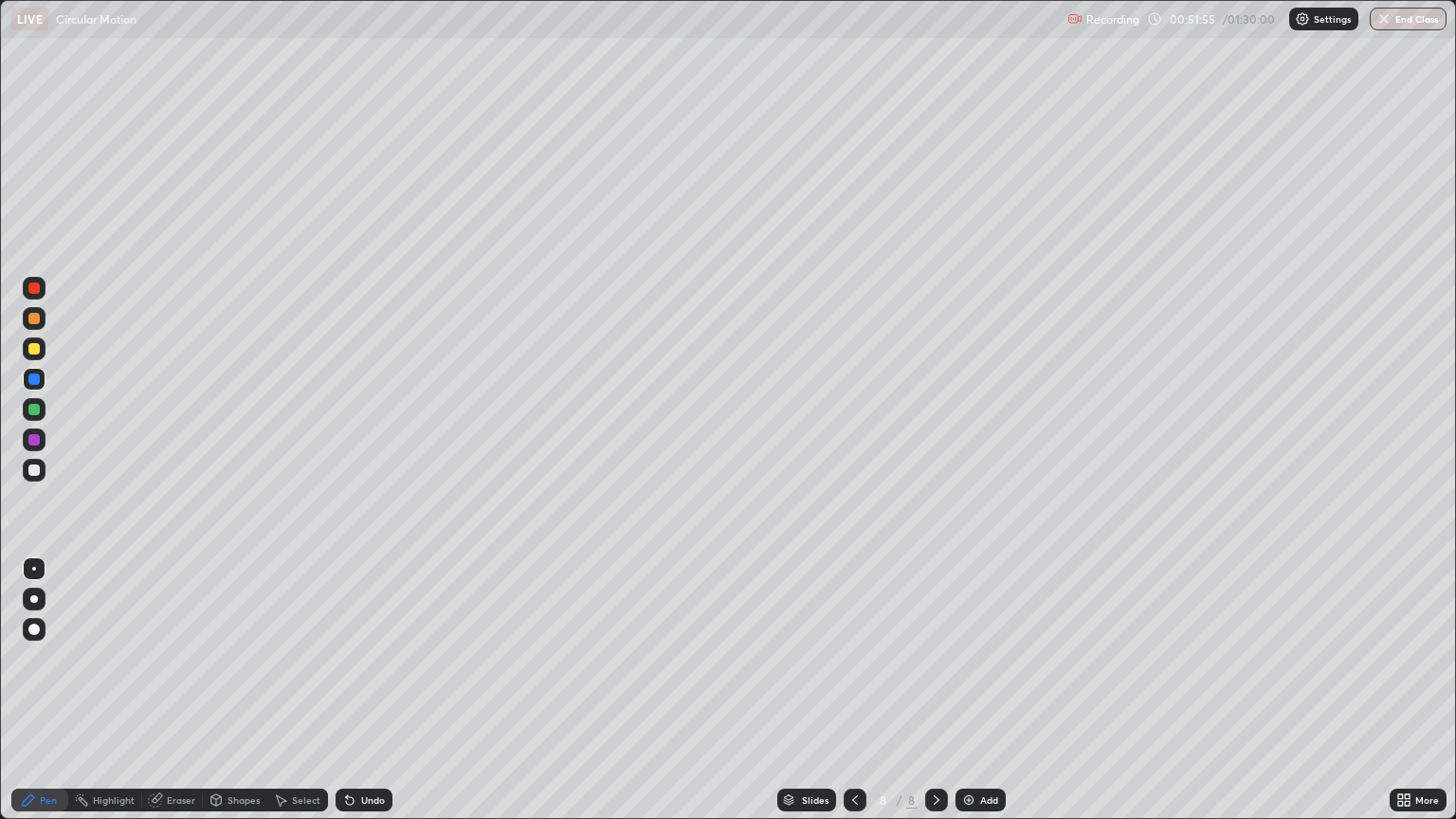 click at bounding box center [34, 318] 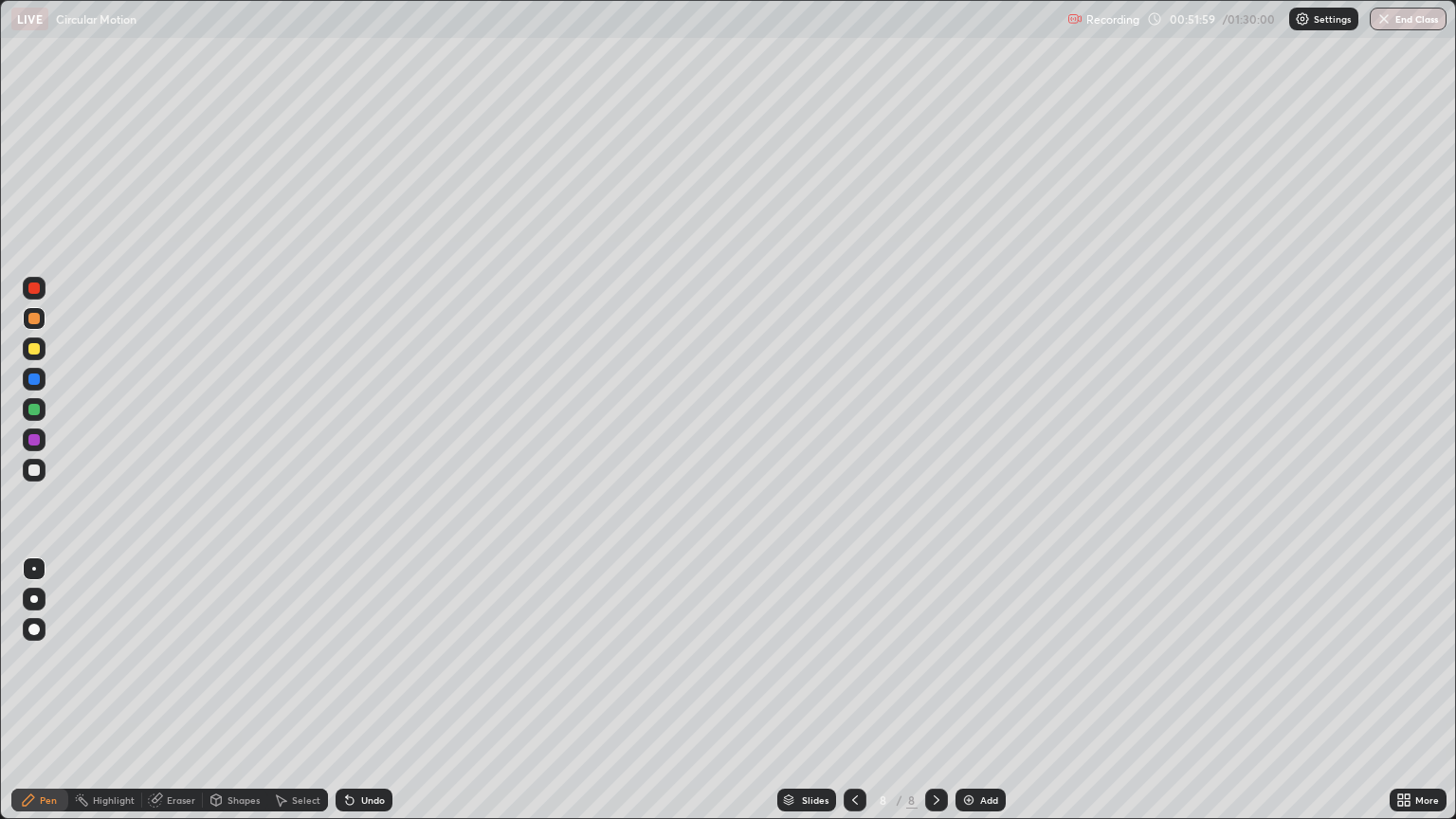 click at bounding box center (34, 379) 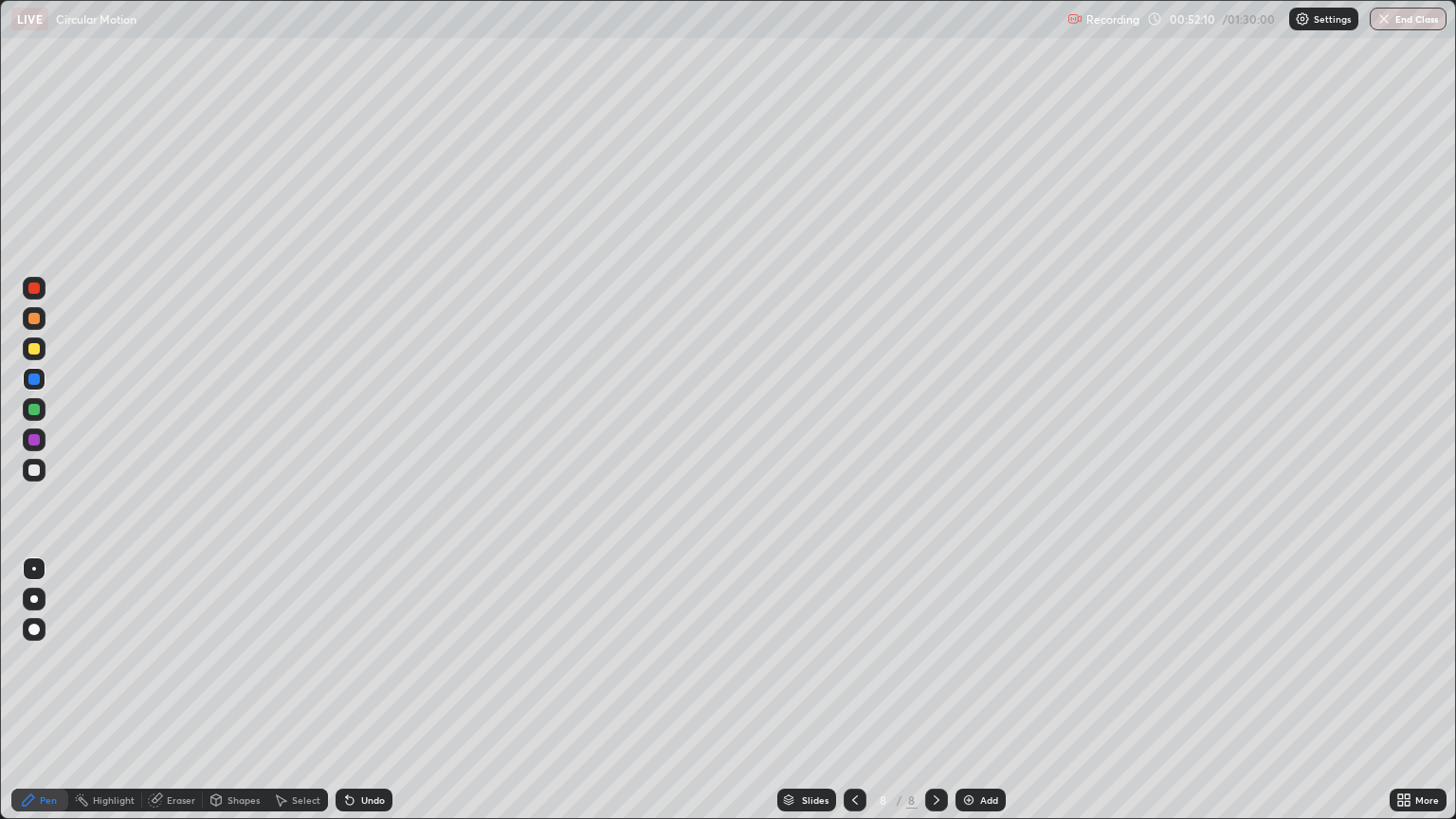 click on "Select" at bounding box center [306, 800] 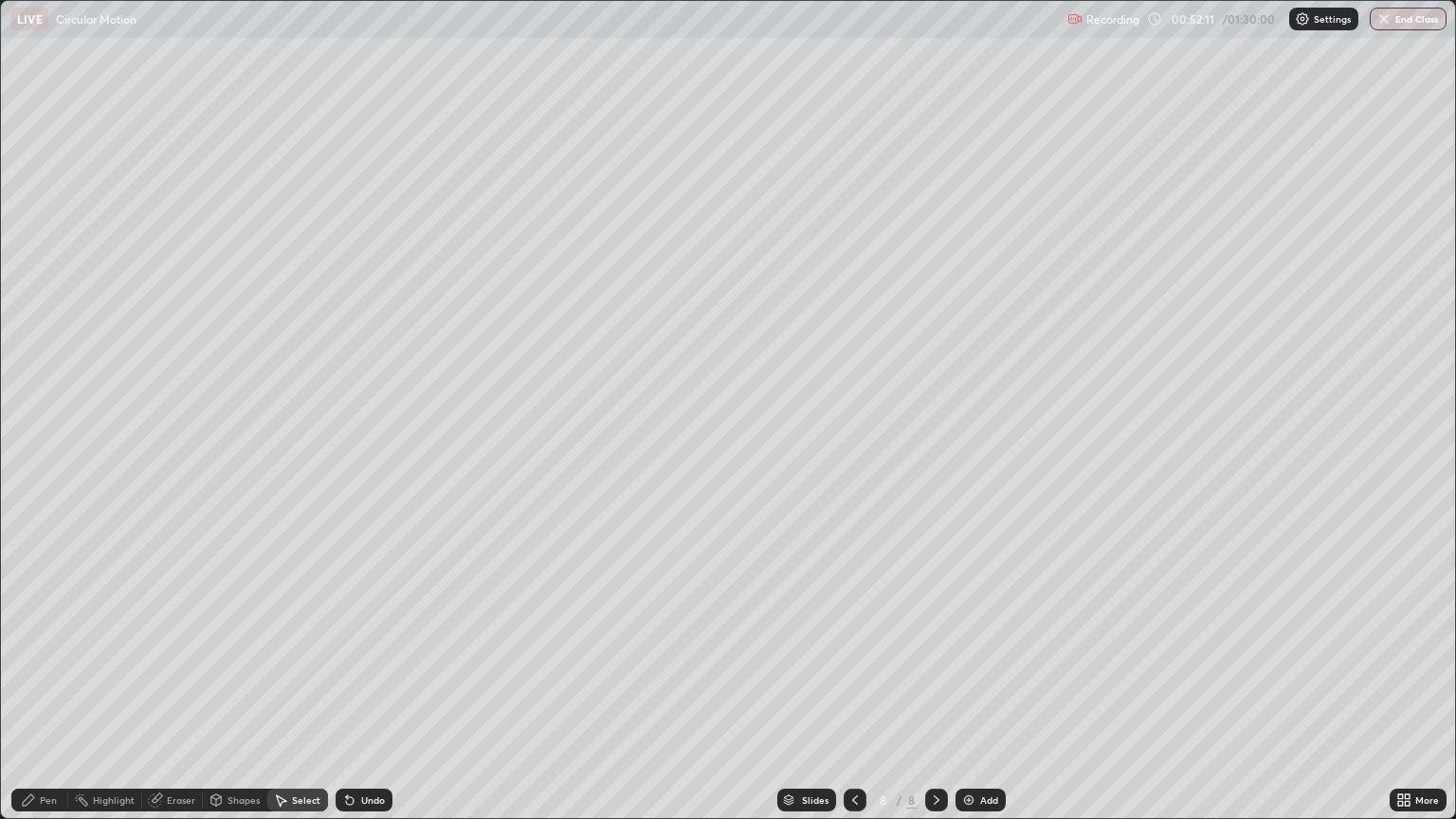 click on "Select" at bounding box center [306, 800] 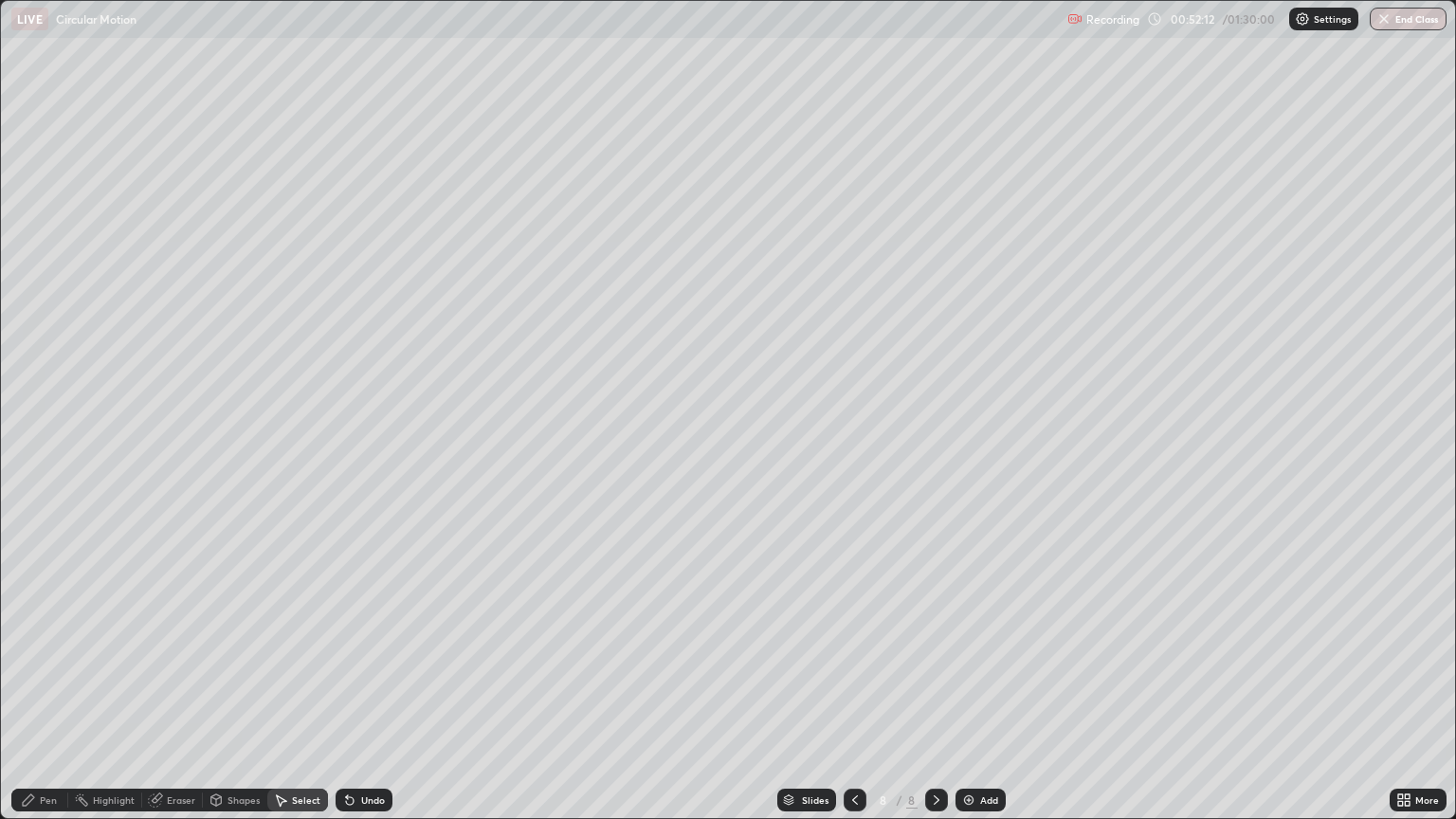 click on "Undo" at bounding box center [373, 800] 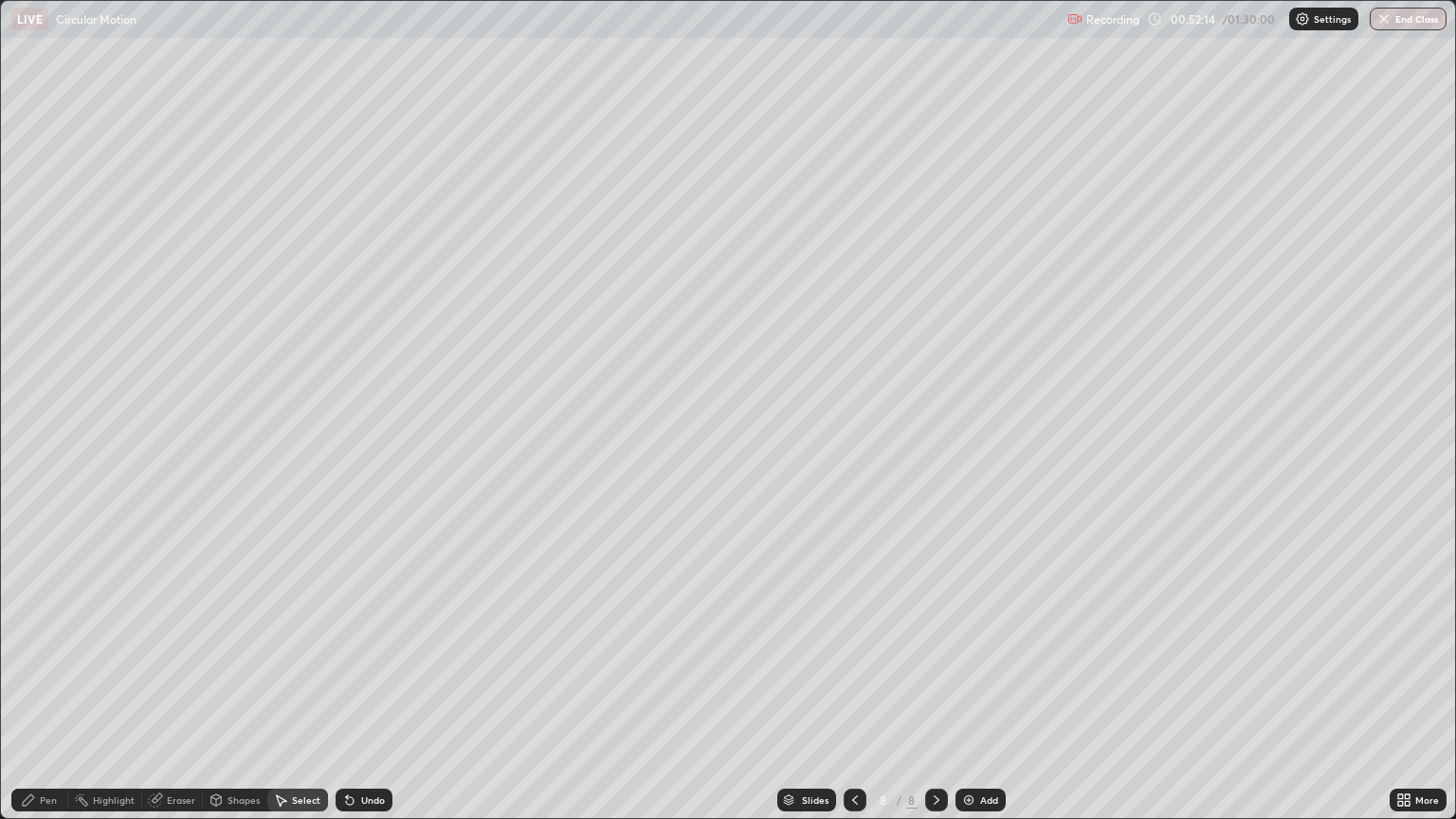 click on "Pen" at bounding box center (40, 800) 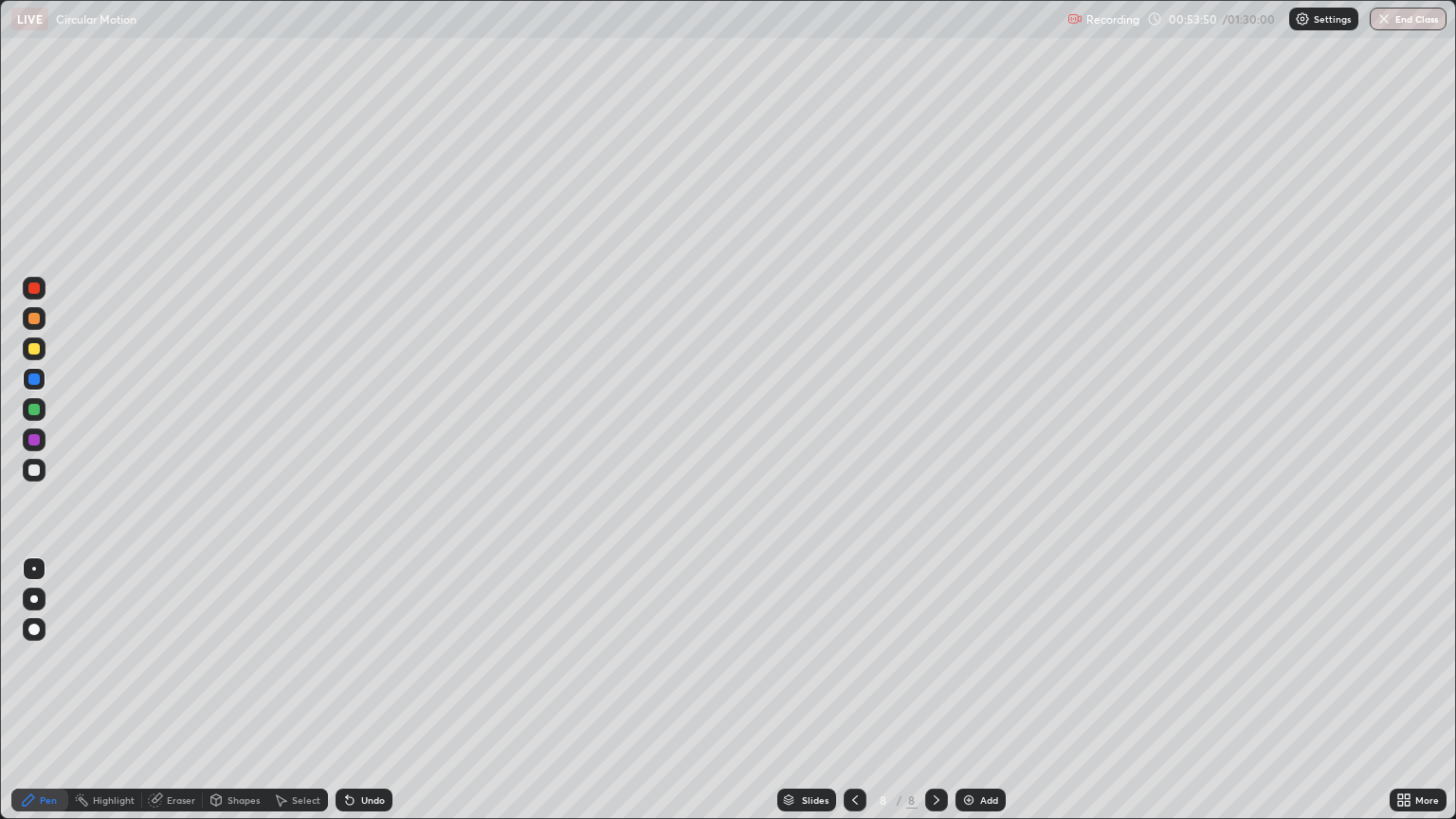 click on "Highlight" at bounding box center (114, 800) 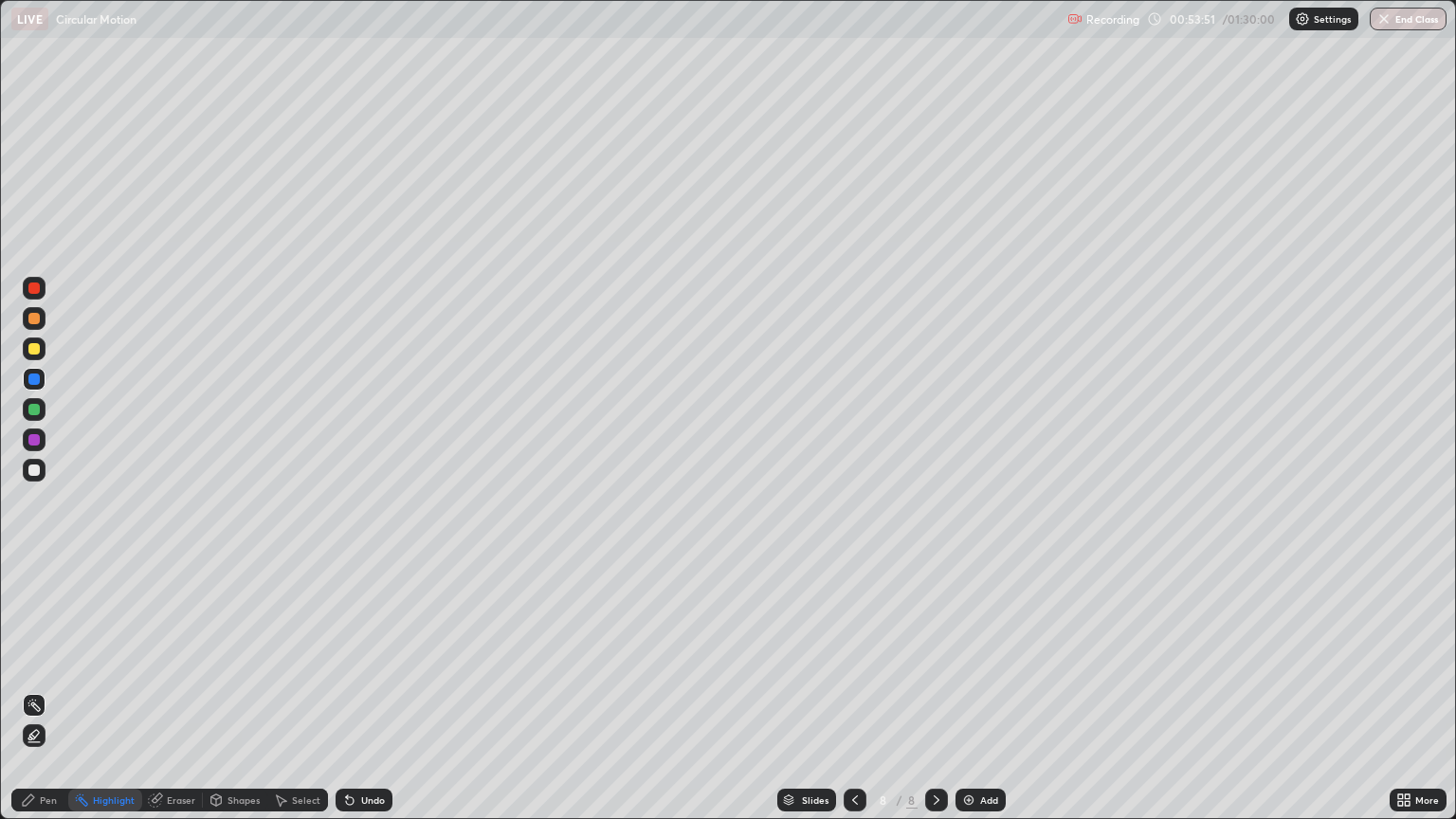 click at bounding box center [34, 470] 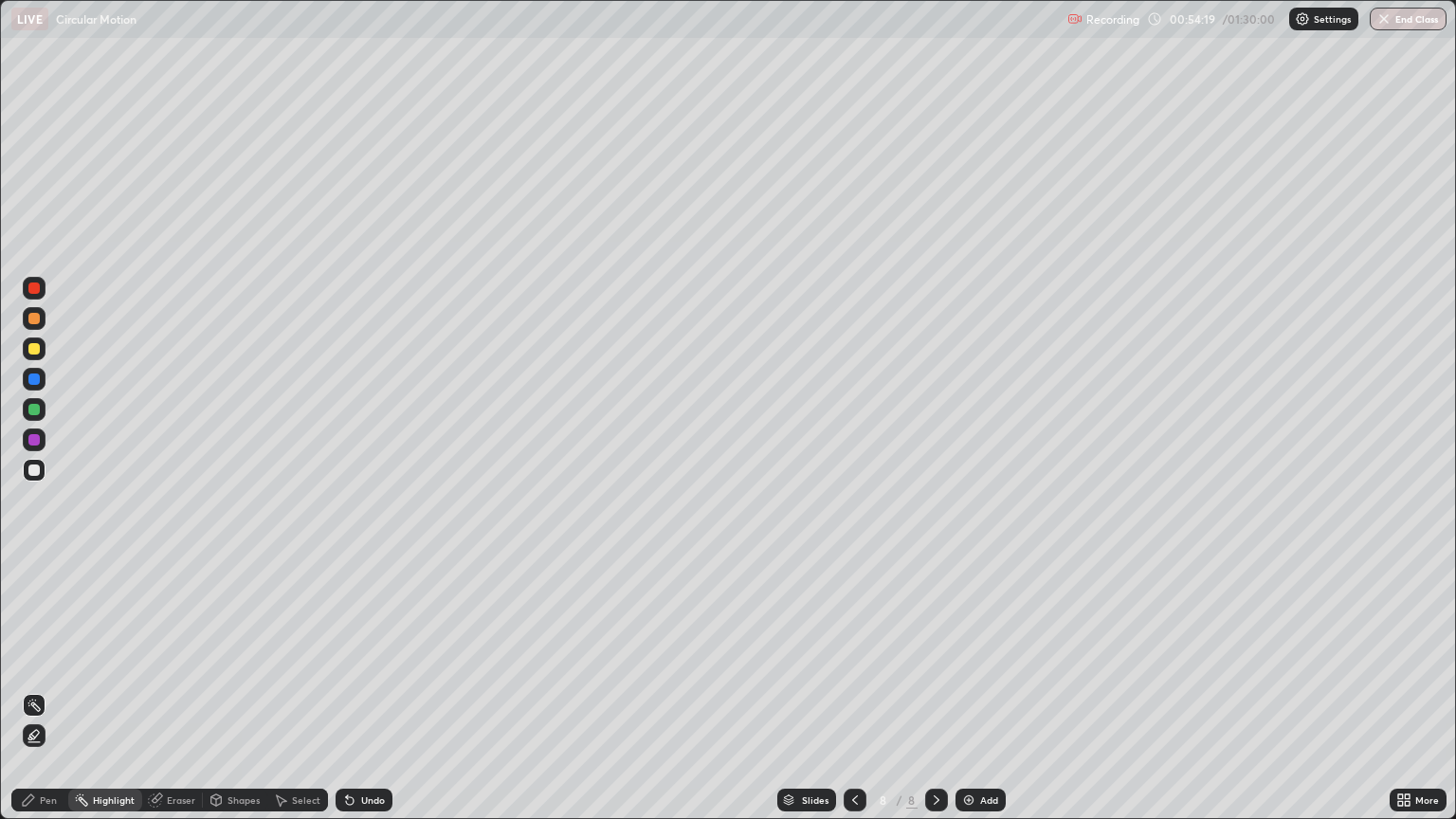 click 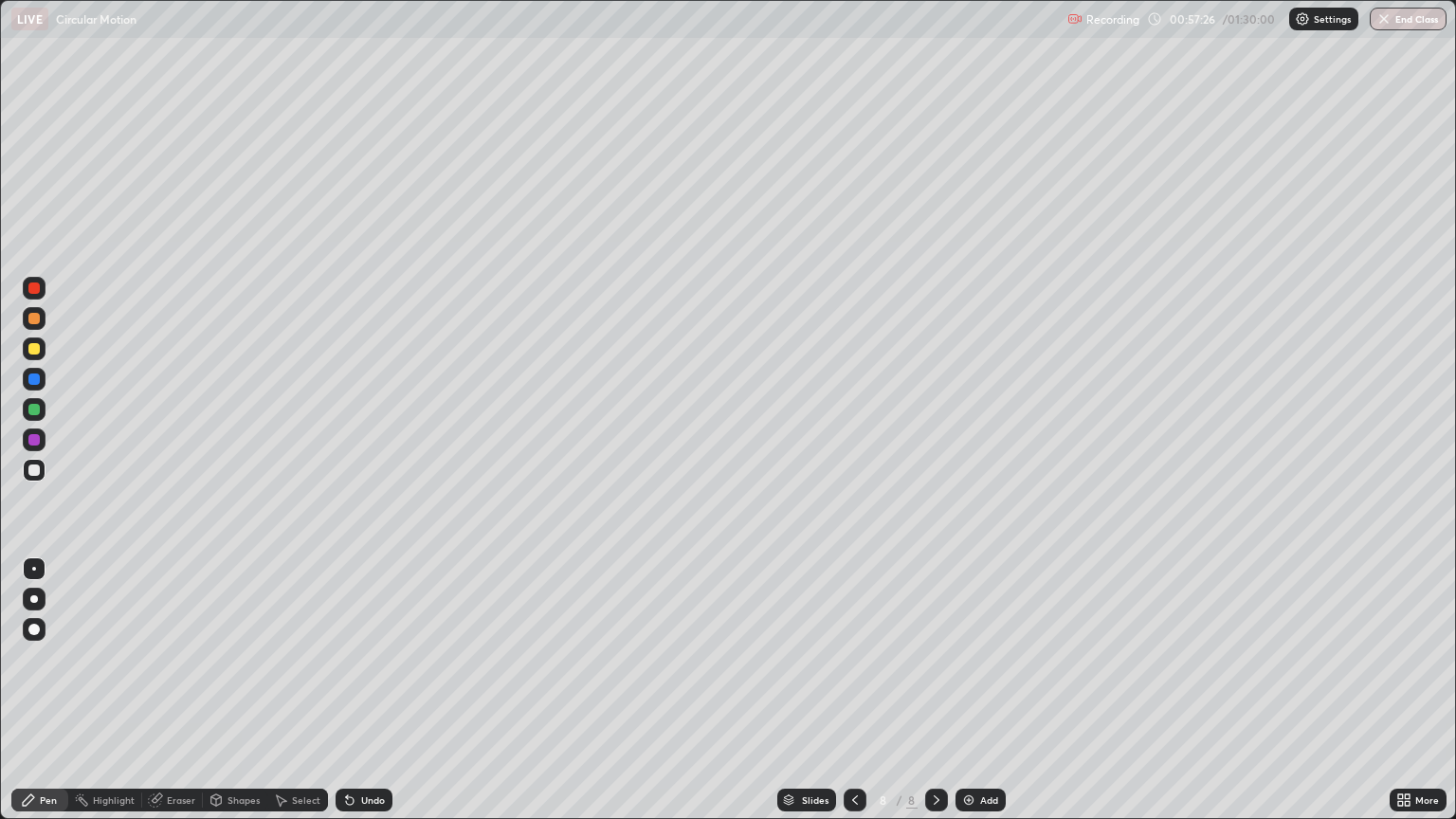 click on "Add" at bounding box center [989, 800] 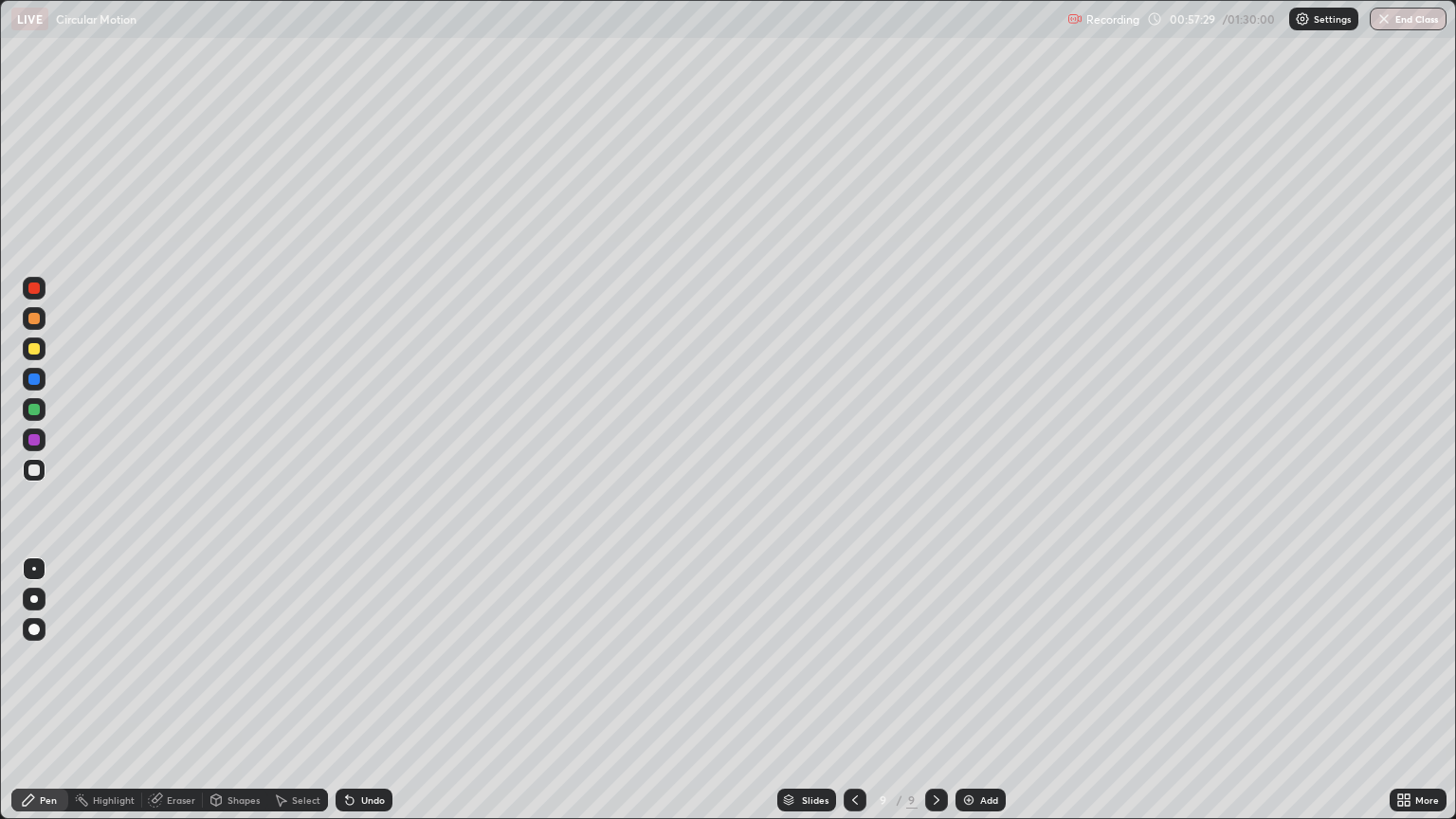 click on "Shapes" at bounding box center [244, 800] 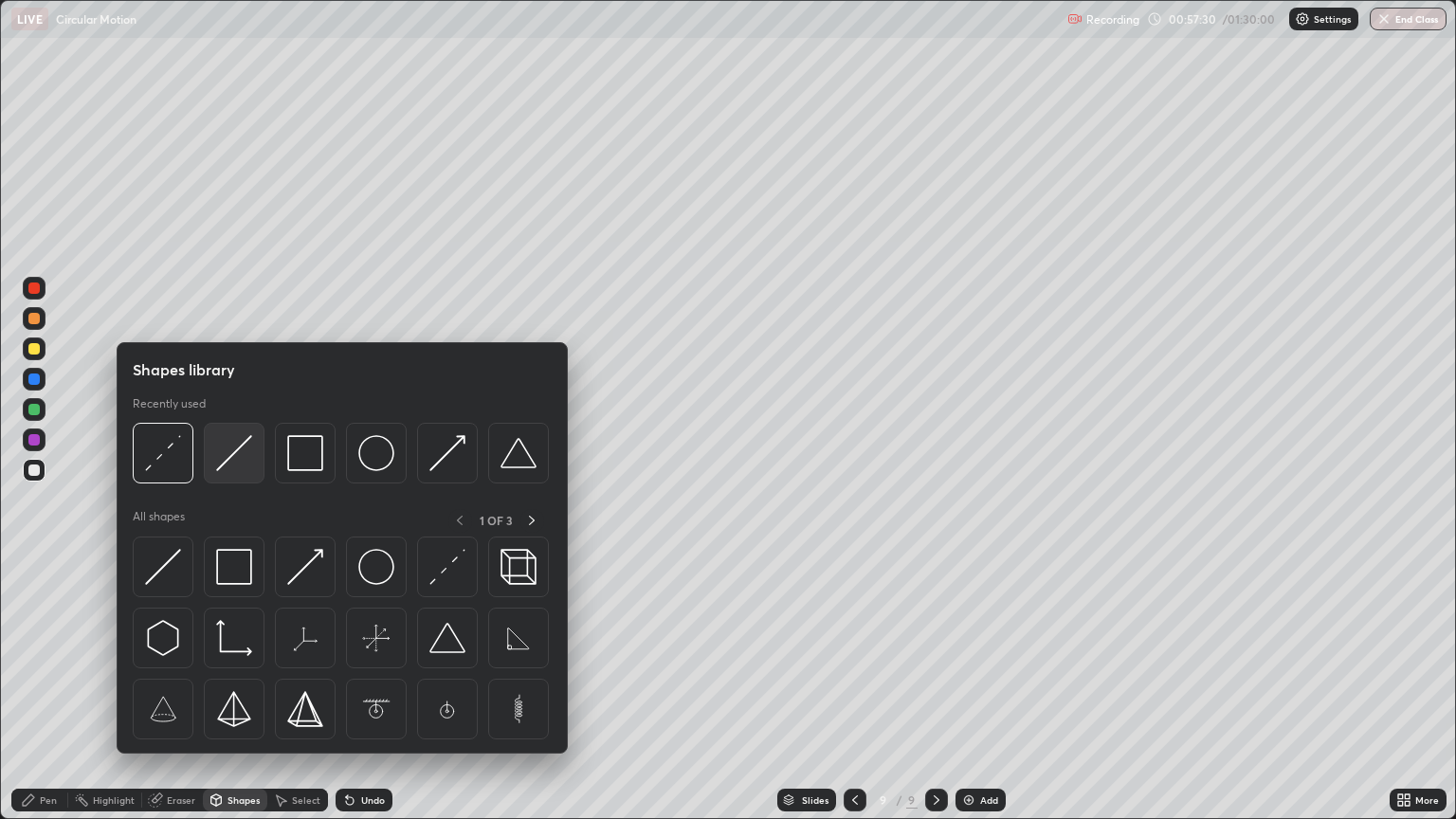 click at bounding box center [234, 453] 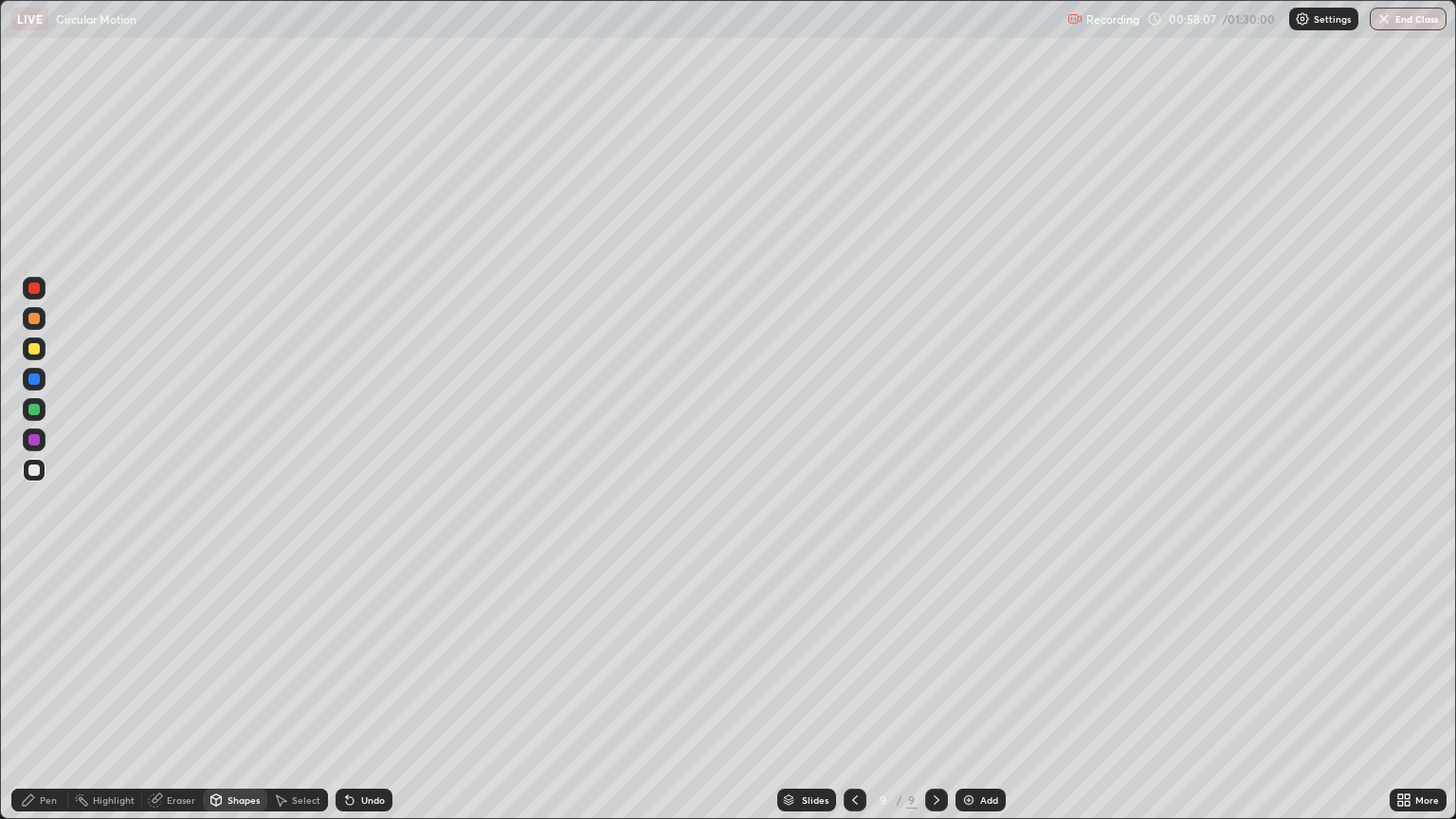 click on "Pen" at bounding box center (40, 800) 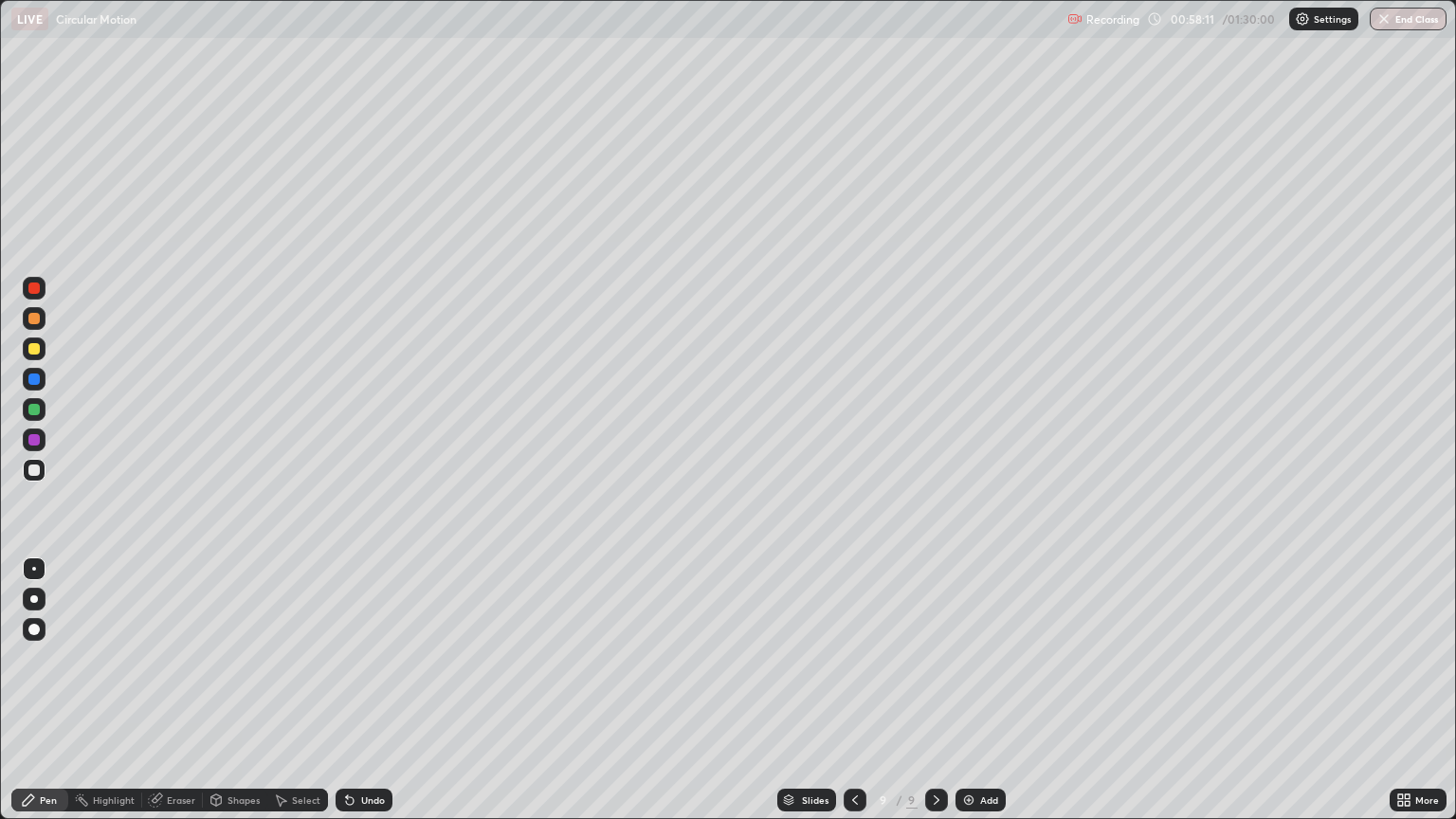 click at bounding box center (34, 379) 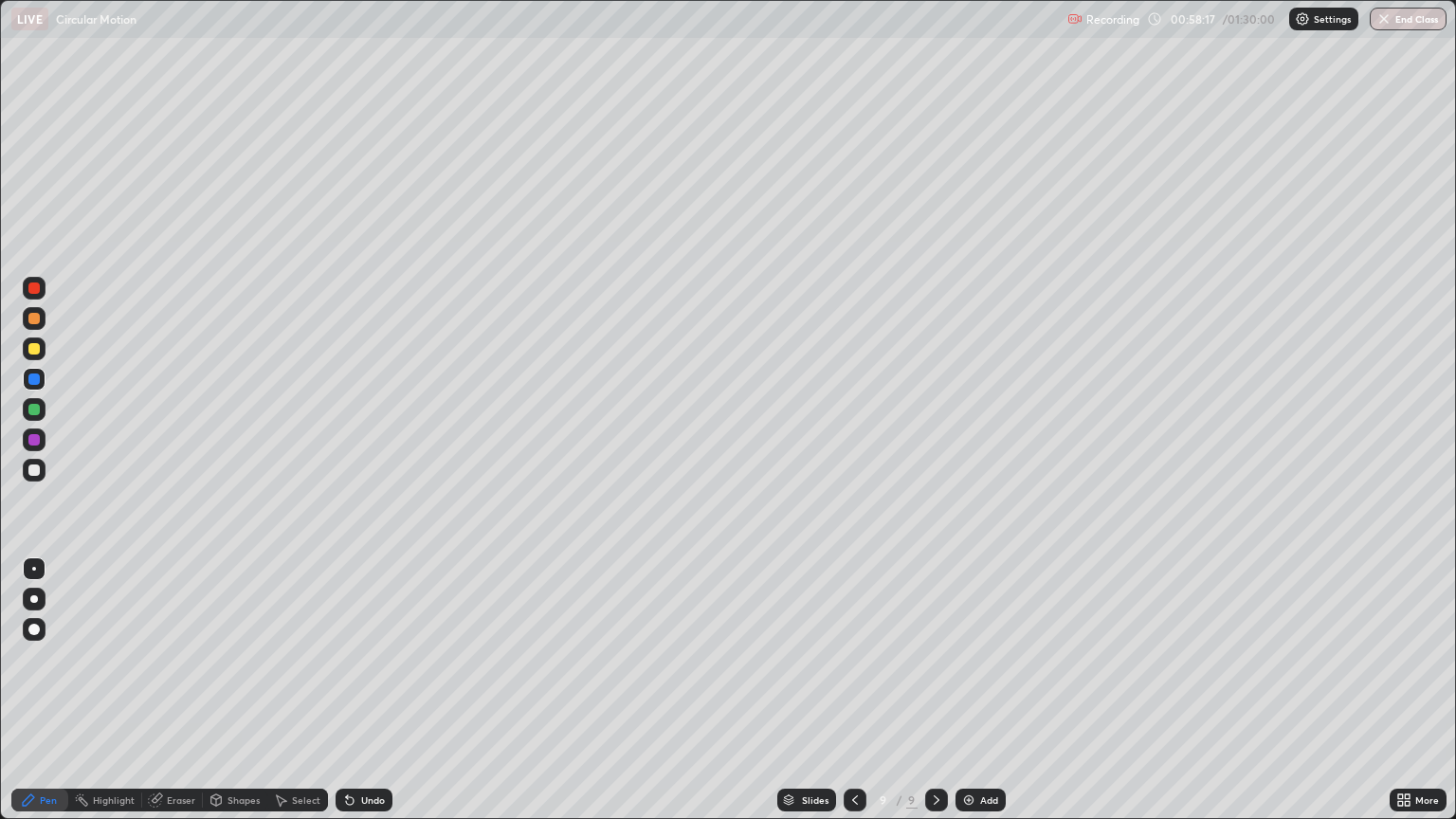 click at bounding box center (34, 470) 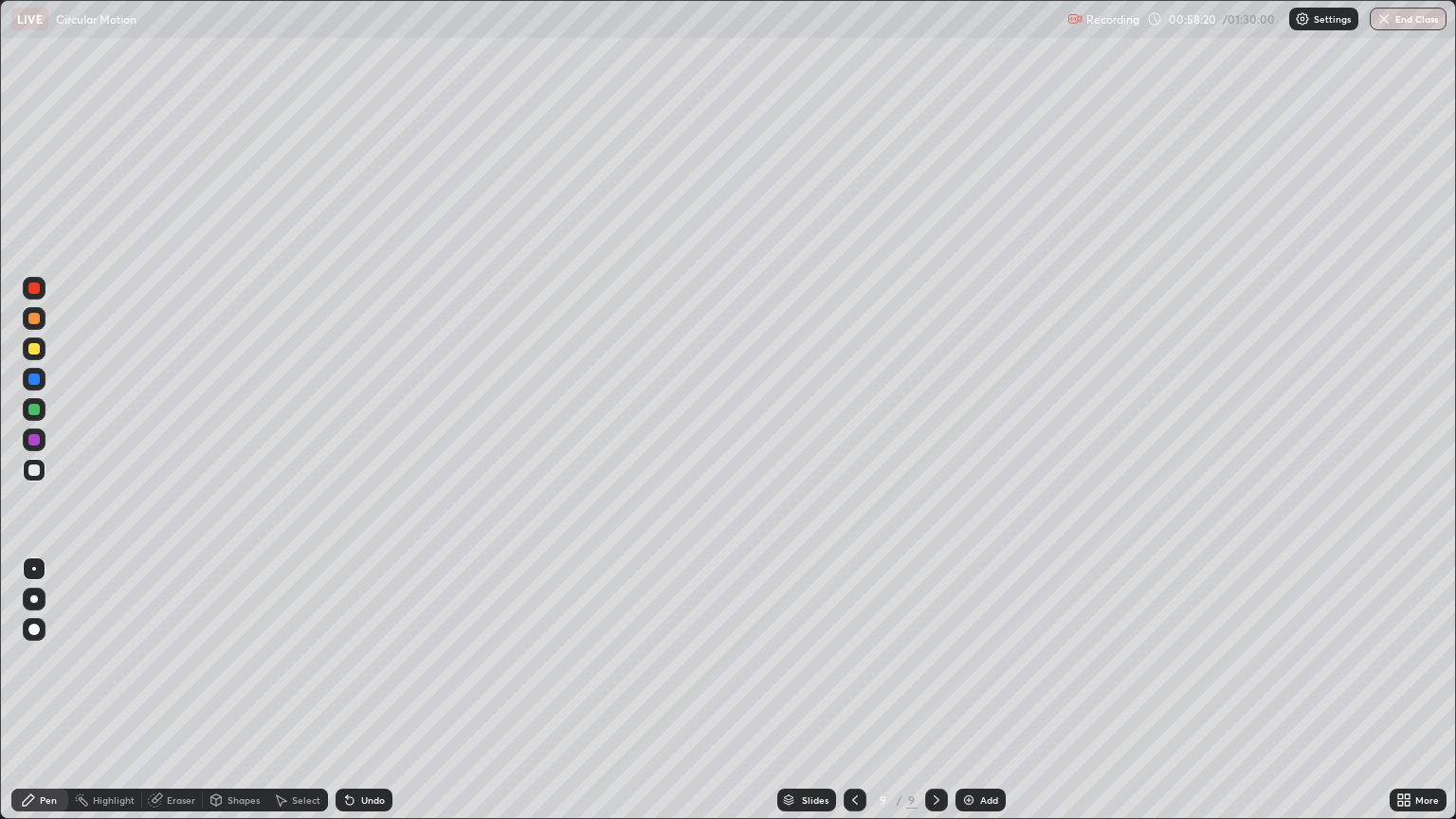 click on "Shapes" at bounding box center [244, 800] 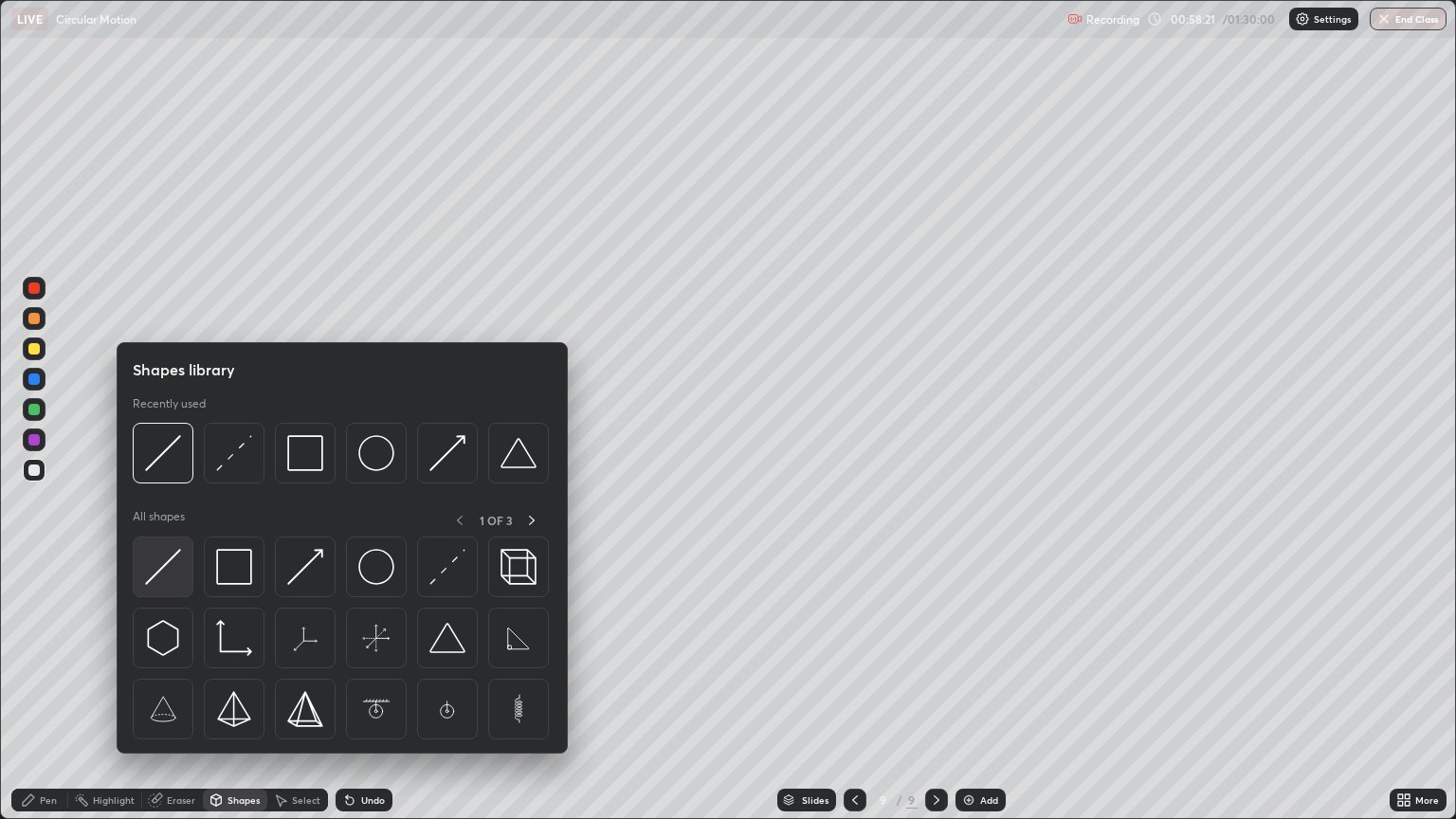click at bounding box center [163, 567] 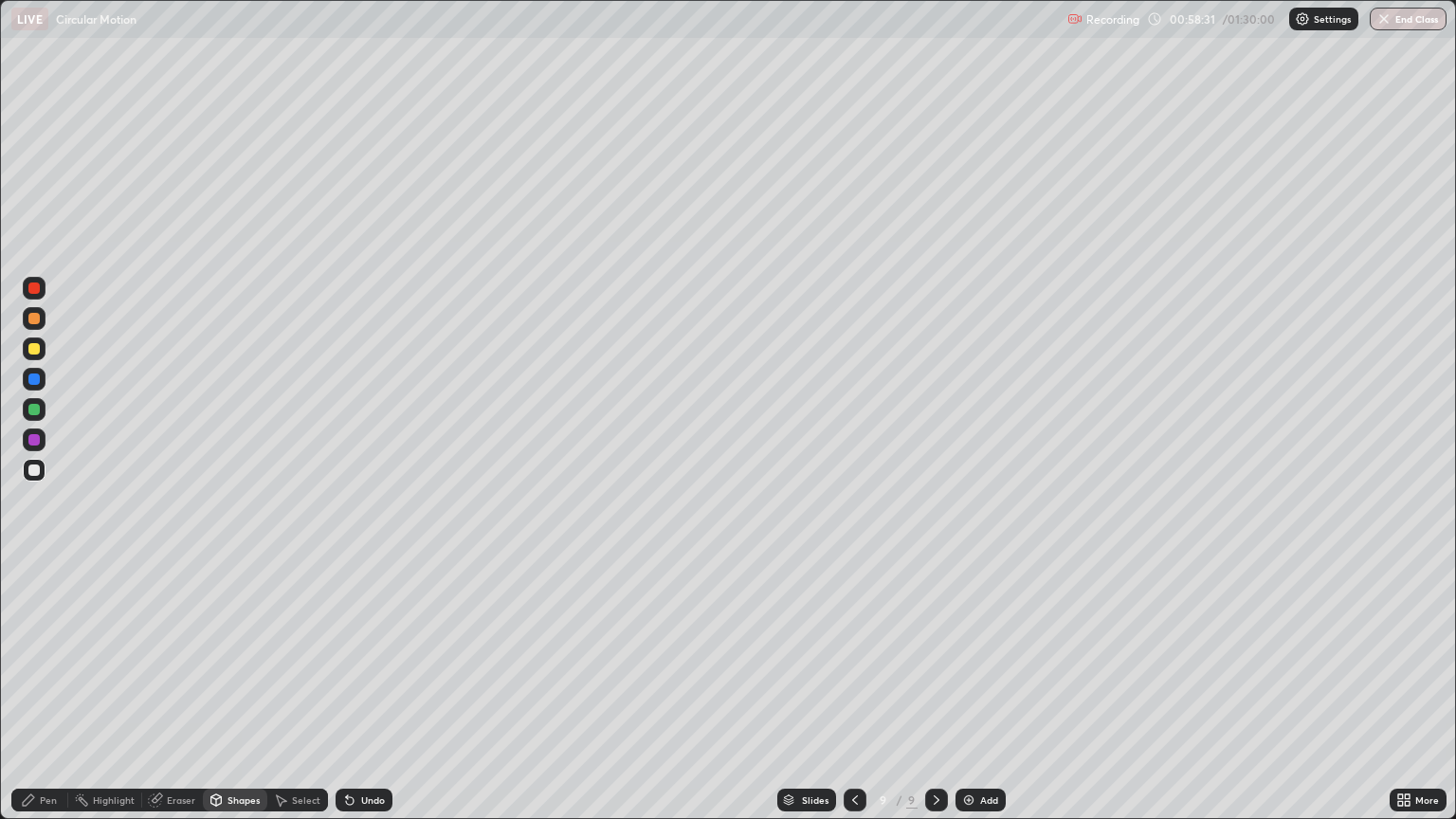 click on "Eraser" at bounding box center [181, 800] 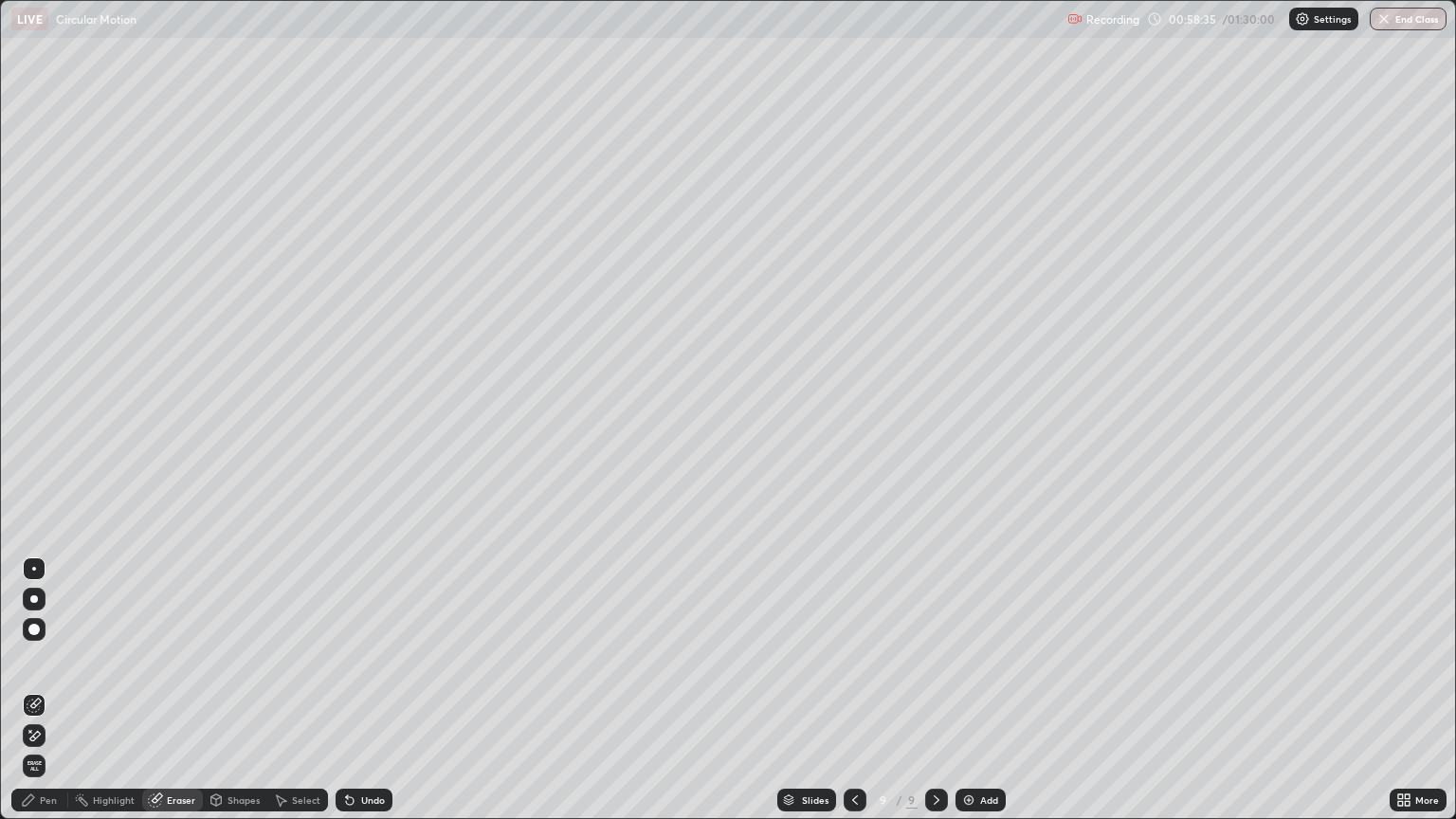 click on "Shapes" at bounding box center (244, 800) 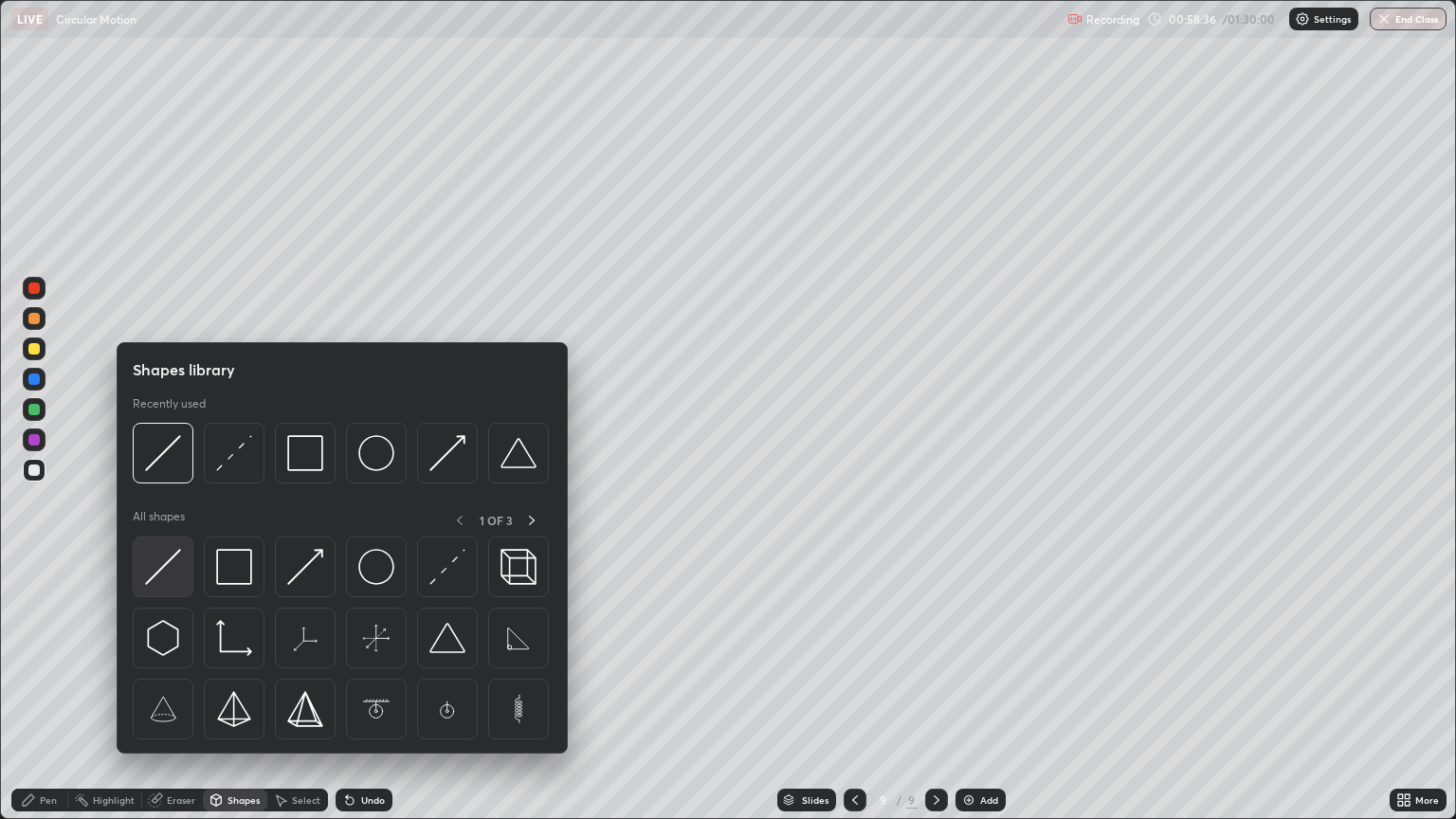 click at bounding box center [163, 567] 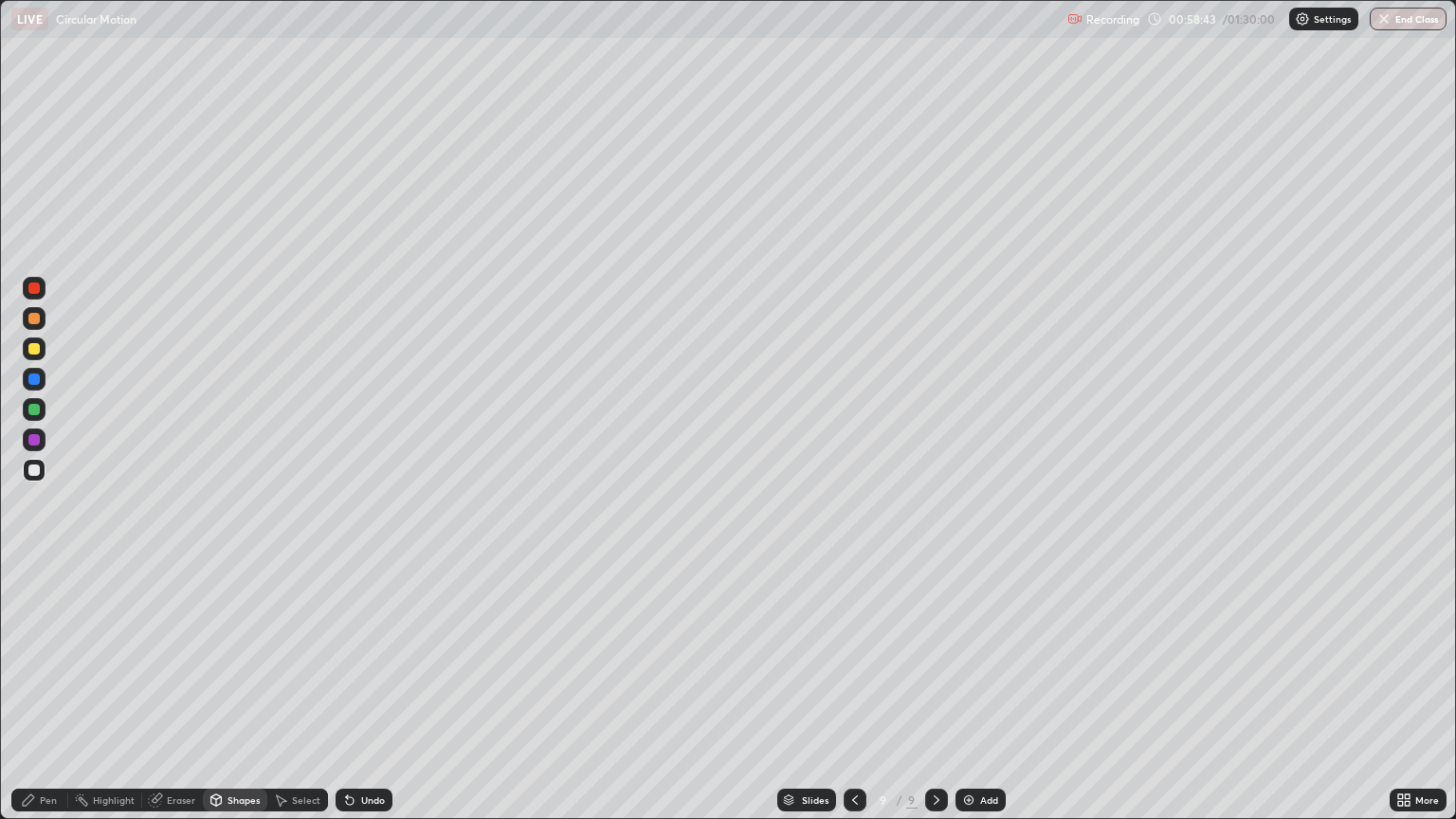 click on "Pen" at bounding box center [48, 800] 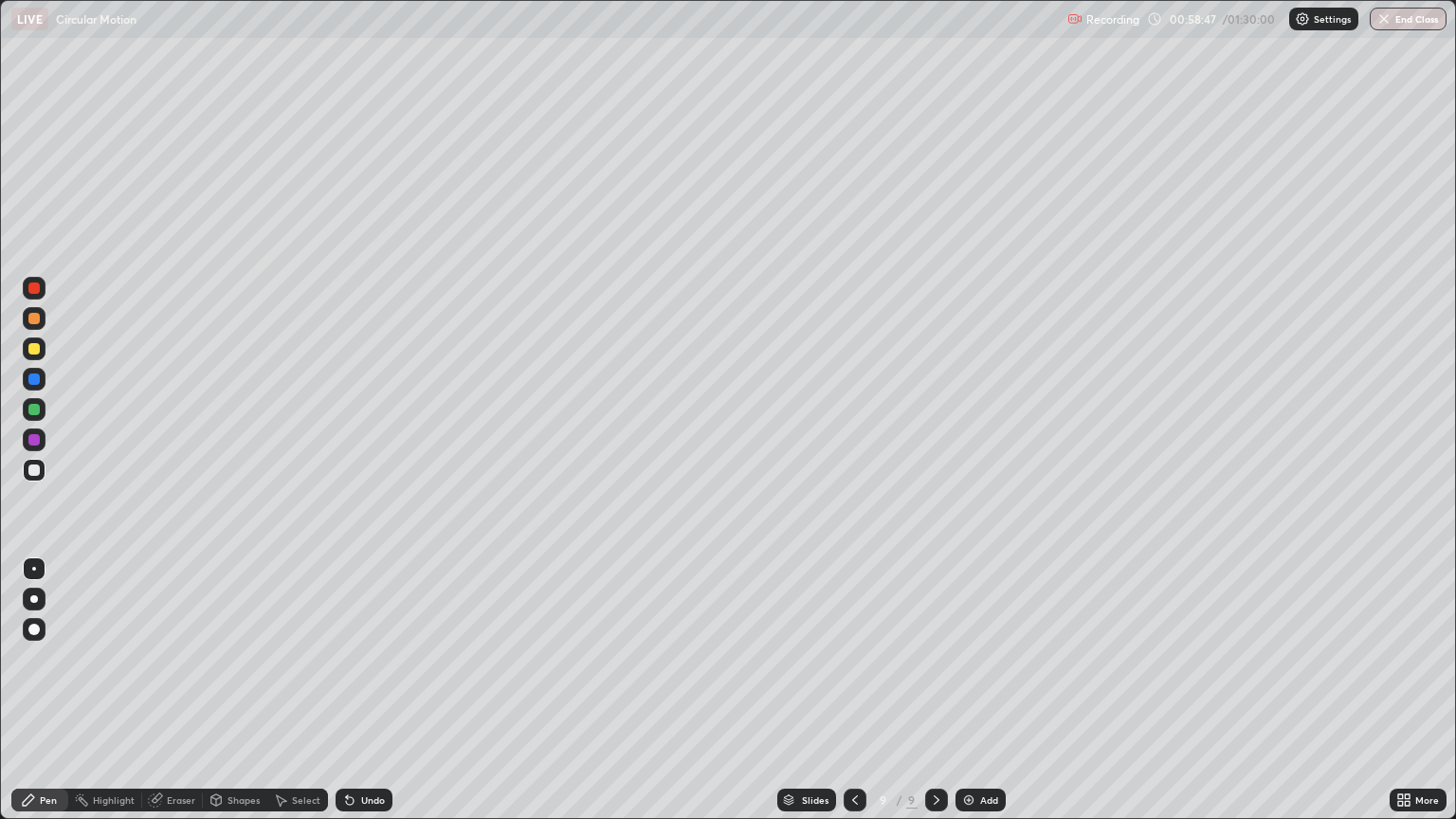 click at bounding box center [34, 379] 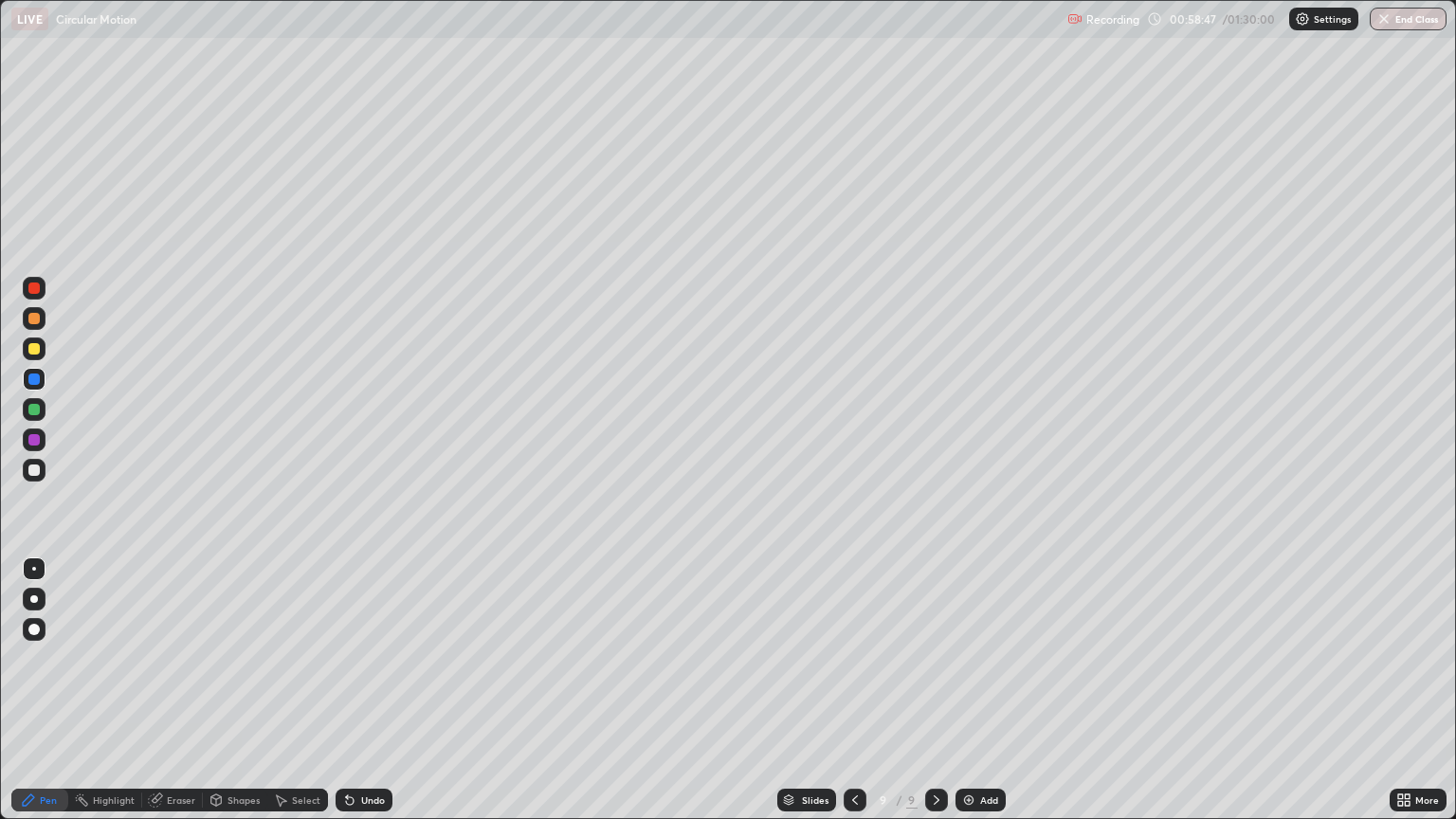 click at bounding box center [34, 349] 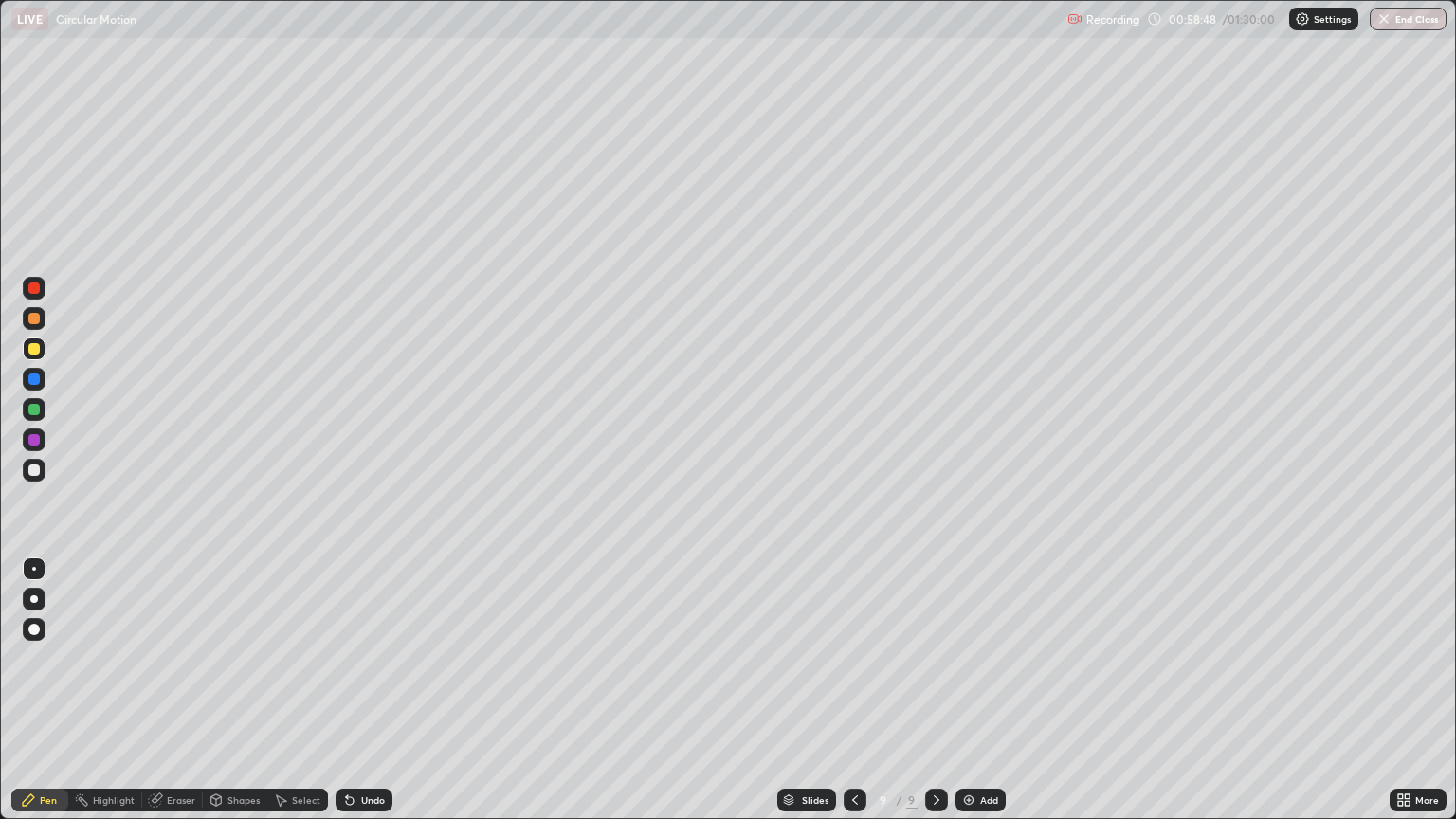 click at bounding box center [34, 470] 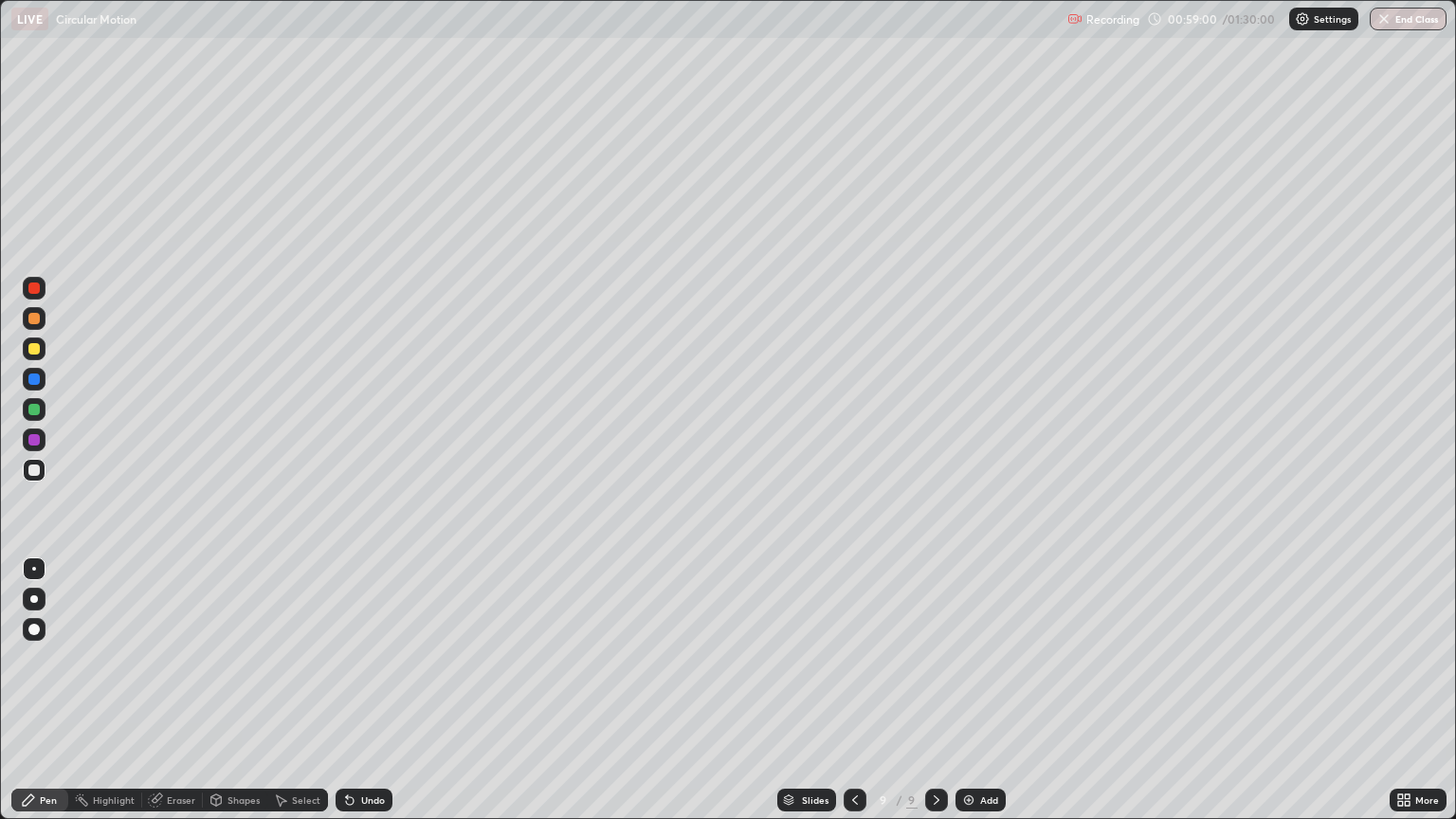 click at bounding box center (34, 349) 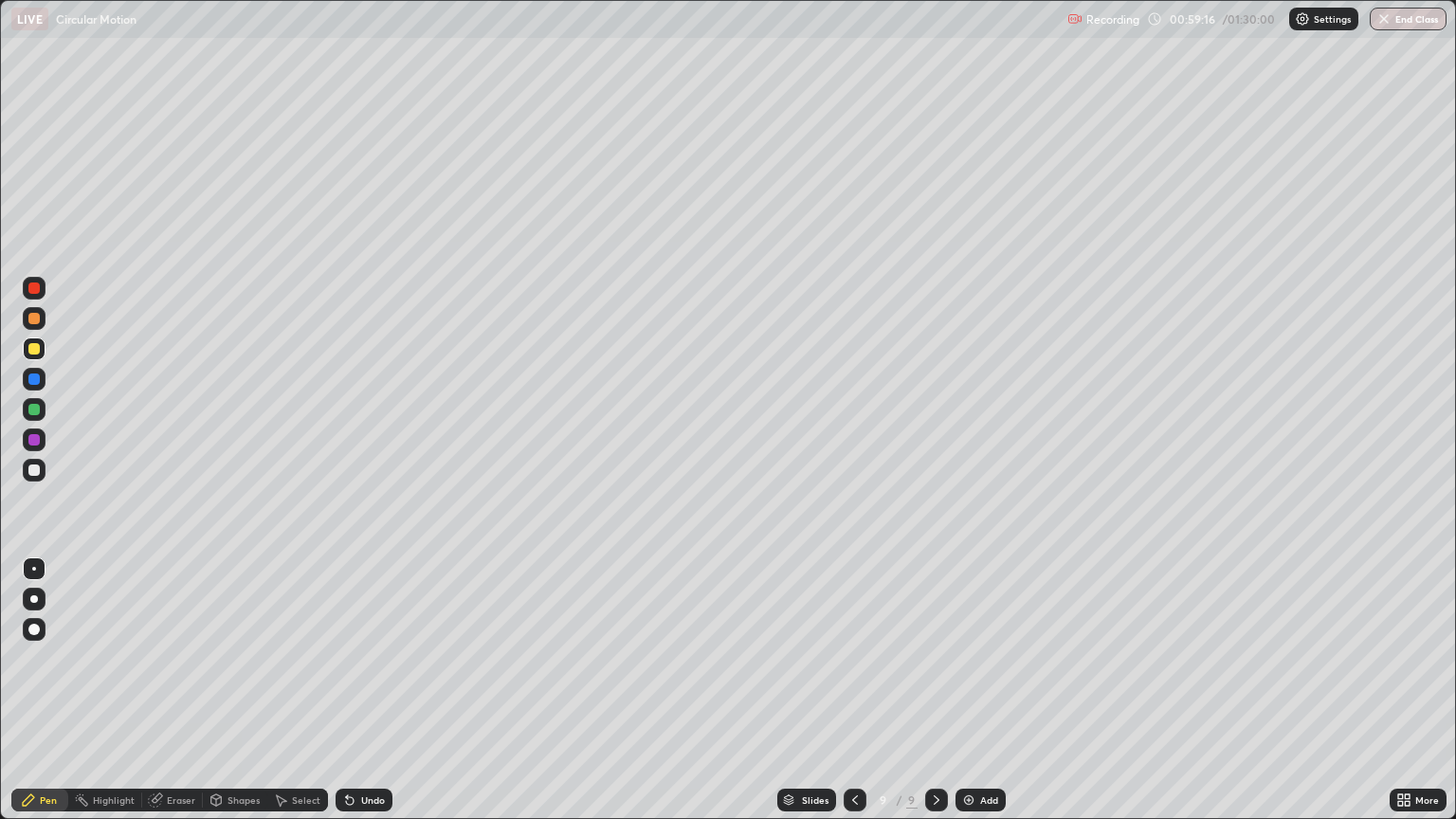 click at bounding box center [34, 569] 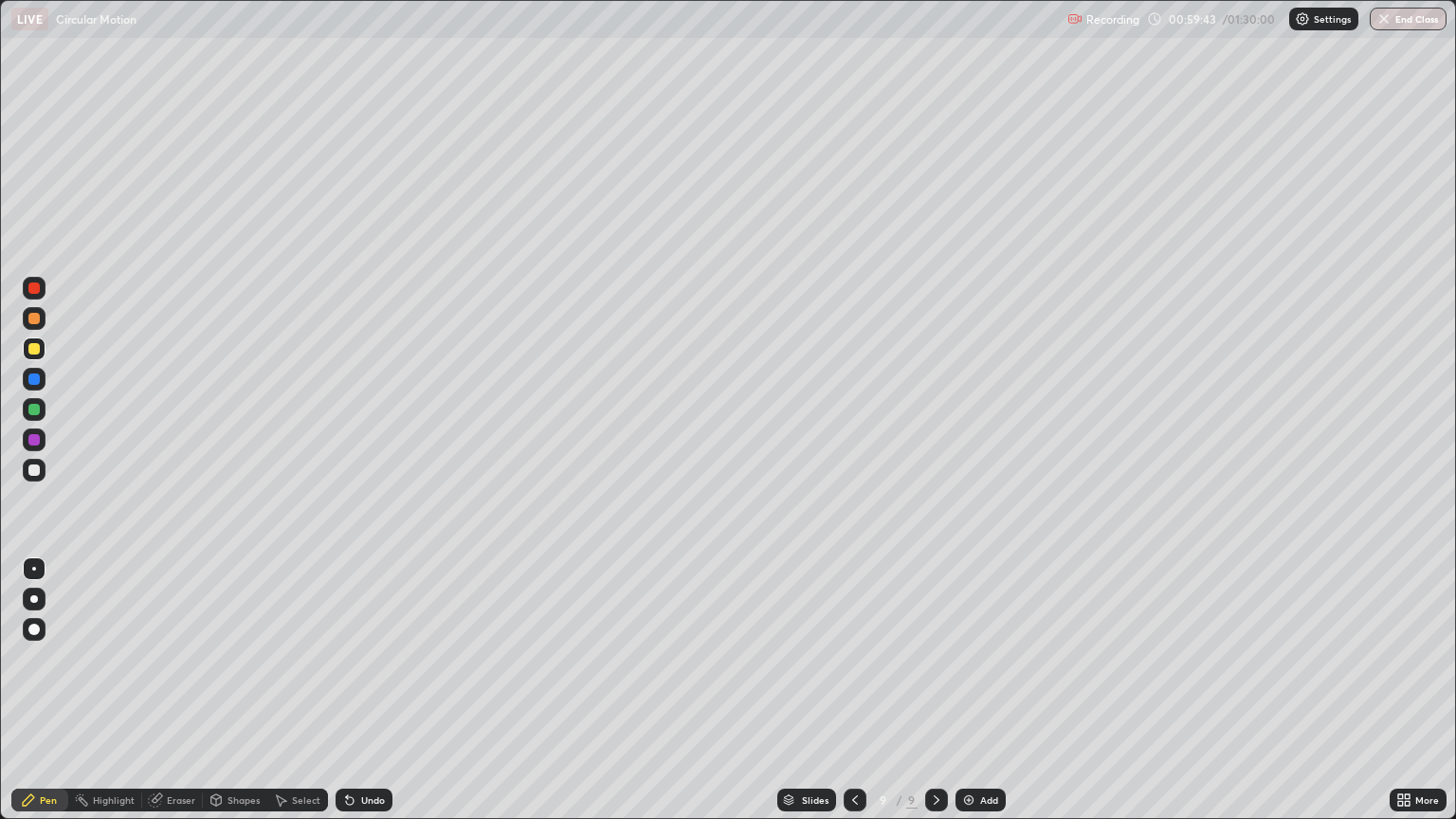 click on "Undo" at bounding box center (373, 800) 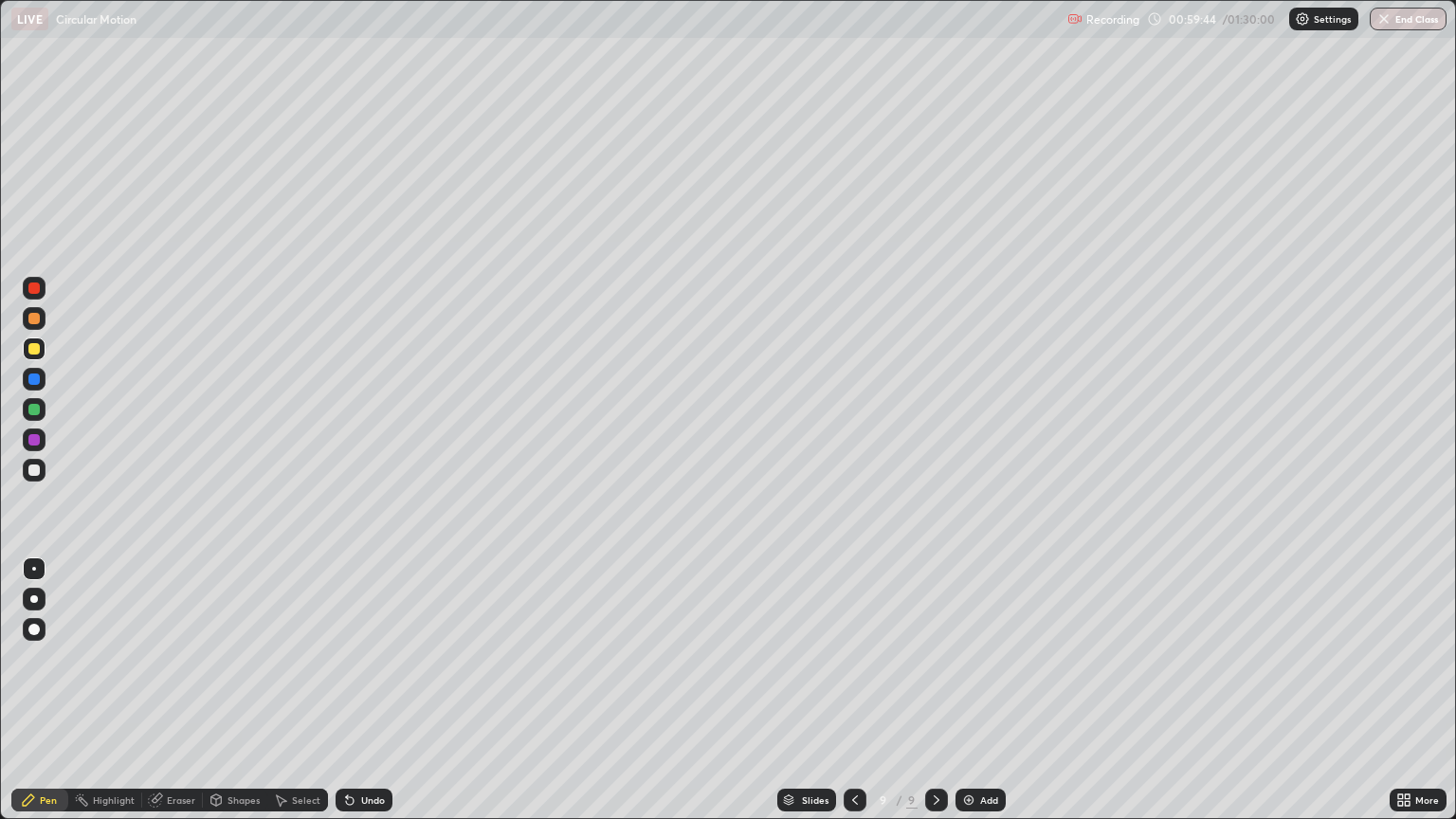 click on "Undo" at bounding box center (364, 800) 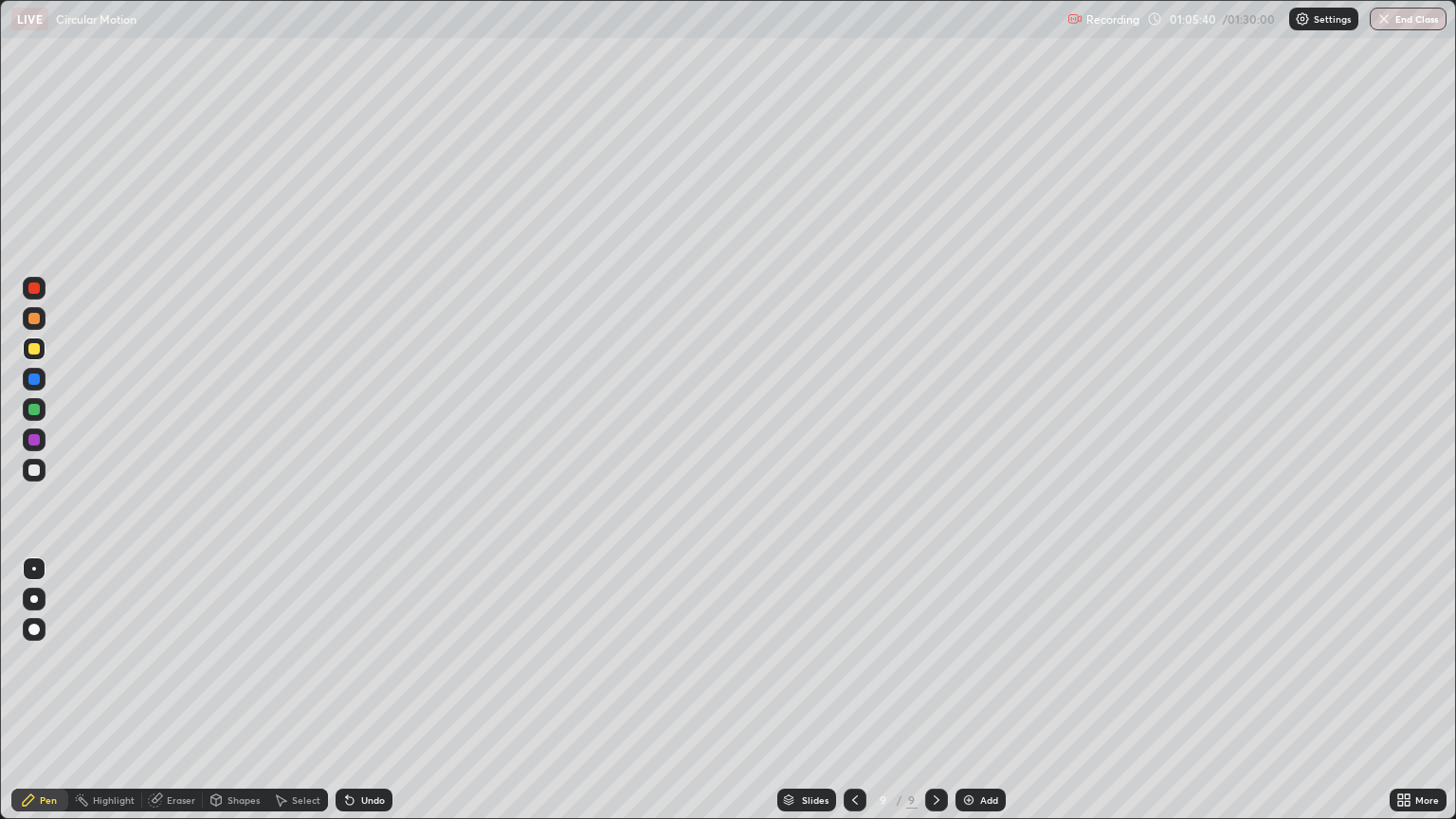 click at bounding box center (34, 318) 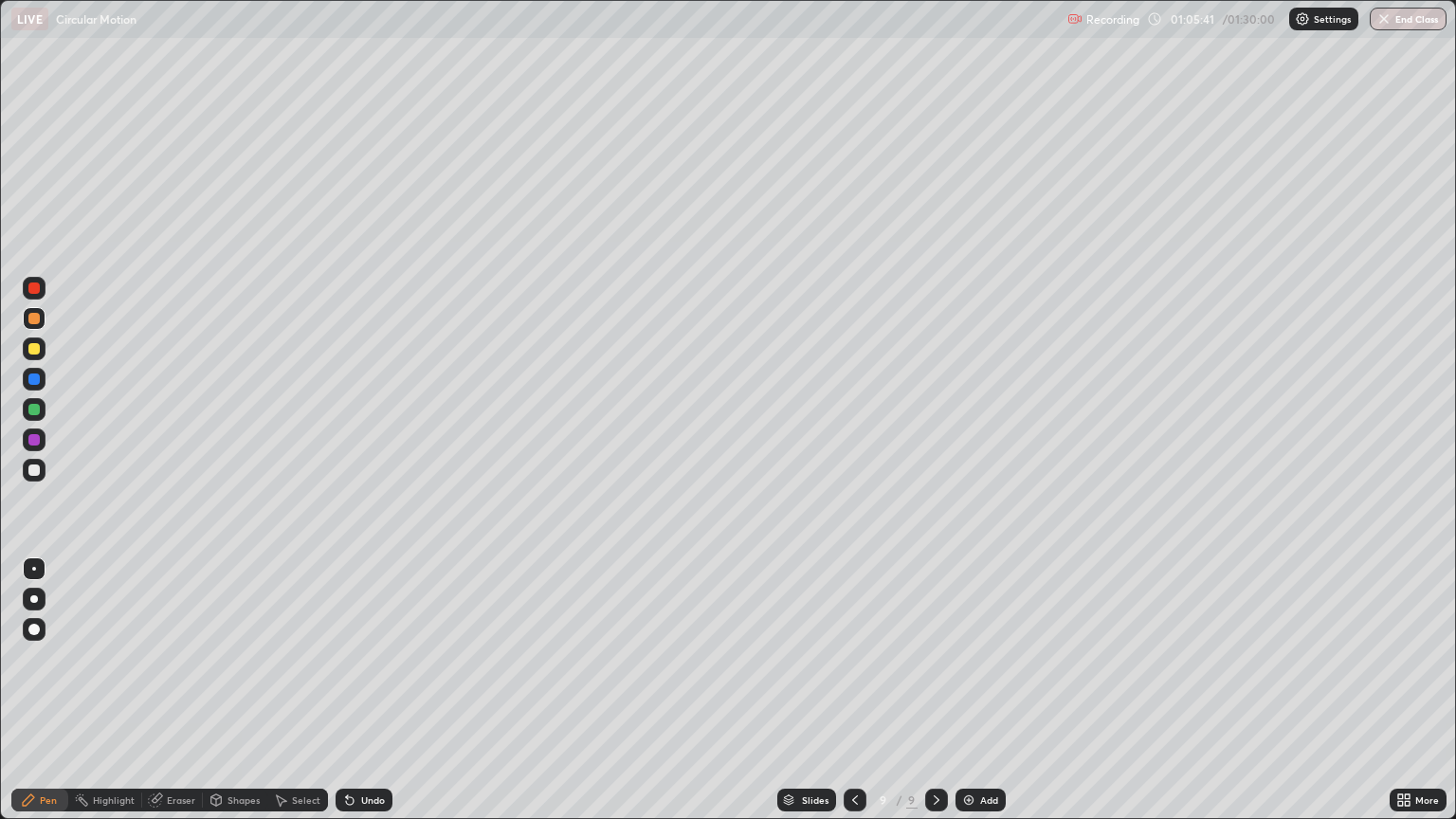 click on "Shapes" at bounding box center (235, 800) 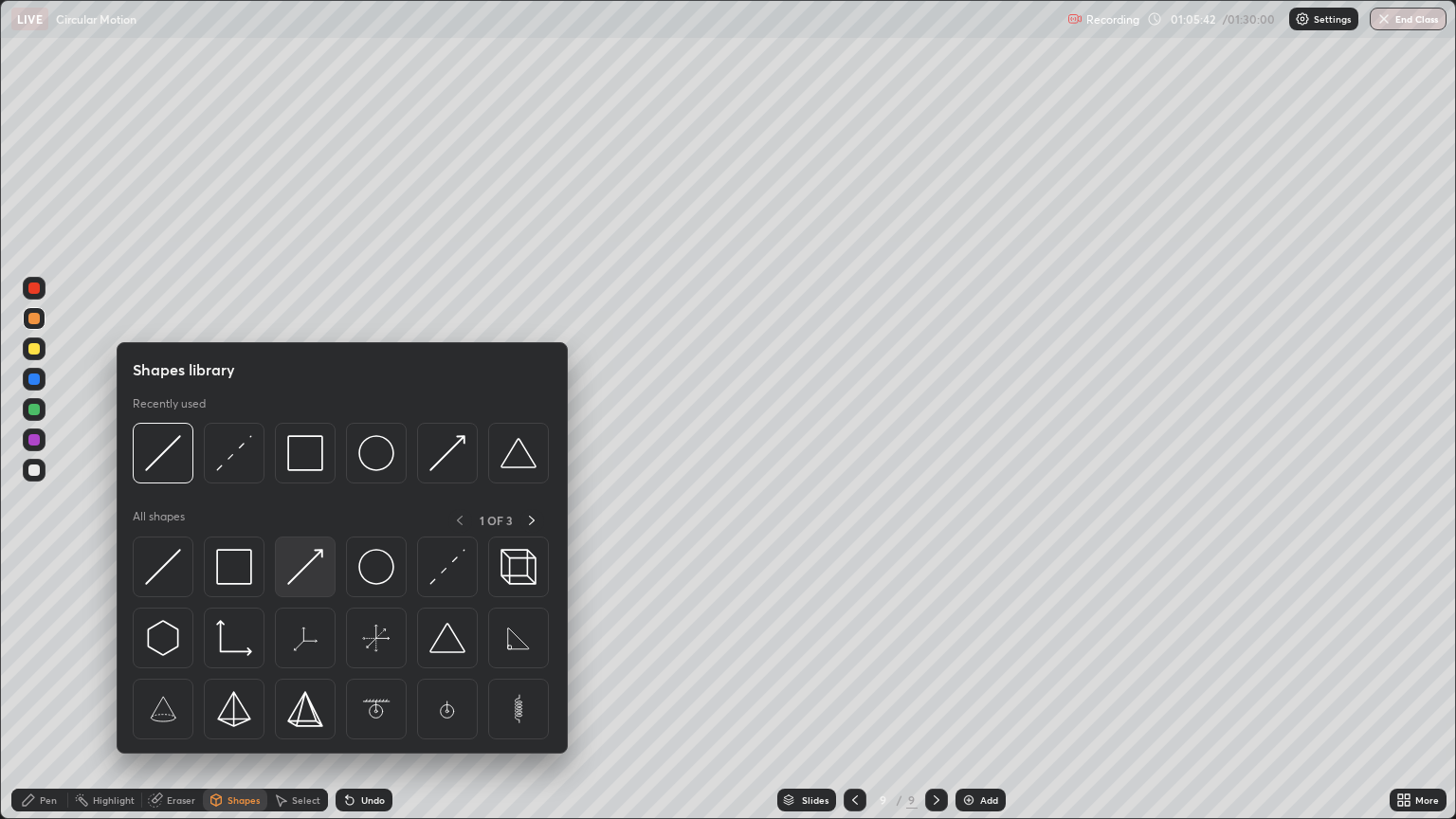 click at bounding box center [305, 567] 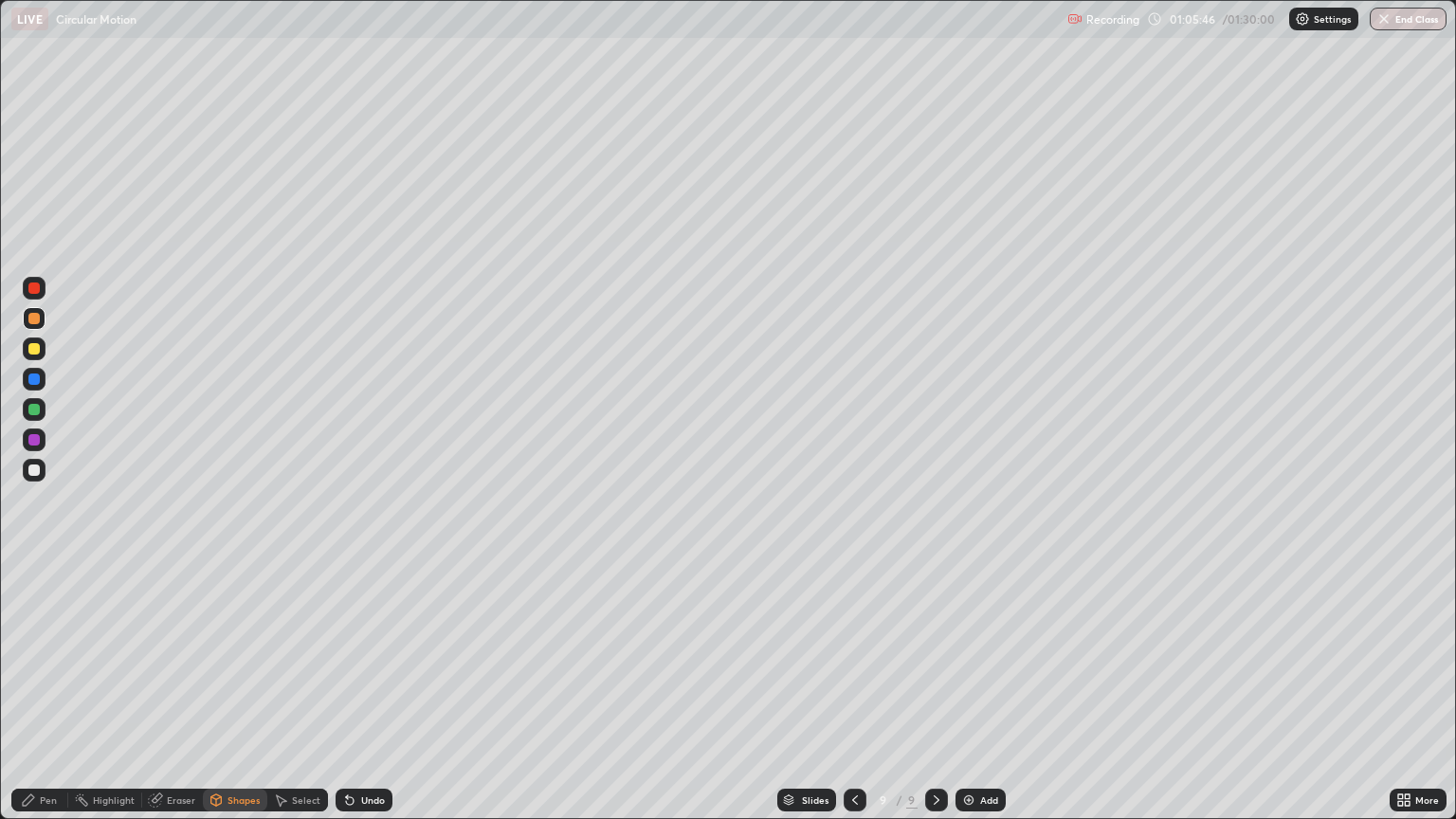 click on "Pen" at bounding box center [48, 800] 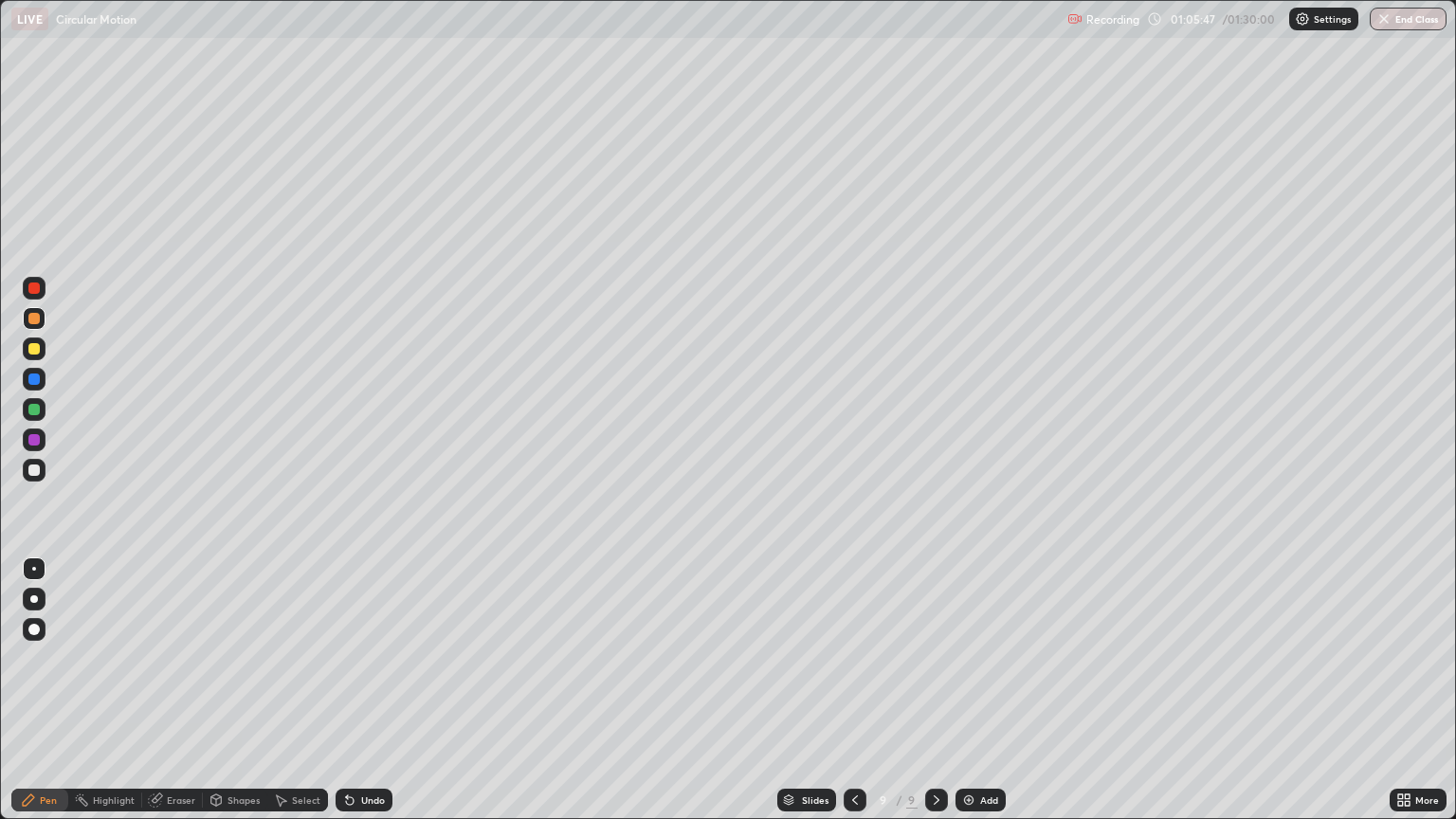 click on "Pen" at bounding box center (40, 800) 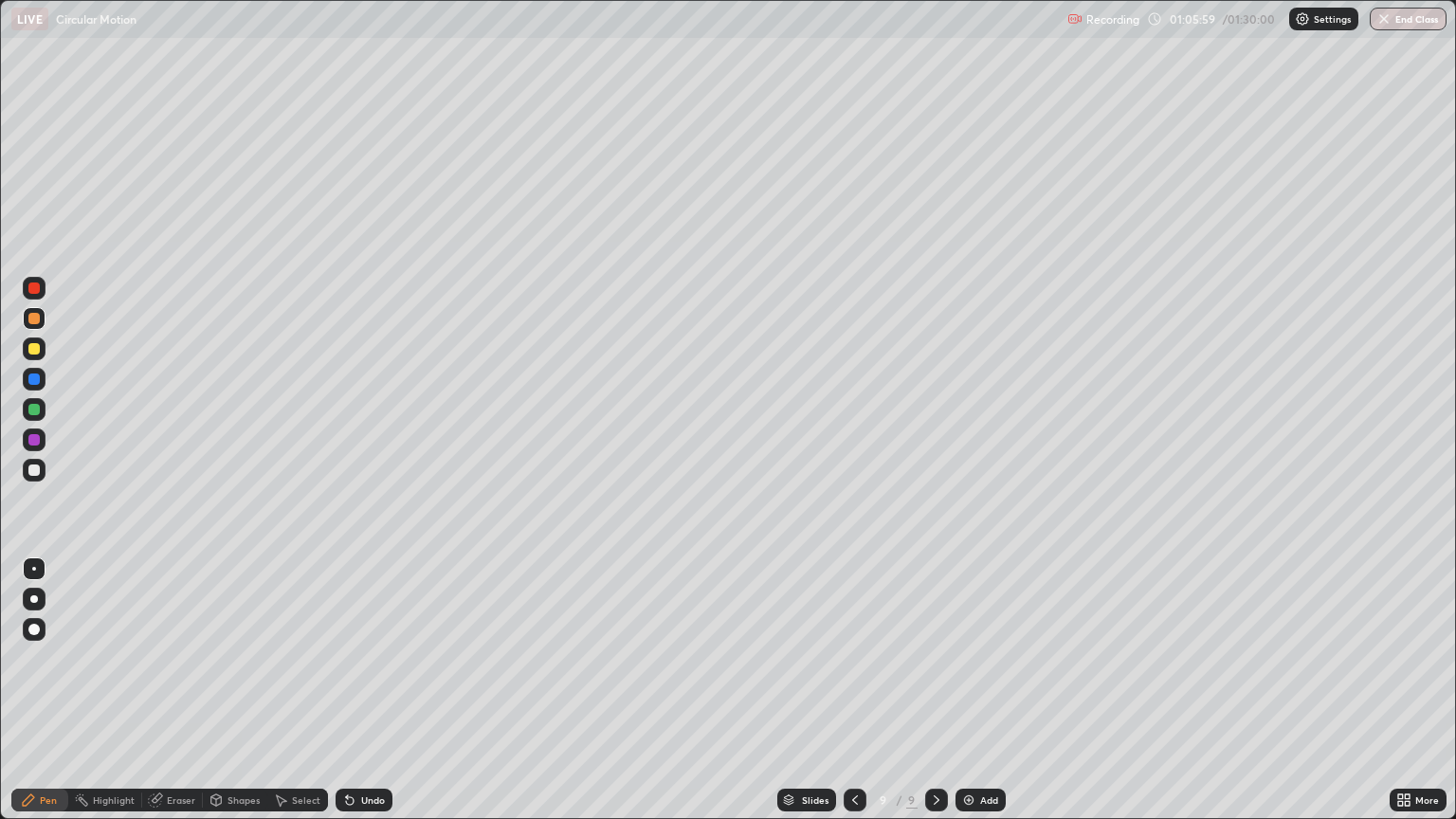 click at bounding box center [34, 470] 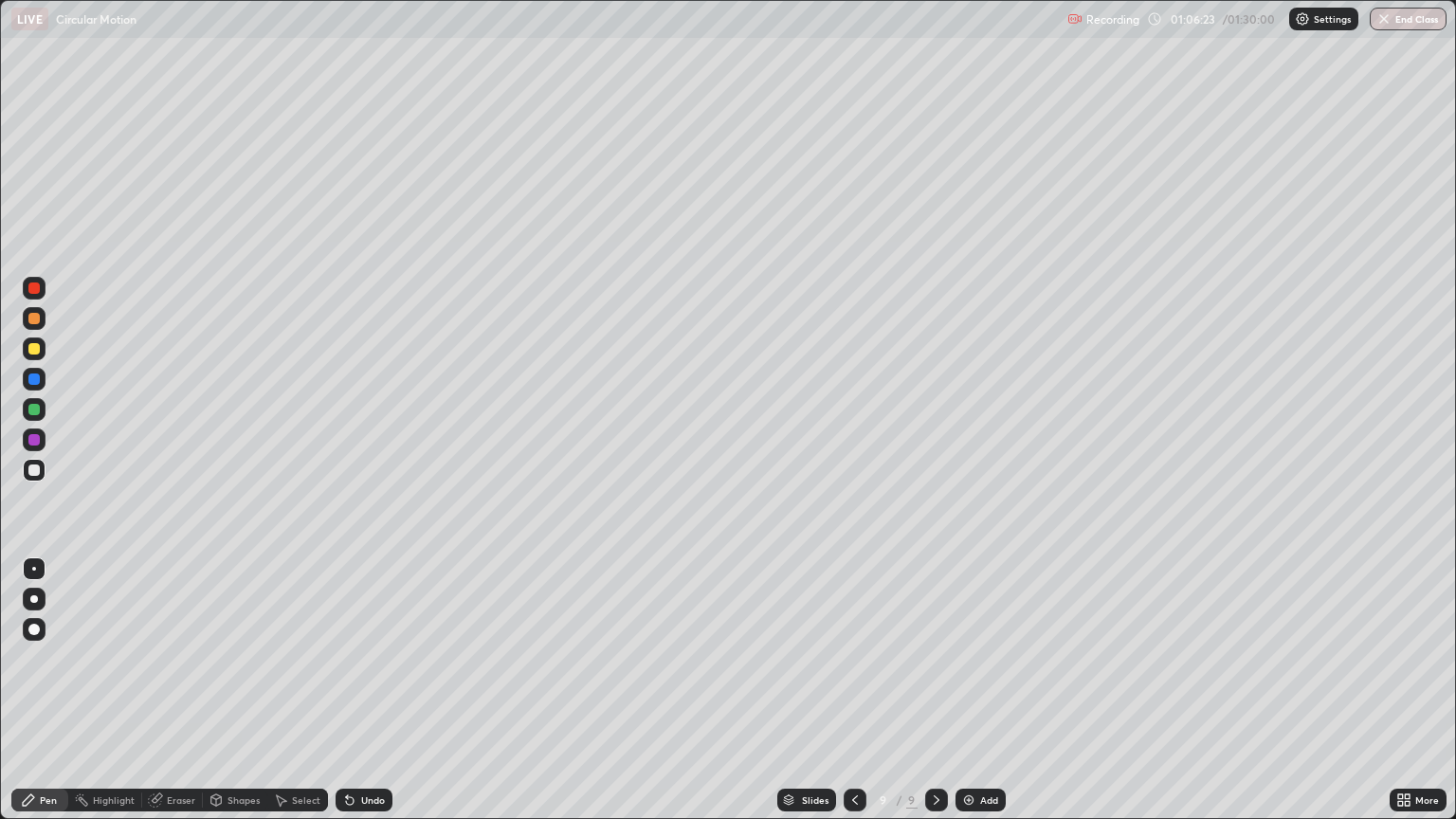 click at bounding box center (34, 379) 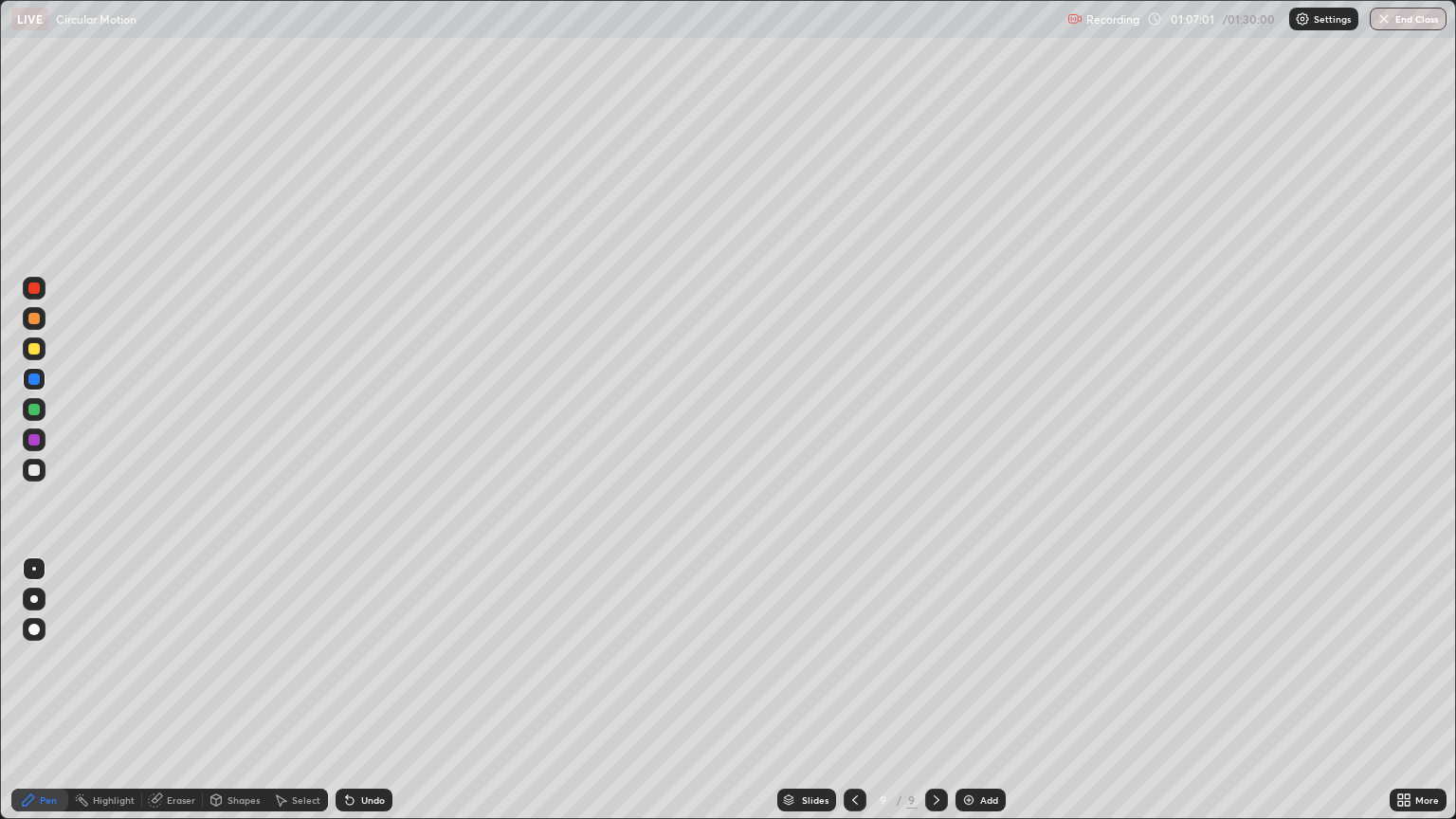 click on "Eraser" at bounding box center [181, 800] 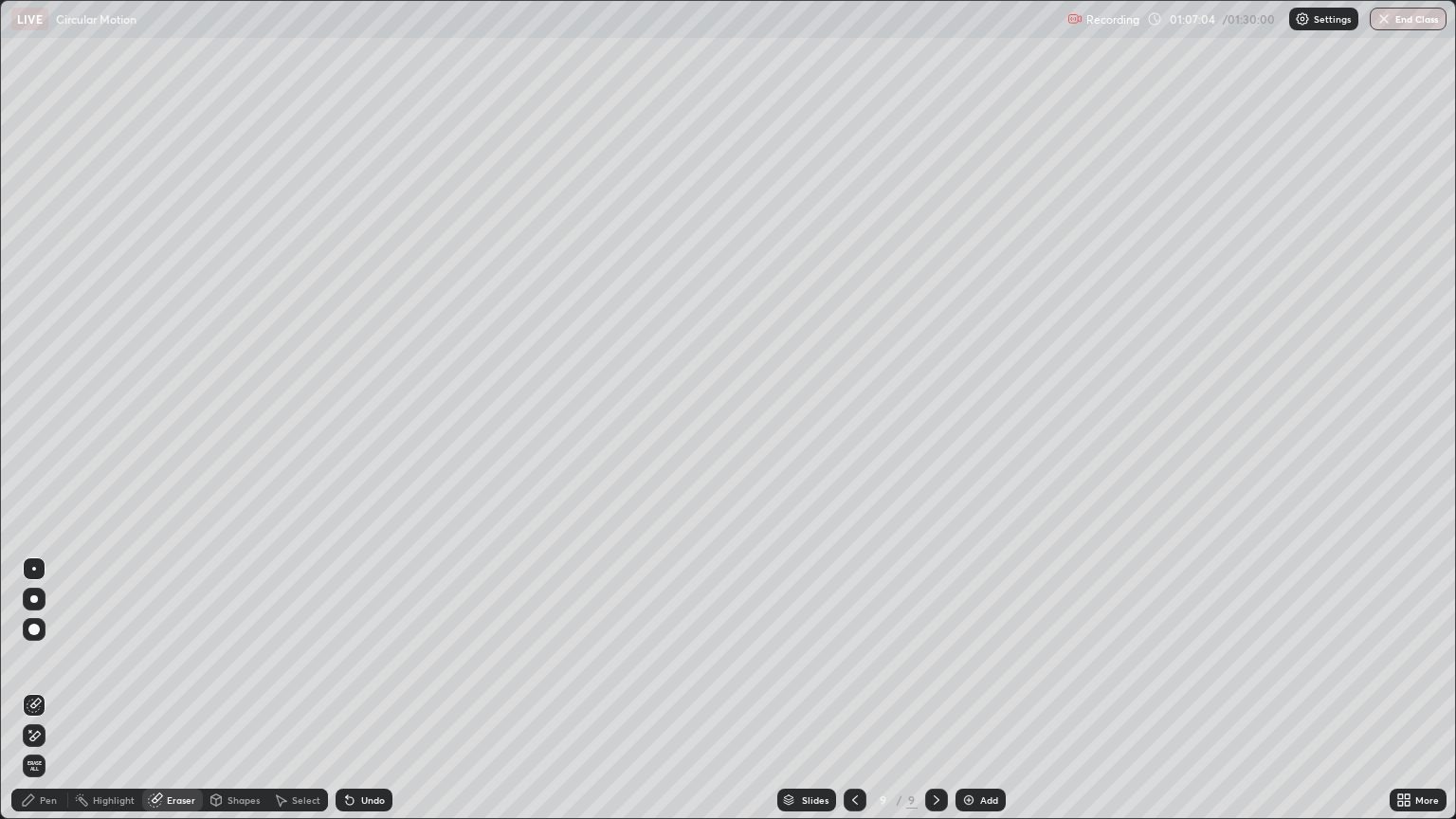 click on "Pen" at bounding box center [48, 800] 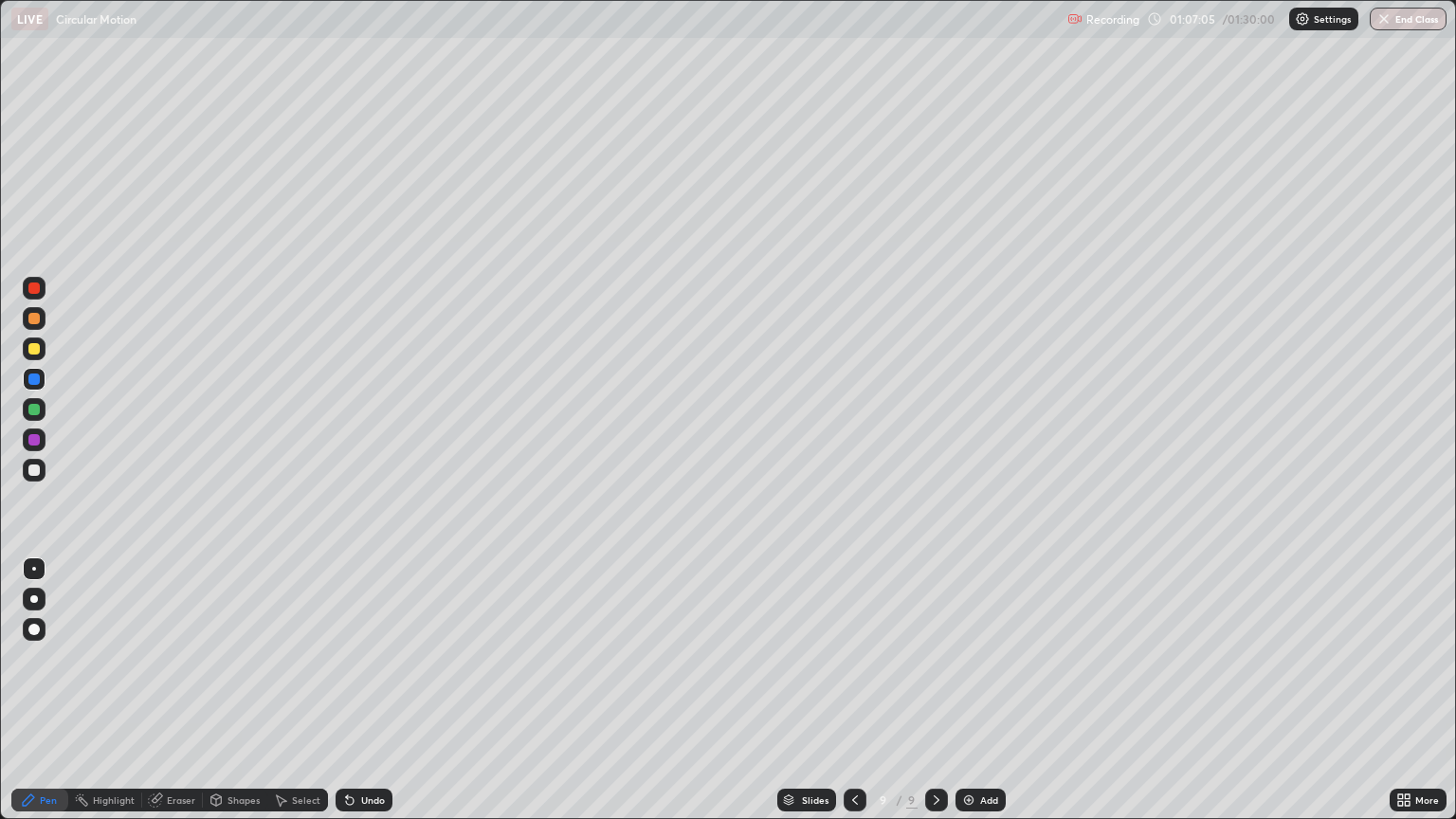 click at bounding box center (34, 349) 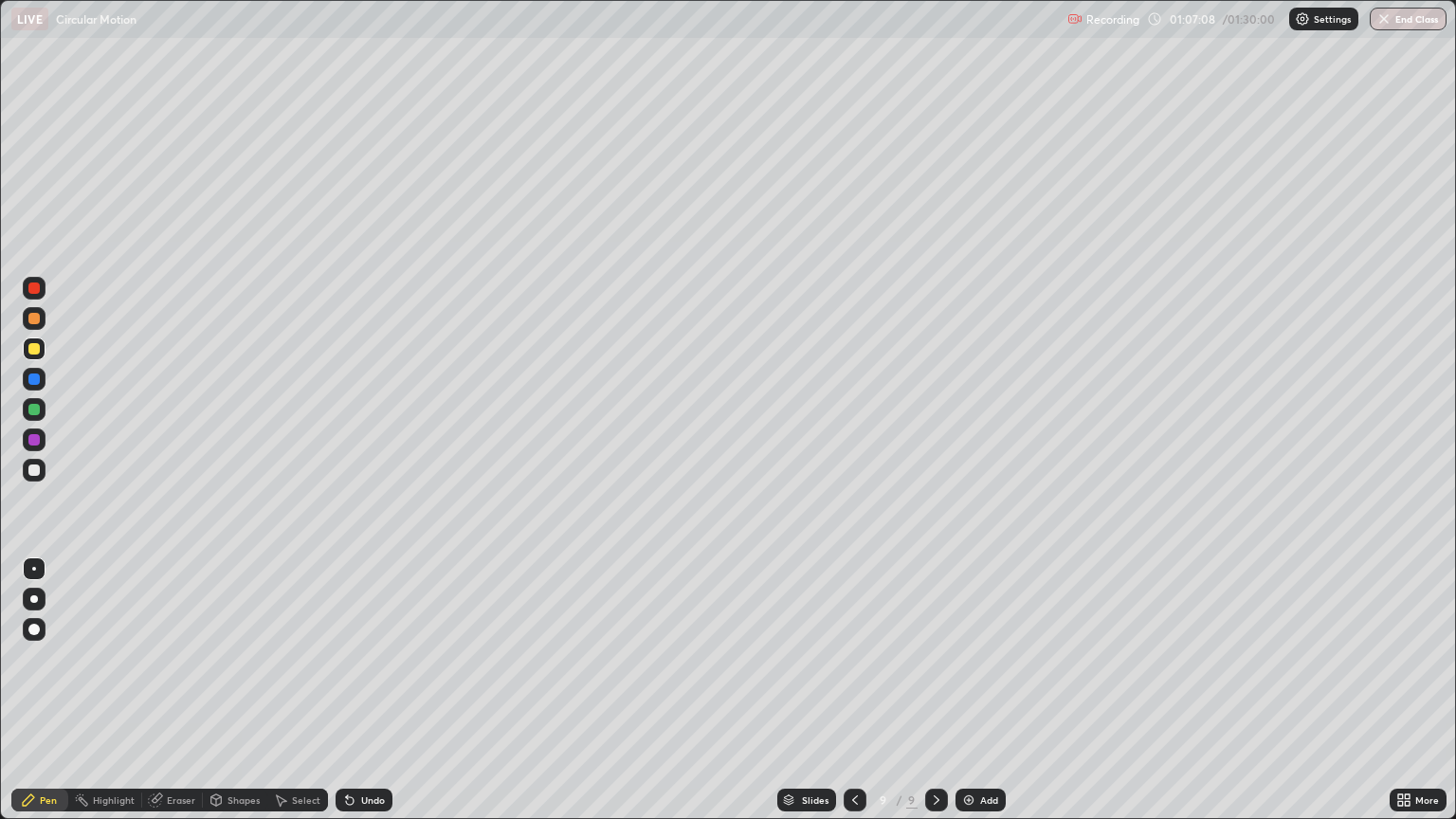 click 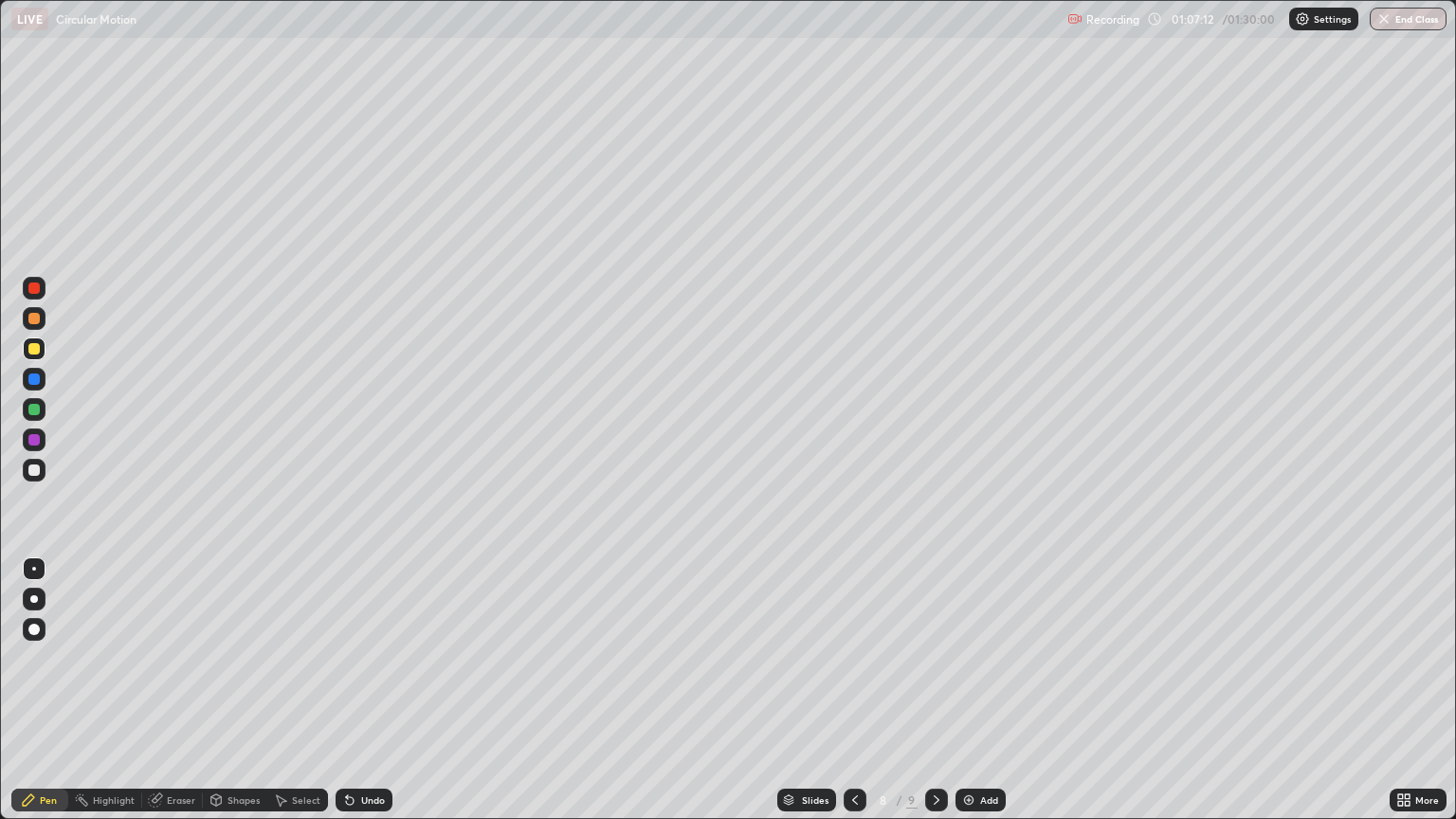 click 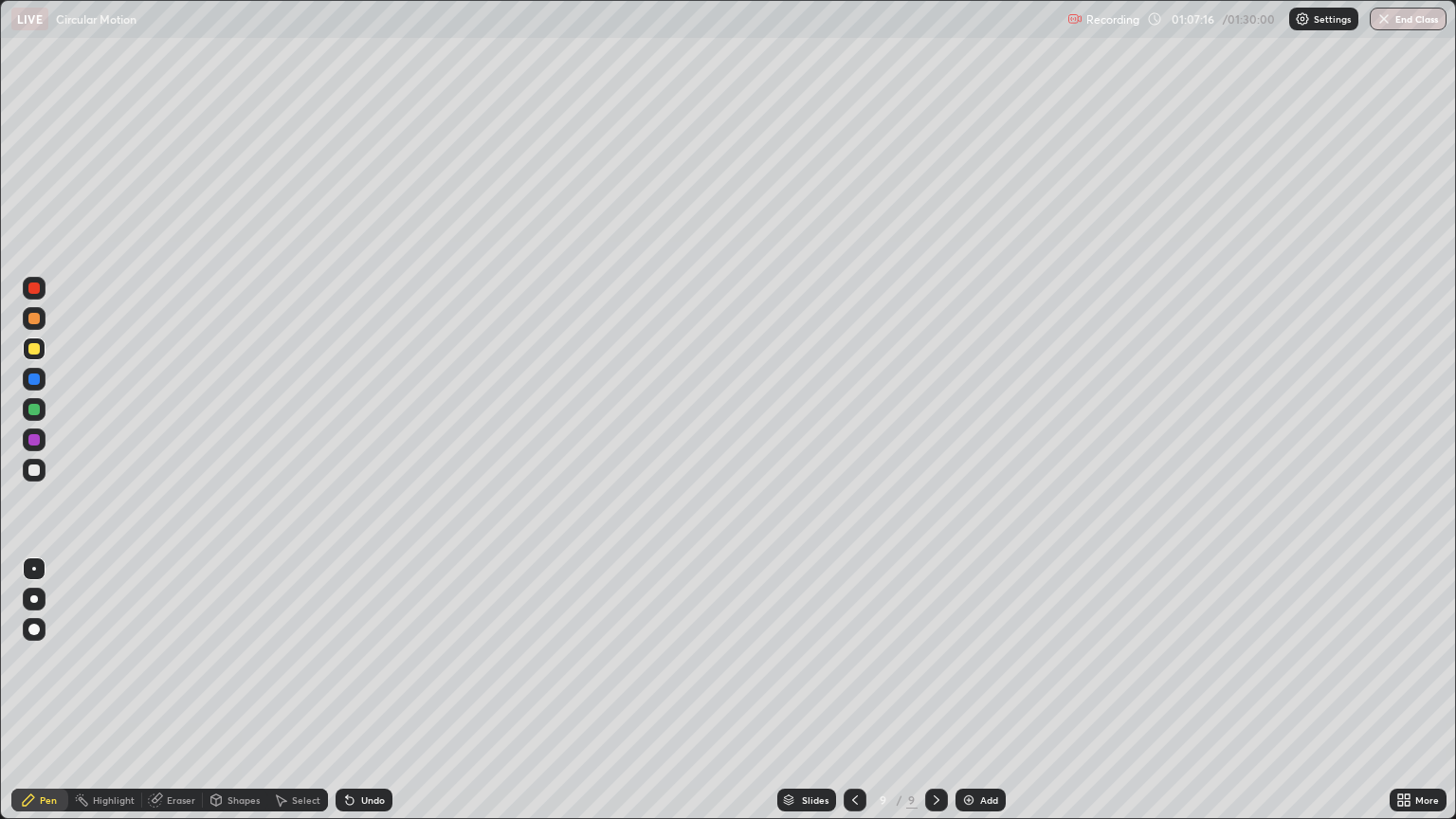 click on "Shapes" at bounding box center (235, 800) 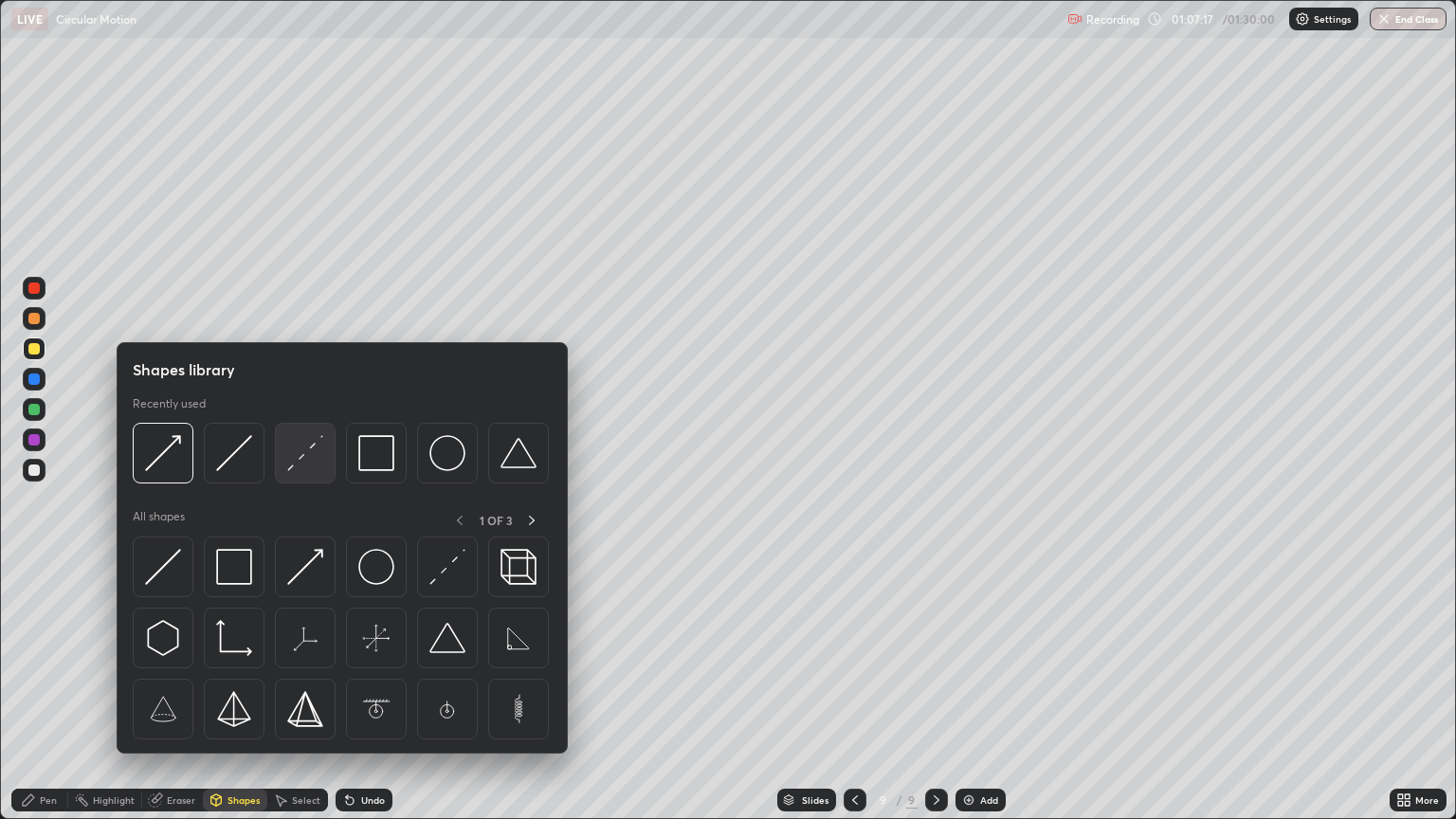 click at bounding box center (305, 453) 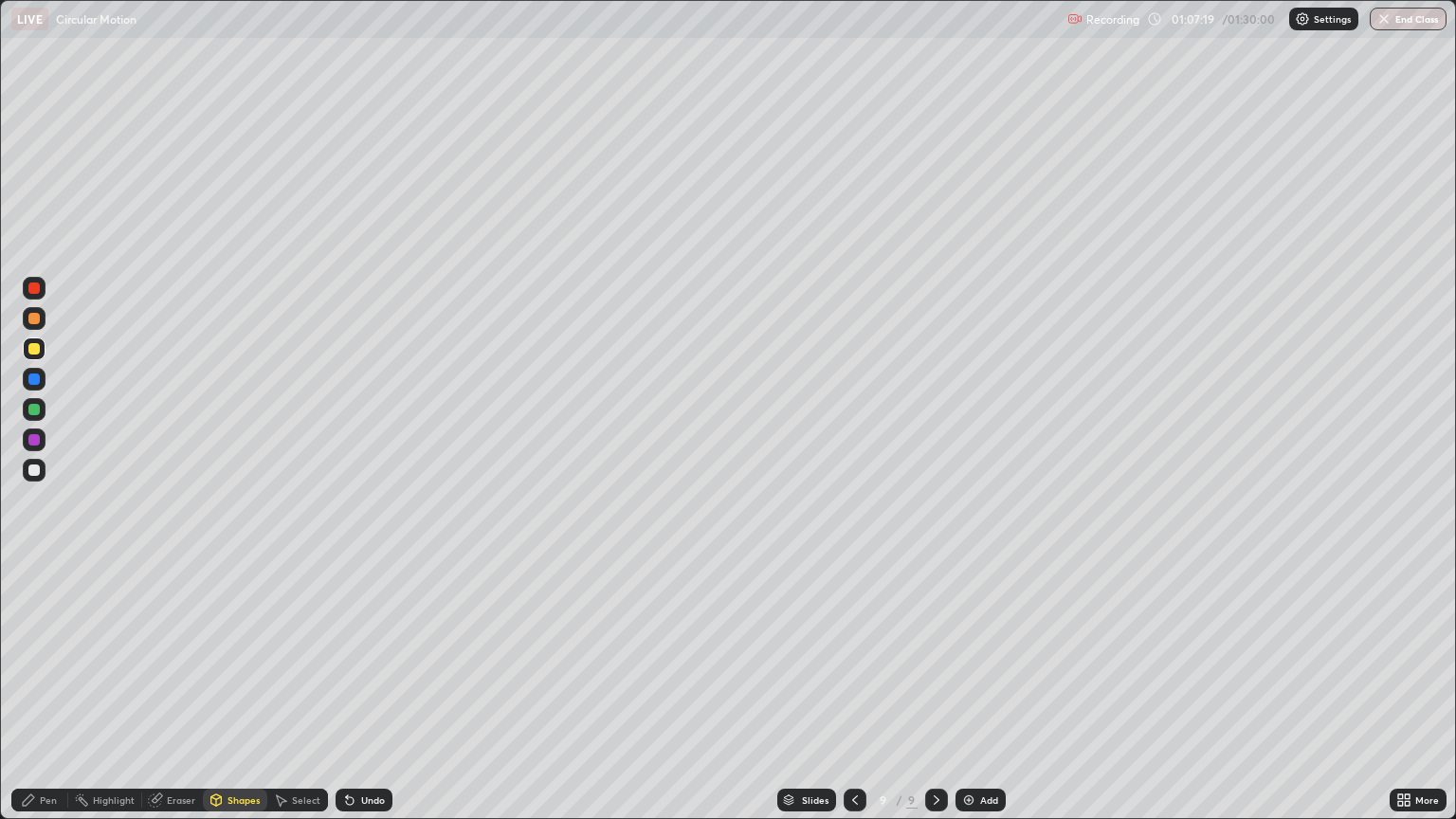click on "Undo" at bounding box center [364, 800] 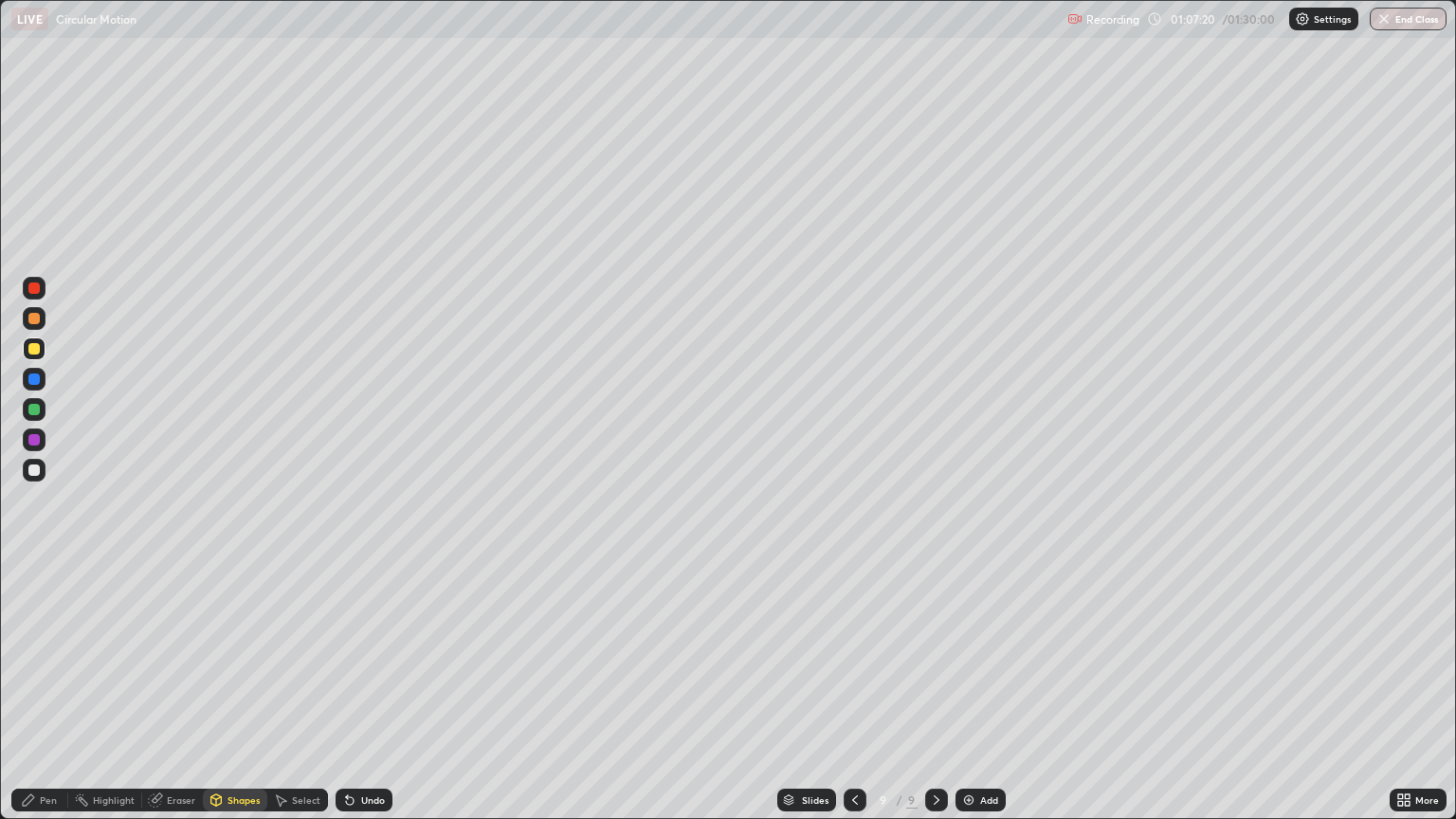 click at bounding box center [34, 470] 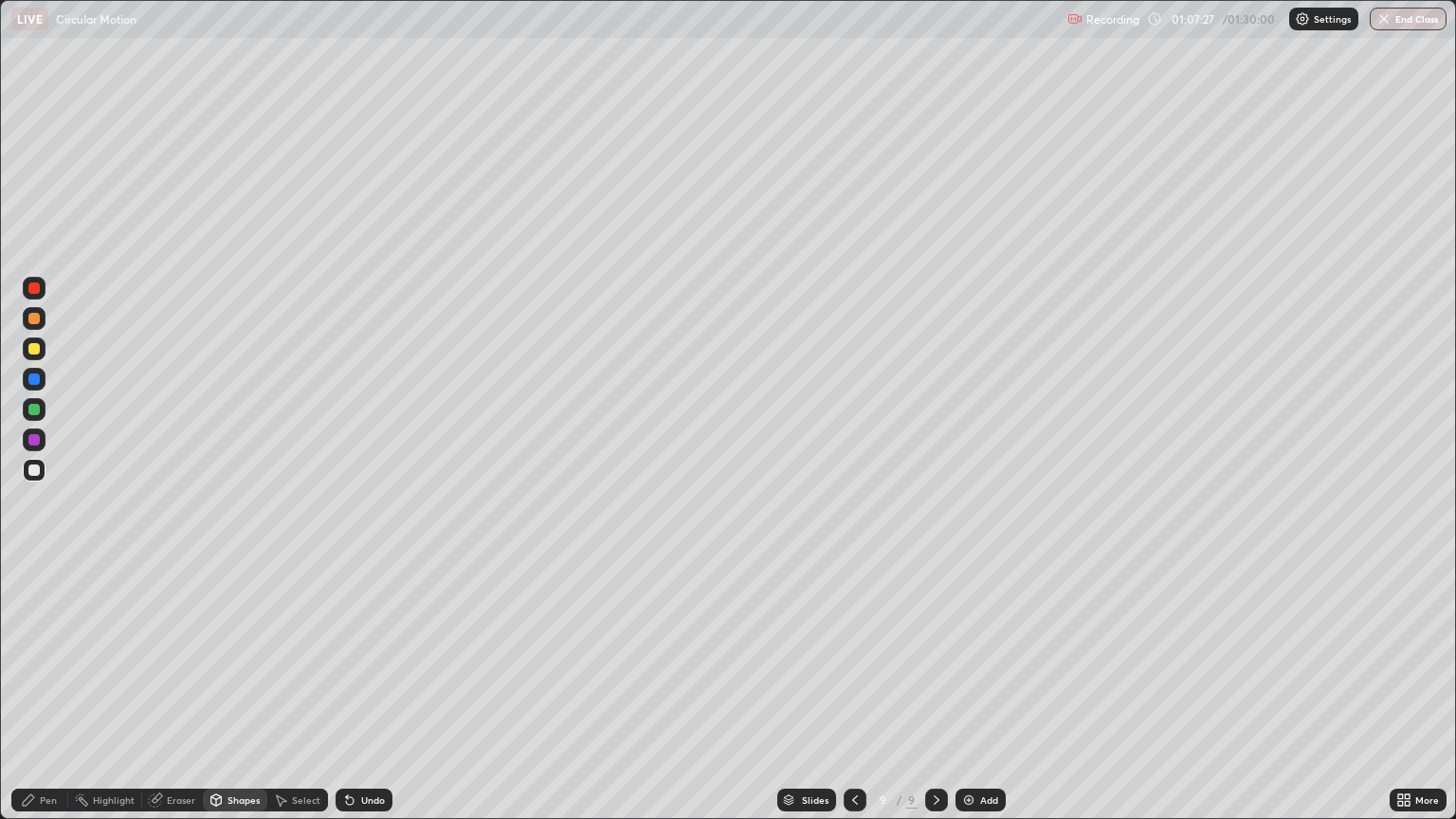 click at bounding box center (34, 349) 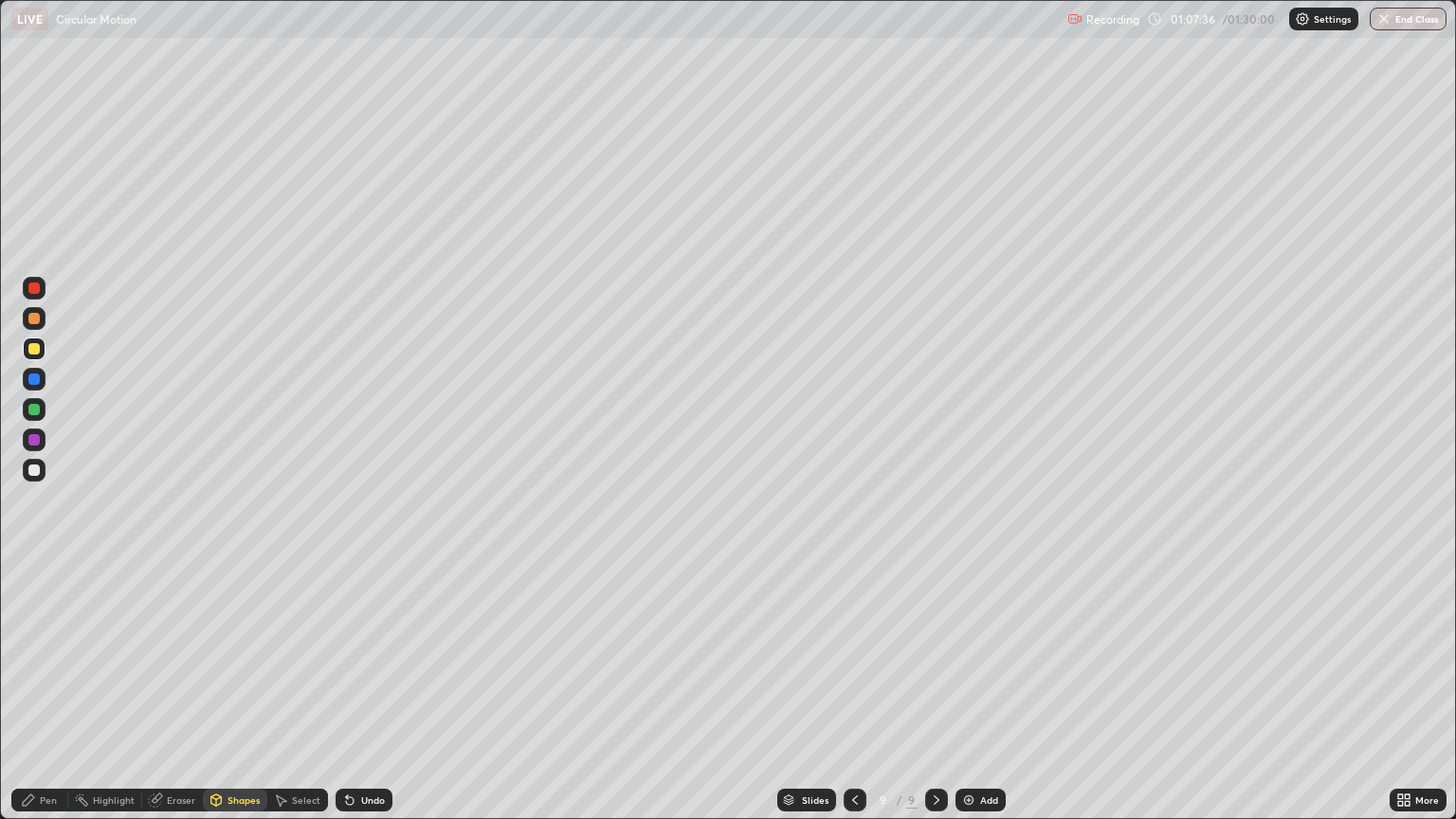 click at bounding box center [34, 470] 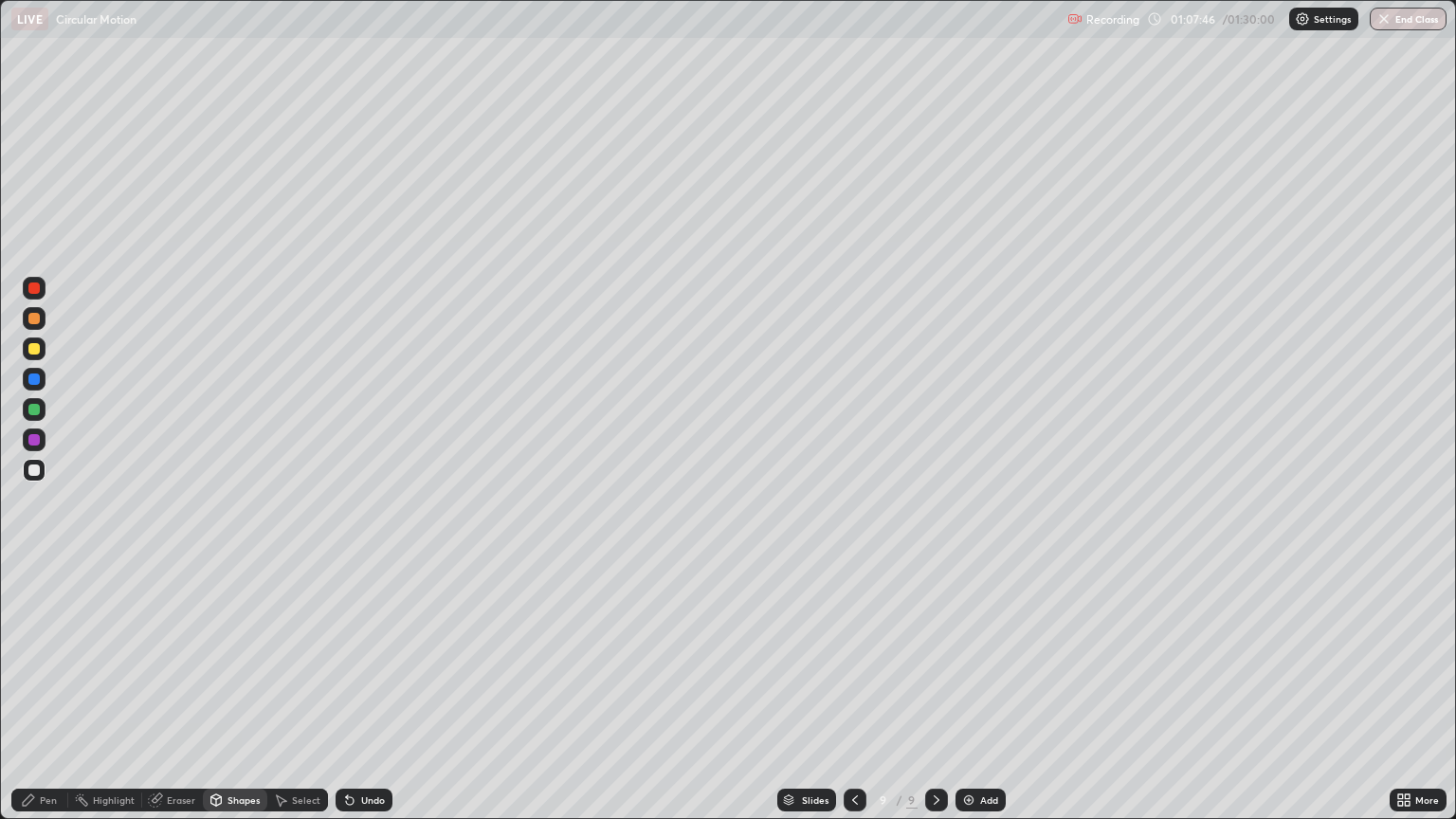 click at bounding box center [34, 470] 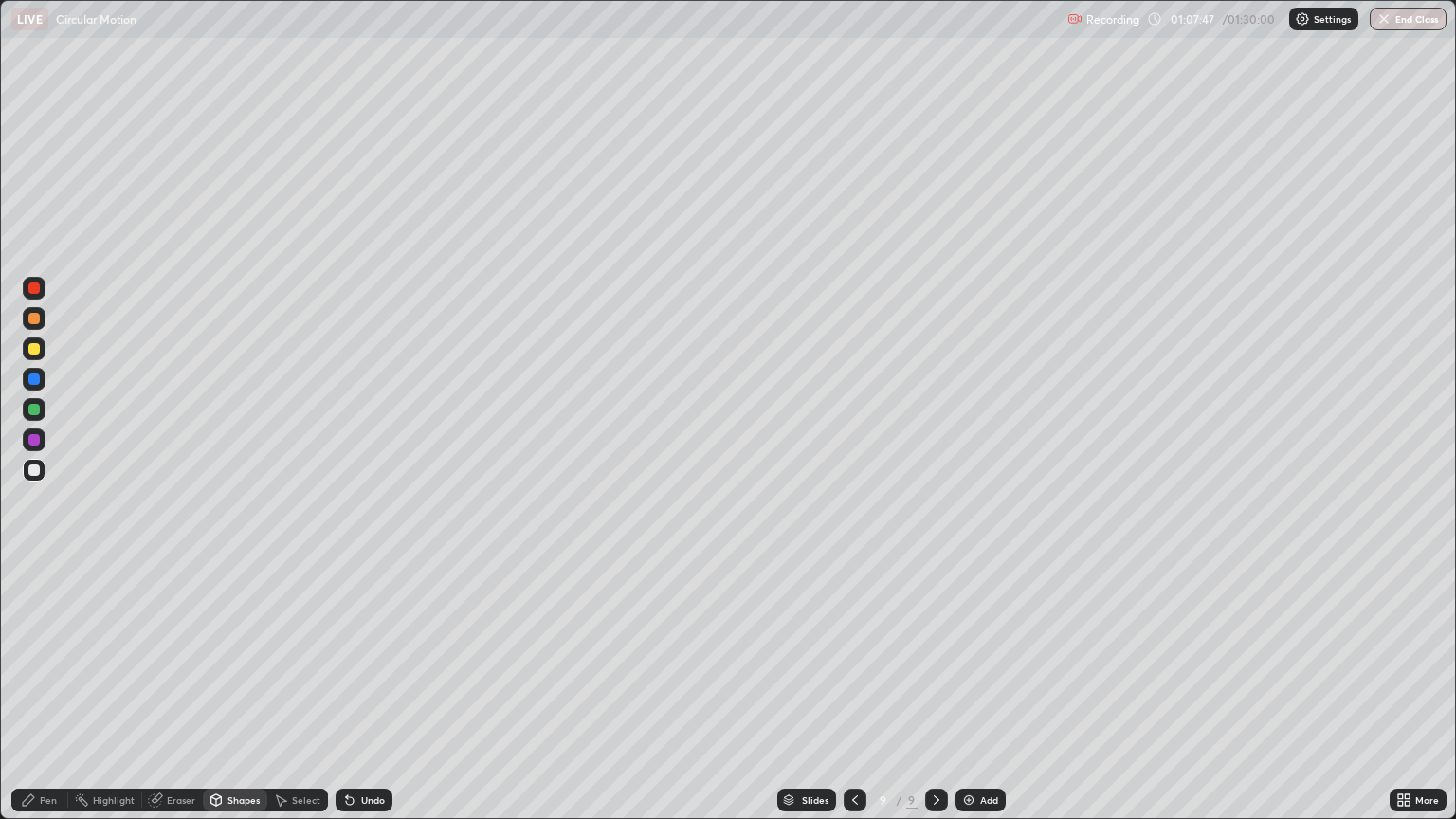 click on "Pen" at bounding box center [48, 800] 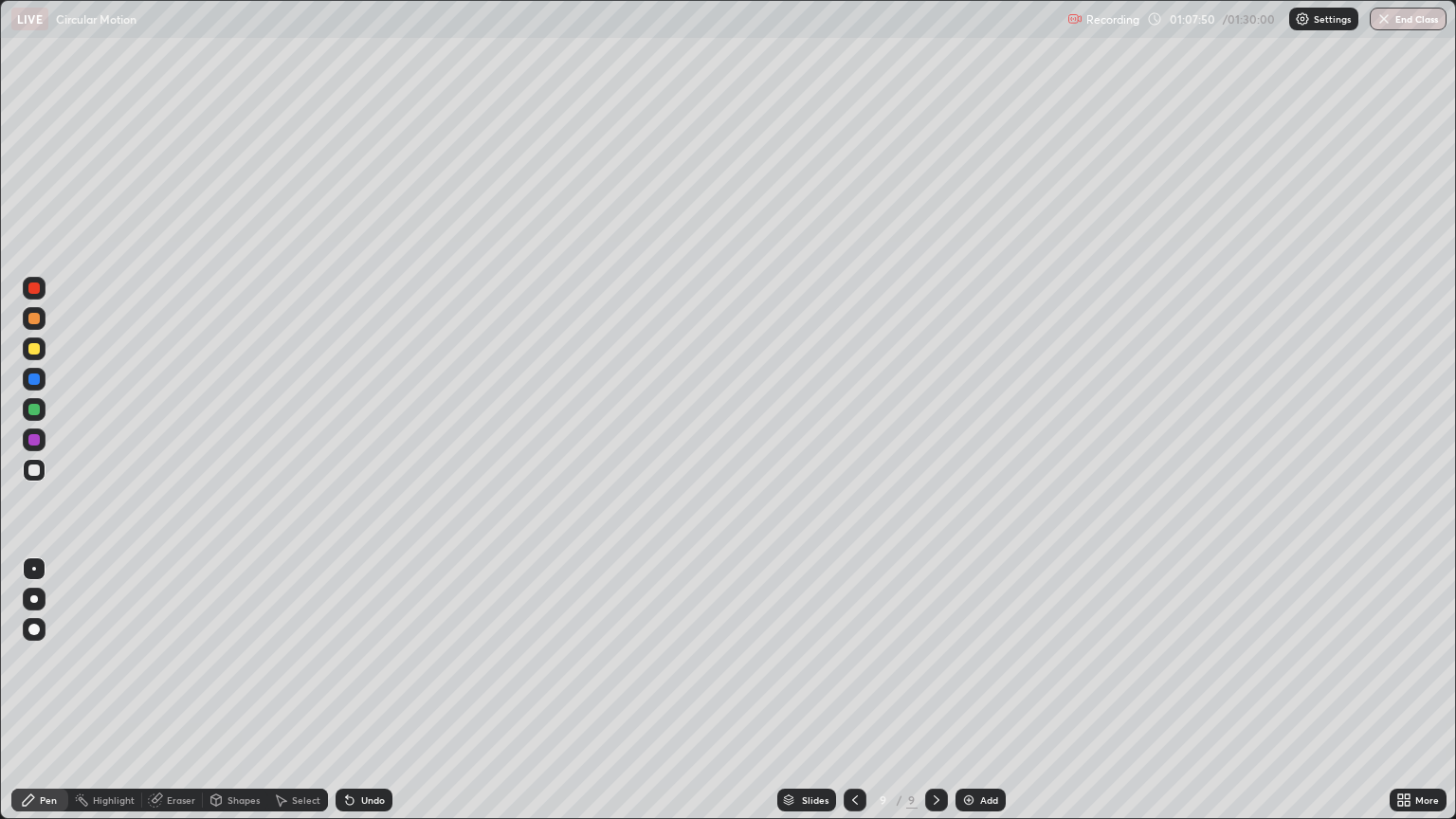 click at bounding box center [34, 349] 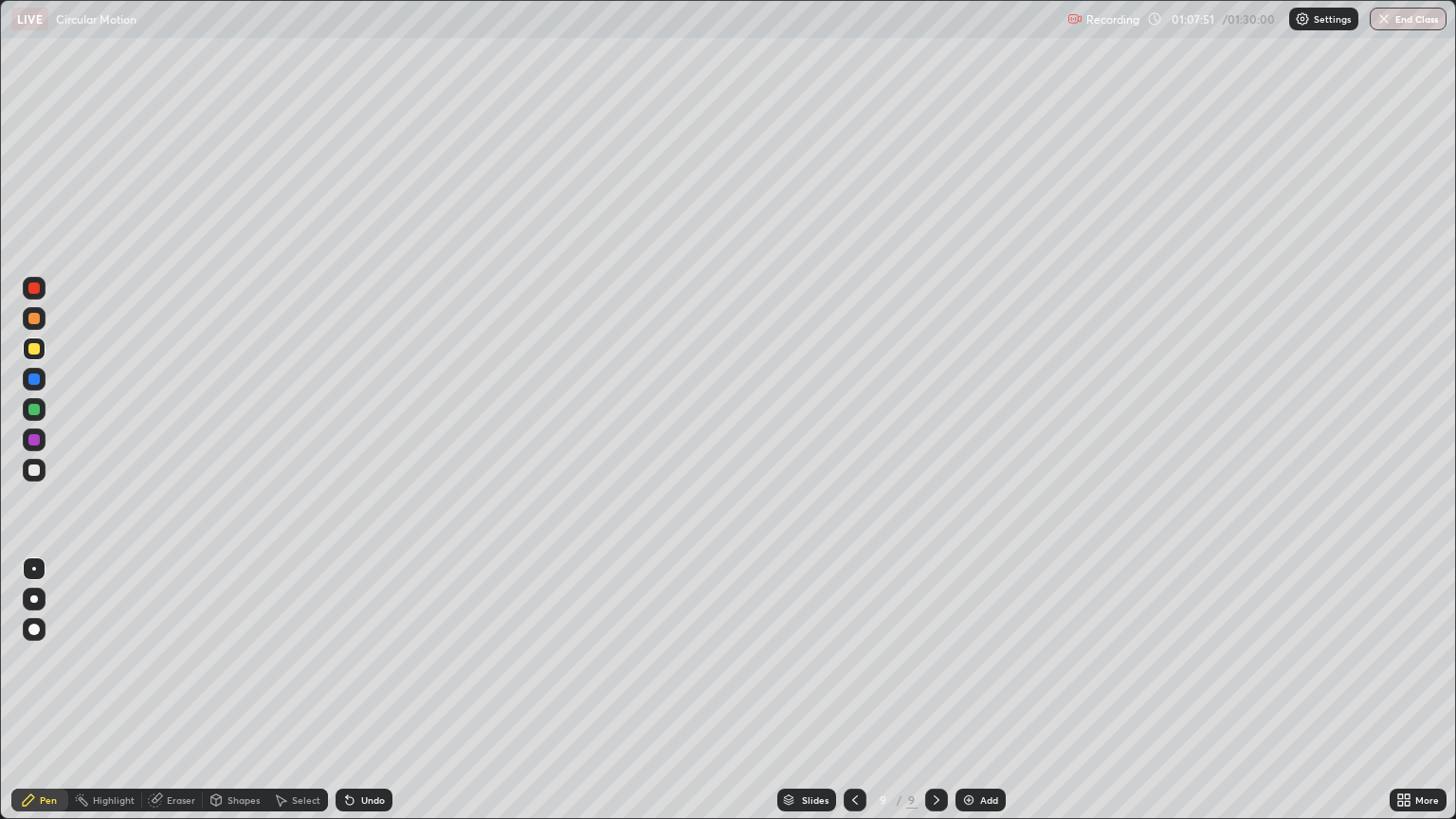click at bounding box center (34, 599) 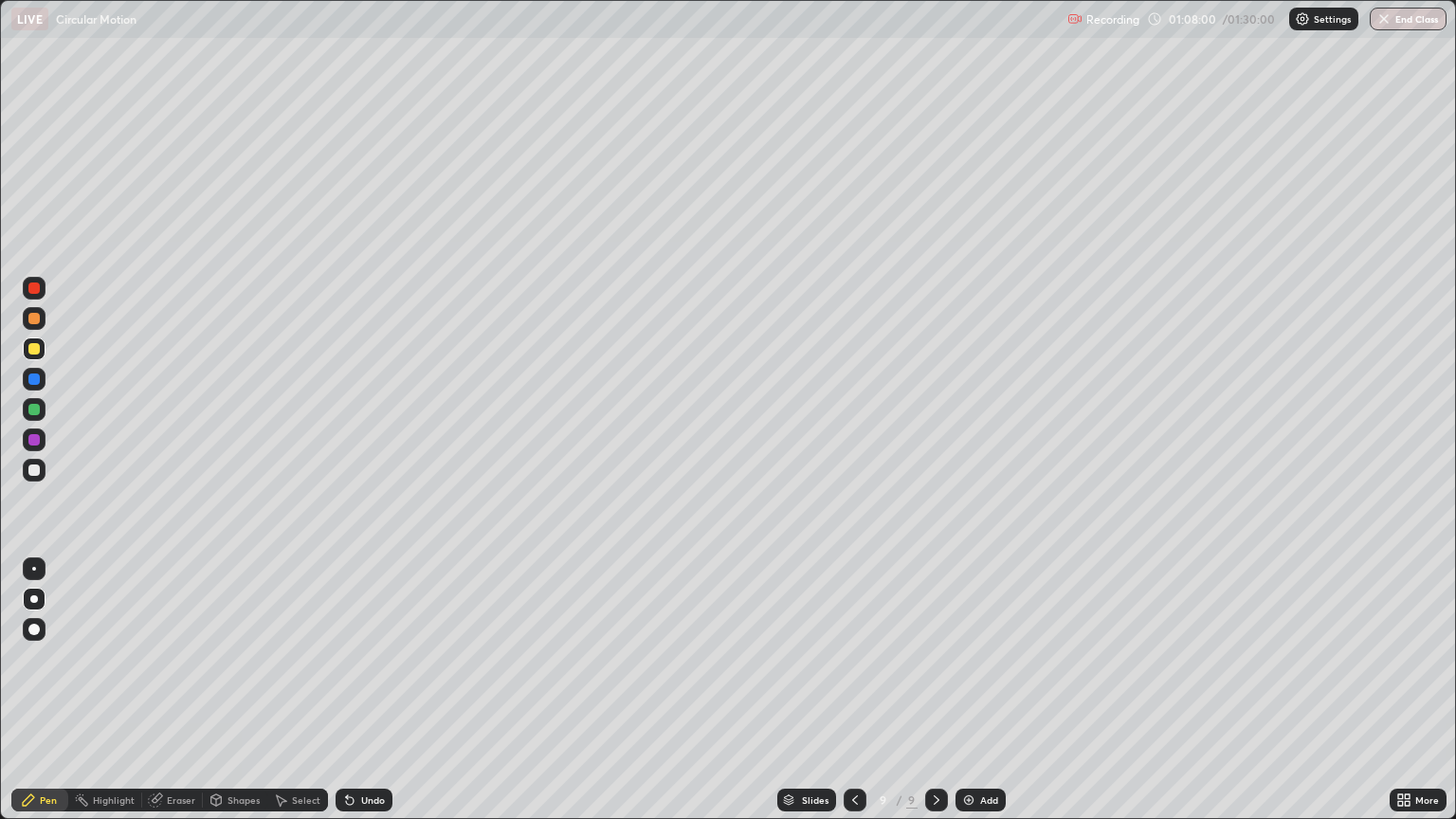 click 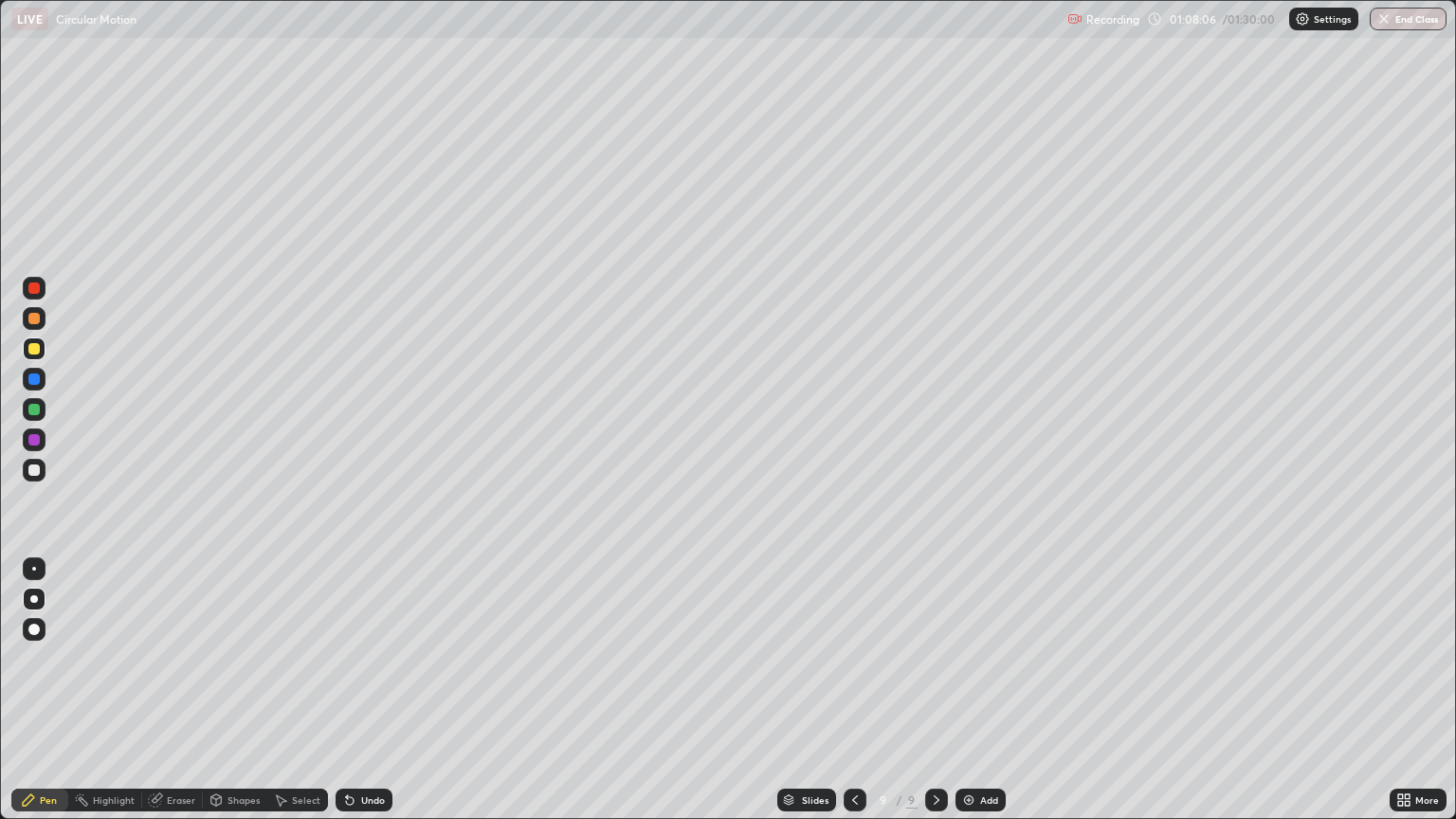 click 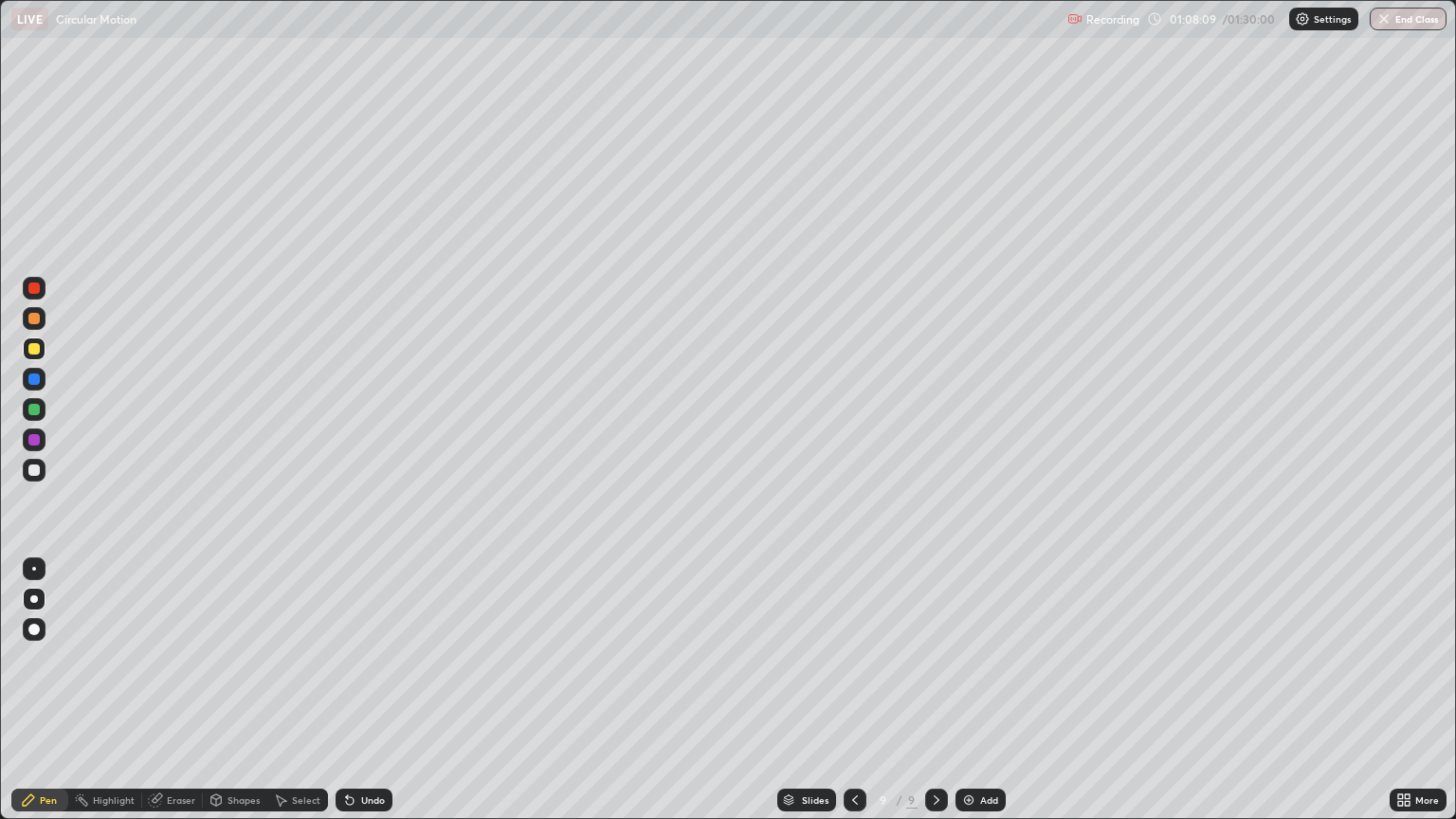 click at bounding box center [34, 470] 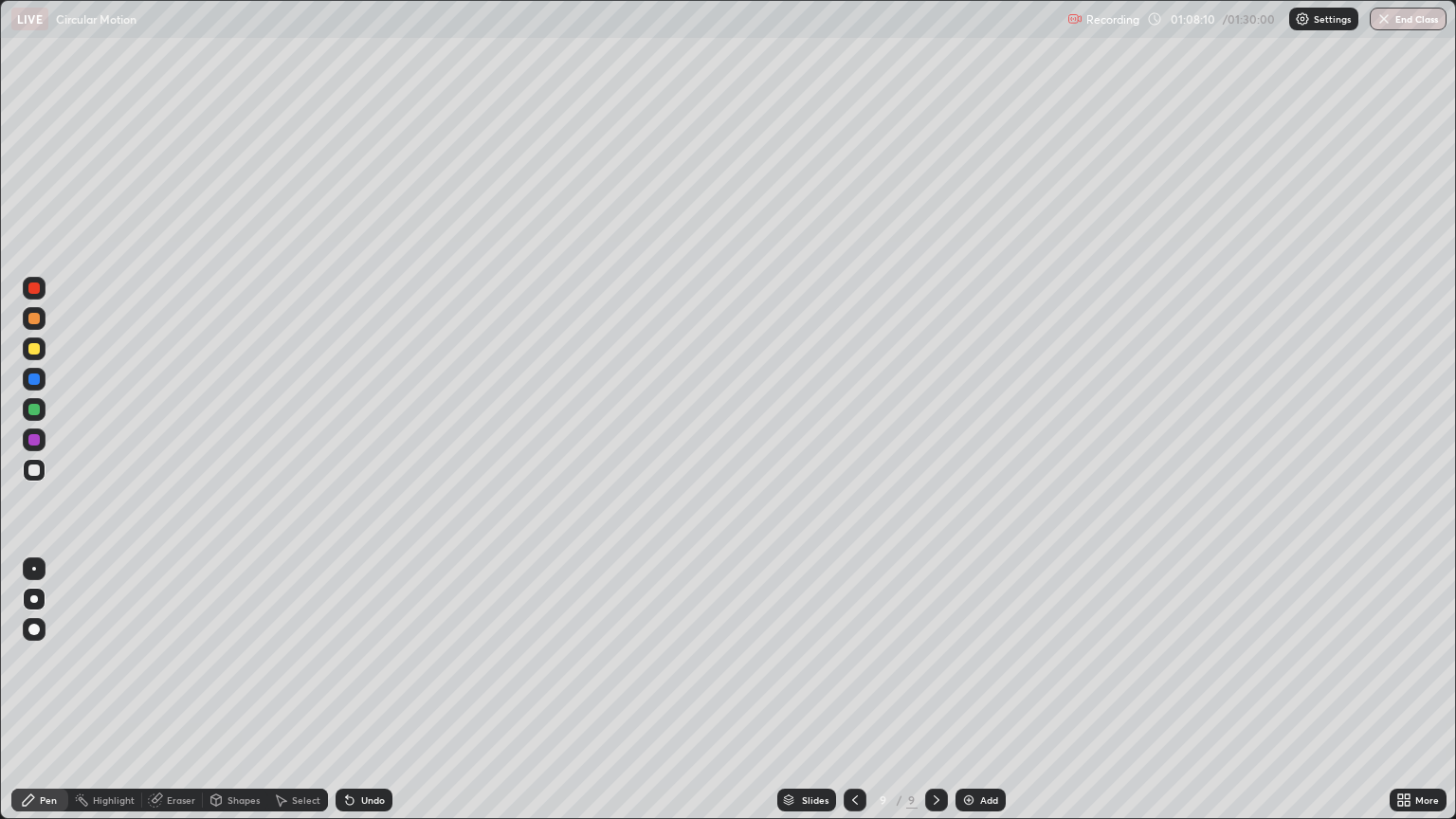 click at bounding box center (34, 569) 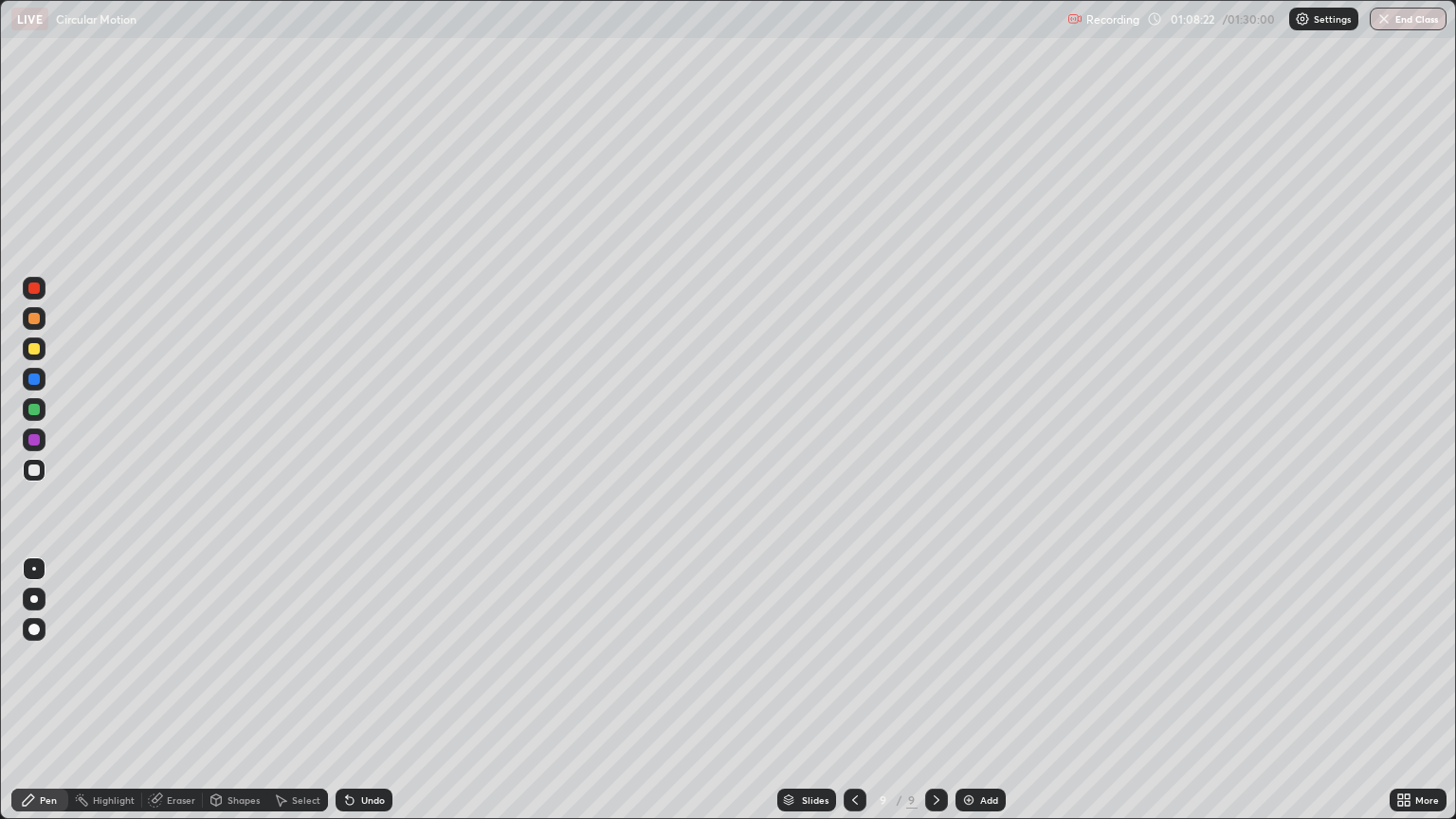 click on "Undo" at bounding box center (373, 800) 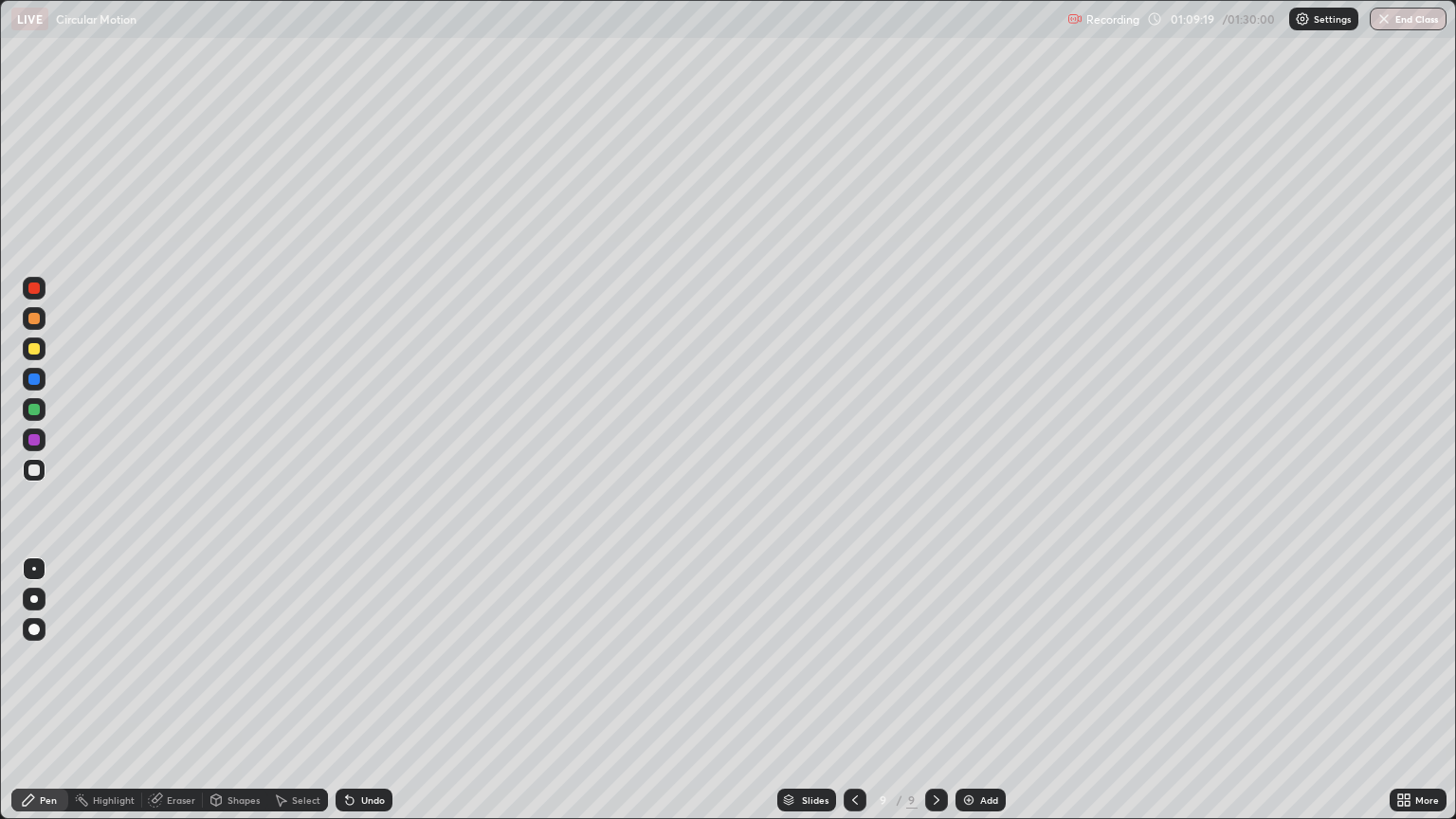 click at bounding box center [34, 349] 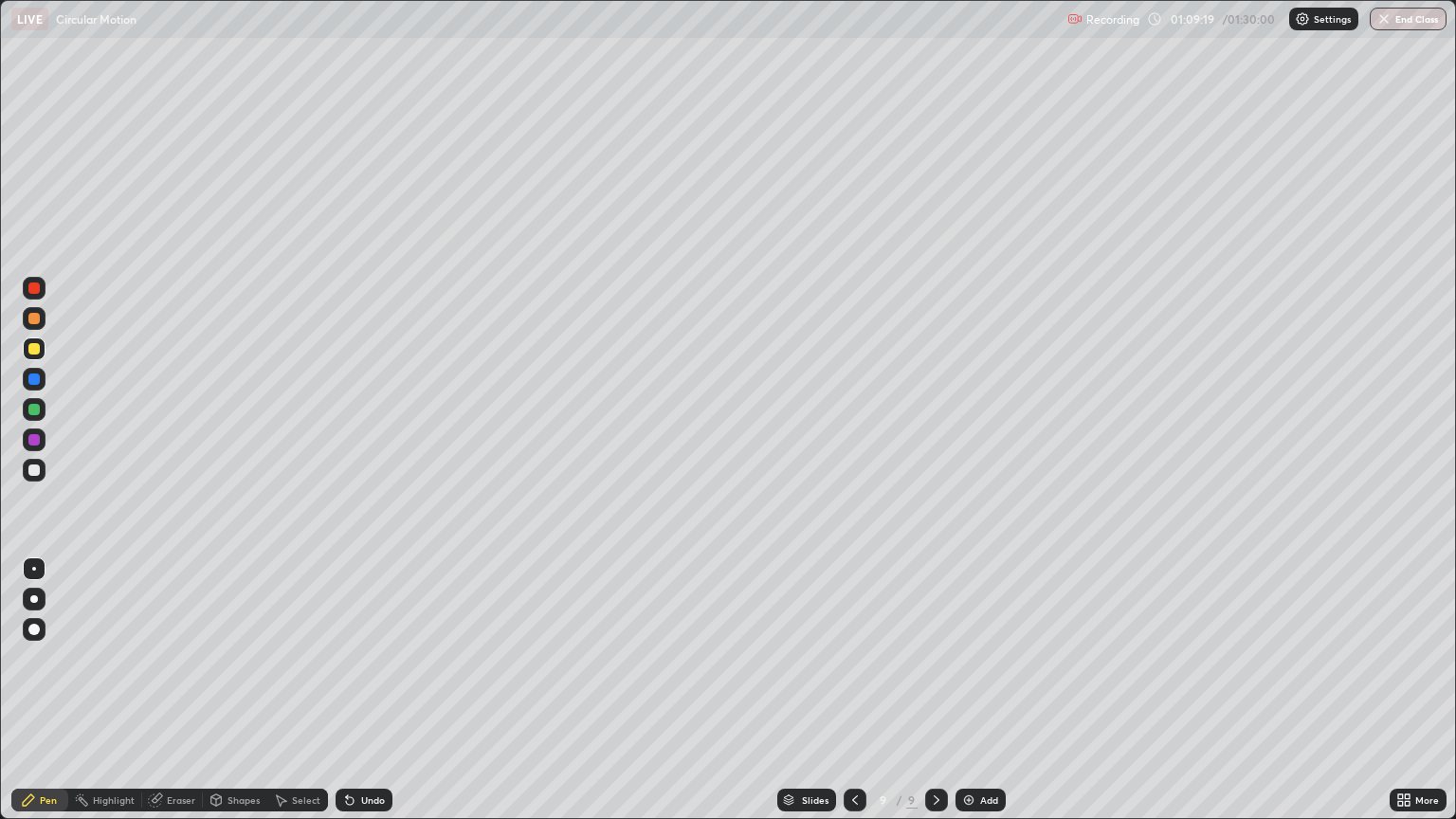 click on "Shapes" at bounding box center [244, 800] 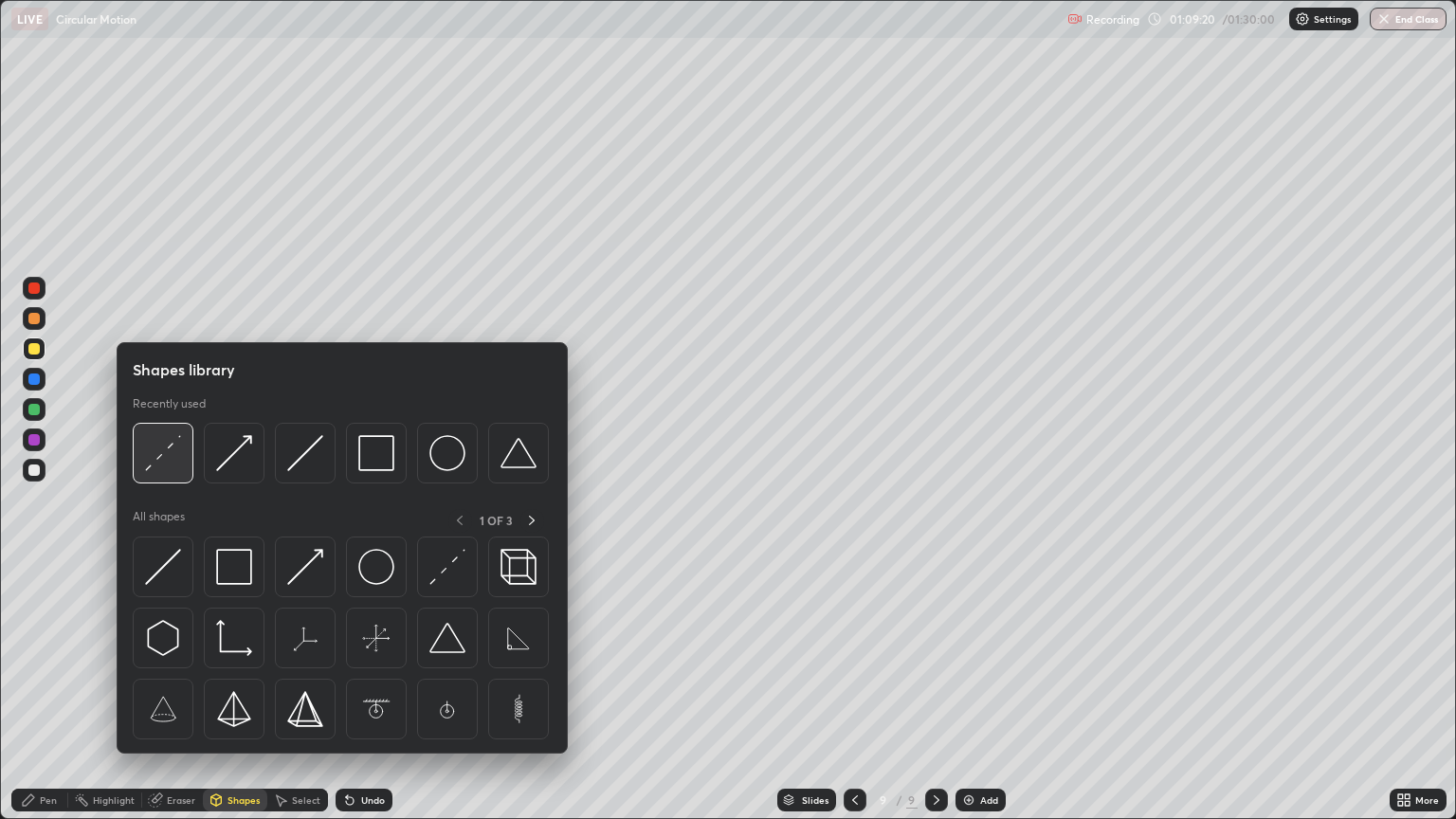 click at bounding box center (163, 453) 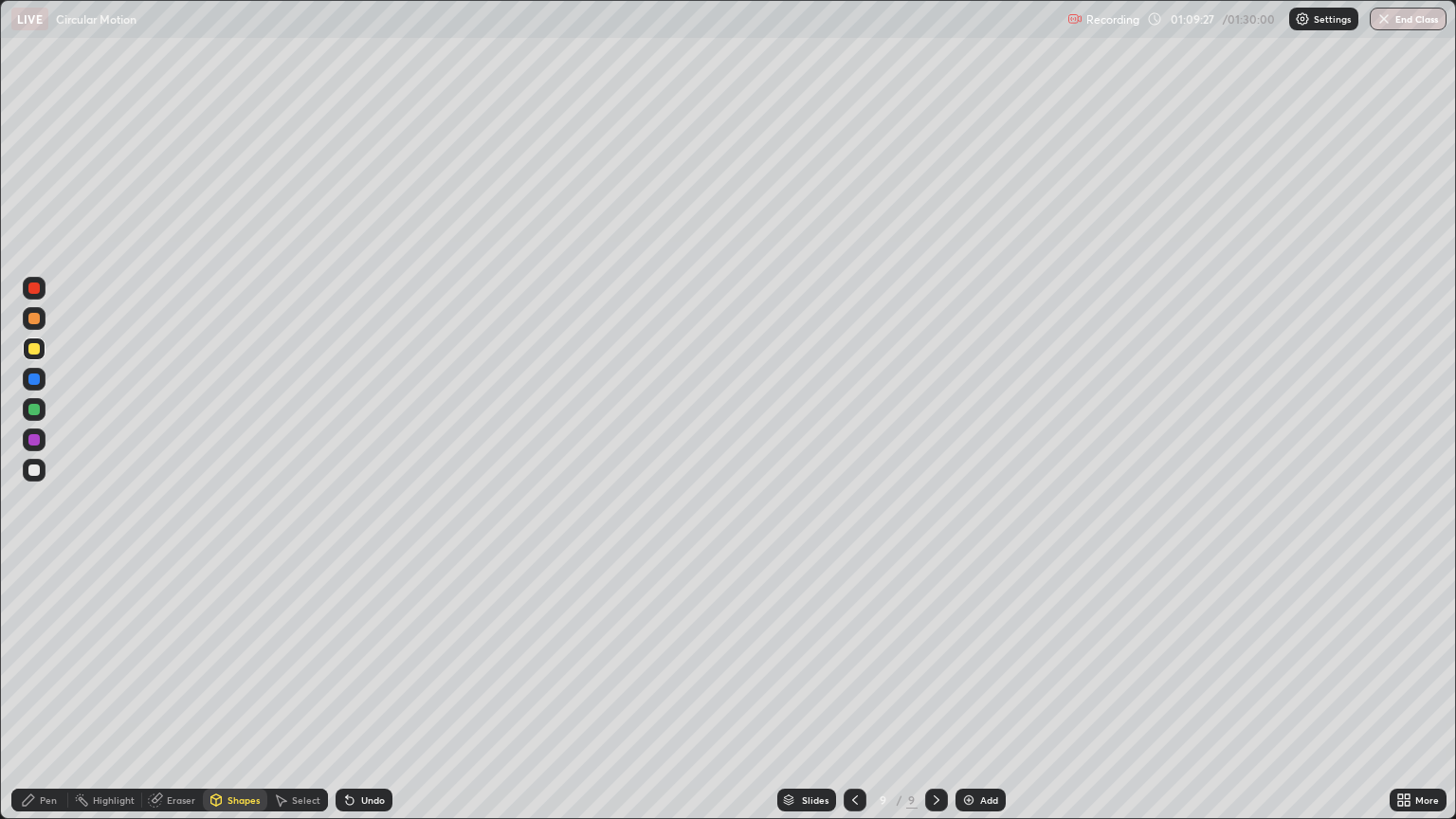 click at bounding box center (34, 470) 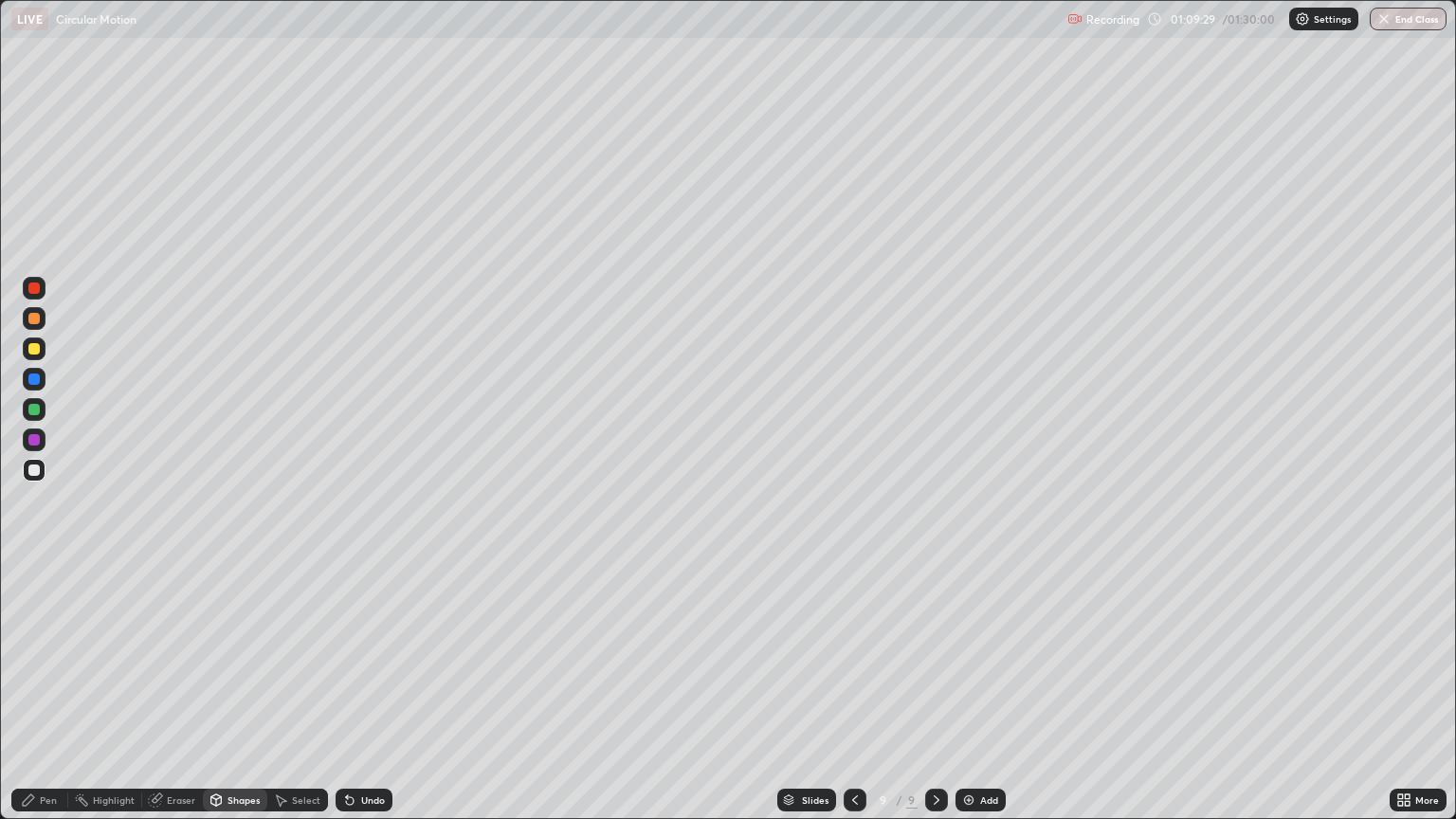 click on "Undo" at bounding box center (364, 800) 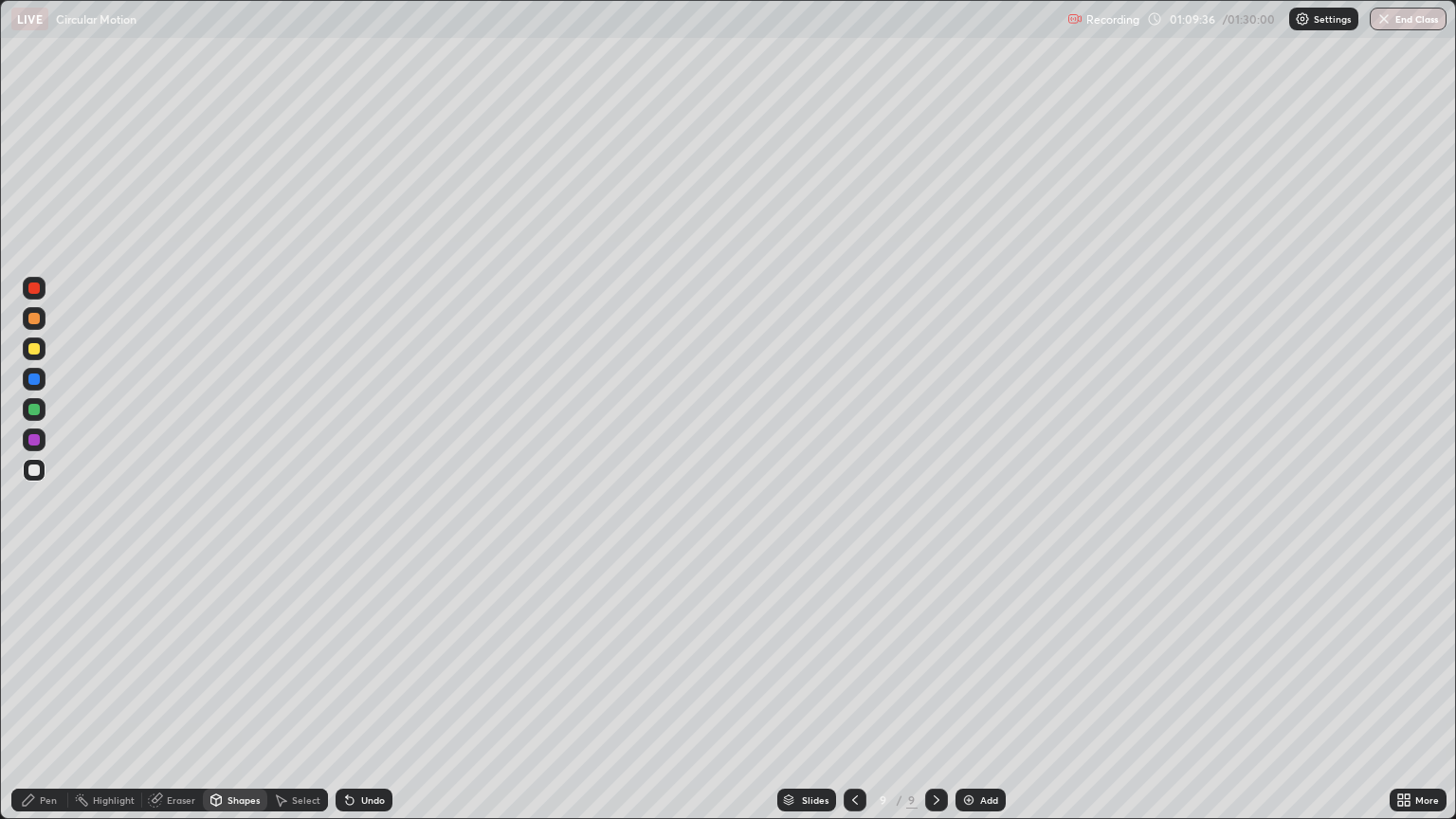 click at bounding box center [34, 349] 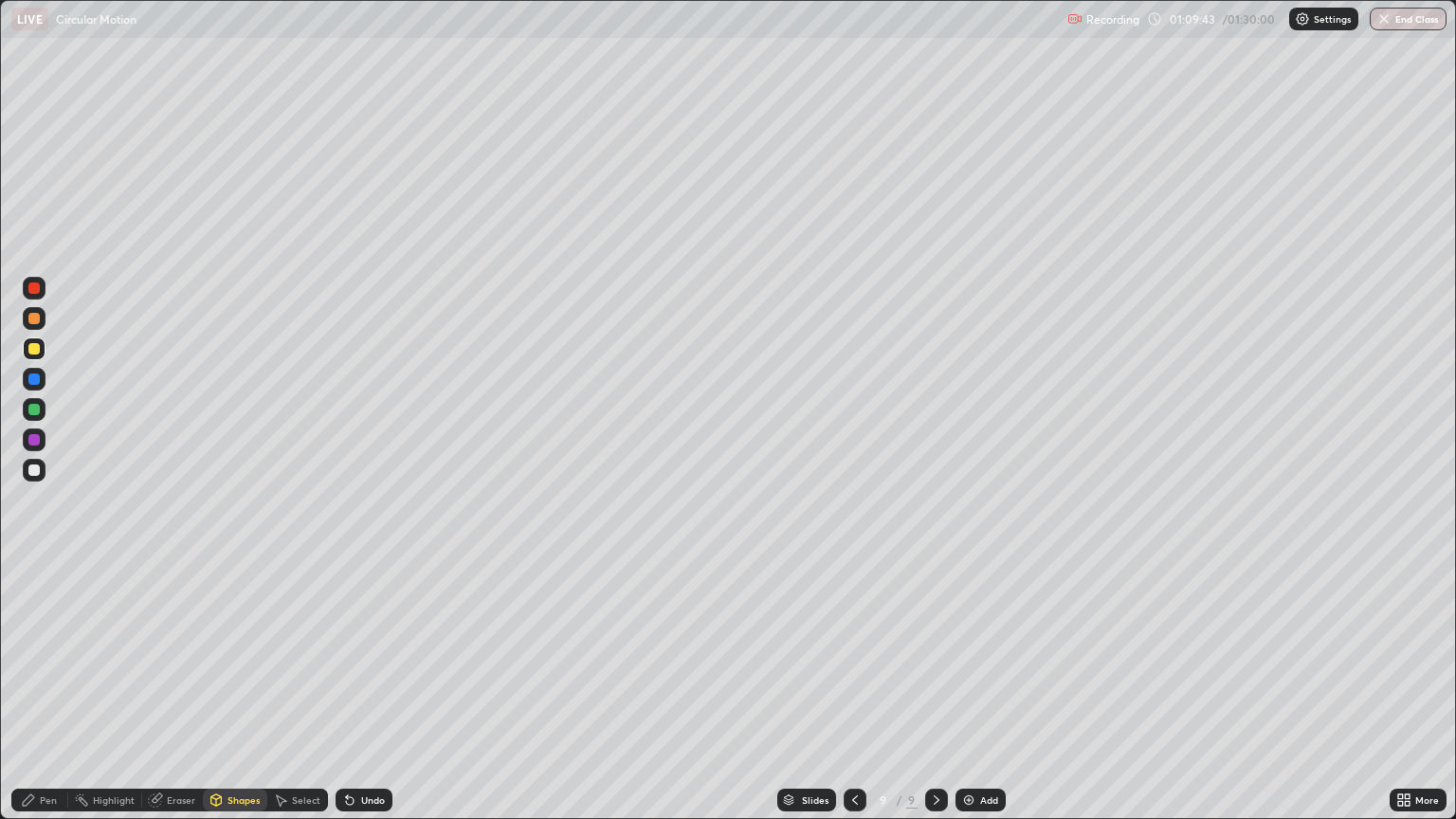 click at bounding box center (34, 470) 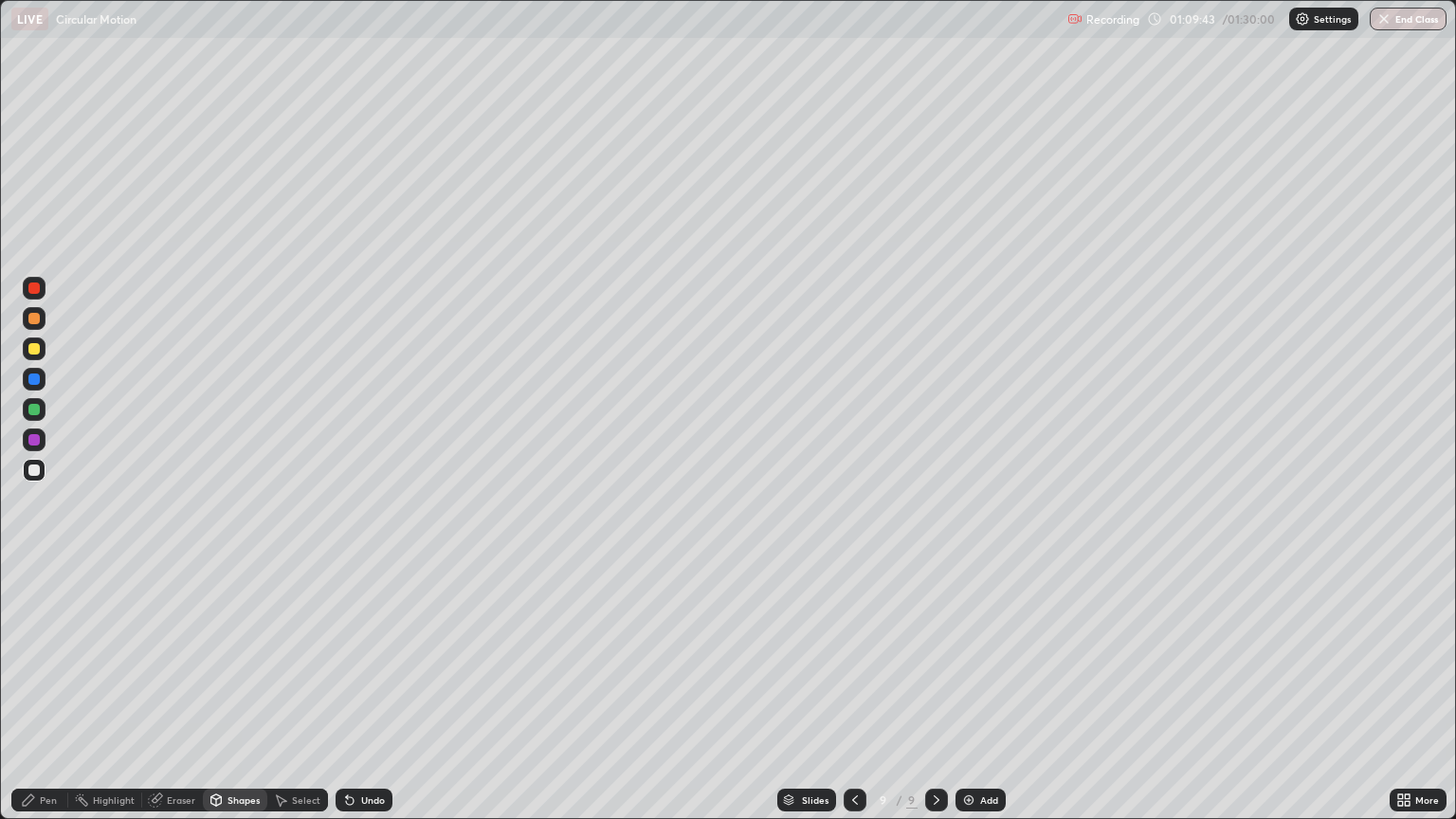 click at bounding box center [34, 379] 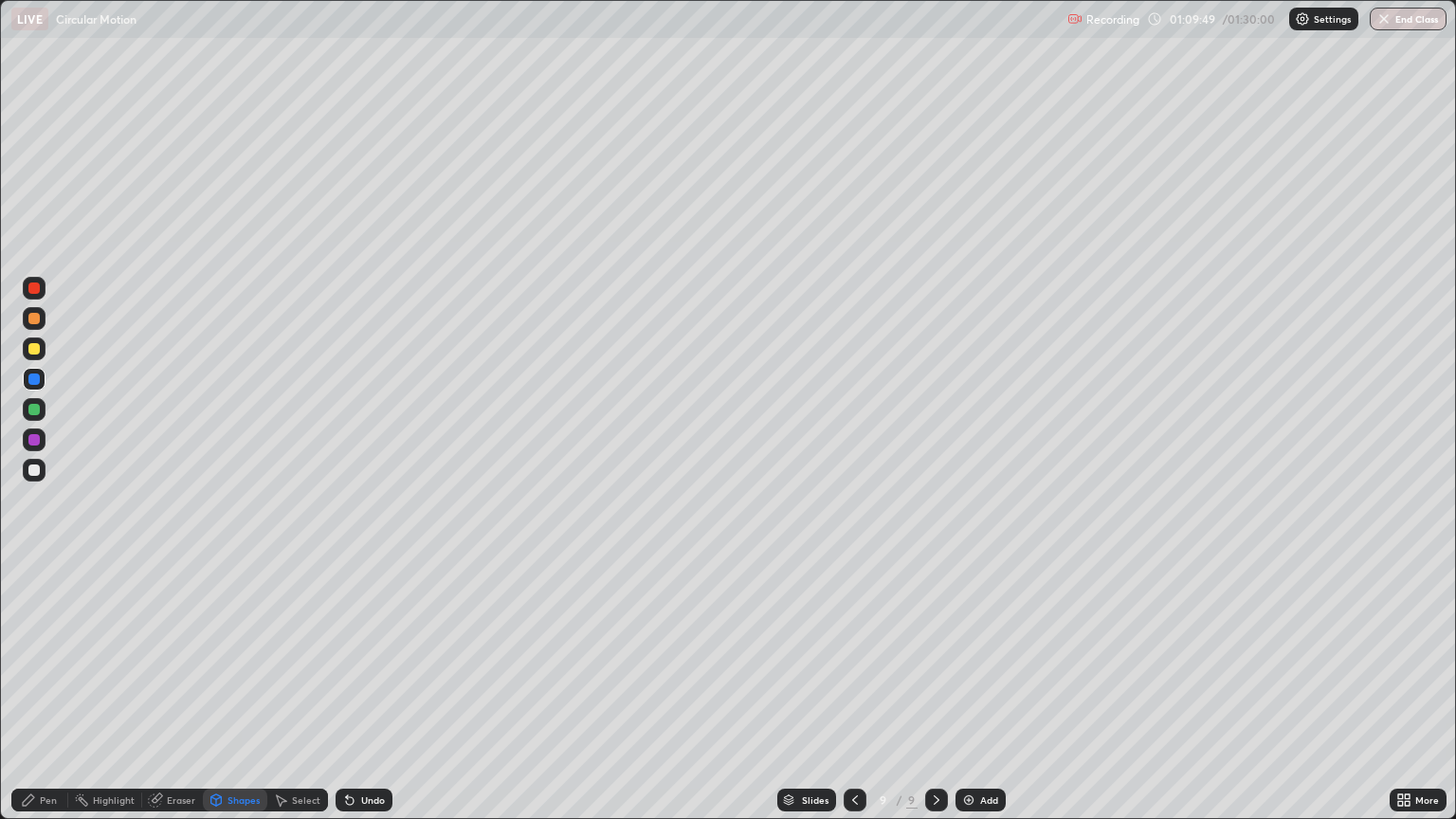 click on "Undo" at bounding box center [373, 800] 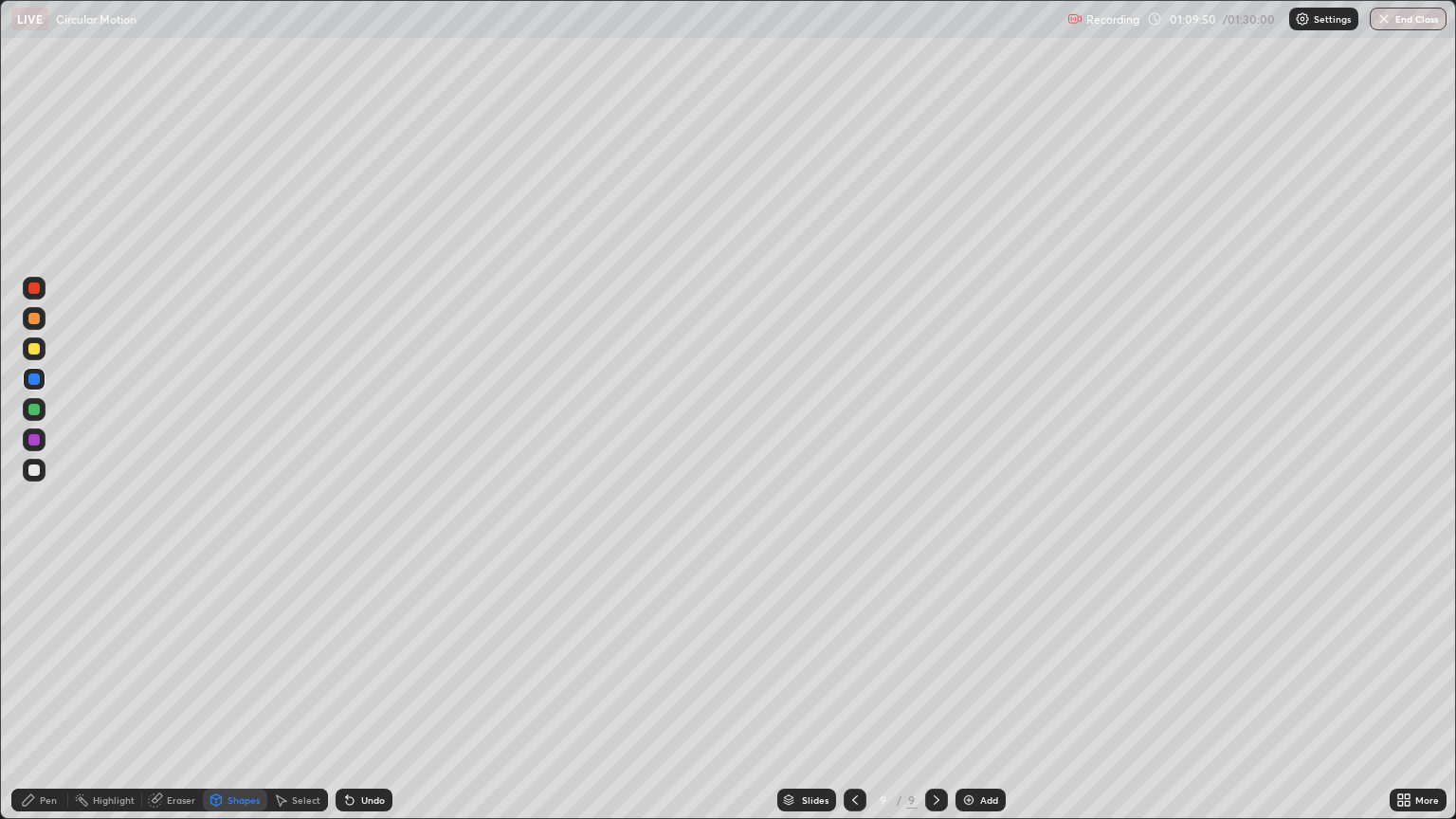 click on "Pen" at bounding box center (40, 800) 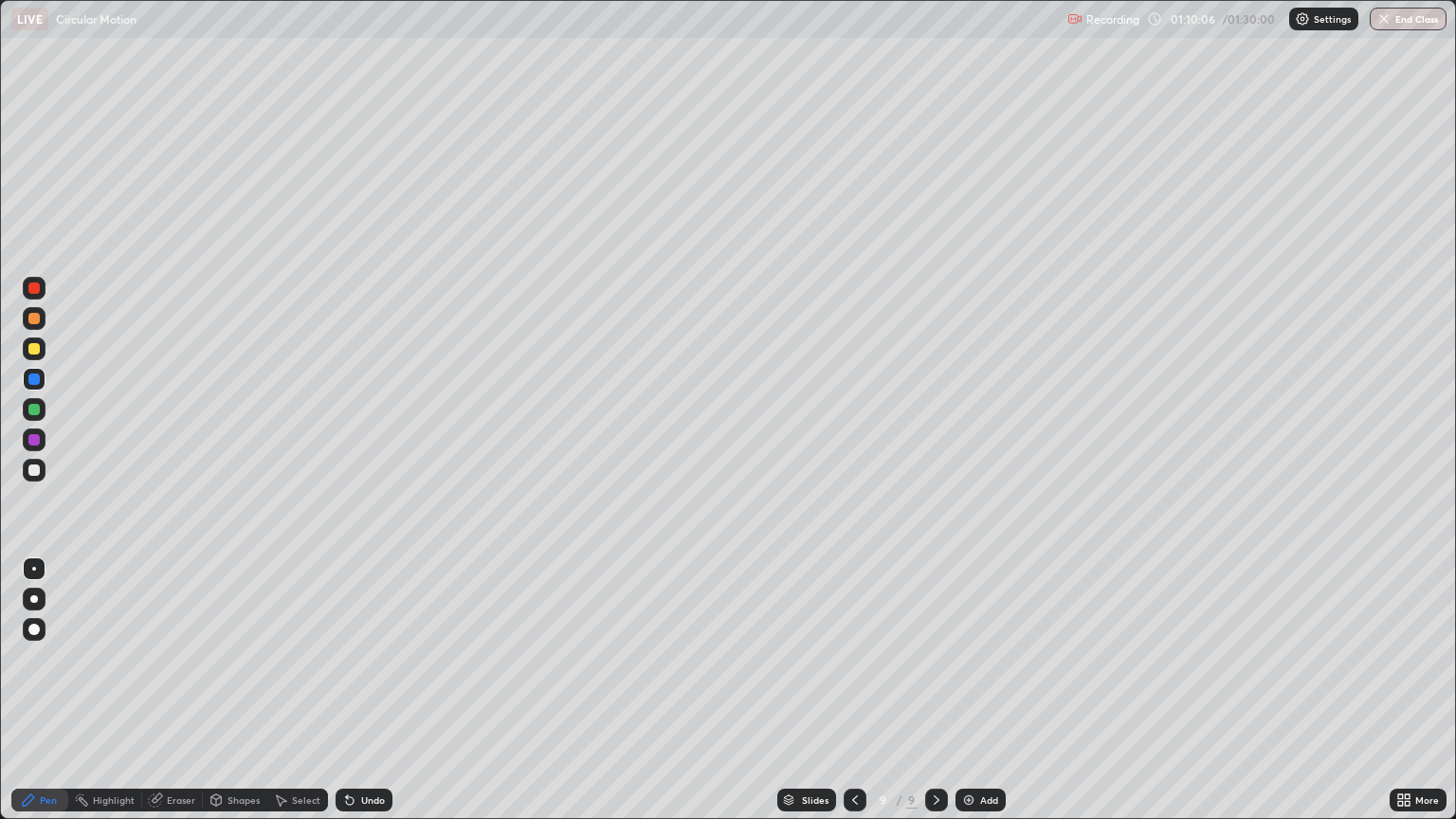 click at bounding box center (34, 349) 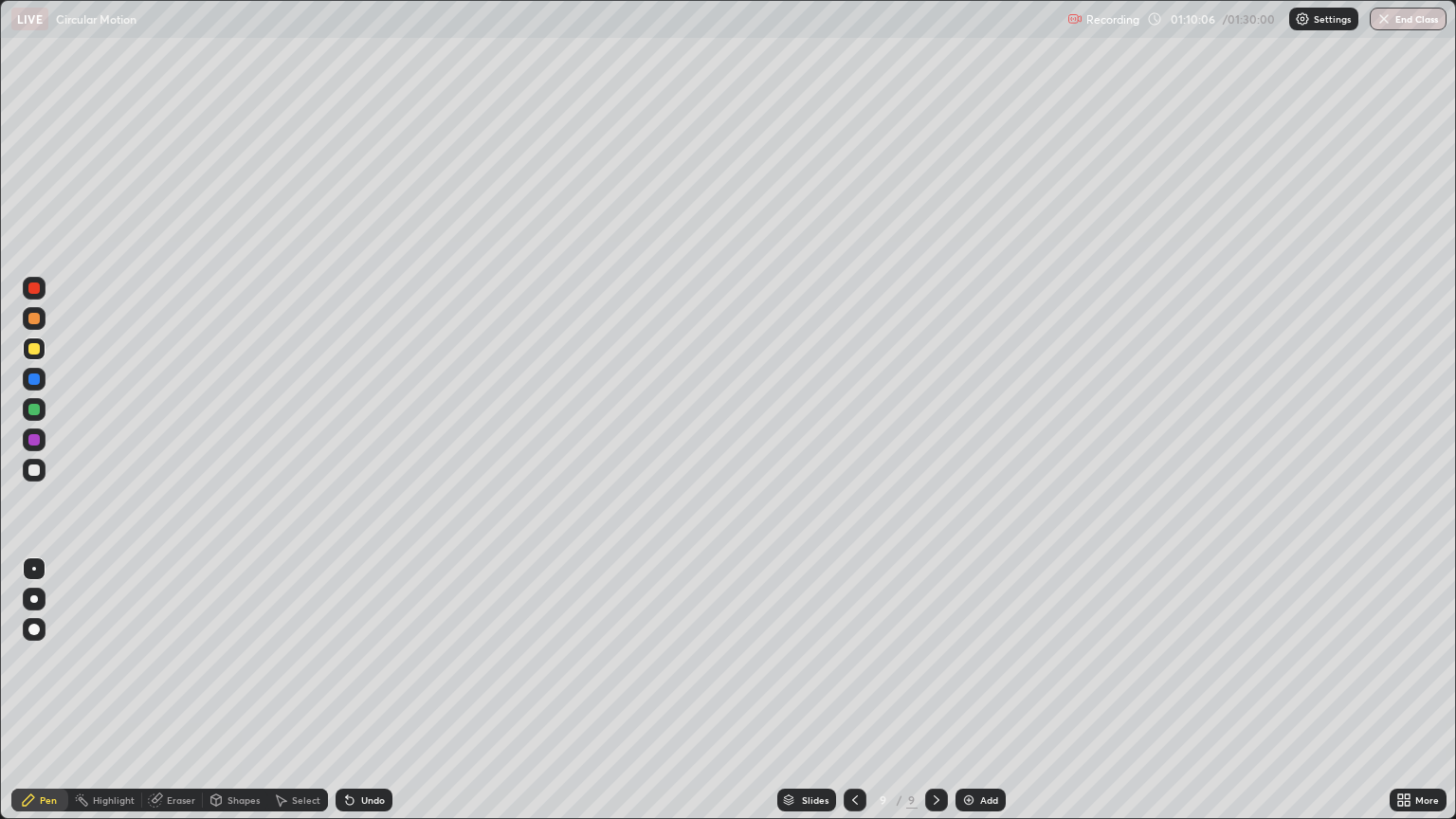 click at bounding box center (34, 599) 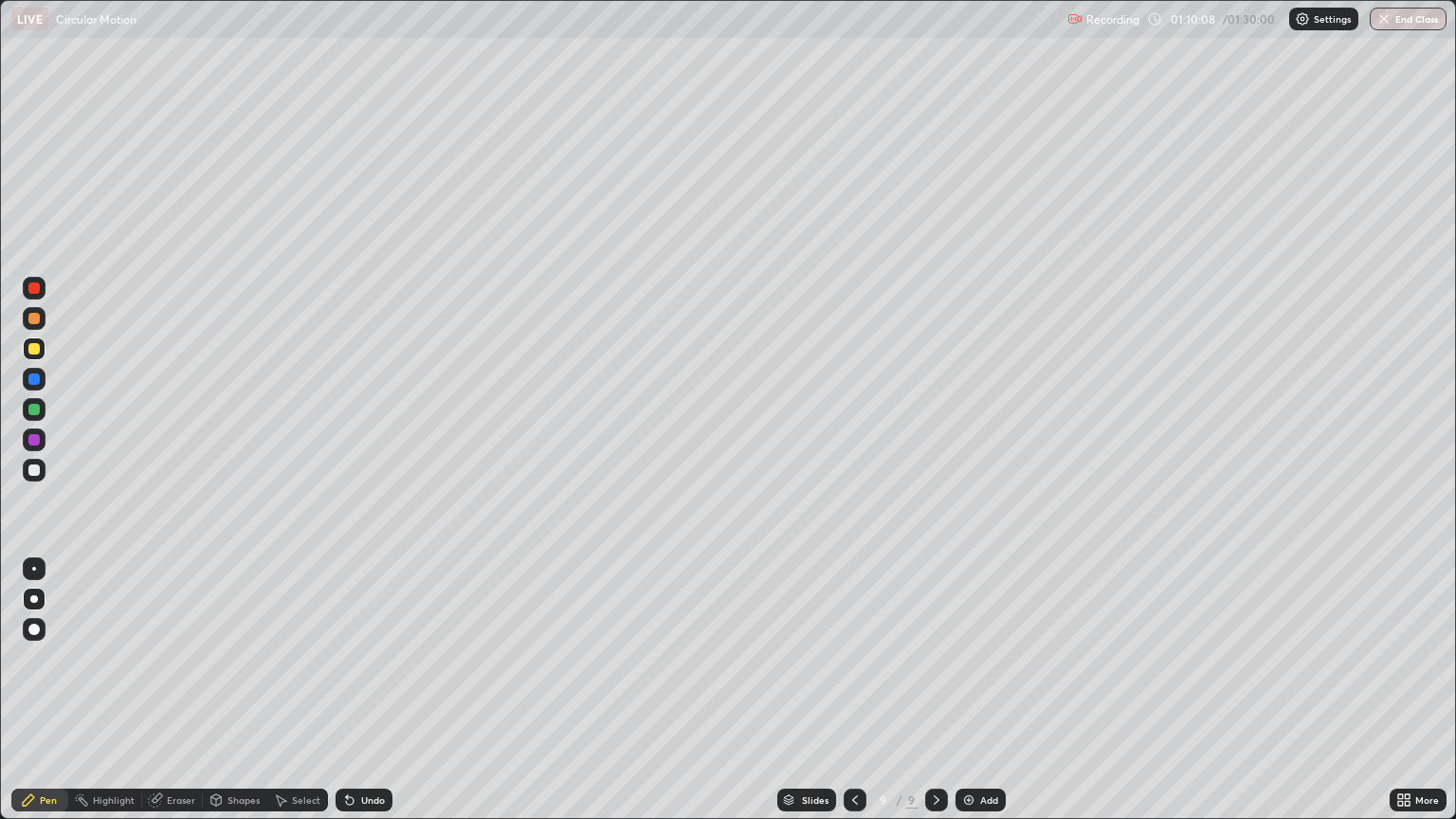 click at bounding box center [34, 410] 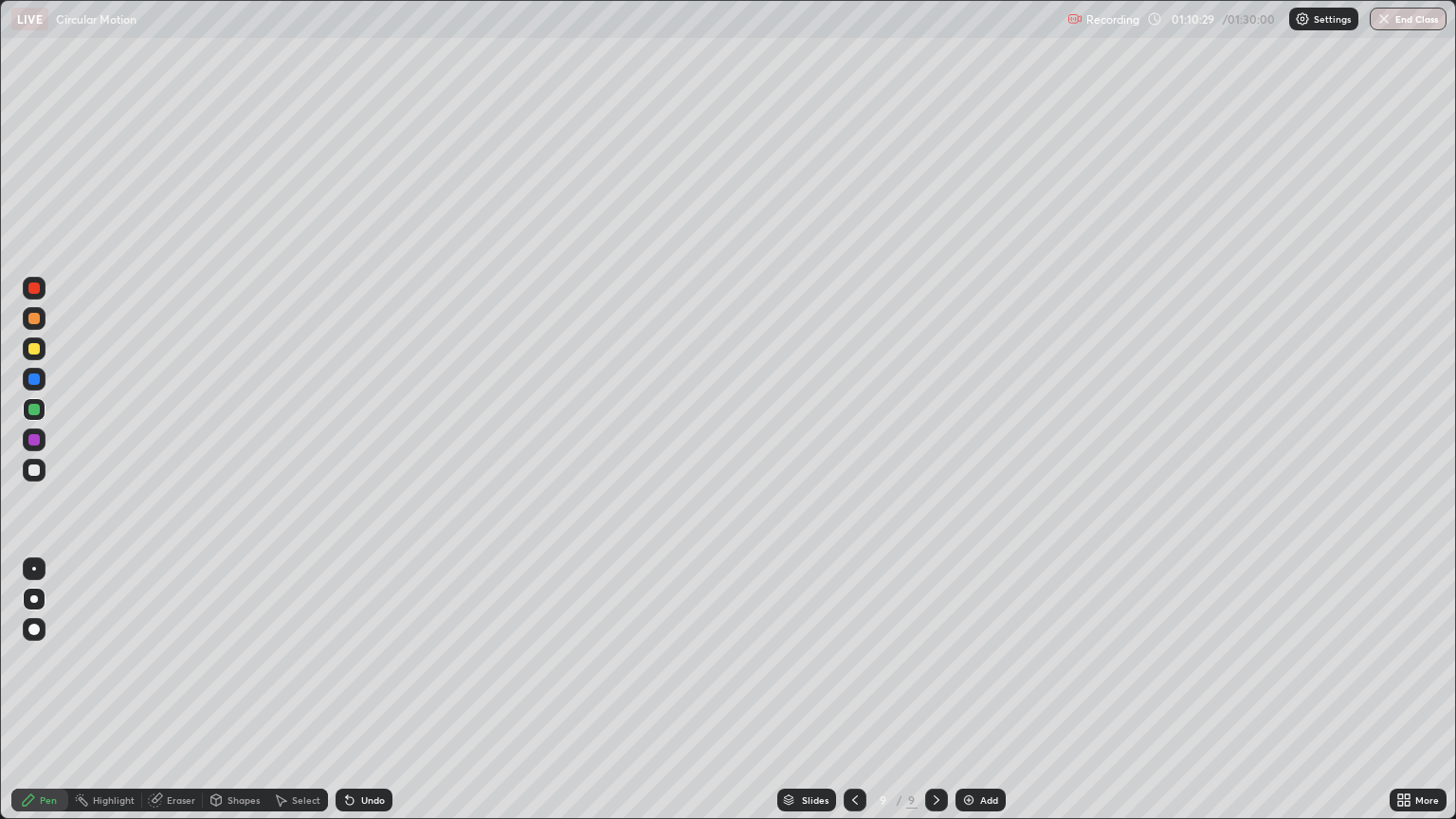 click at bounding box center [34, 569] 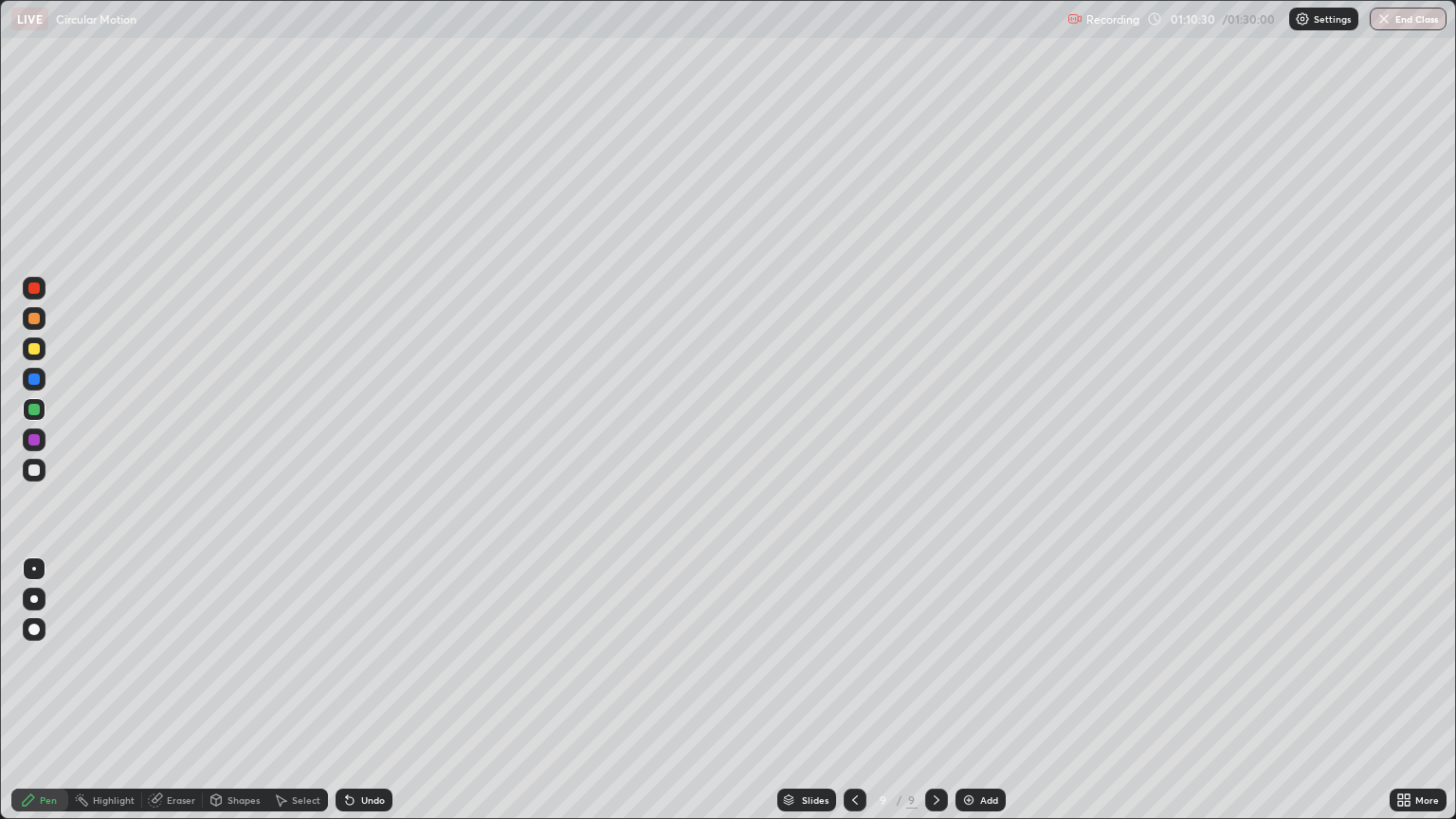 click at bounding box center (34, 470) 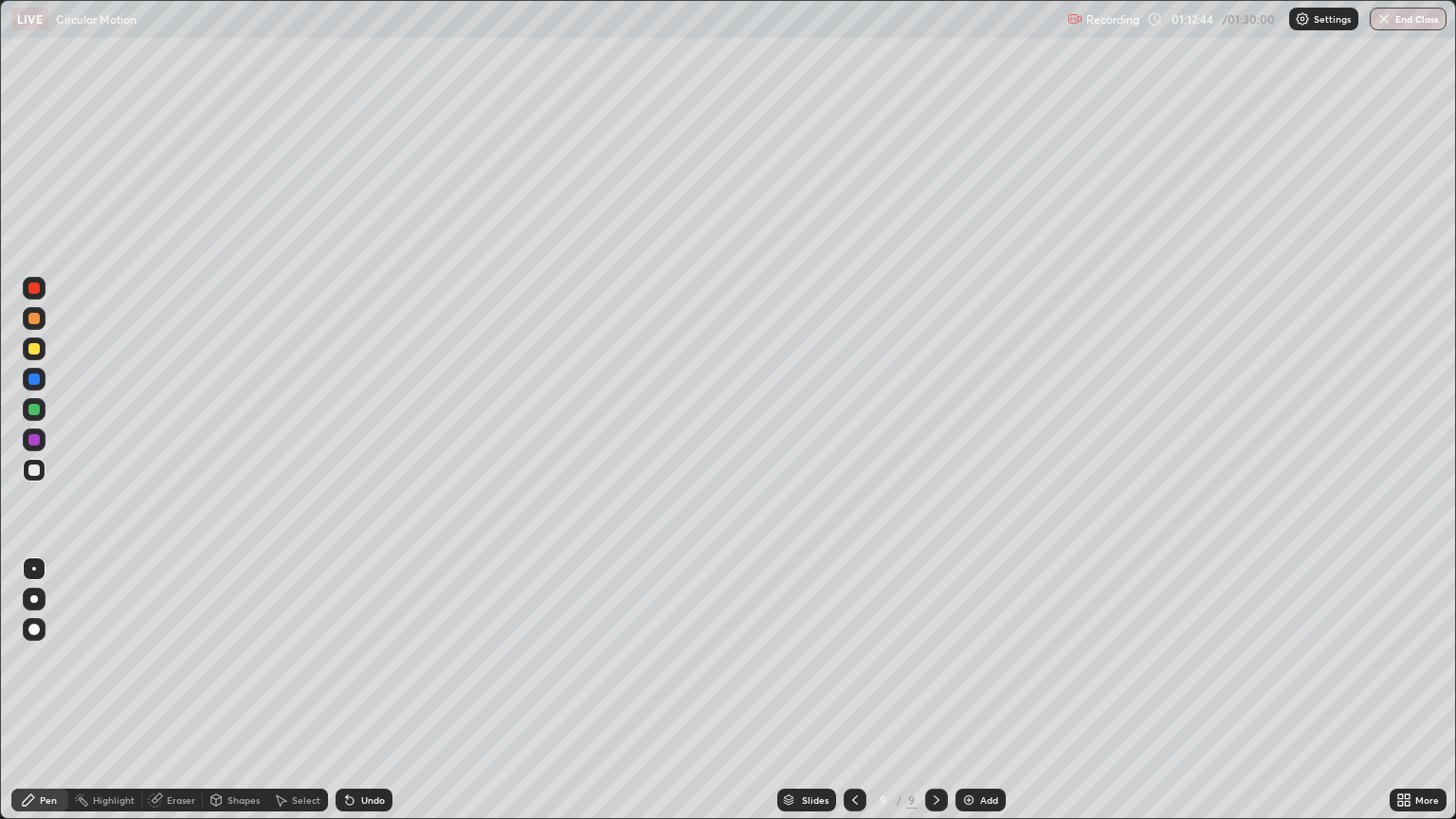 click on "Add" at bounding box center (989, 800) 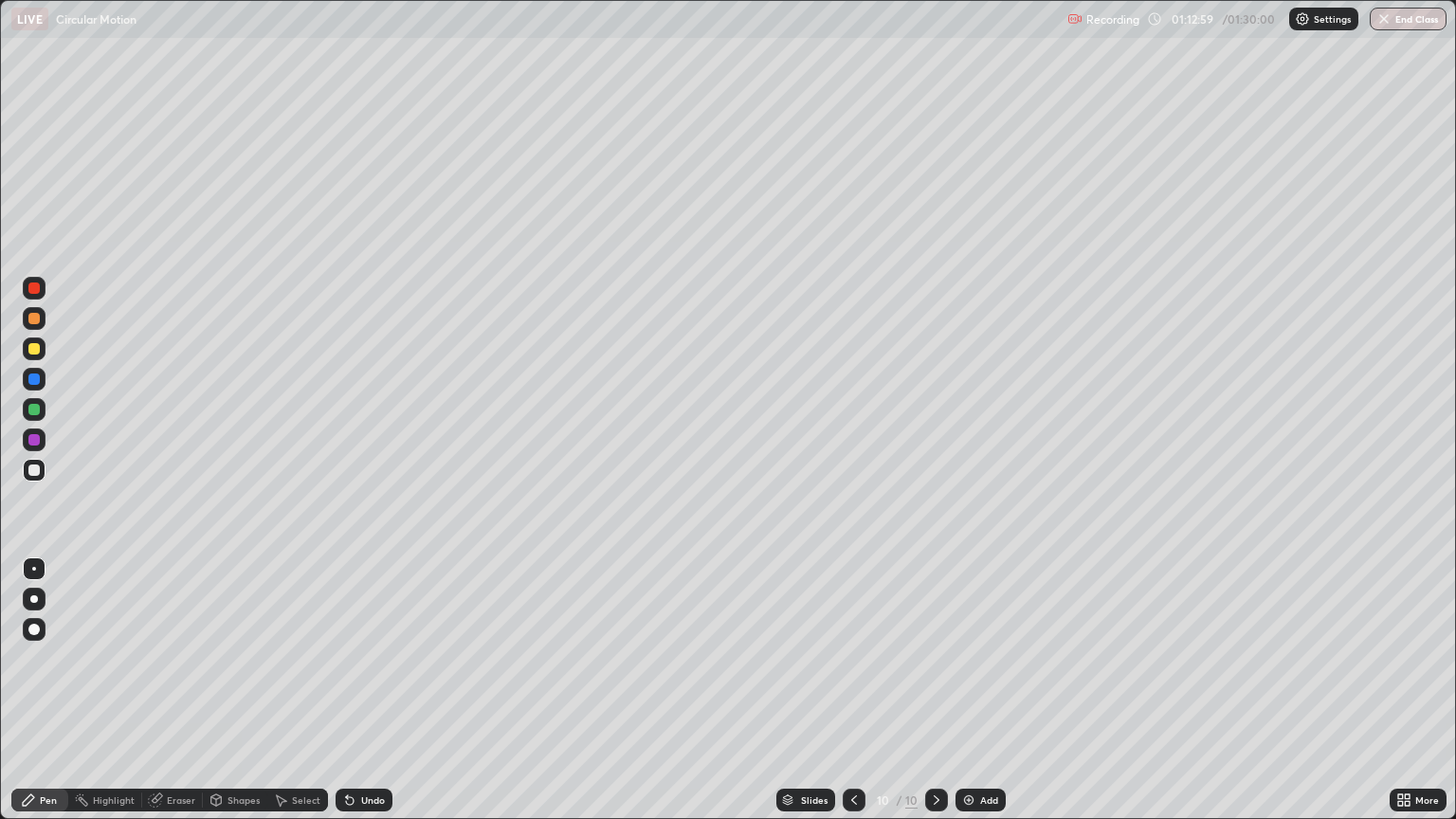 click on "Shapes" at bounding box center [244, 800] 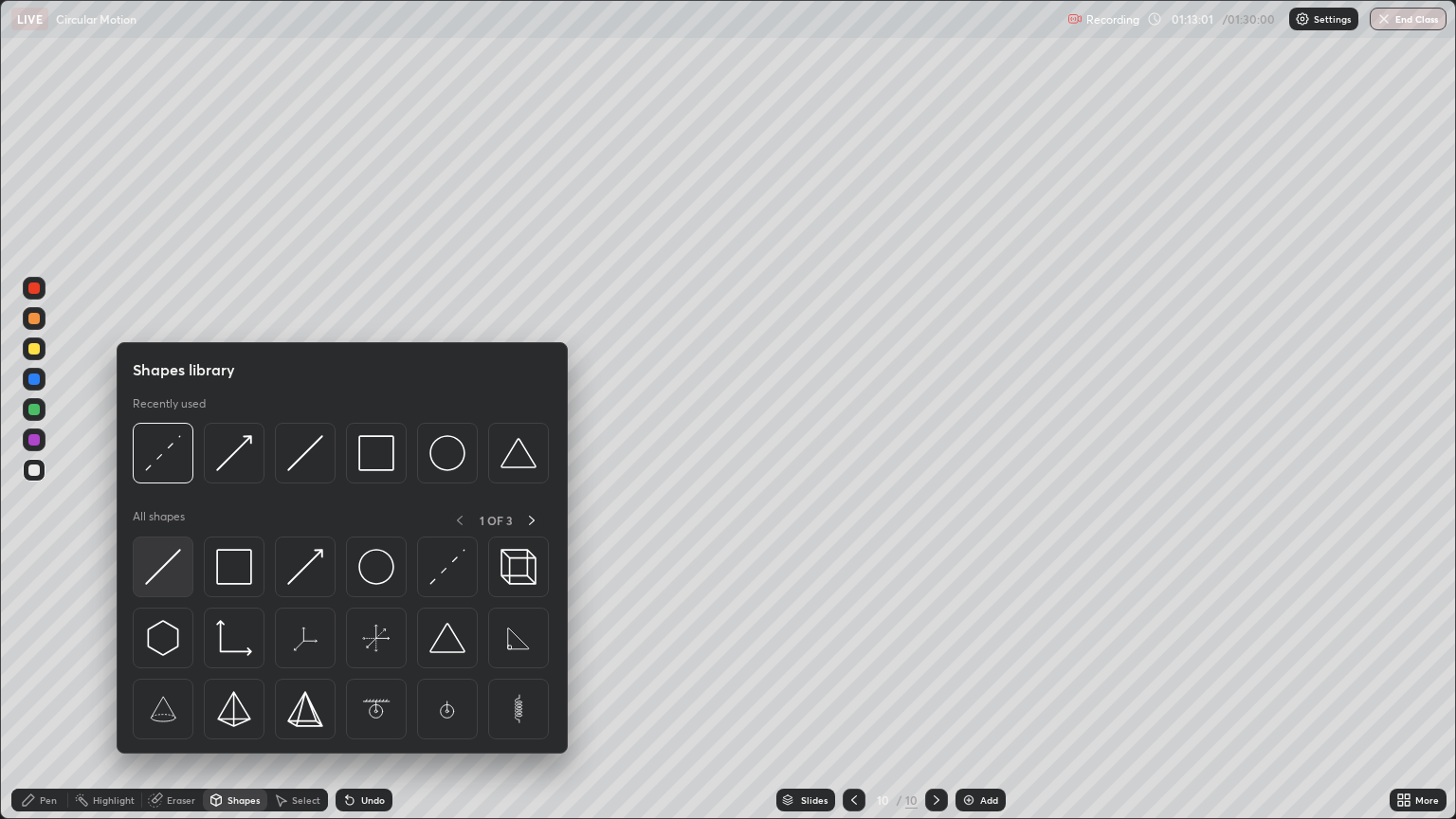 click at bounding box center (163, 567) 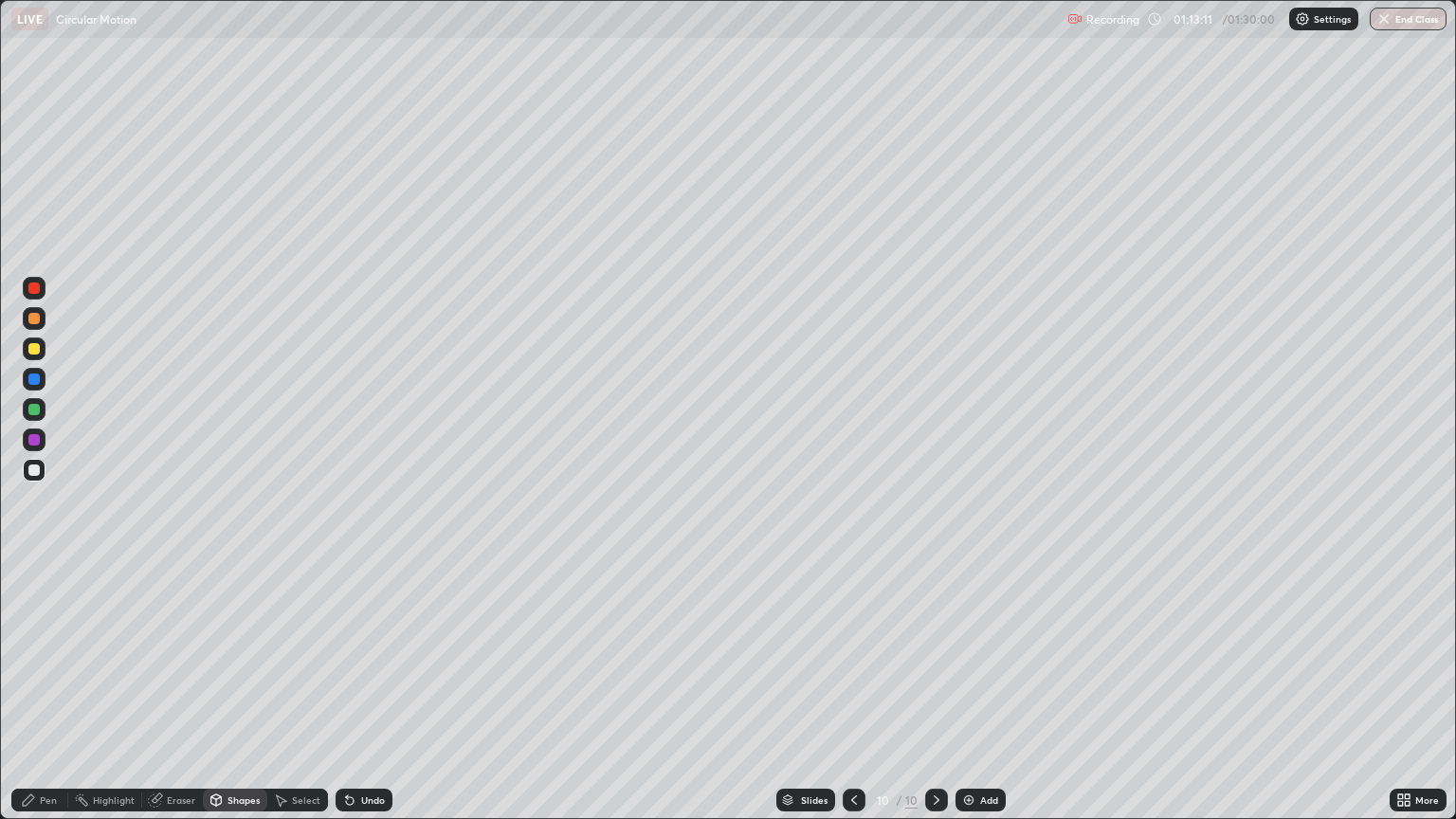 click on "Pen" at bounding box center (48, 800) 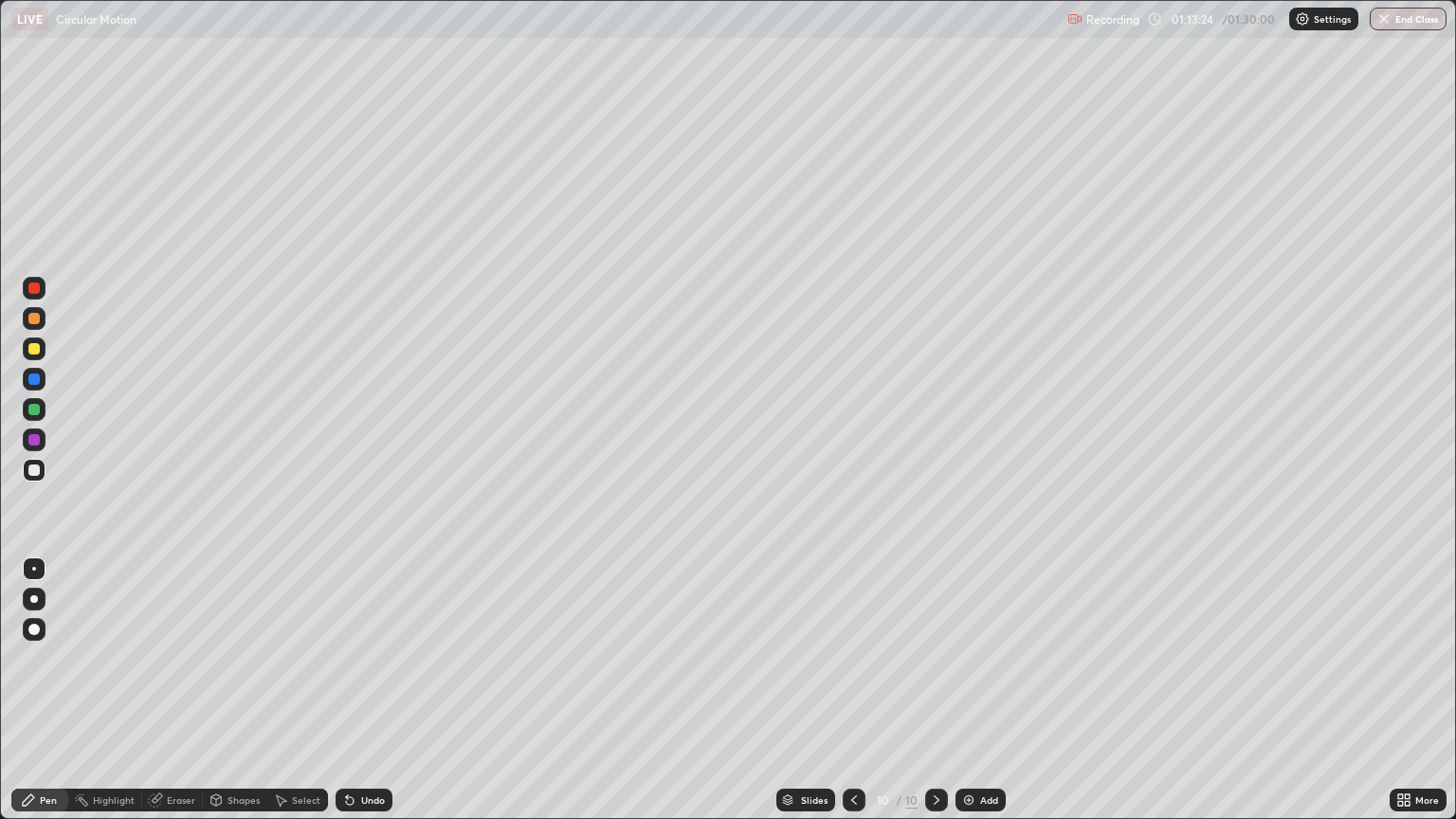 click at bounding box center (34, 349) 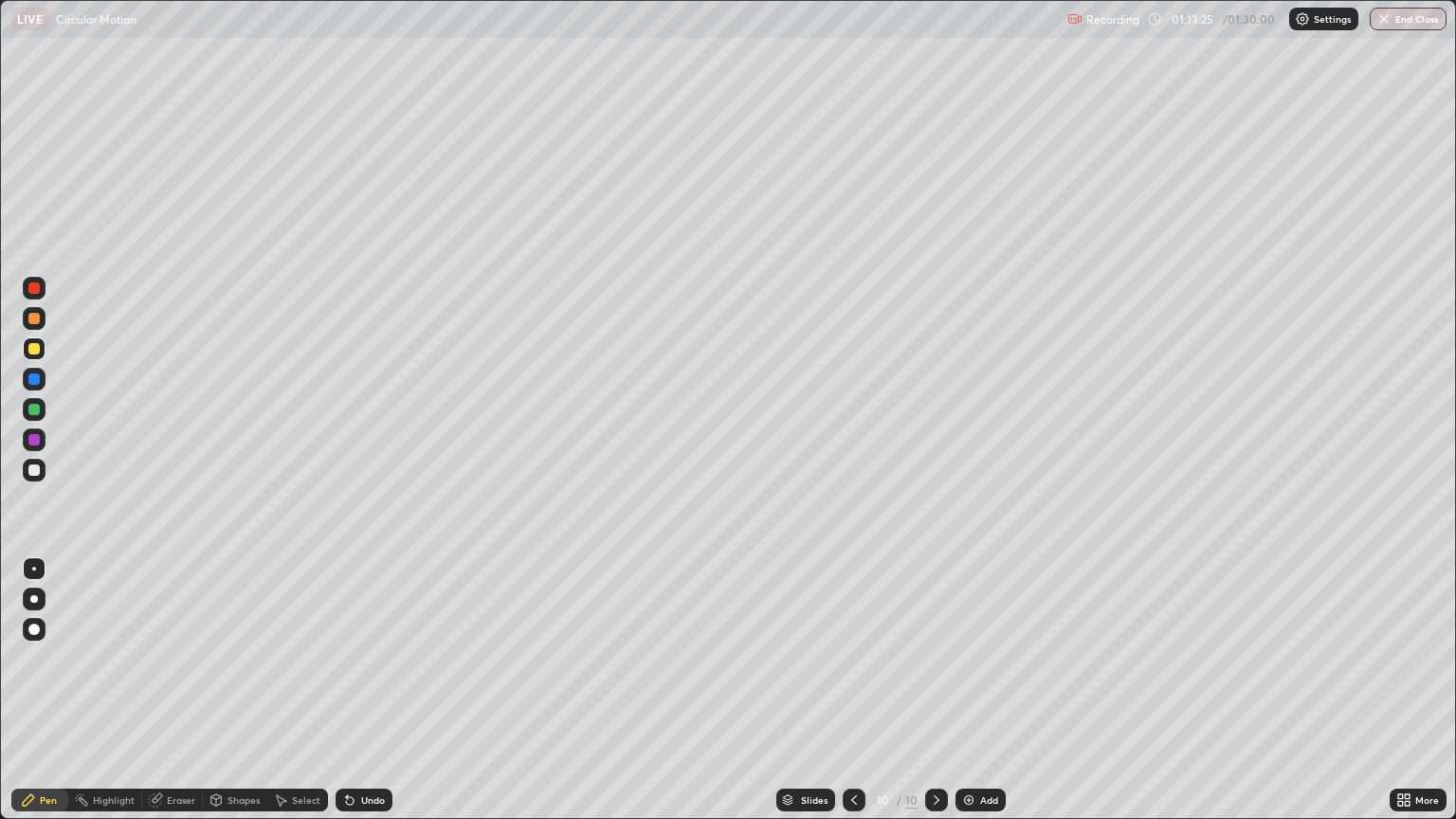 click on "Shapes" at bounding box center [244, 800] 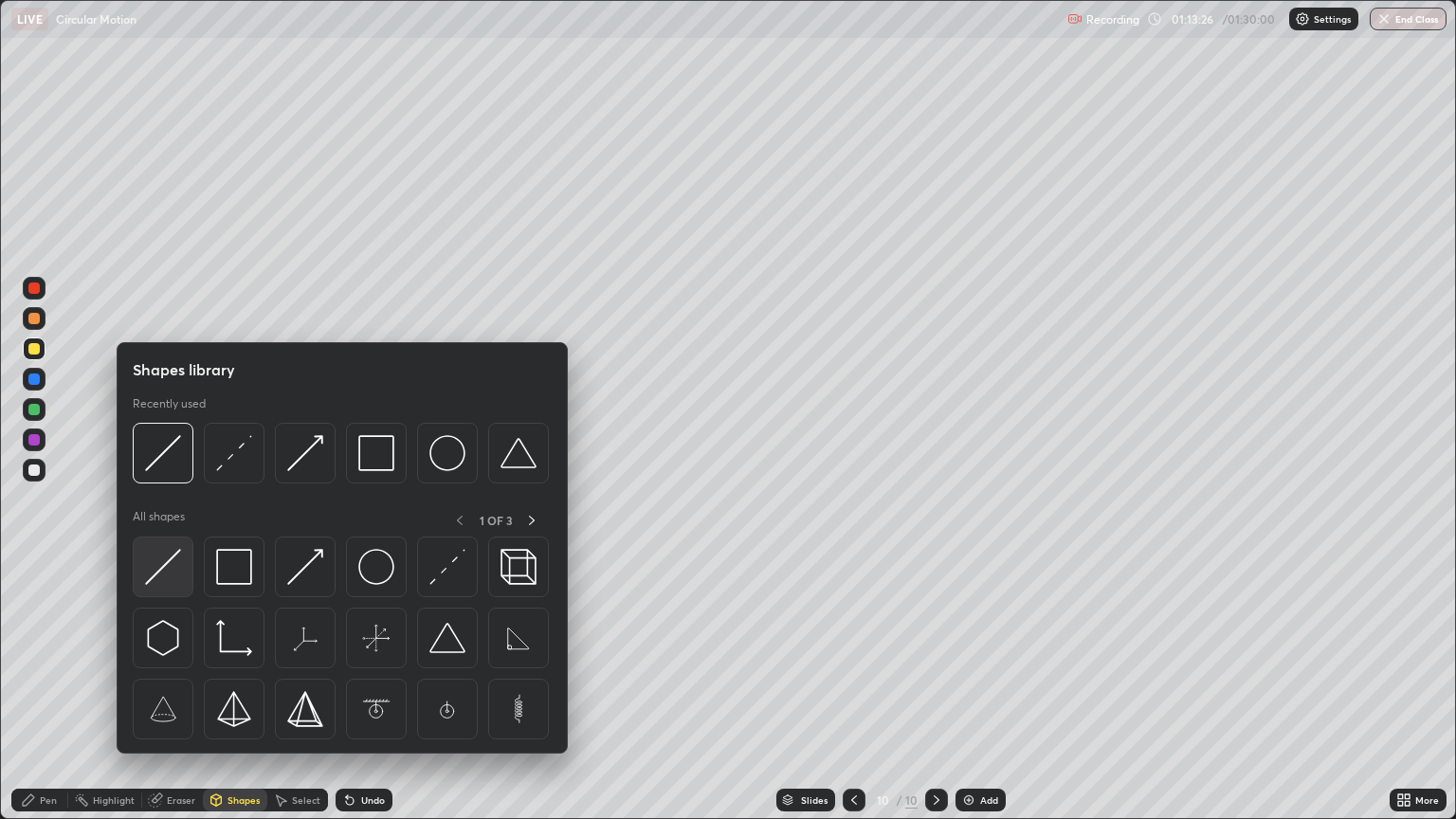 click at bounding box center (163, 567) 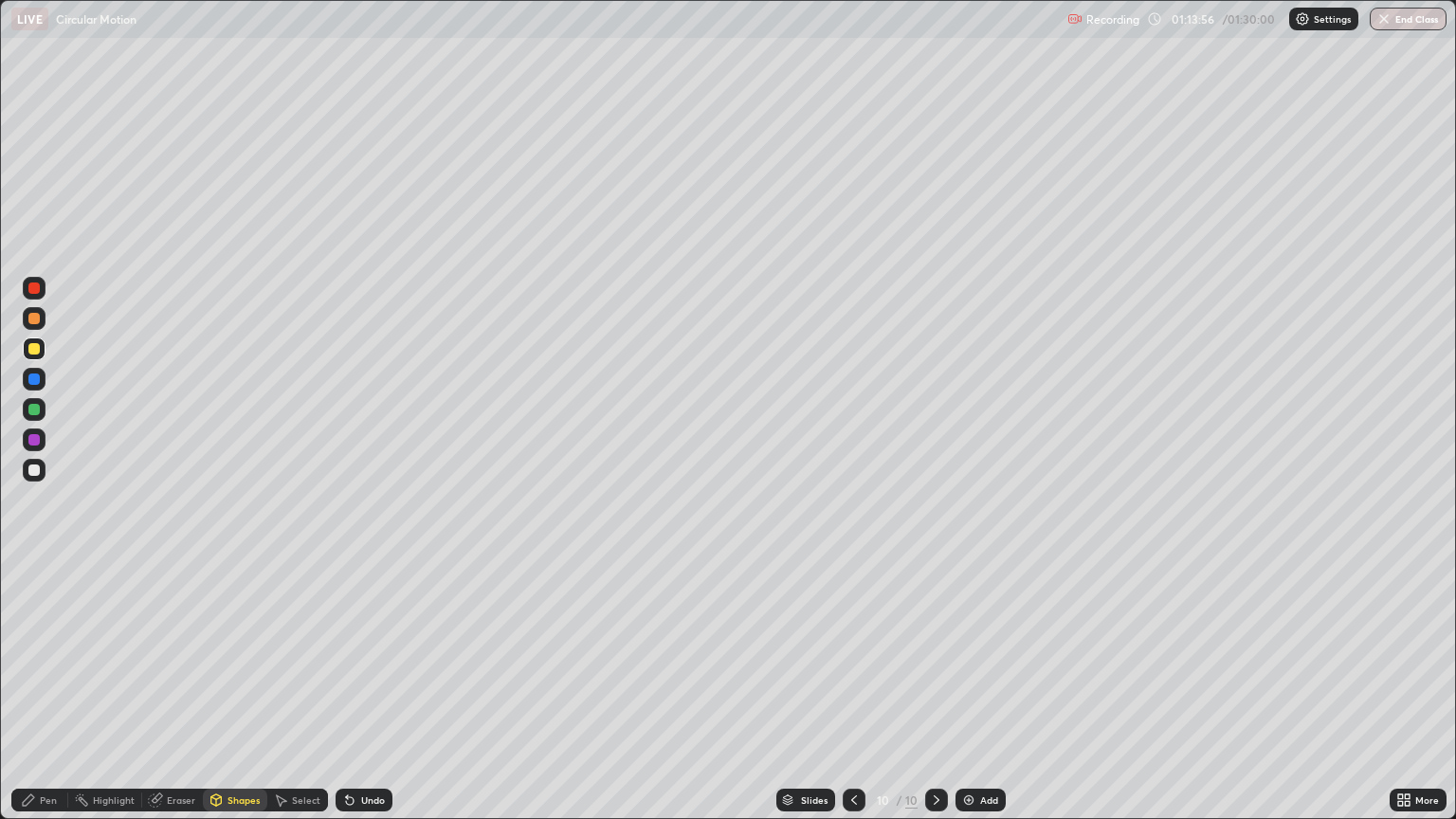 click on "Shapes" at bounding box center [244, 800] 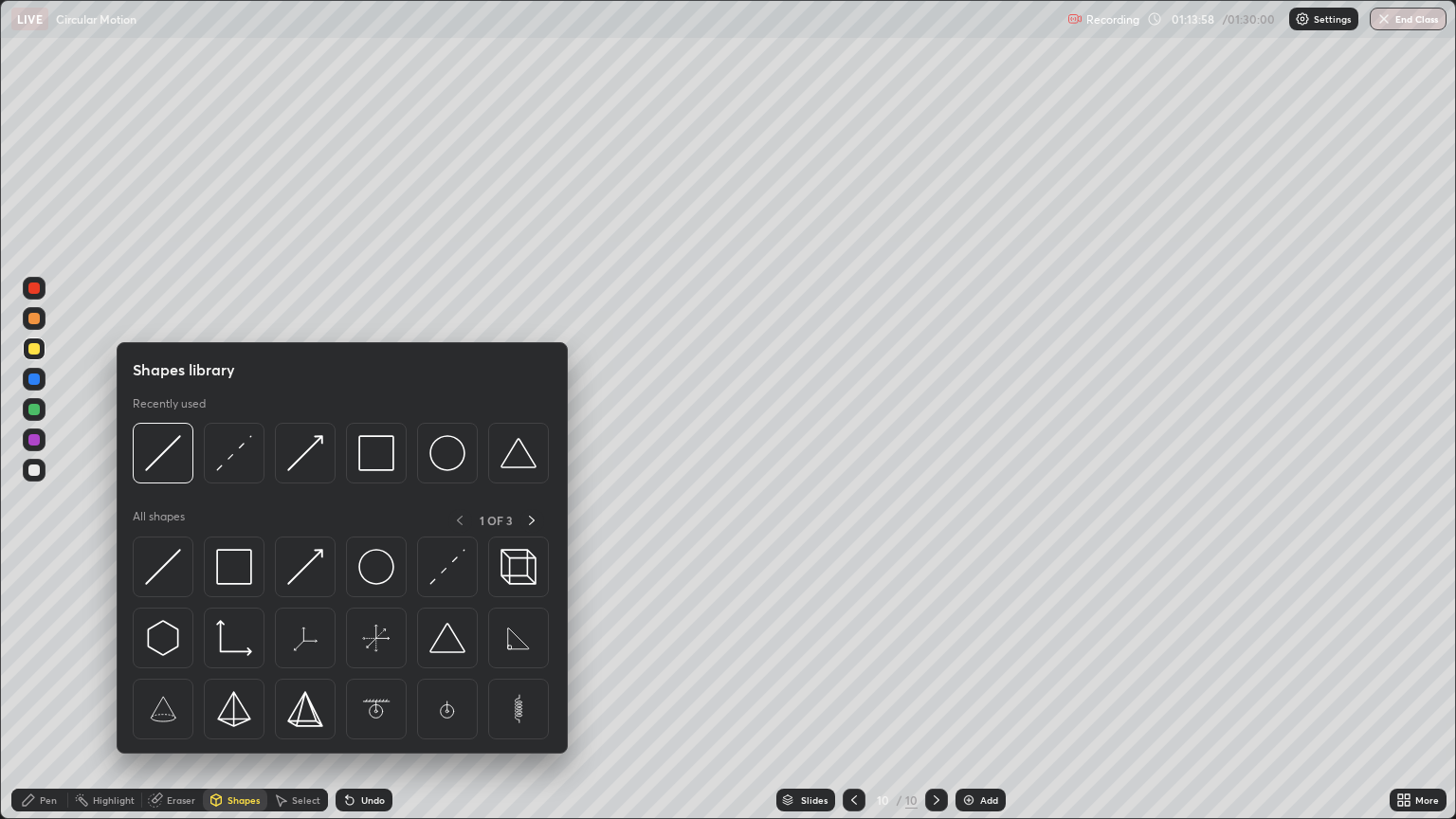 click at bounding box center [34, 318] 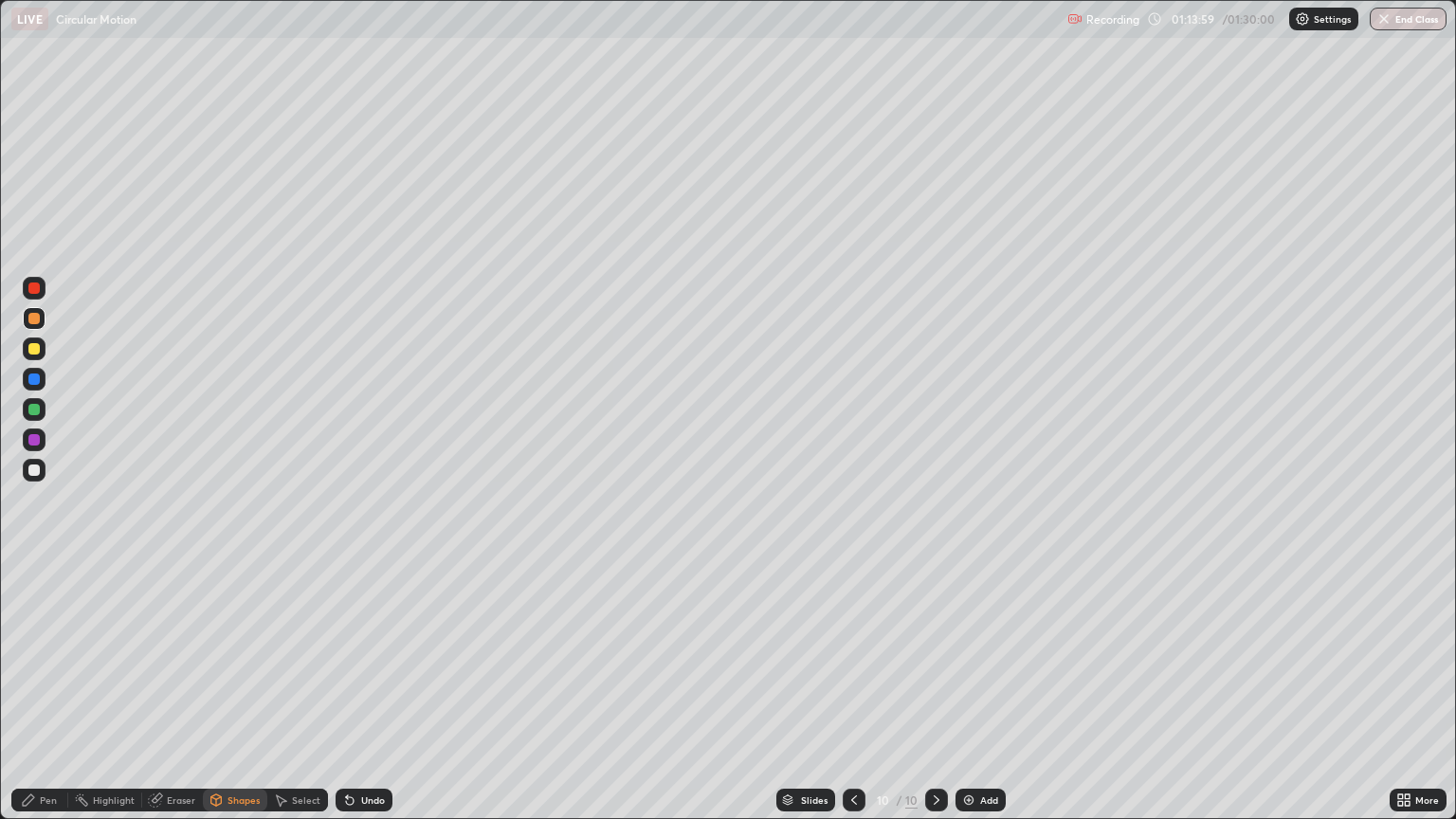 click at bounding box center (34, 410) 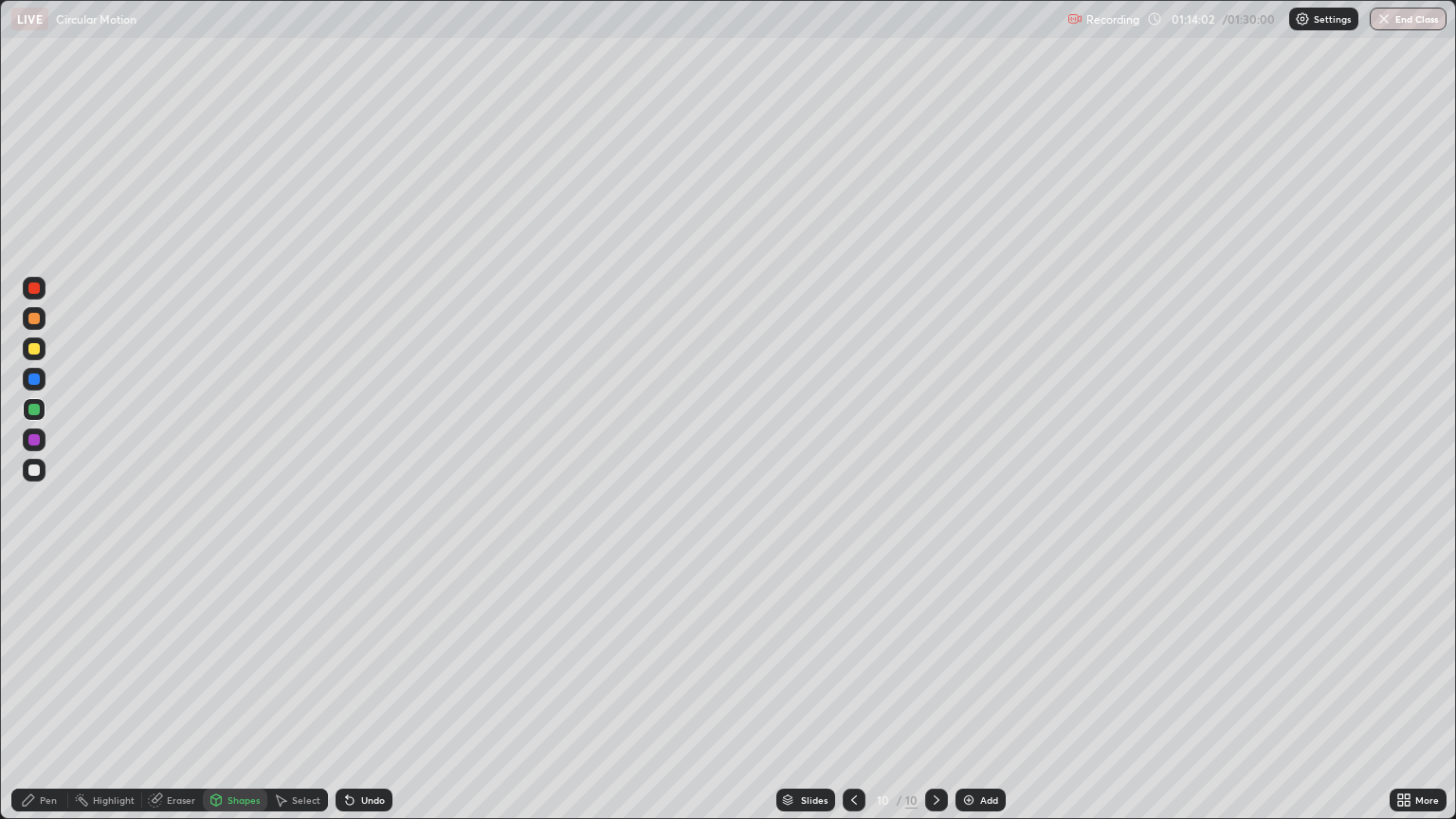 click on "Undo" at bounding box center (373, 800) 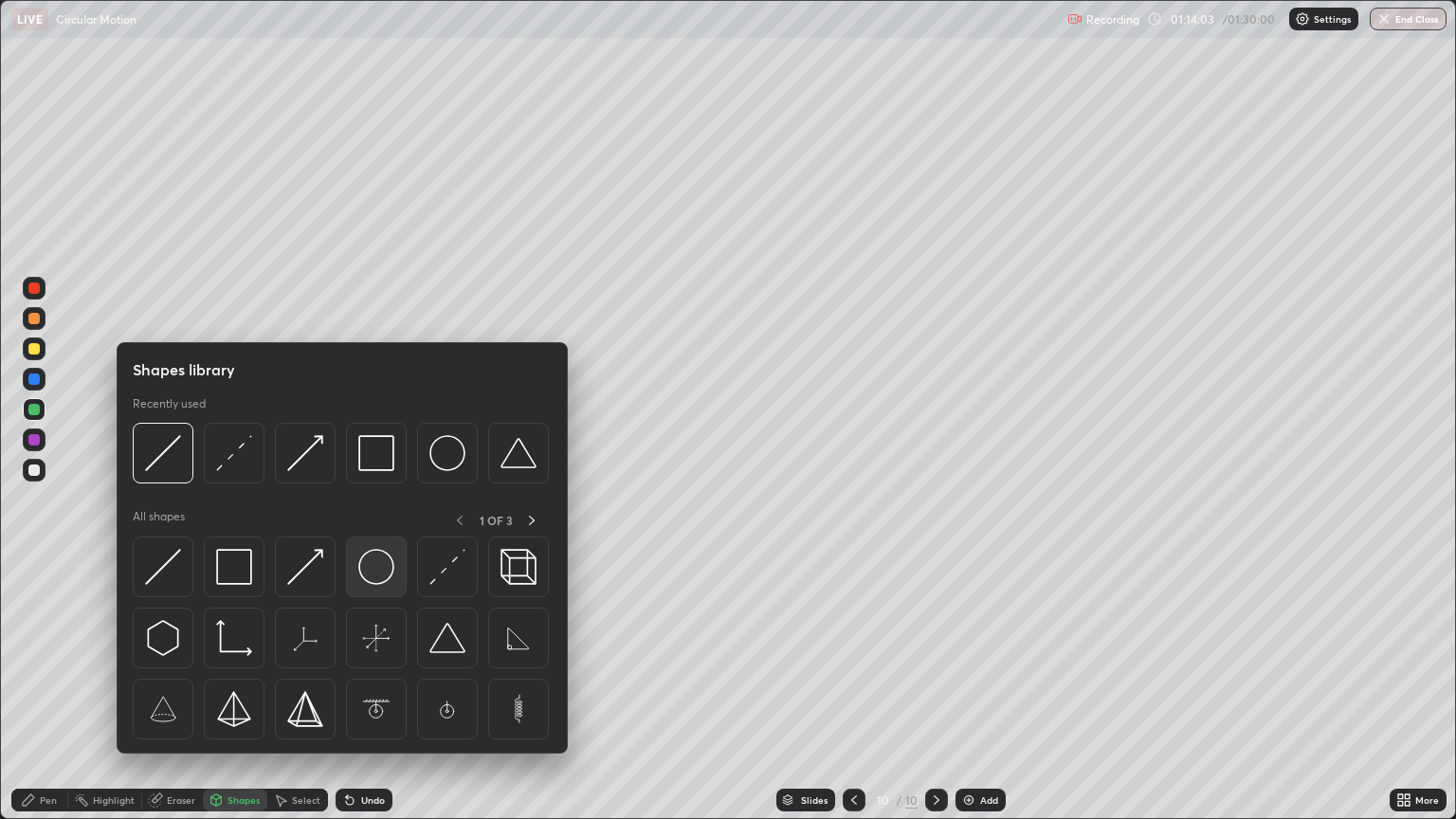 click at bounding box center [376, 567] 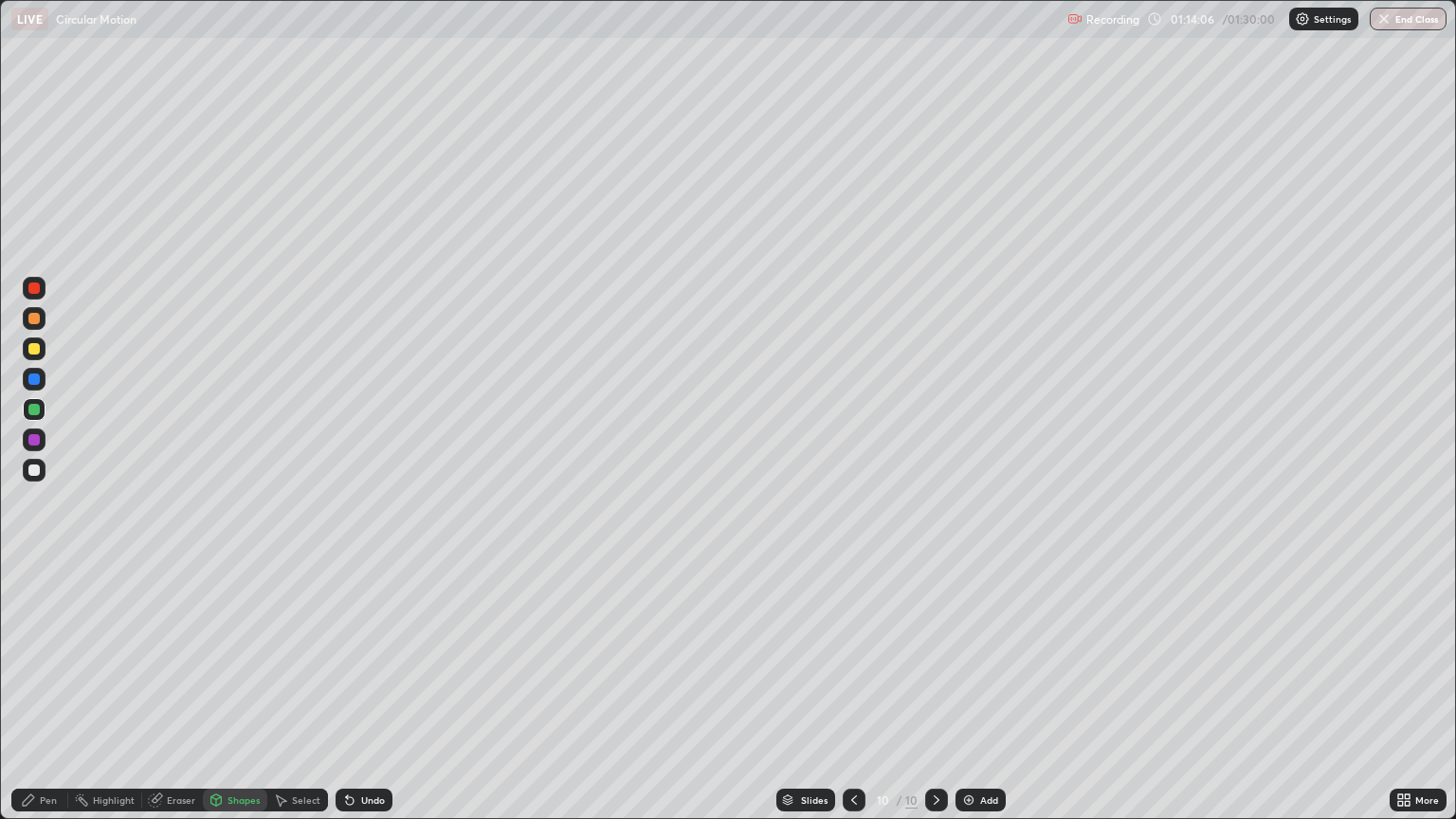 click on "Undo" at bounding box center [364, 800] 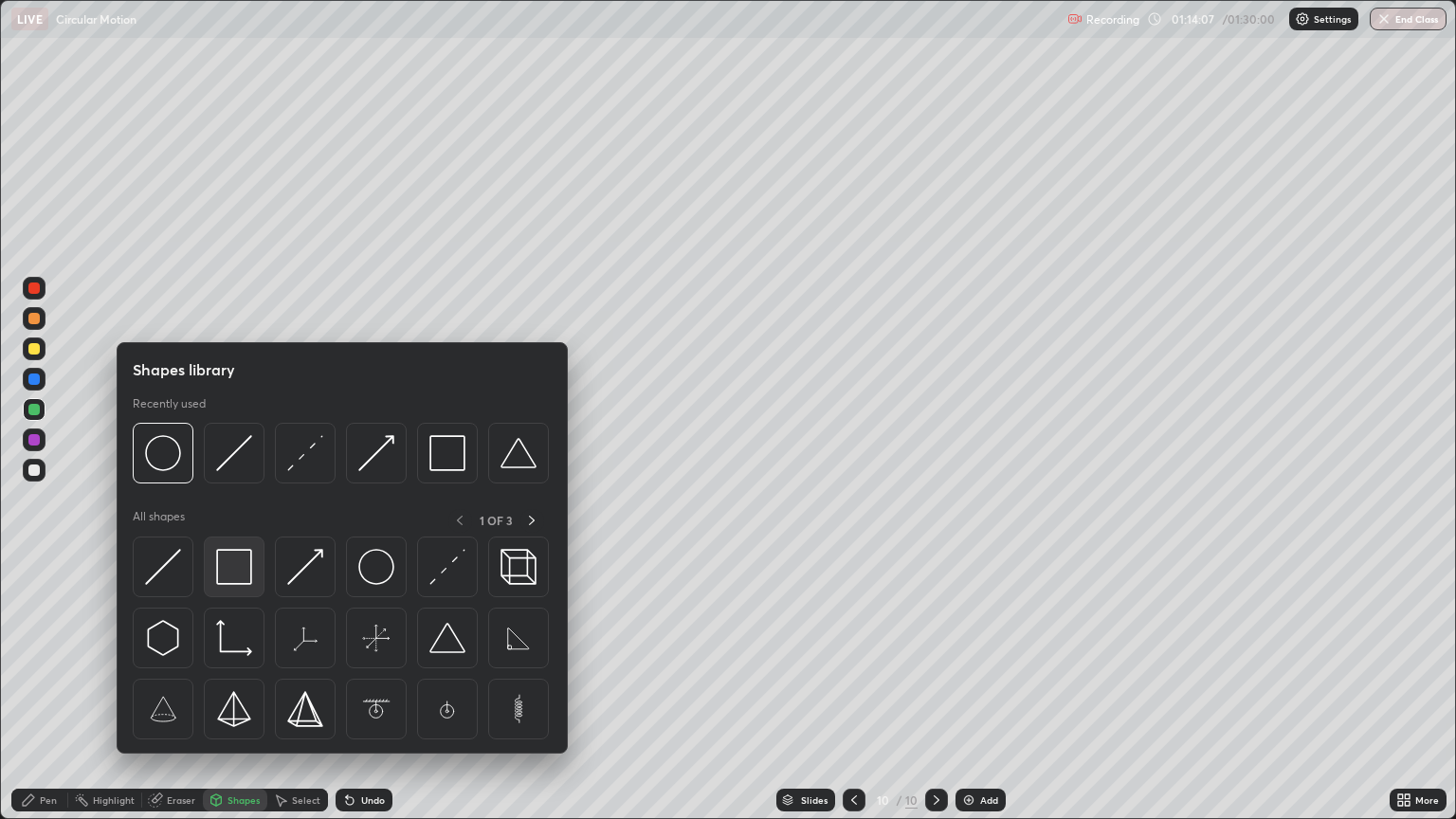 click at bounding box center (234, 567) 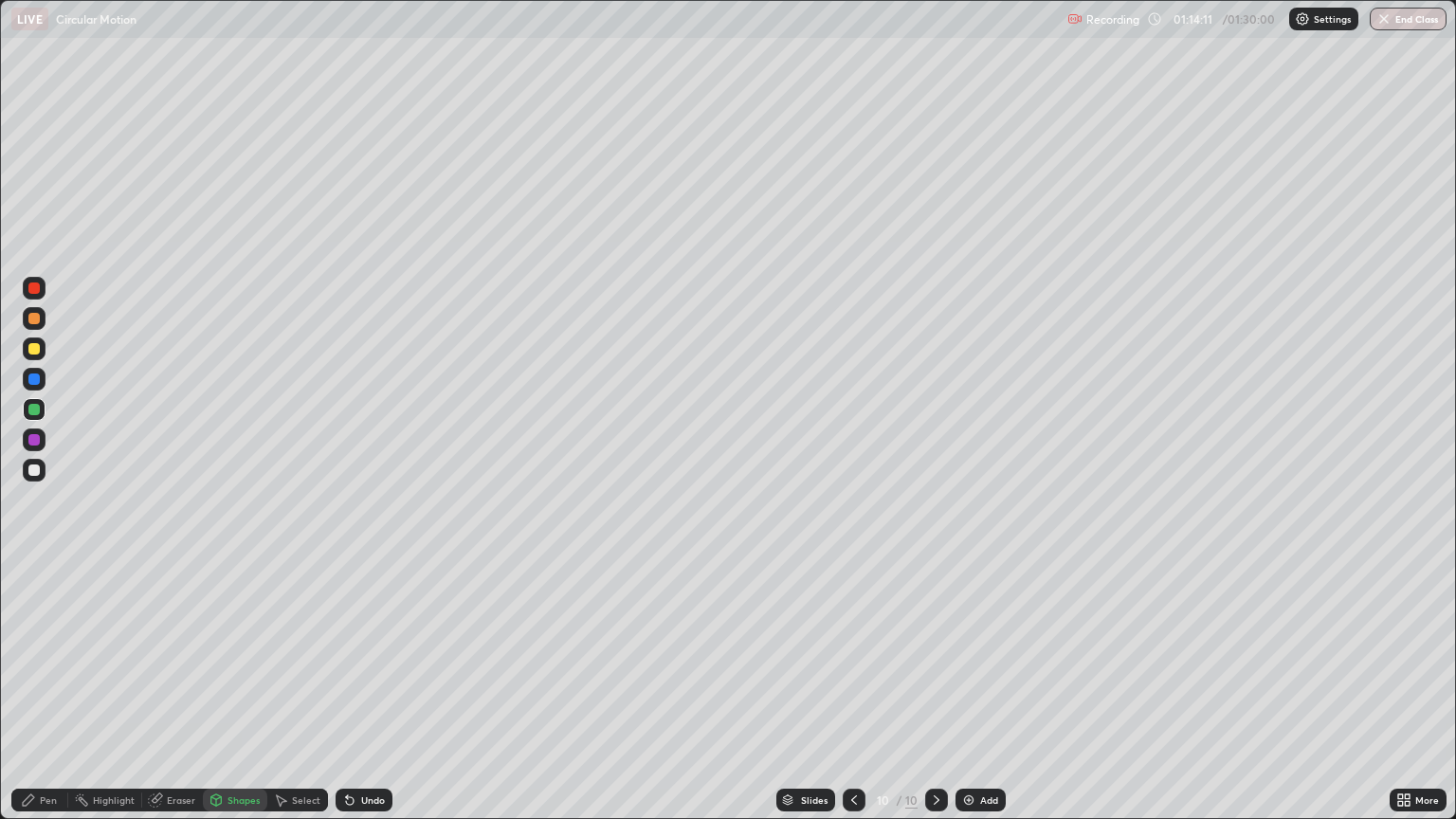 click on "Pen" at bounding box center (48, 800) 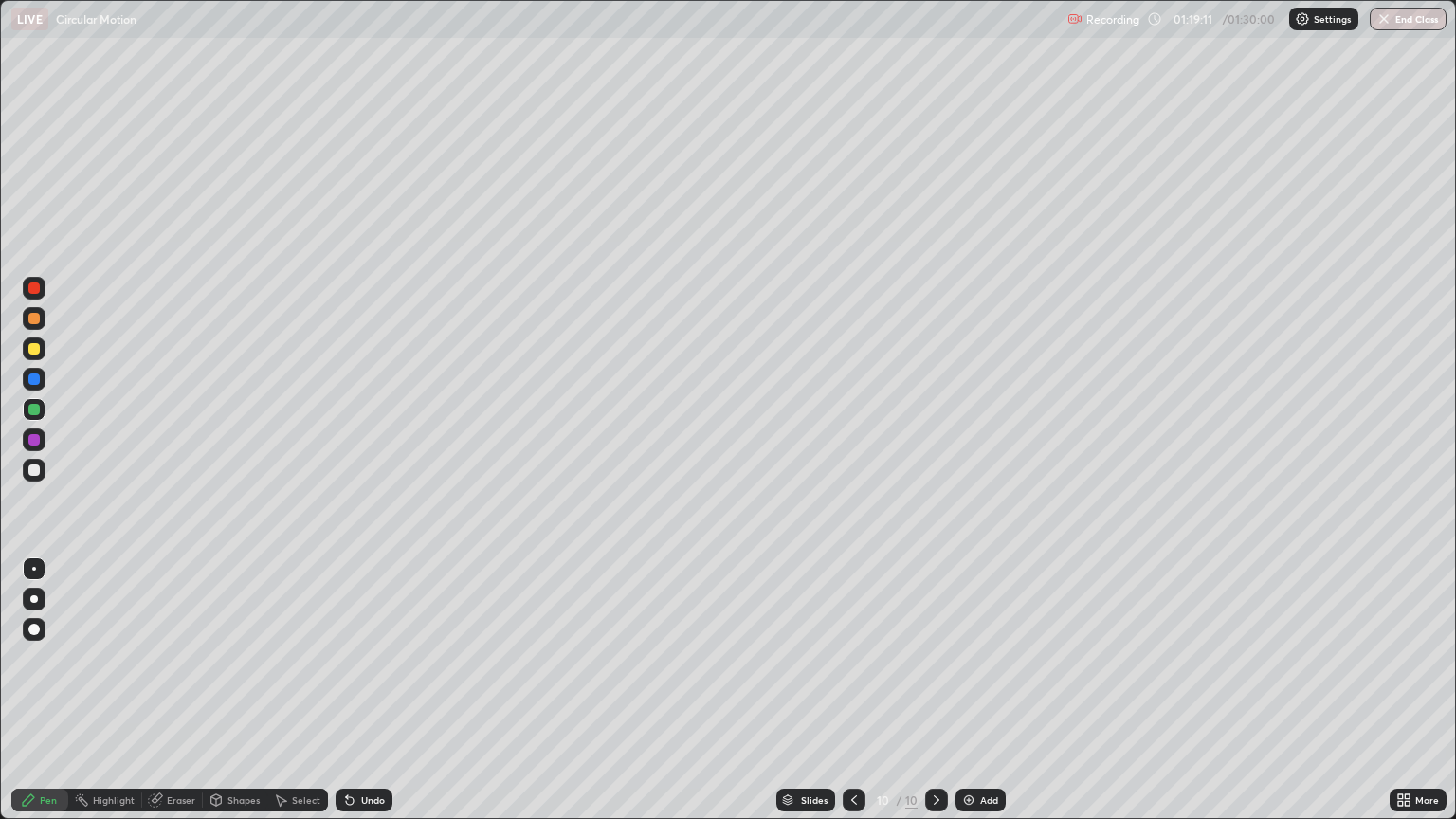 click on "Shapes" at bounding box center (235, 800) 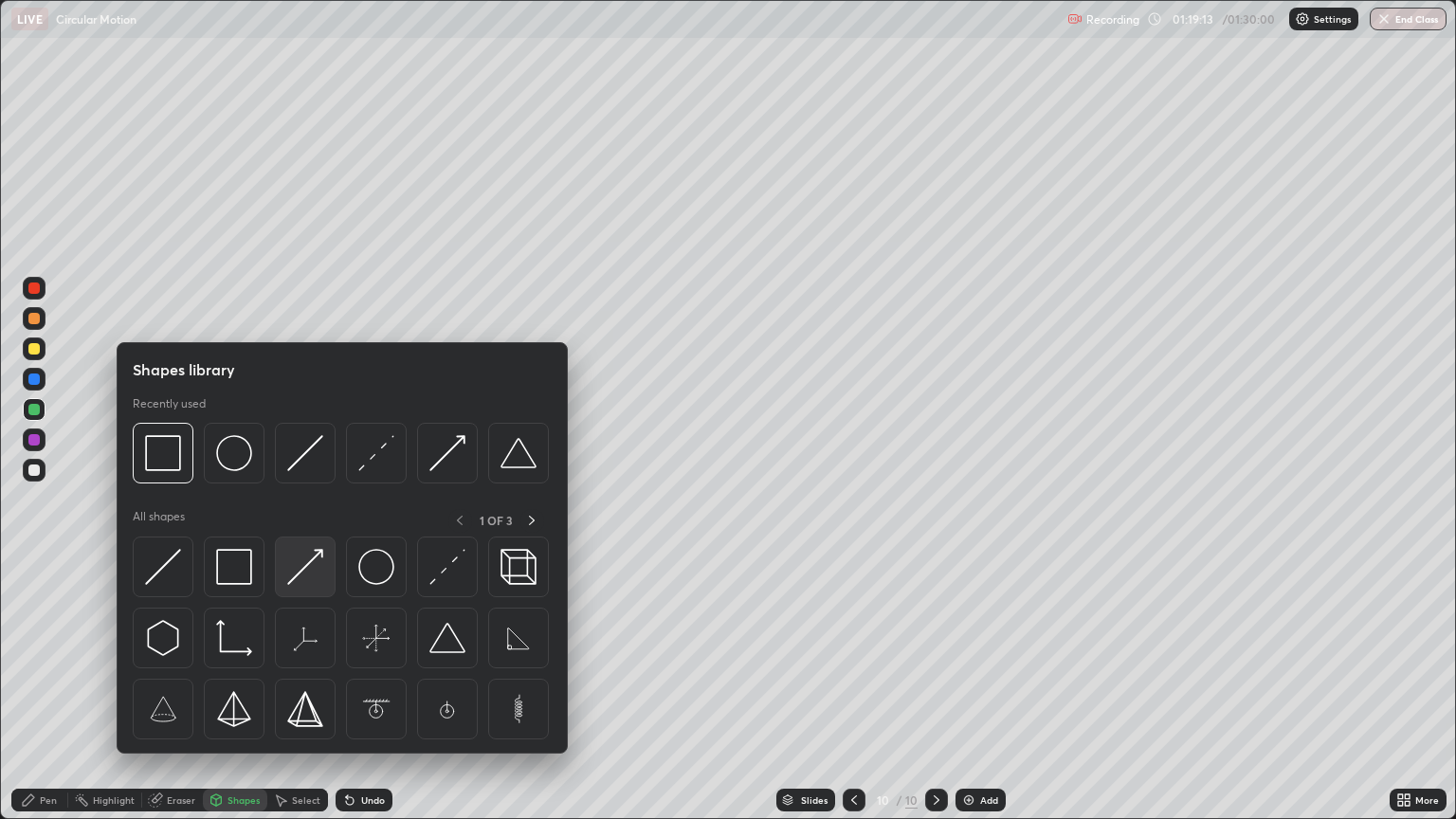click at bounding box center [305, 567] 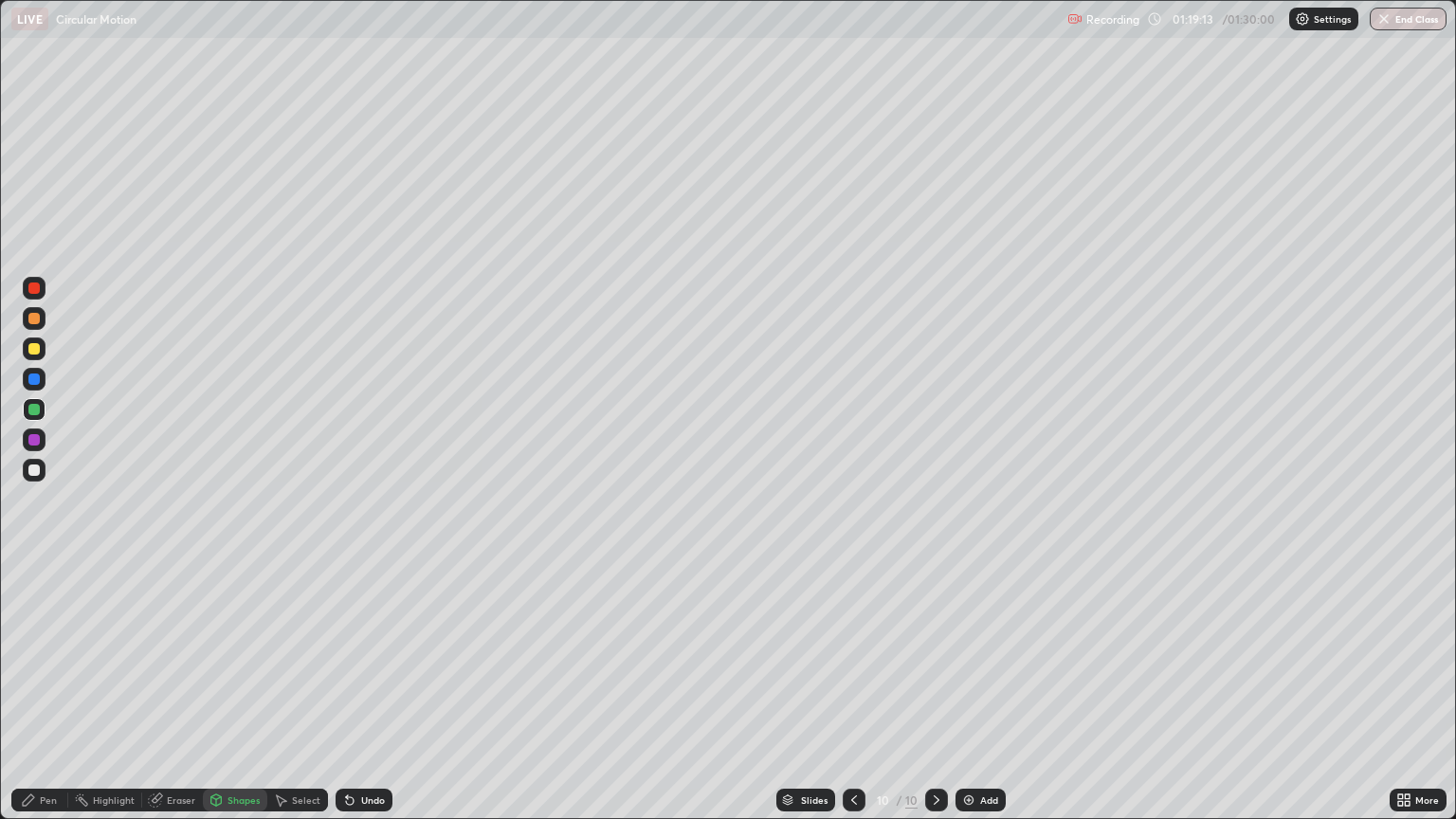 click at bounding box center [34, 470] 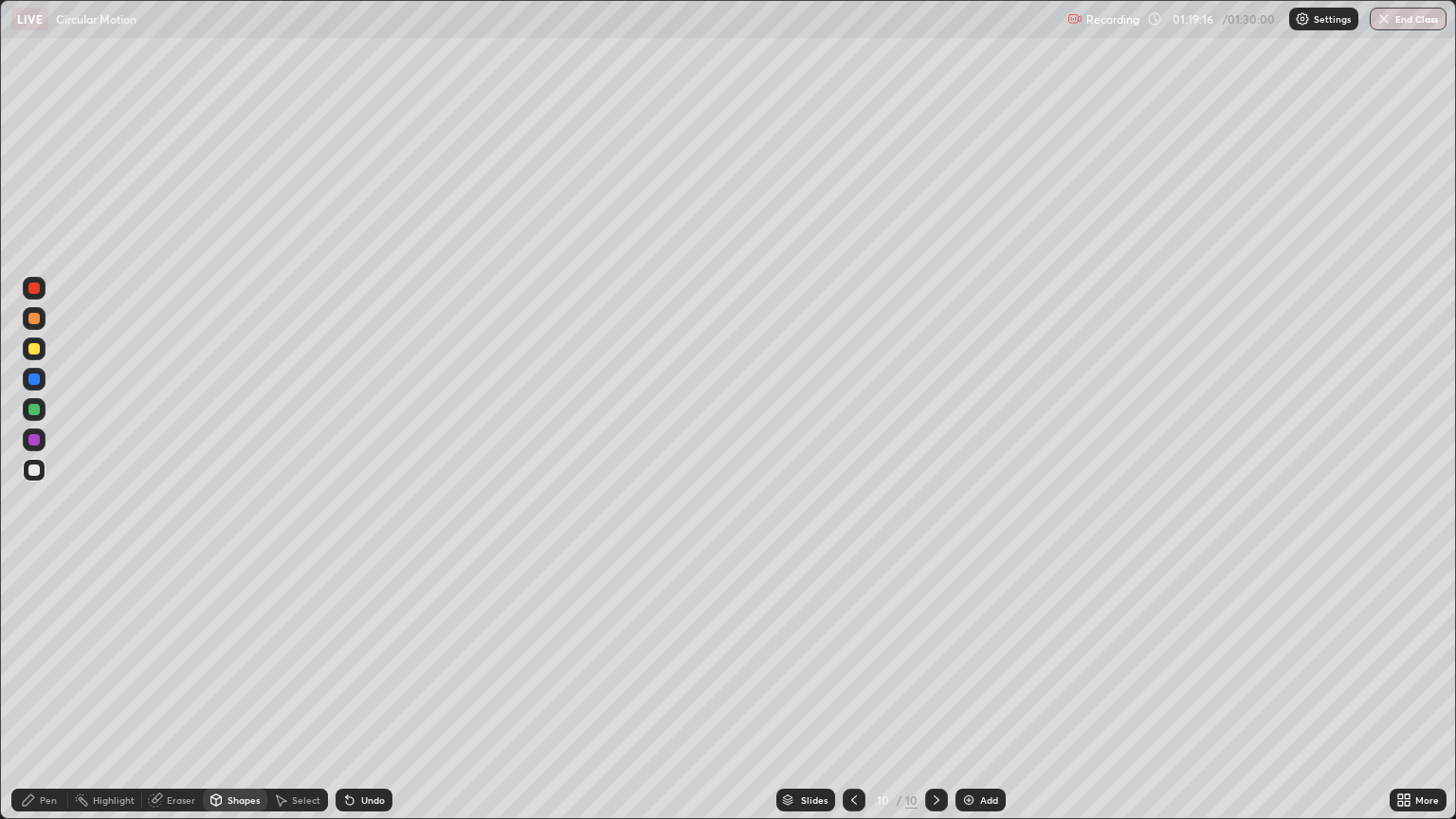 click on "Pen" at bounding box center [48, 800] 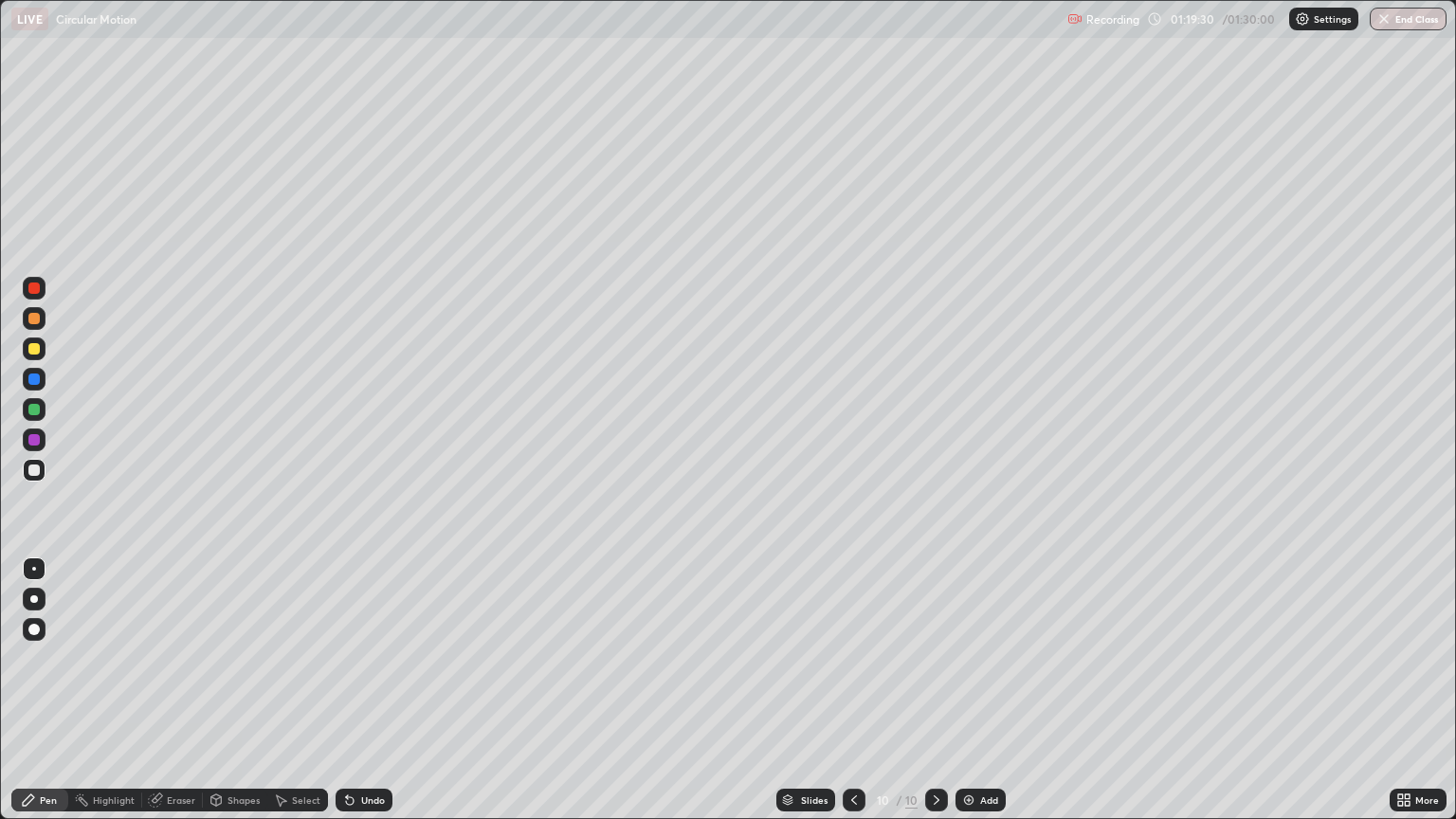 click on "Shapes" at bounding box center [235, 800] 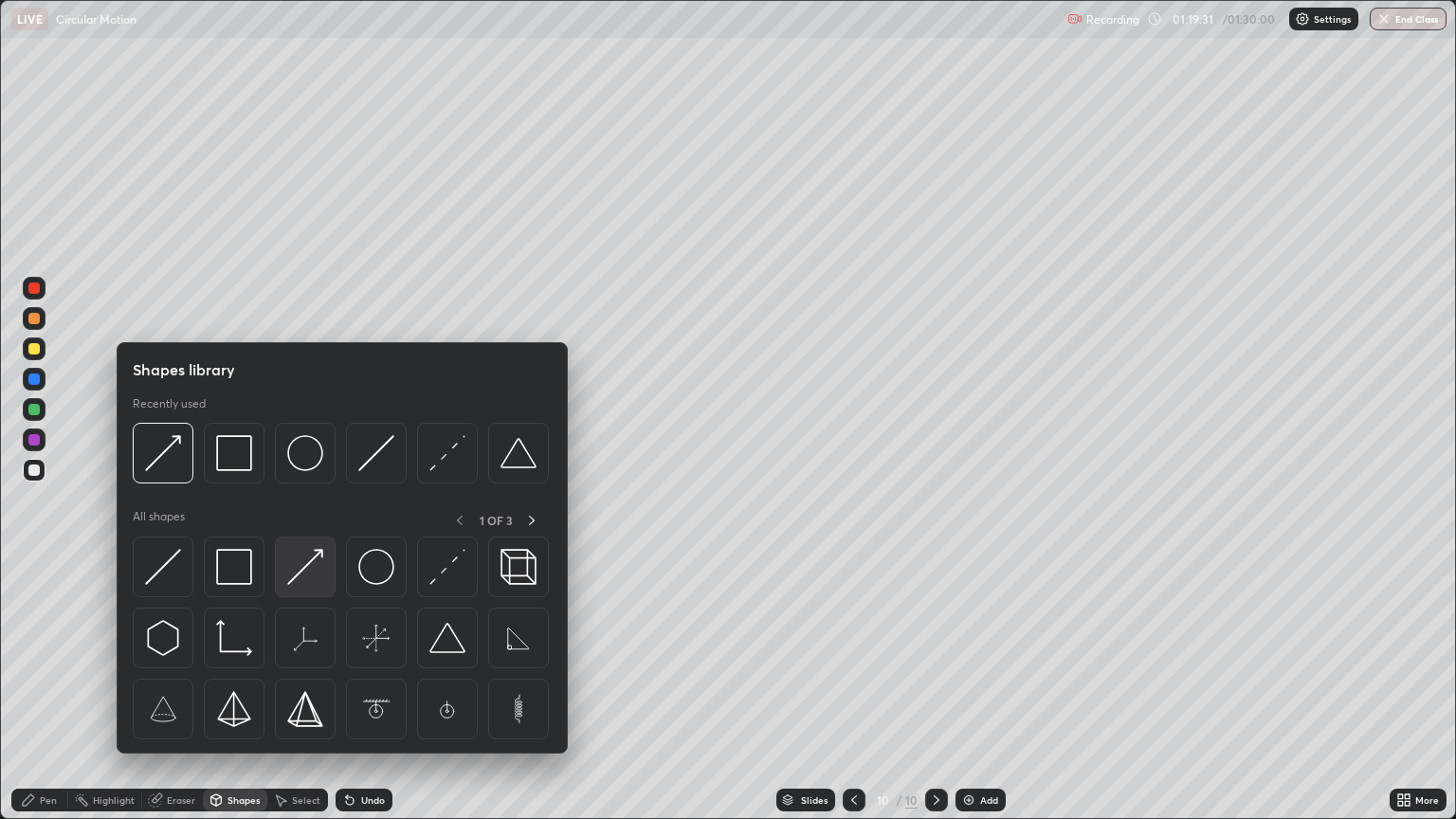 click at bounding box center (305, 567) 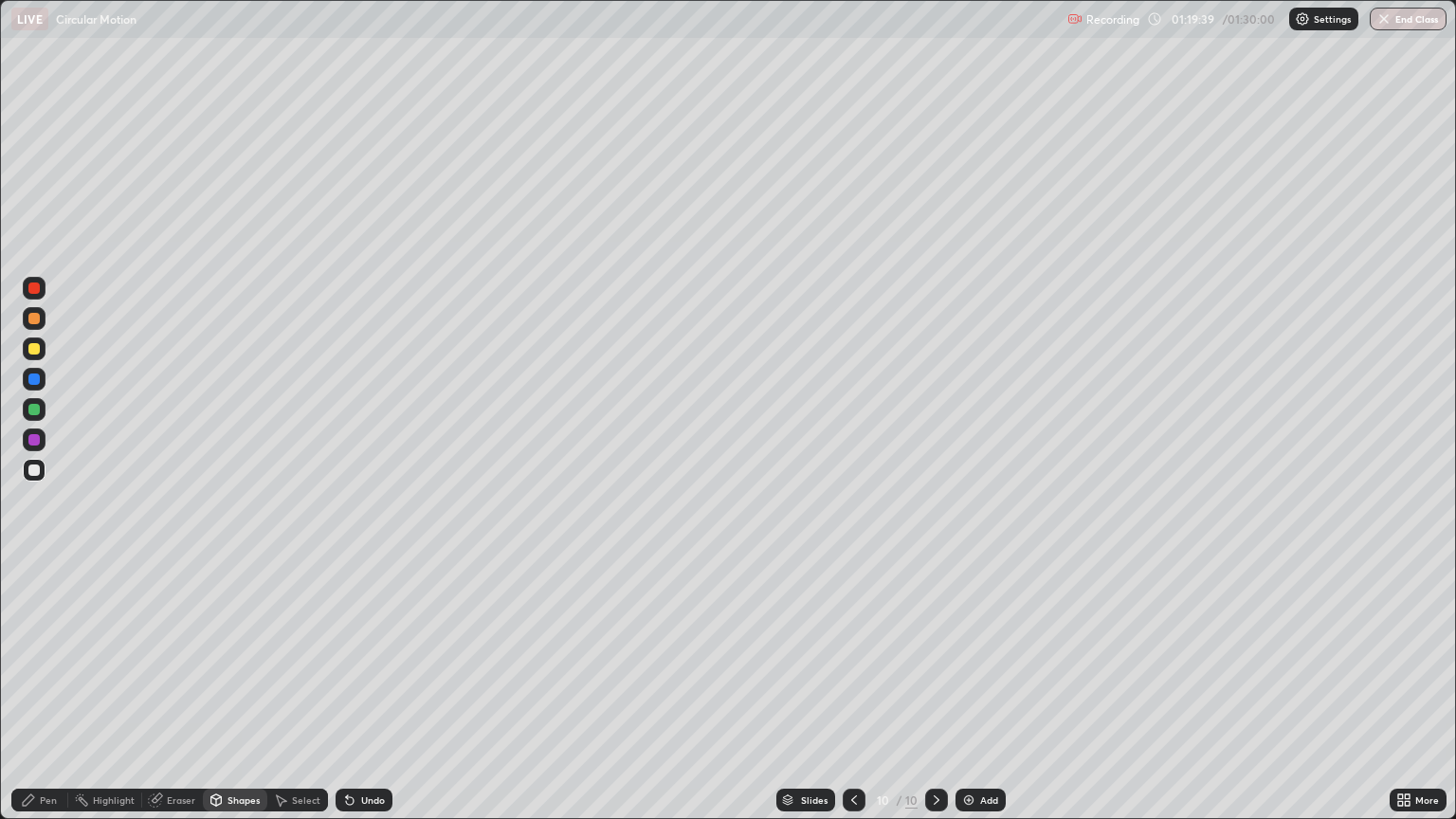 click at bounding box center [34, 379] 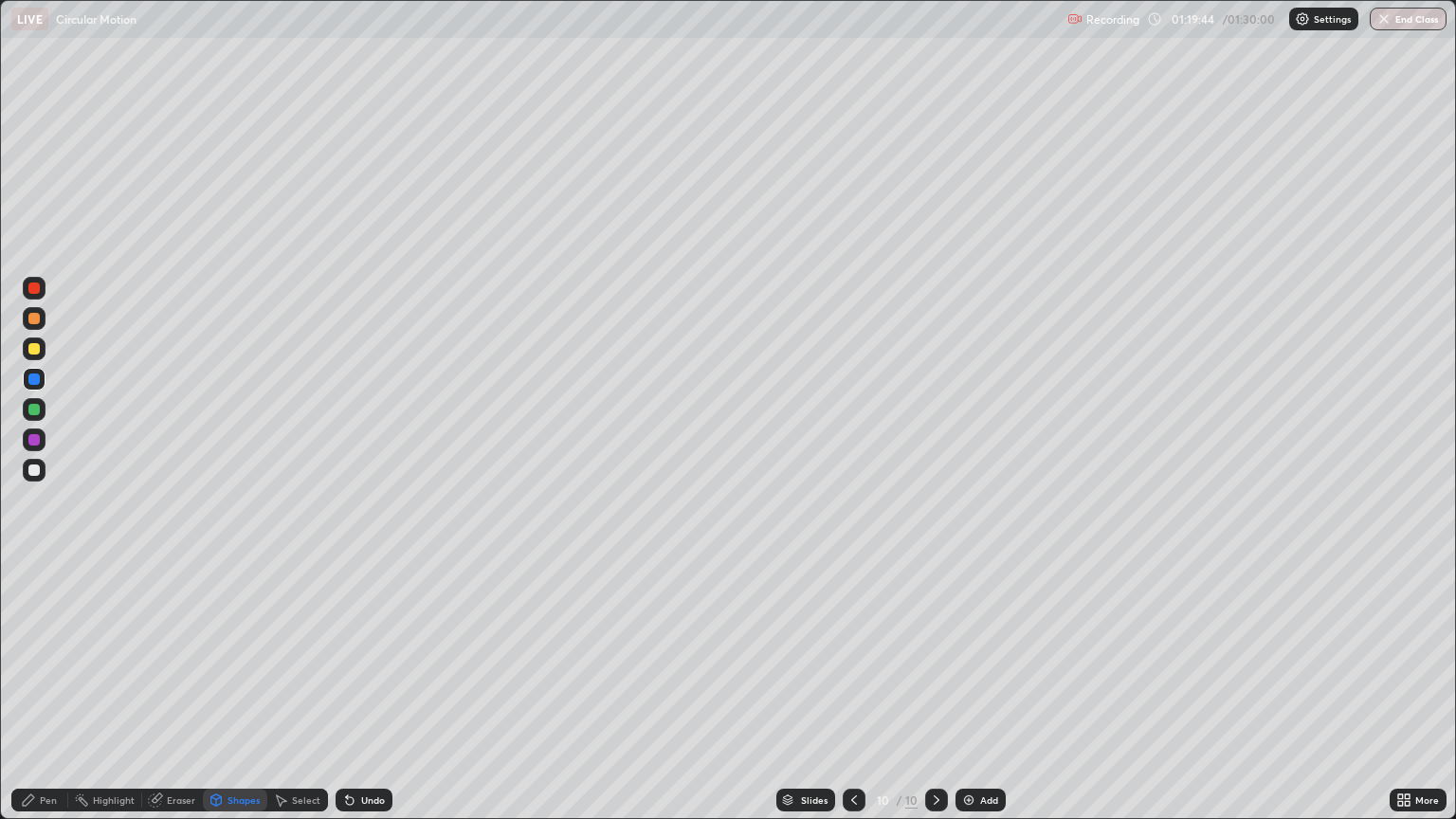 click on "Pen" at bounding box center [48, 800] 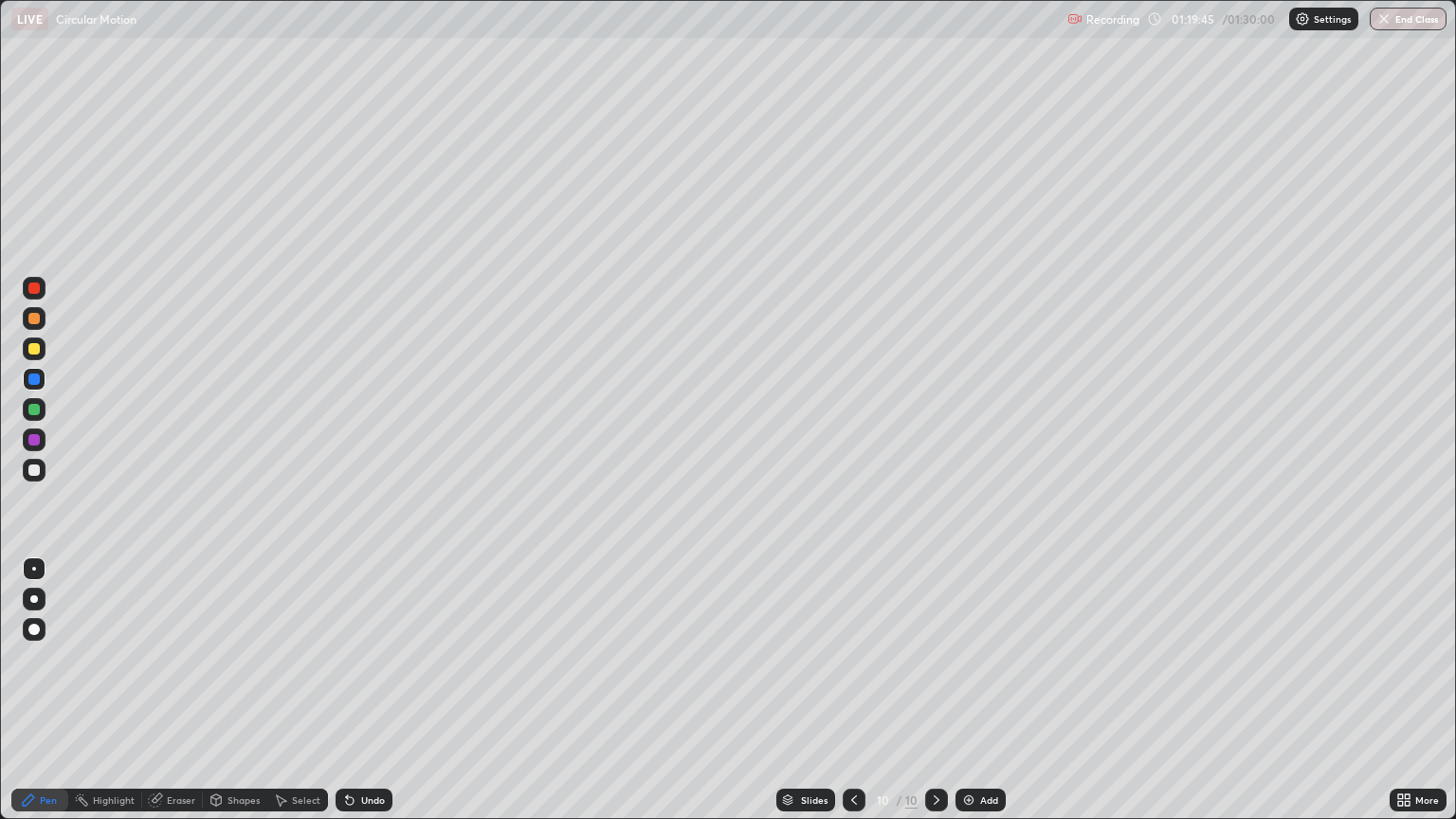 click at bounding box center (34, 470) 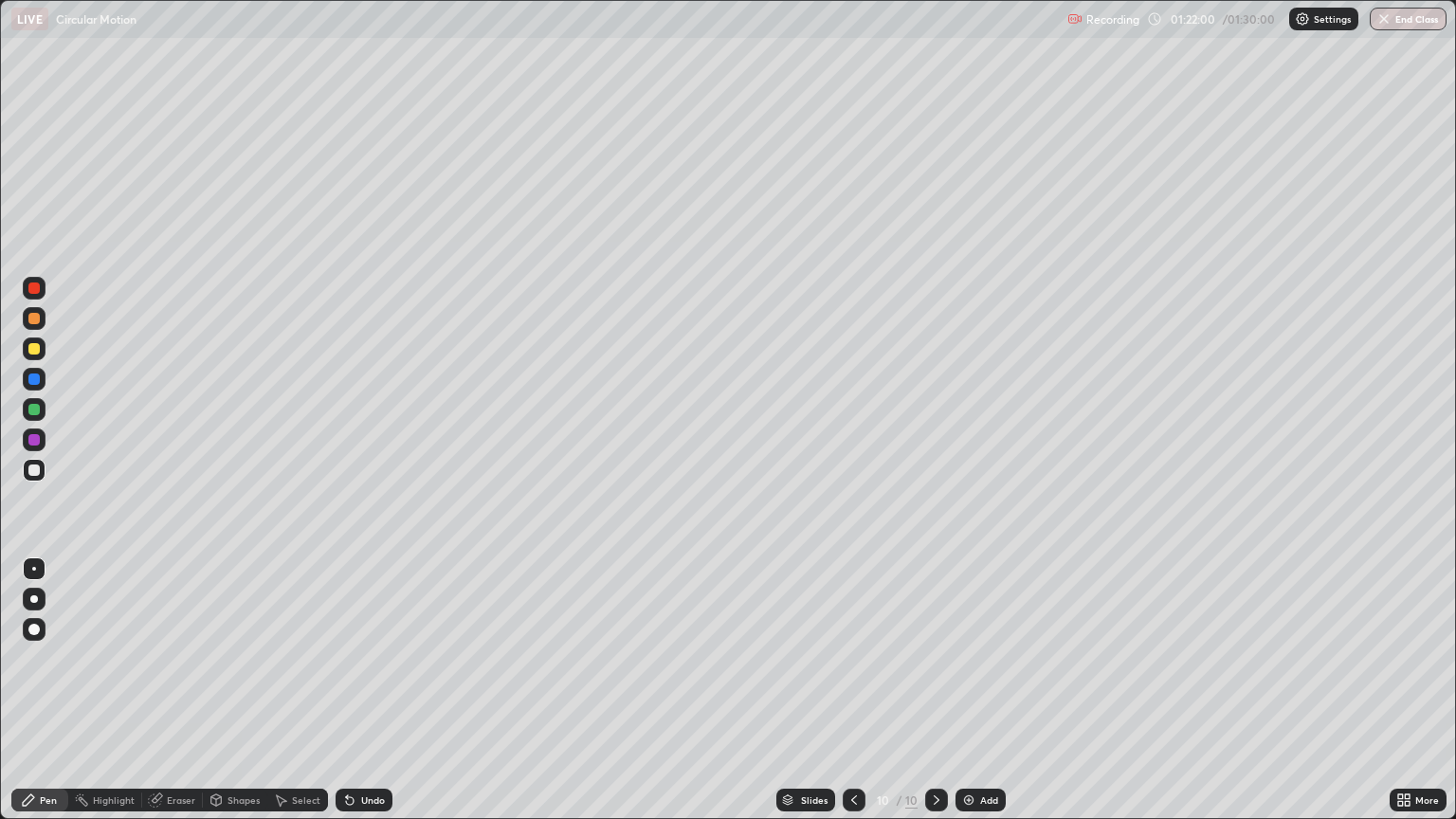 click at bounding box center (34, 349) 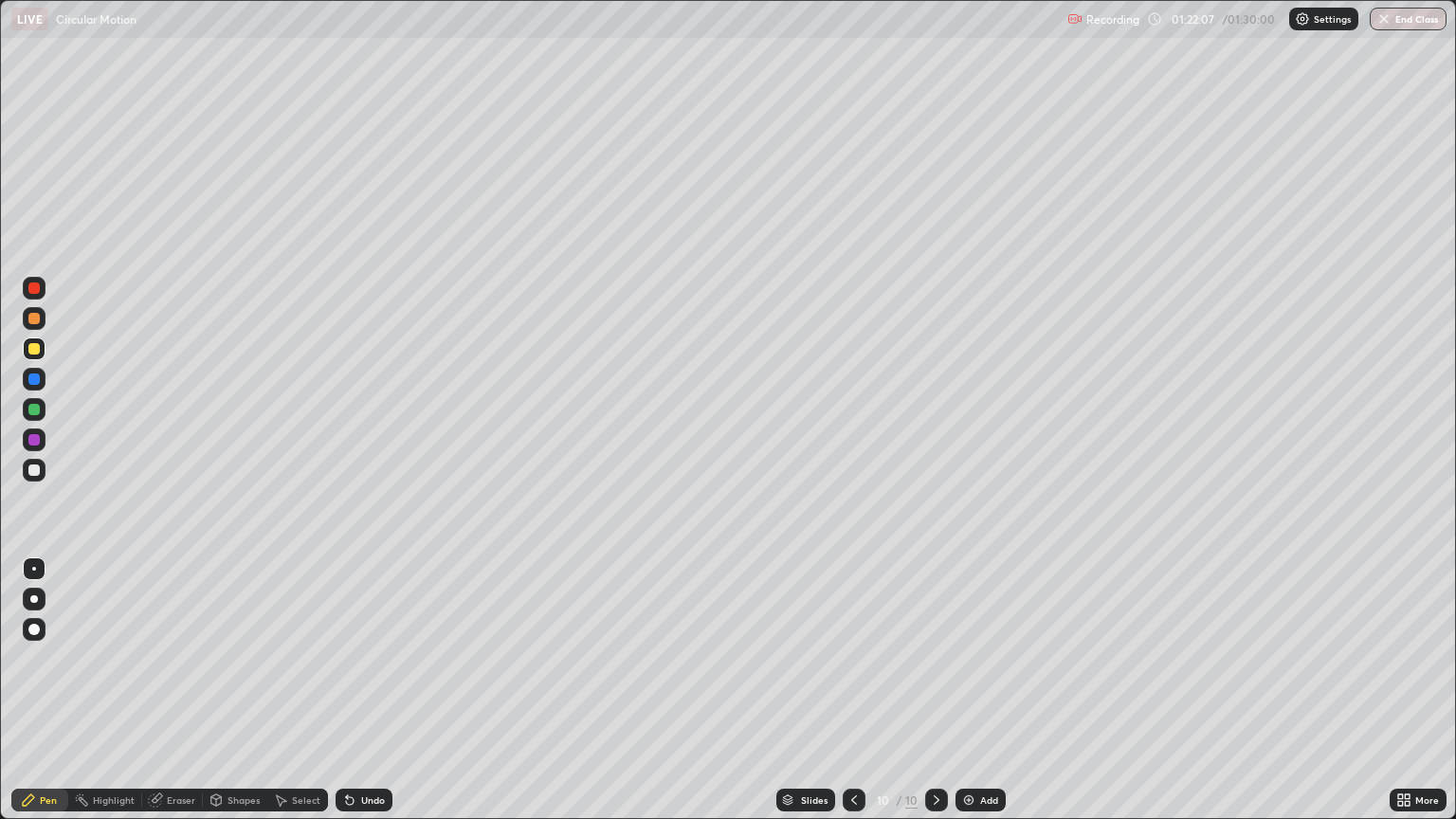 click on "Undo" at bounding box center (373, 800) 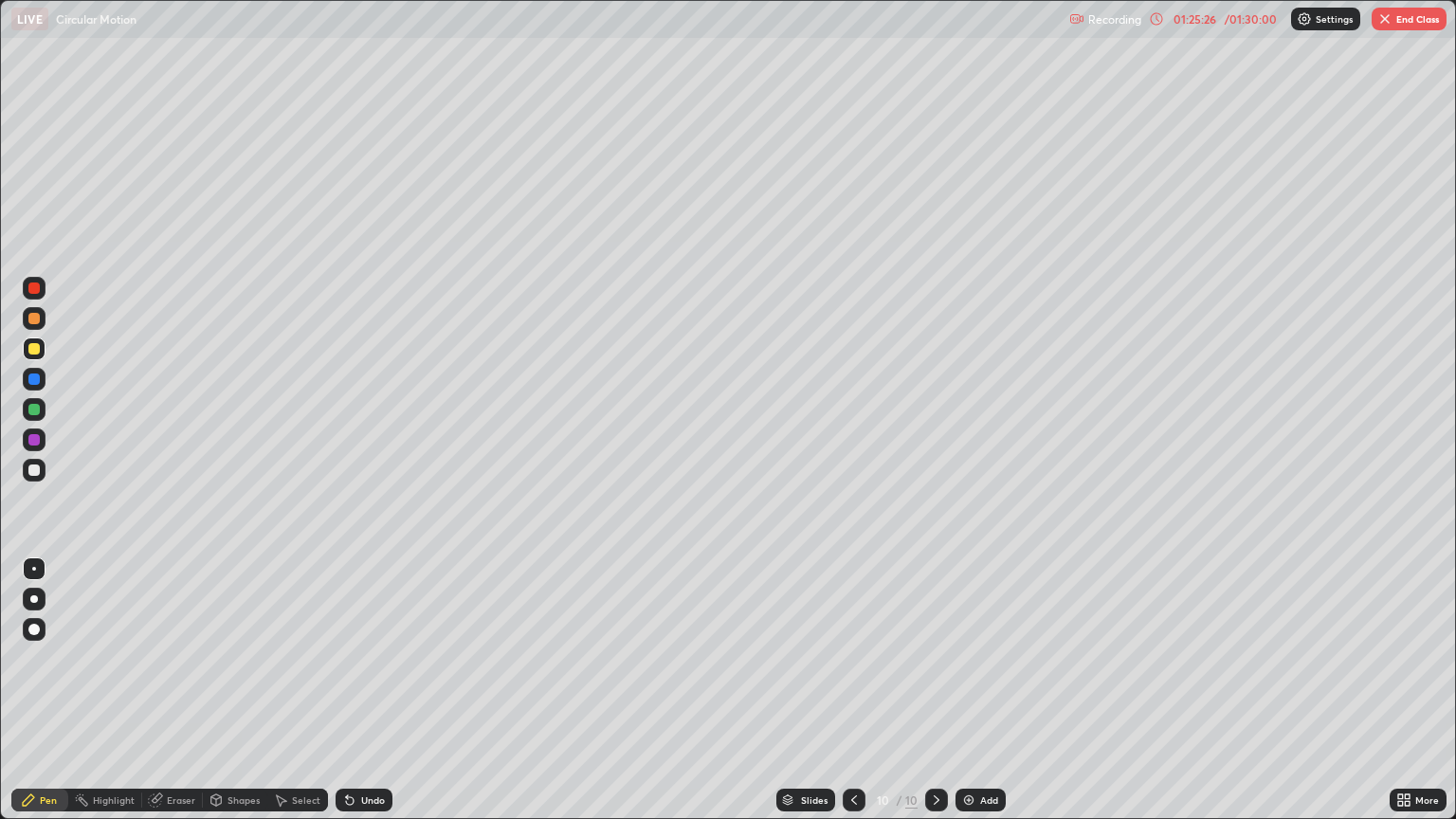 click 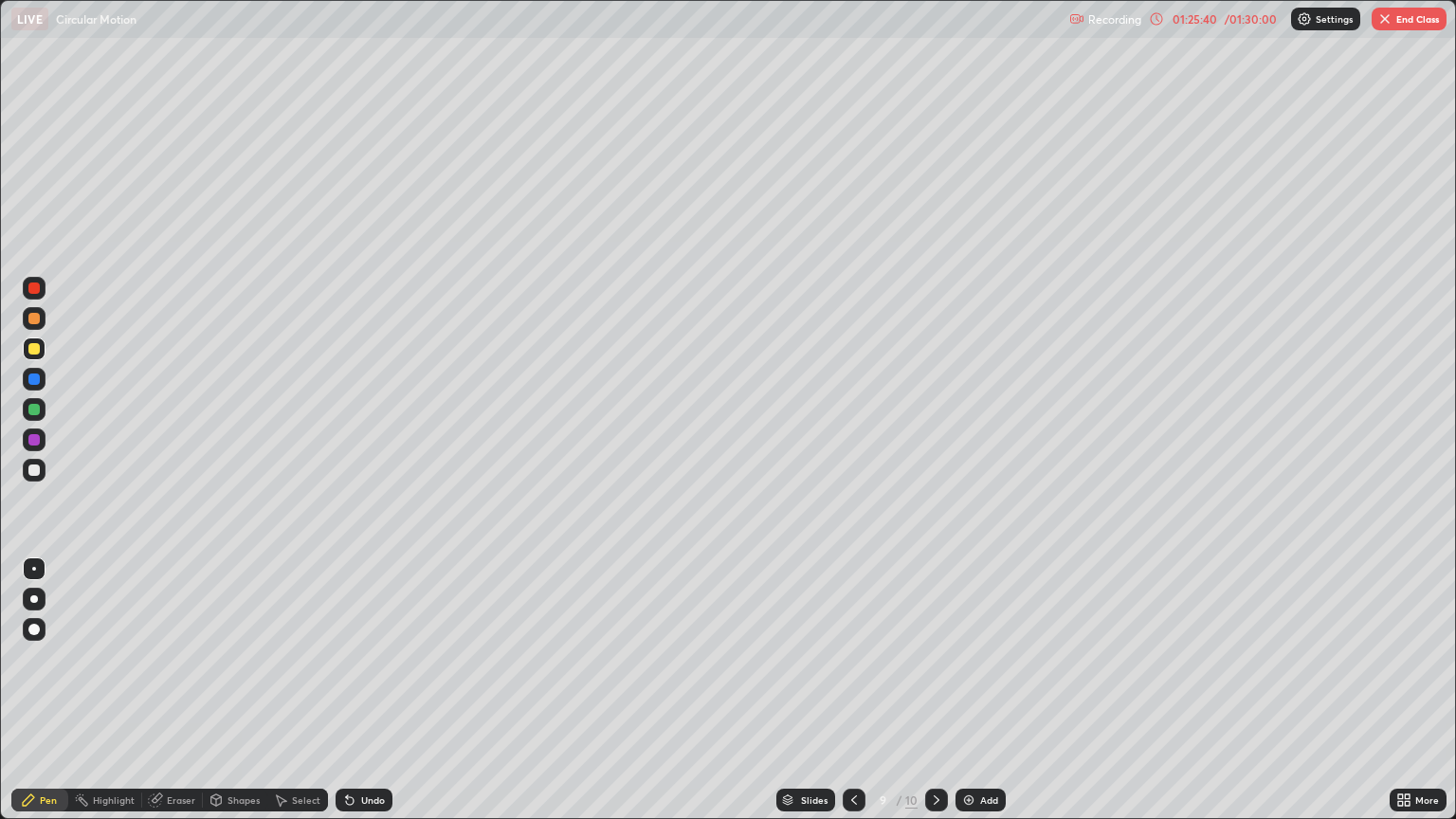 click 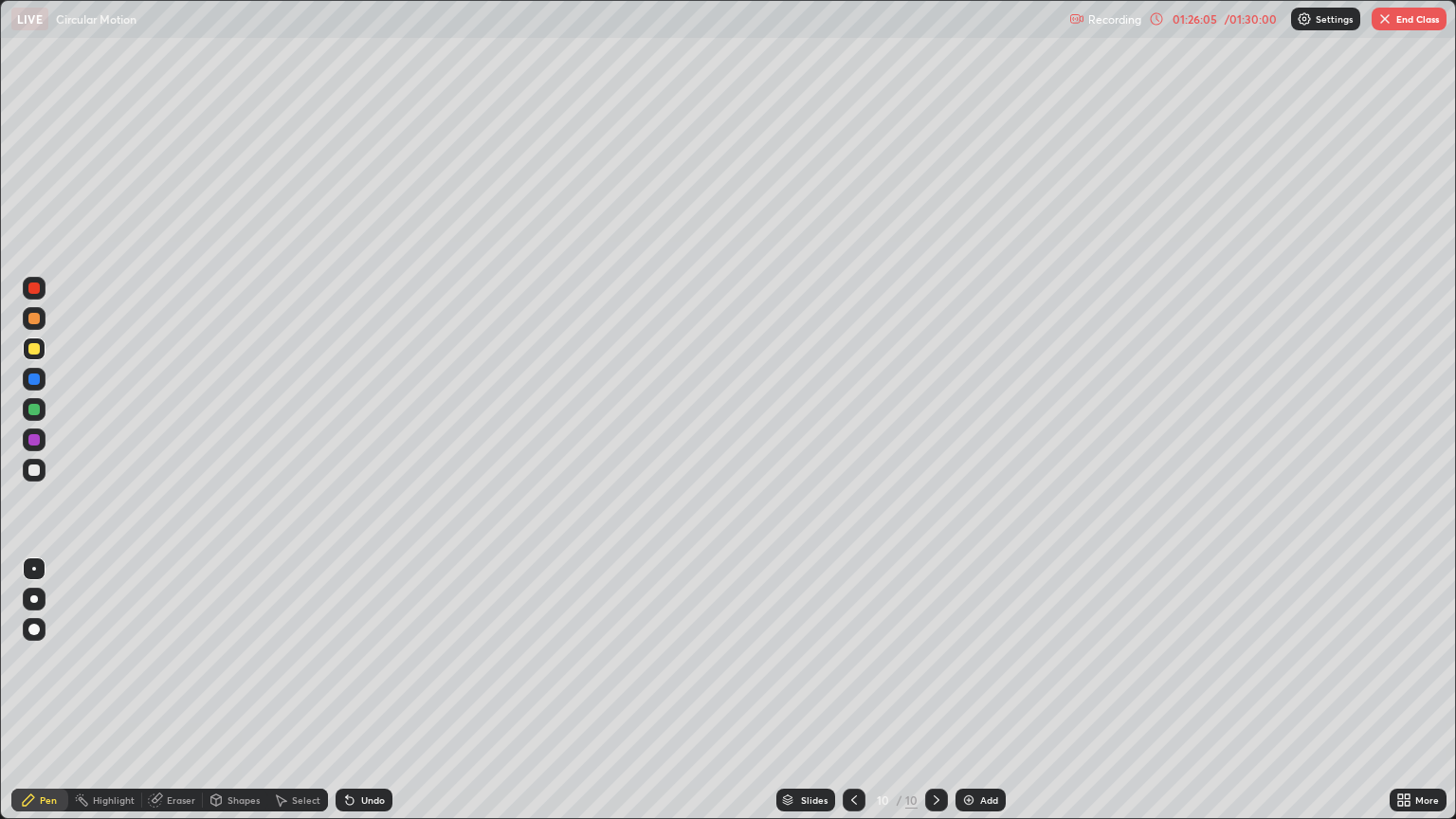click on "End Class" at bounding box center [1409, 19] 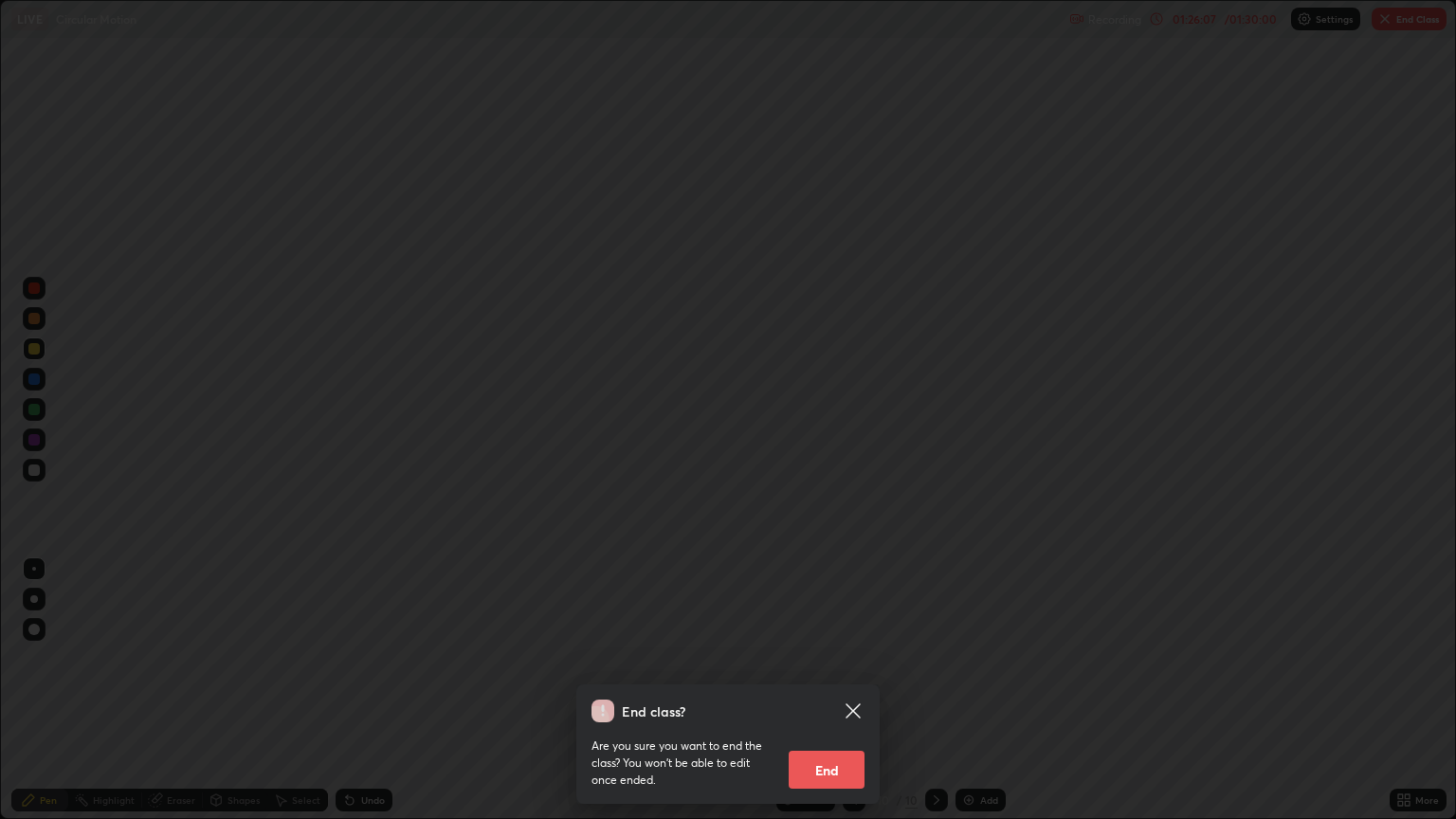 click on "End" at bounding box center [827, 770] 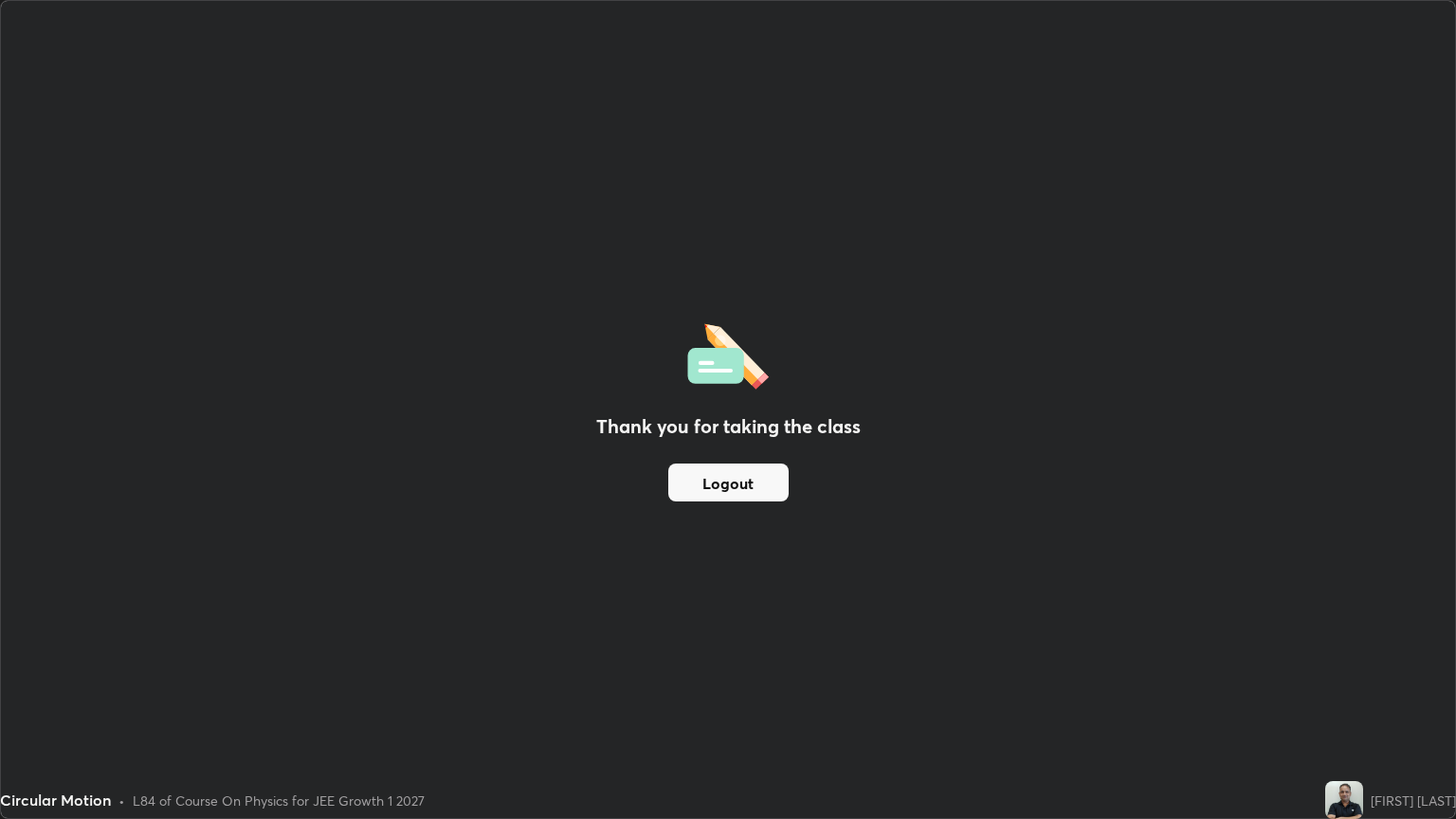 click on "Logout" at bounding box center (728, 482) 